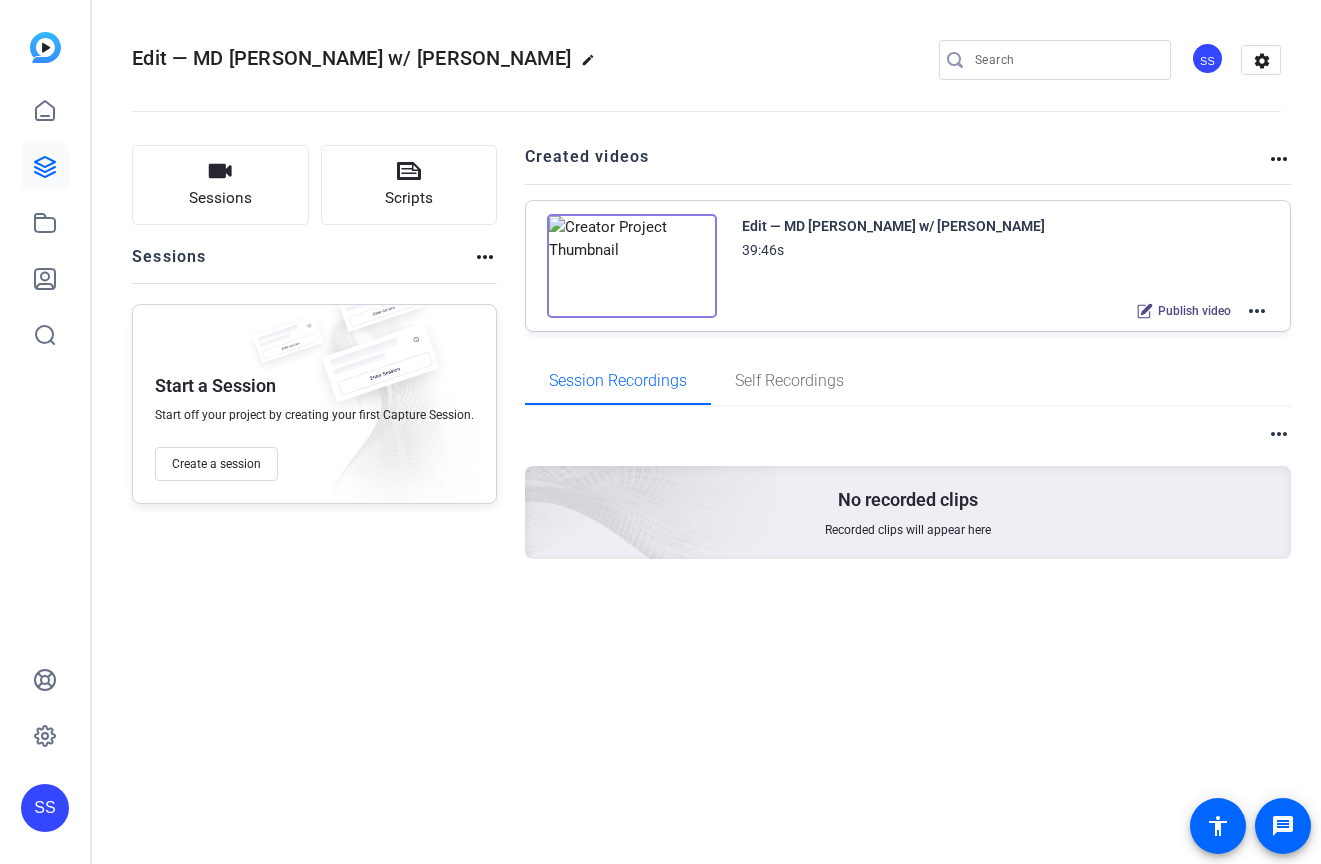 scroll, scrollTop: 0, scrollLeft: 0, axis: both 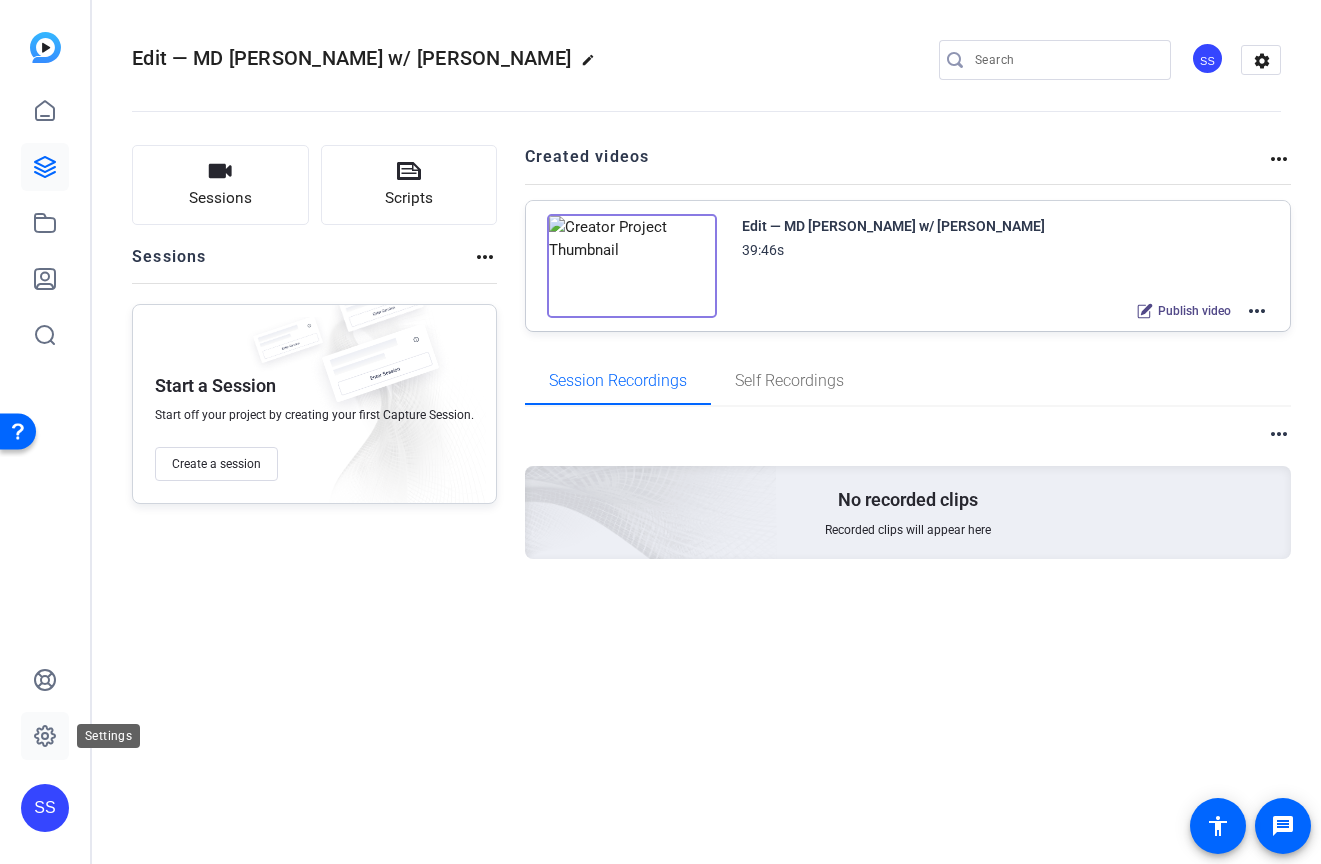 click 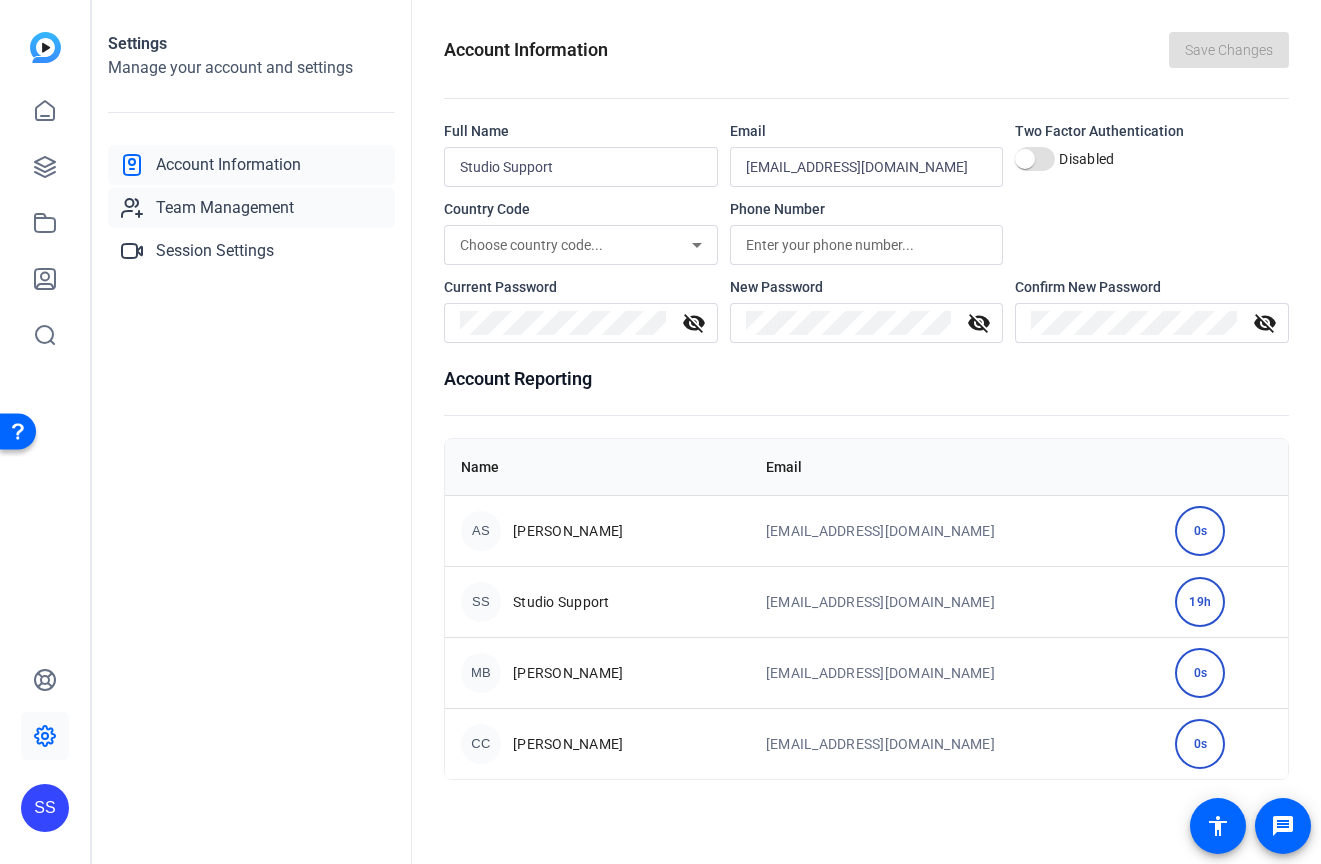 click on "Team Management" 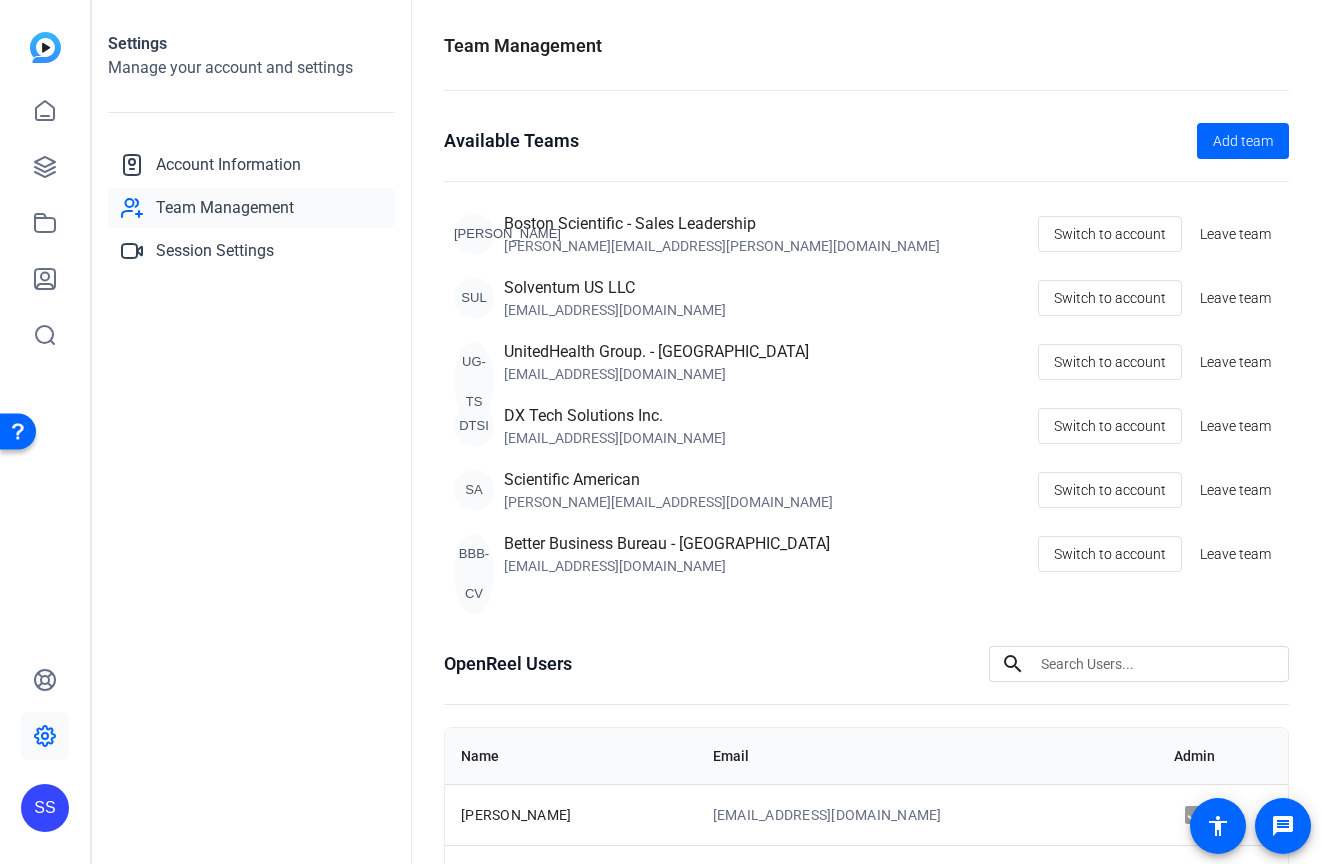 scroll, scrollTop: 0, scrollLeft: 0, axis: both 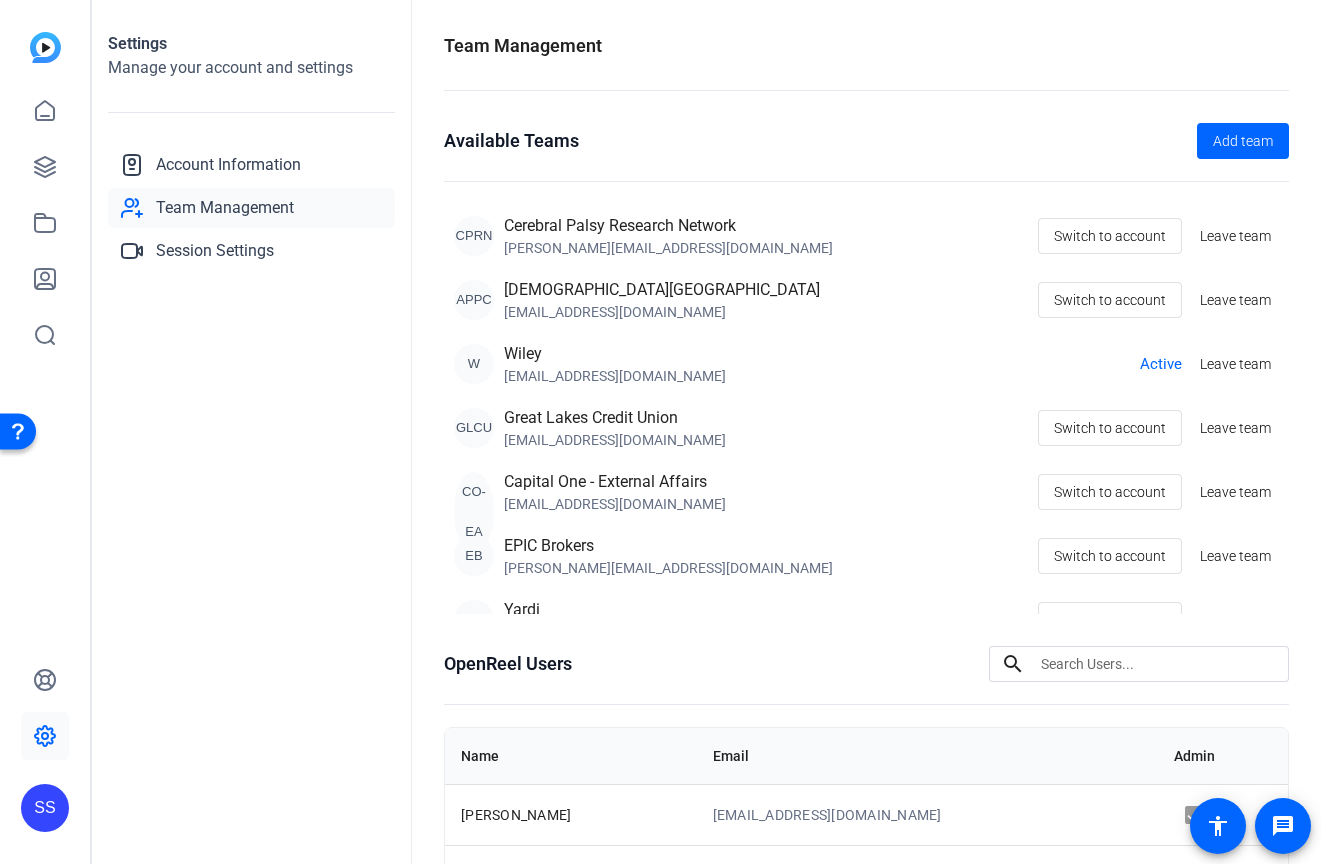 click on "SS" 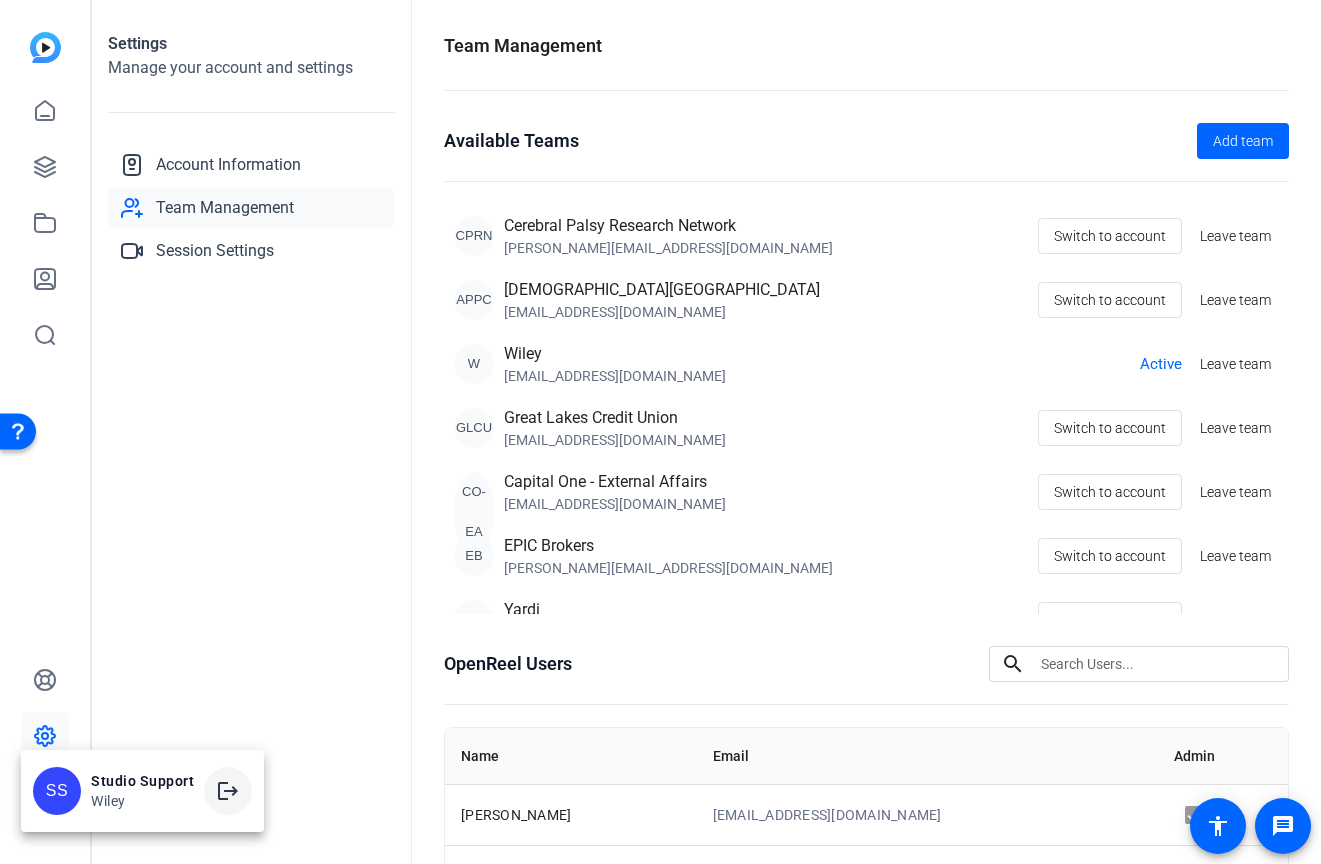 click on "logout" at bounding box center [228, 791] 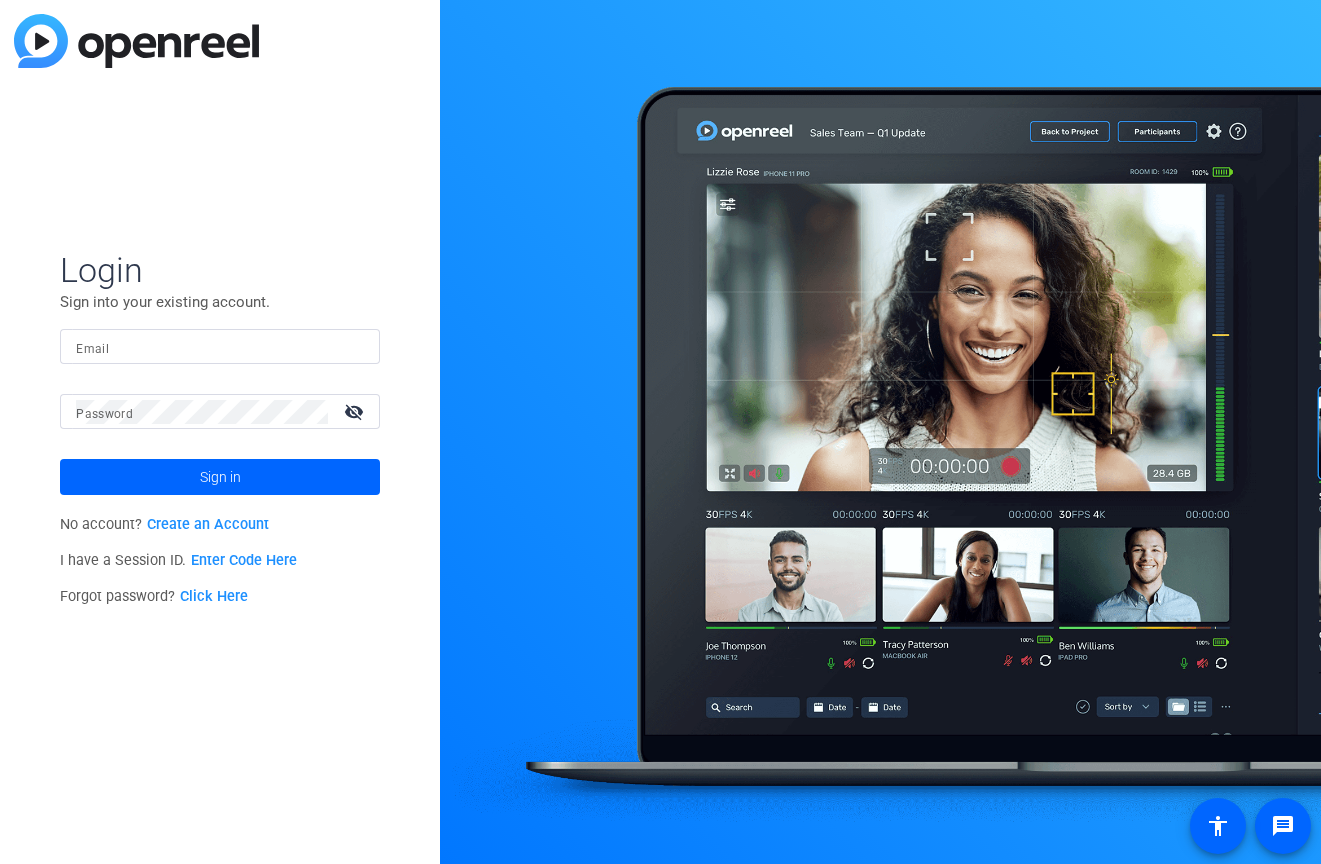 scroll, scrollTop: 0, scrollLeft: 0, axis: both 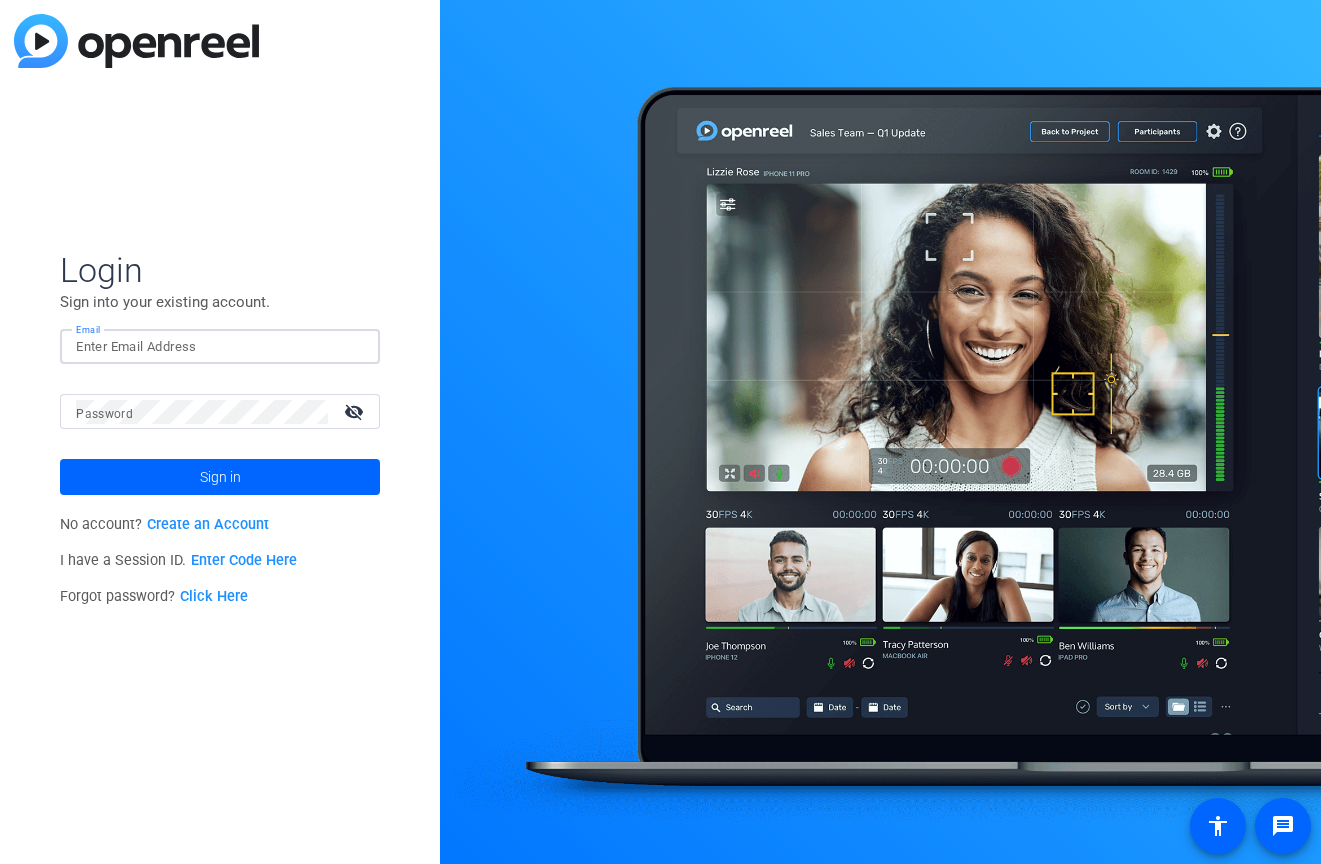 click on "Email" at bounding box center [220, 347] 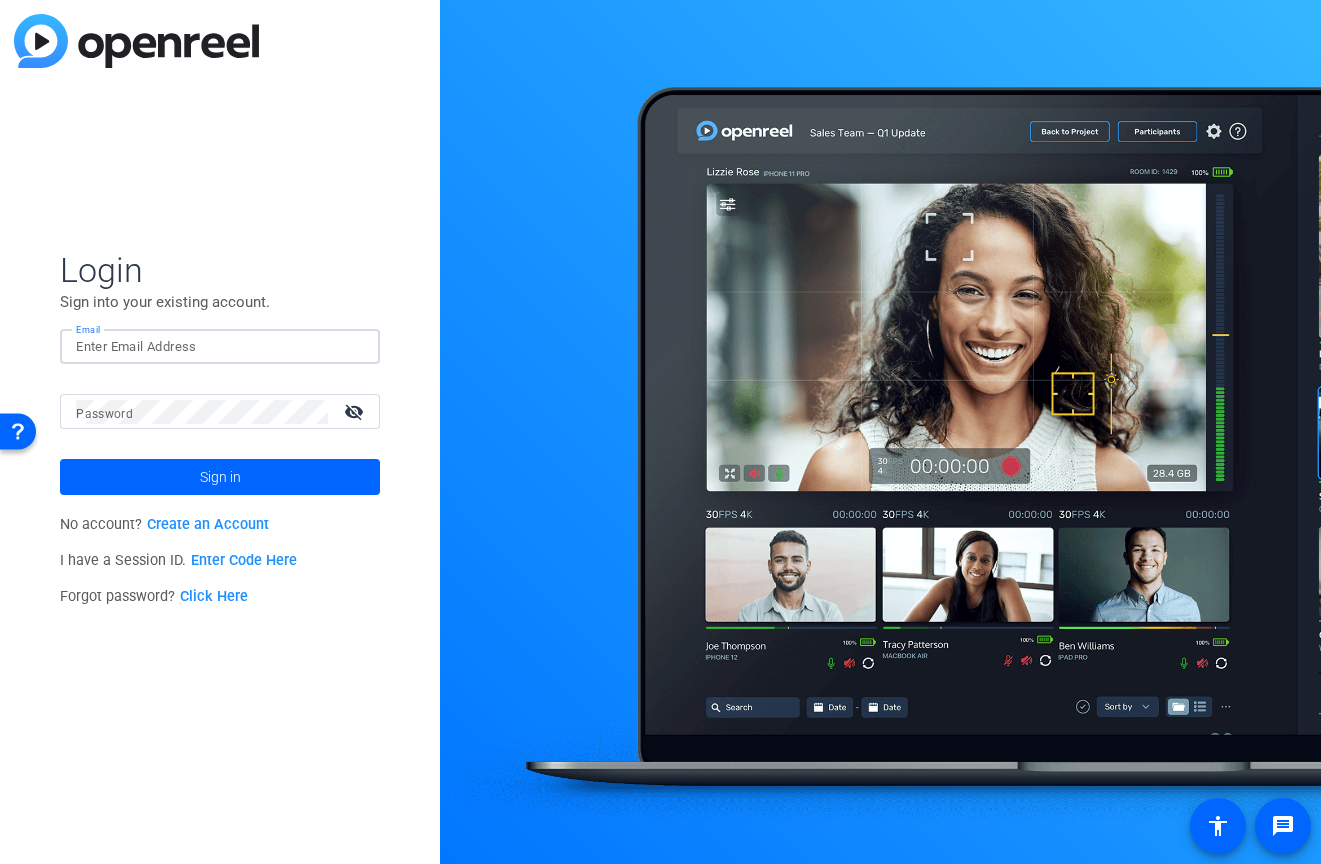 click on "Email" at bounding box center (220, 347) 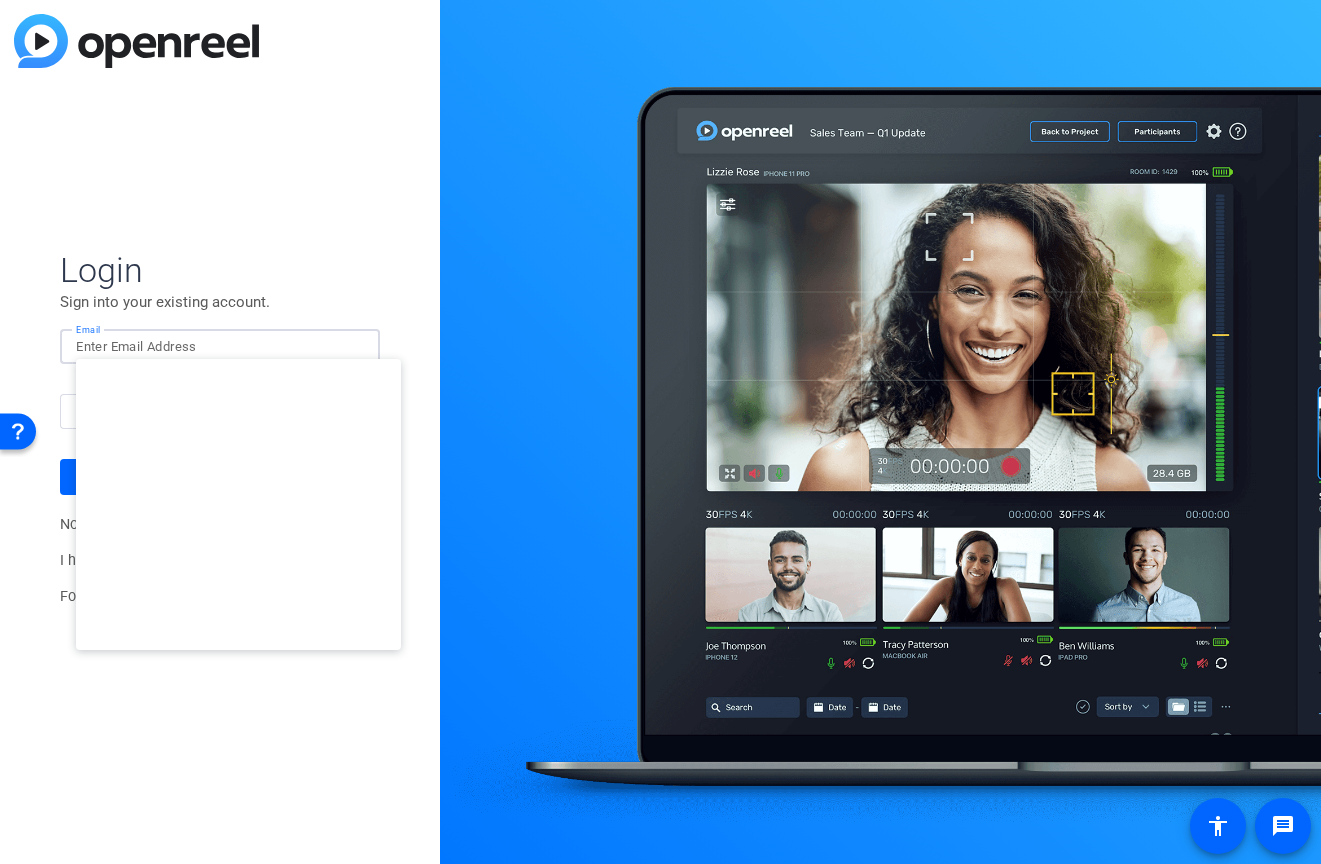 type on "studiosupport@openreel.com" 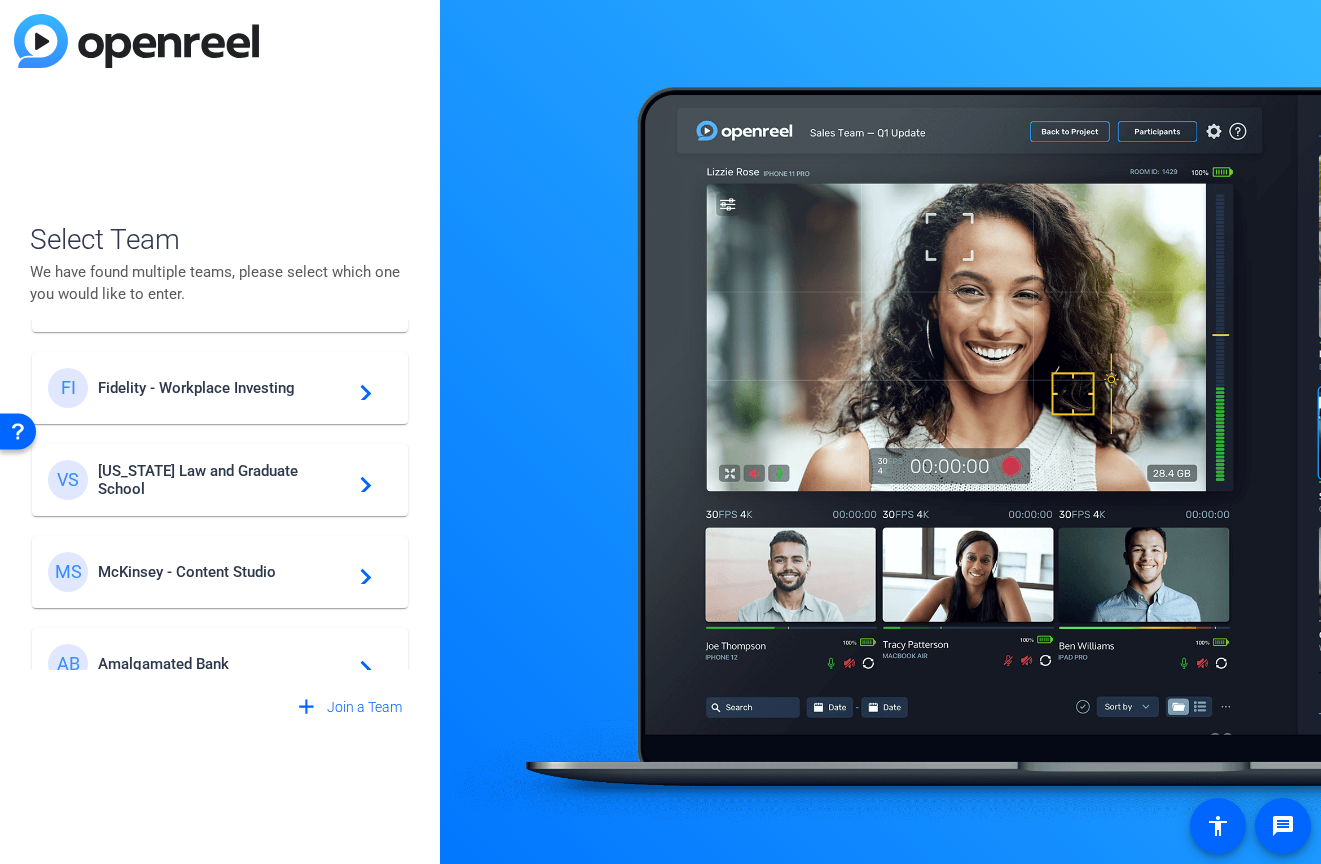 scroll, scrollTop: 482, scrollLeft: 0, axis: vertical 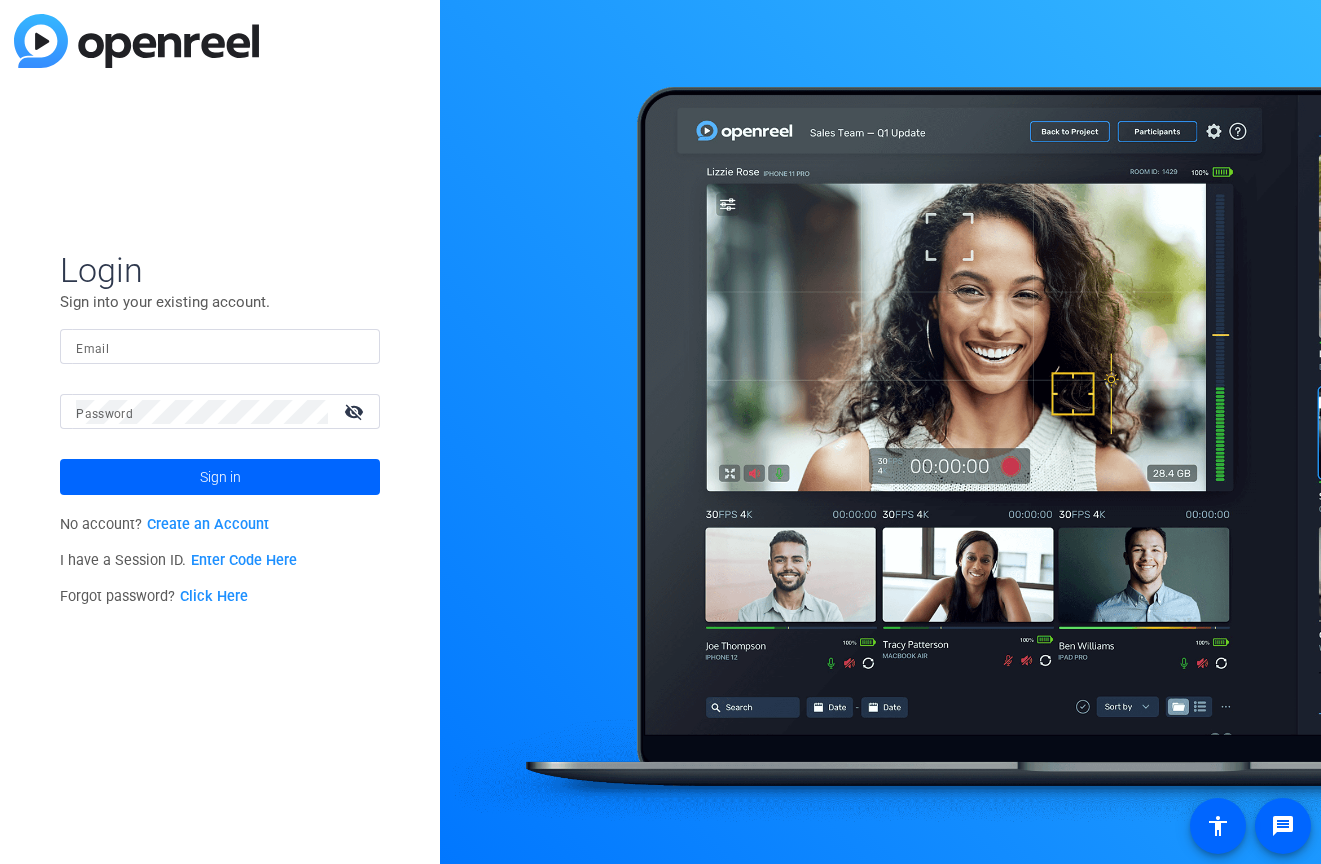 click on "Email" at bounding box center [220, 347] 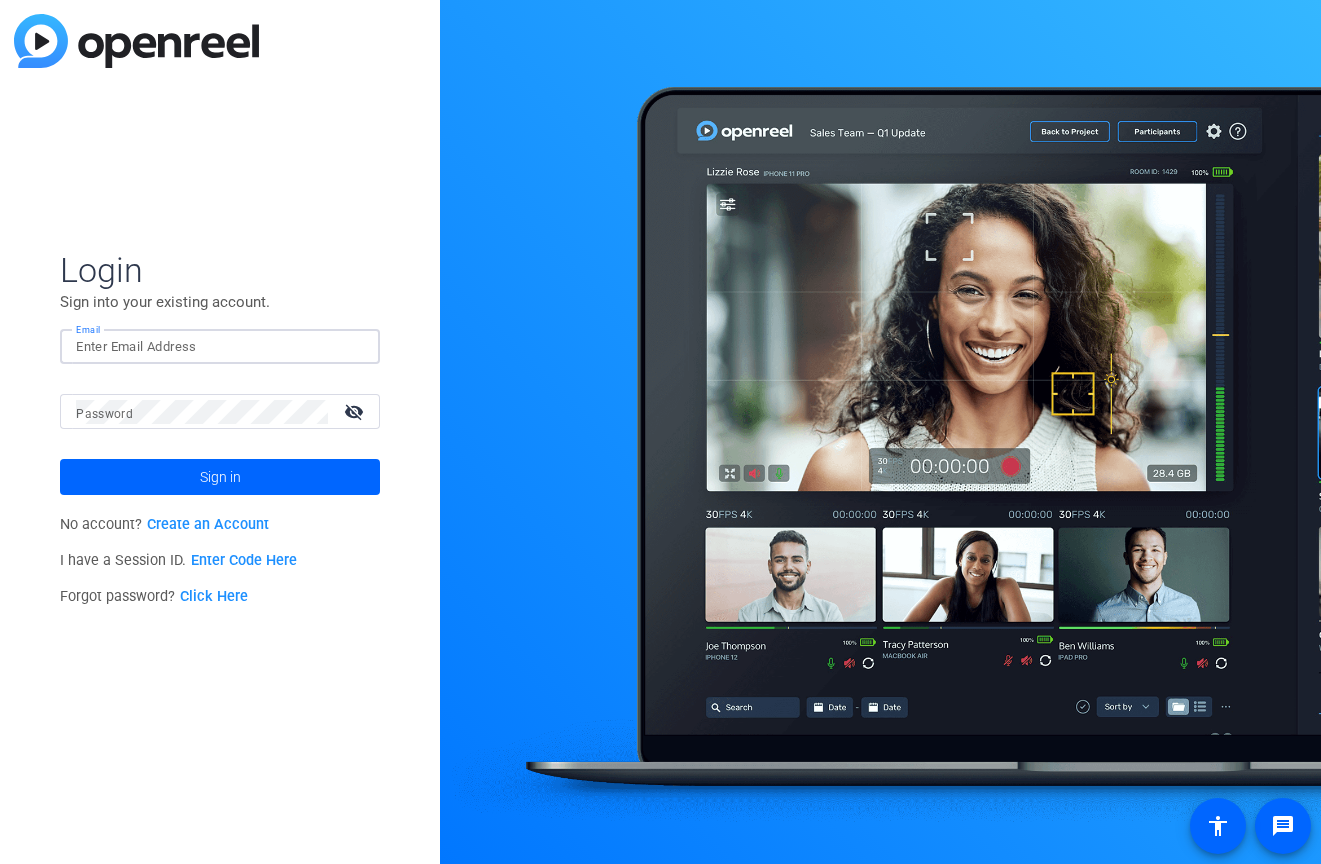 scroll, scrollTop: 0, scrollLeft: 0, axis: both 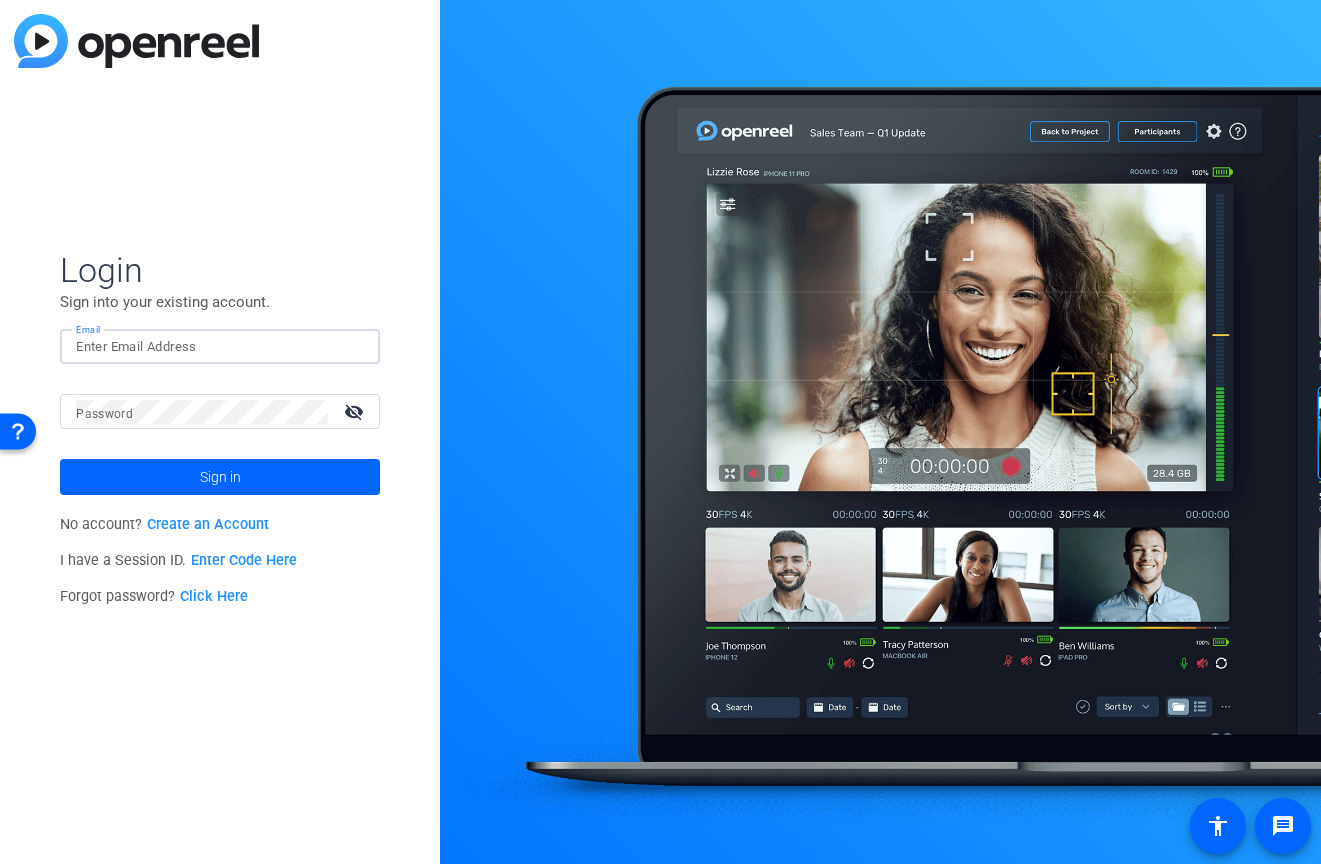 type on "studiosupport+1@openreel.com" 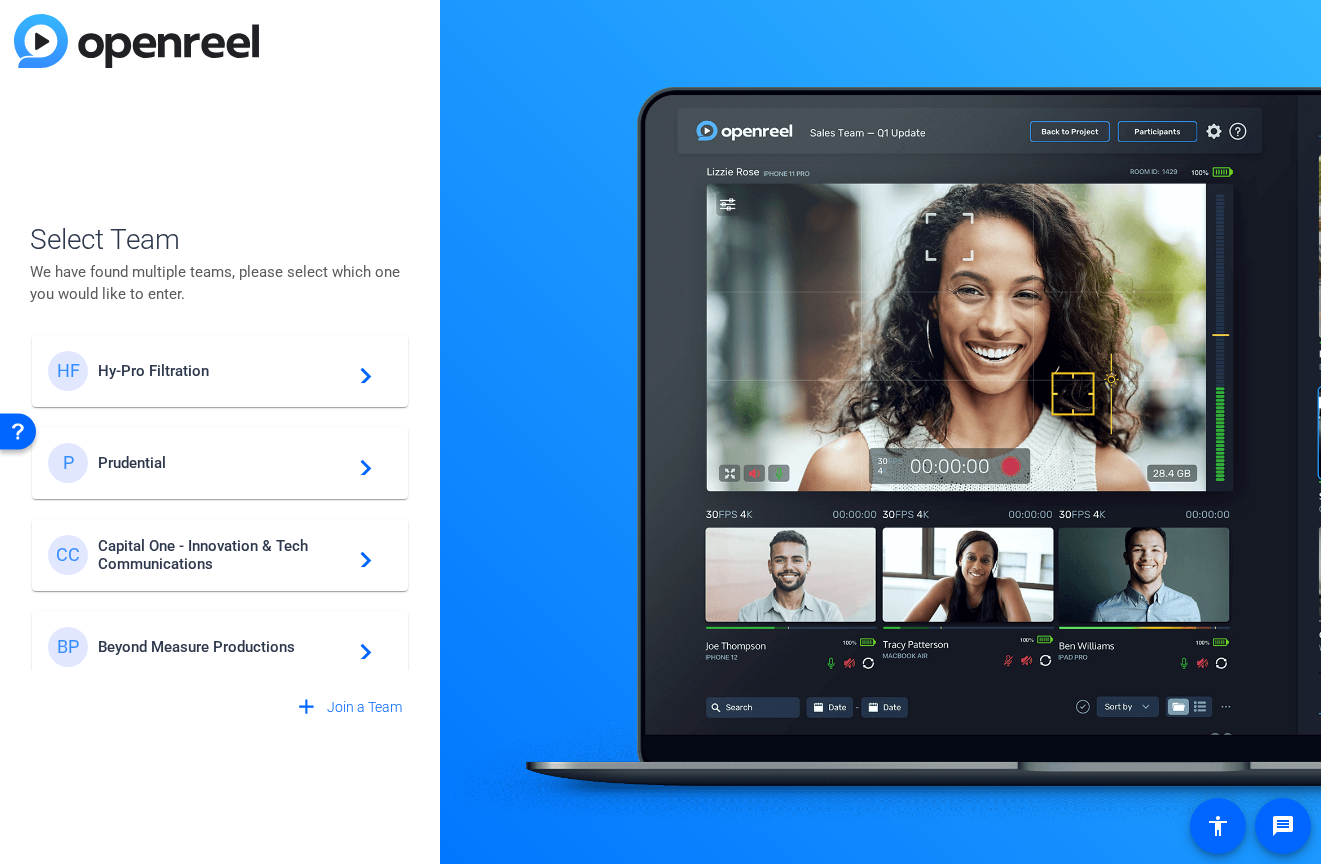 scroll, scrollTop: 550, scrollLeft: 0, axis: vertical 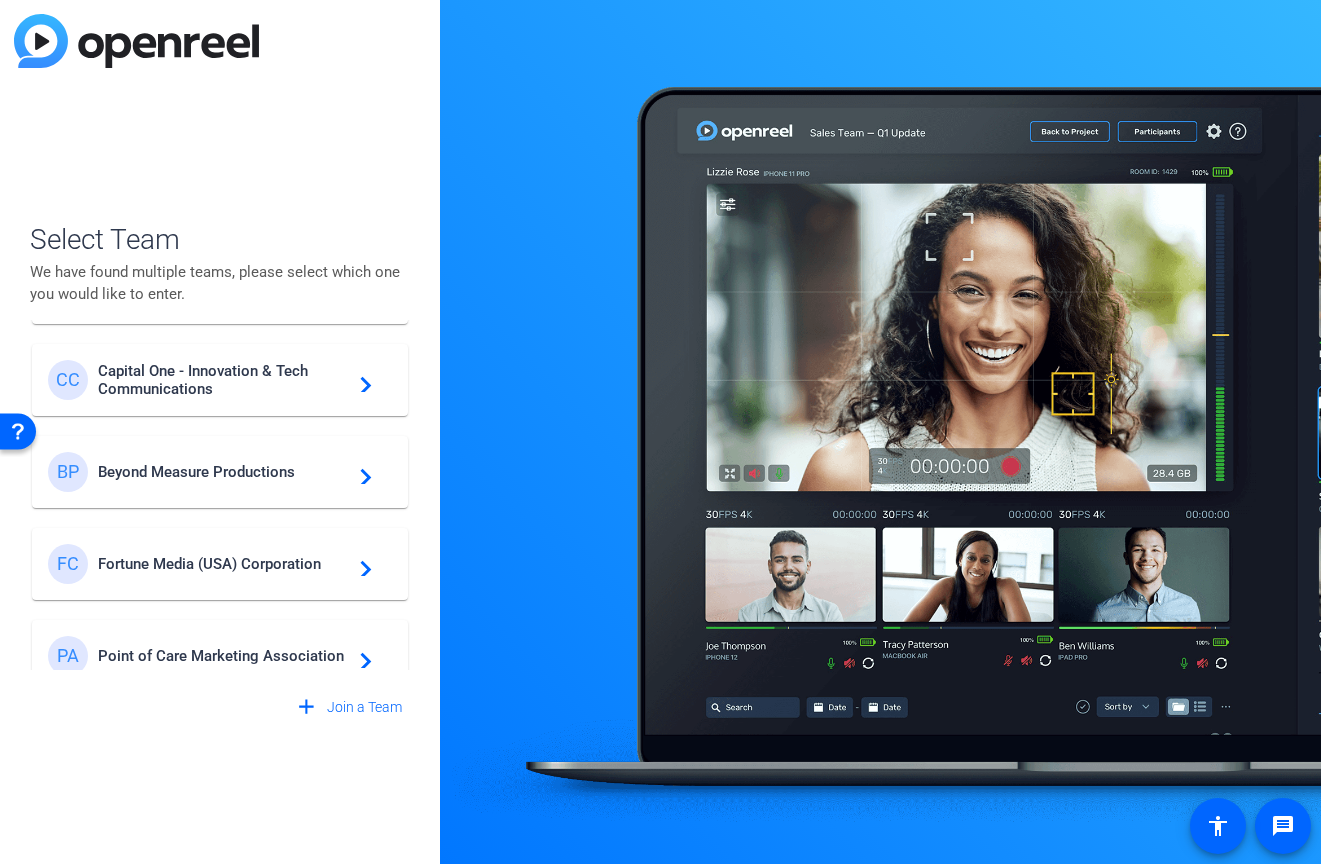click on "FC Fortune Media (USA) Corporation  navigate_next" 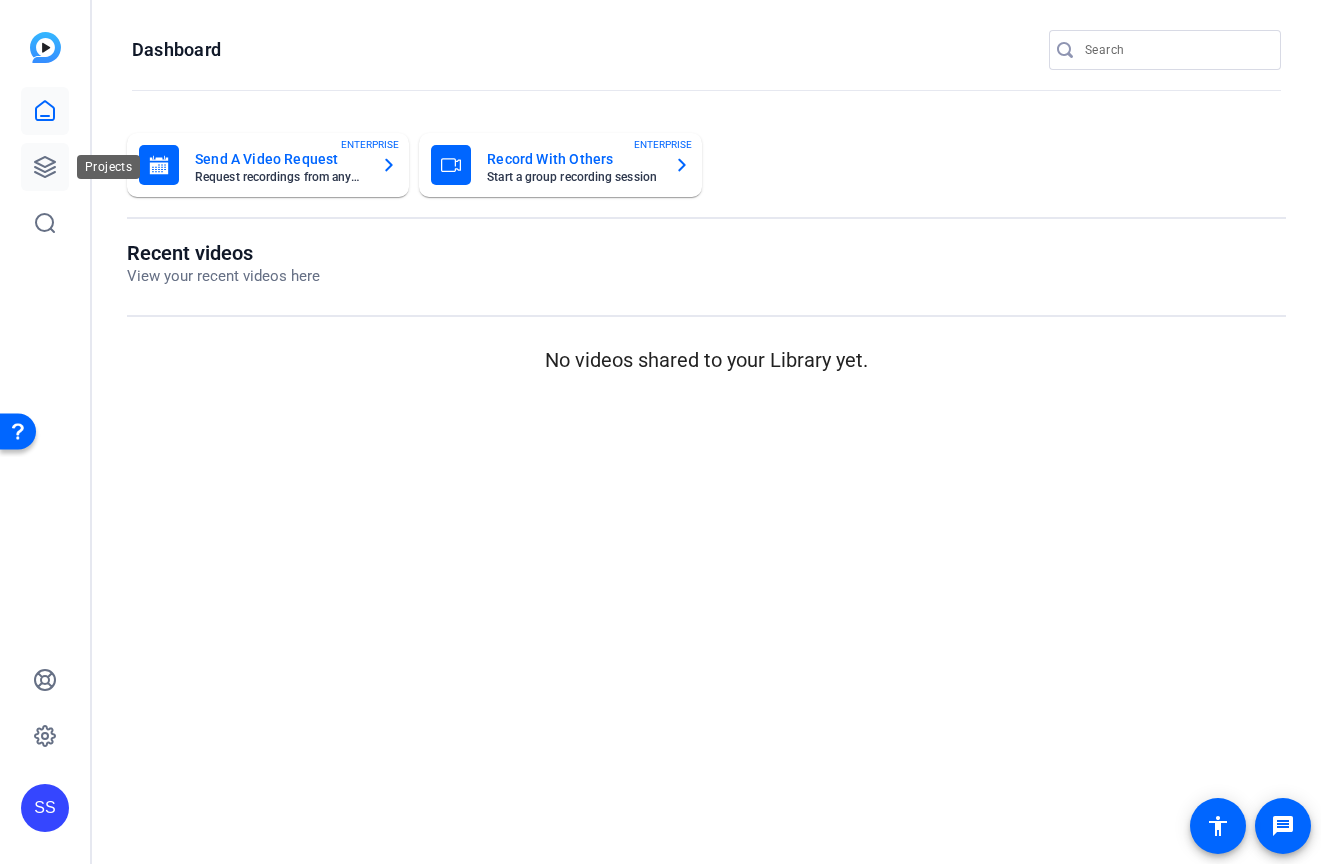 click 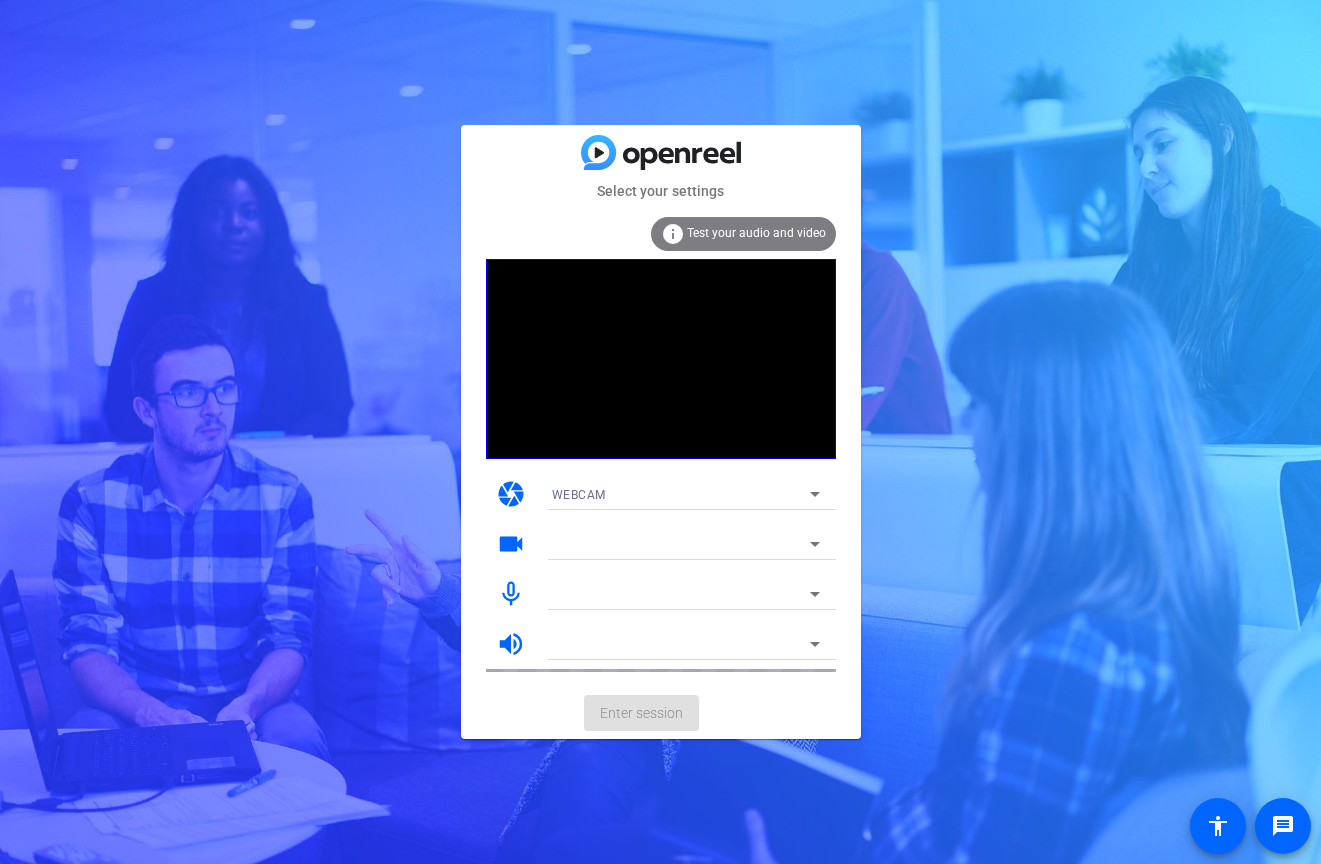 scroll, scrollTop: 0, scrollLeft: 0, axis: both 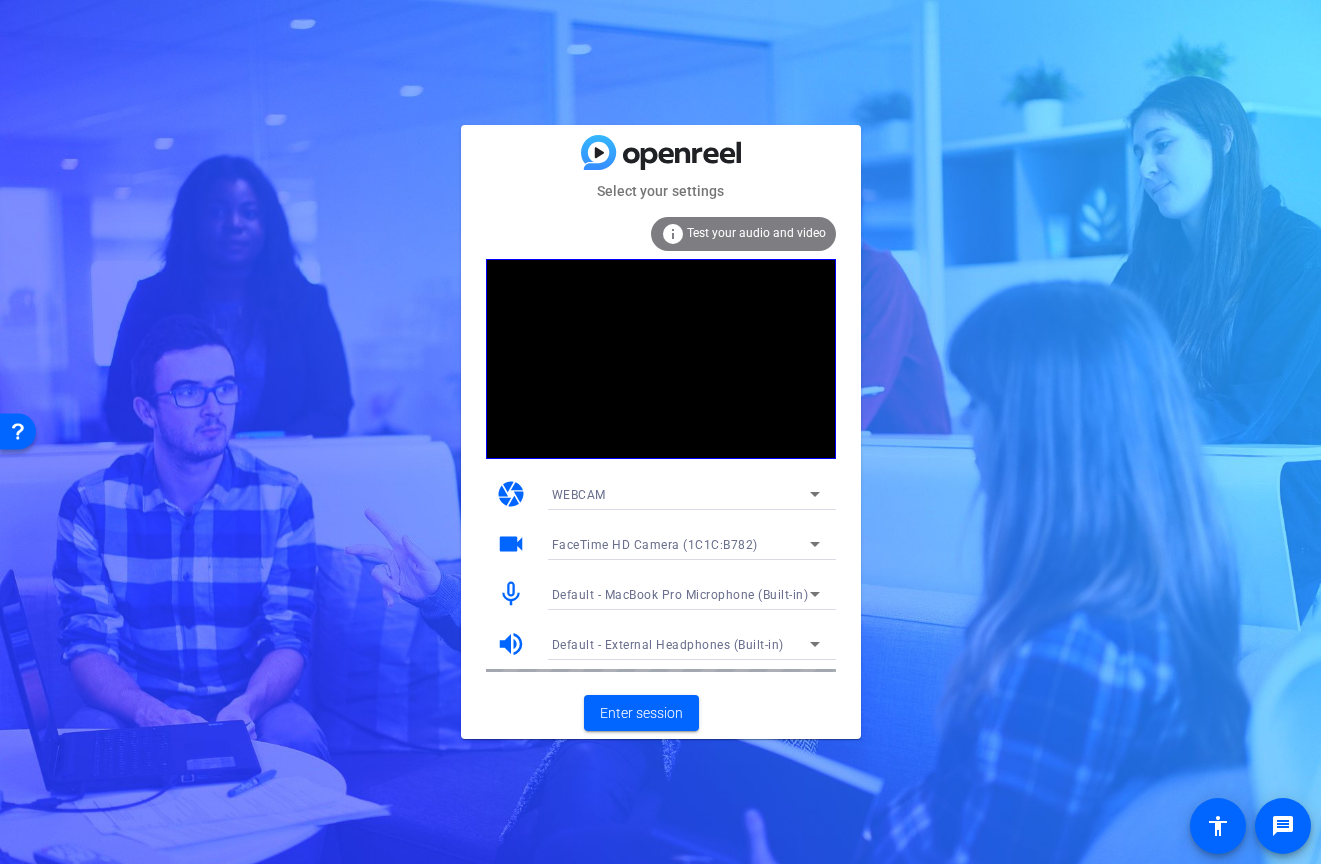 click on "FaceTime HD Camera (1C1C:B782)" at bounding box center [655, 545] 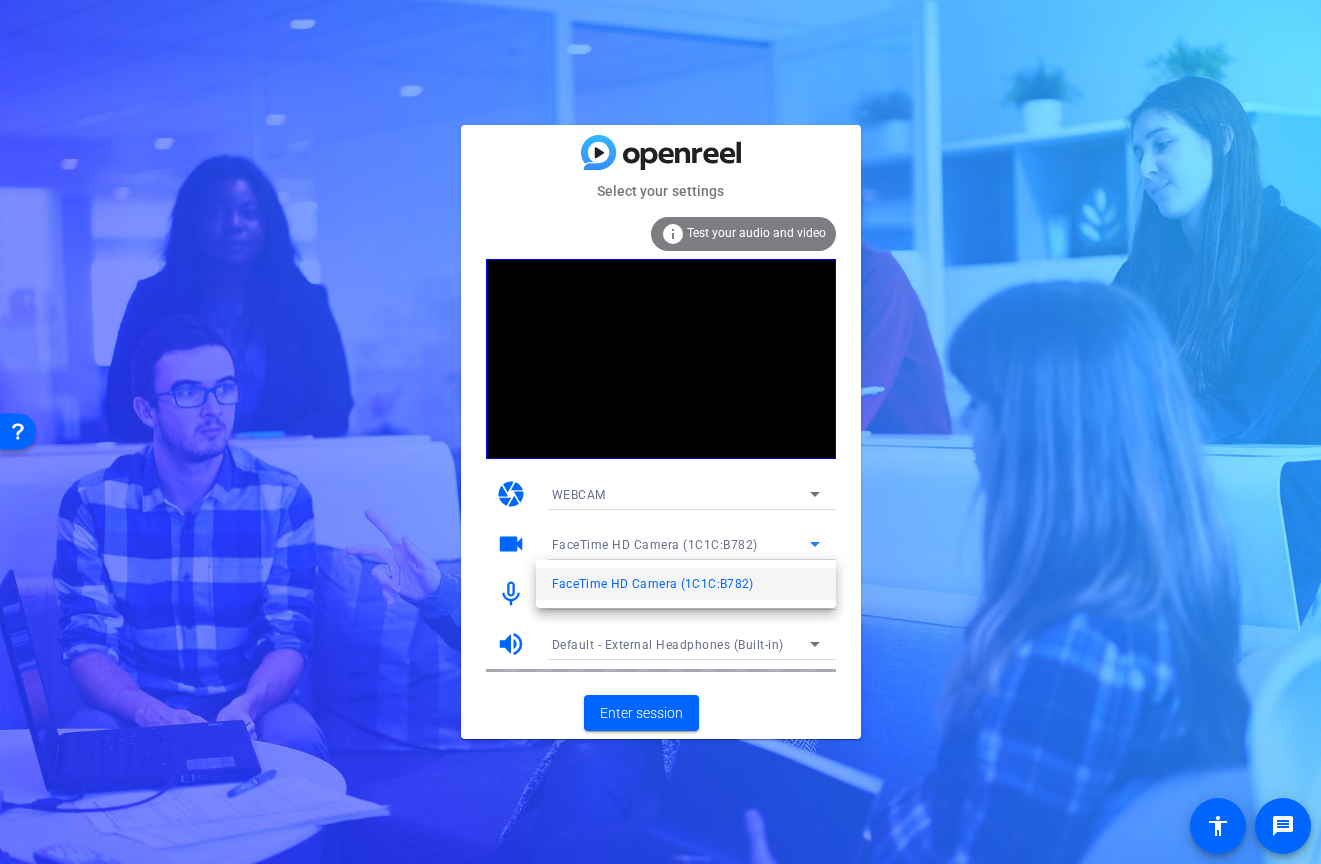 click at bounding box center (660, 432) 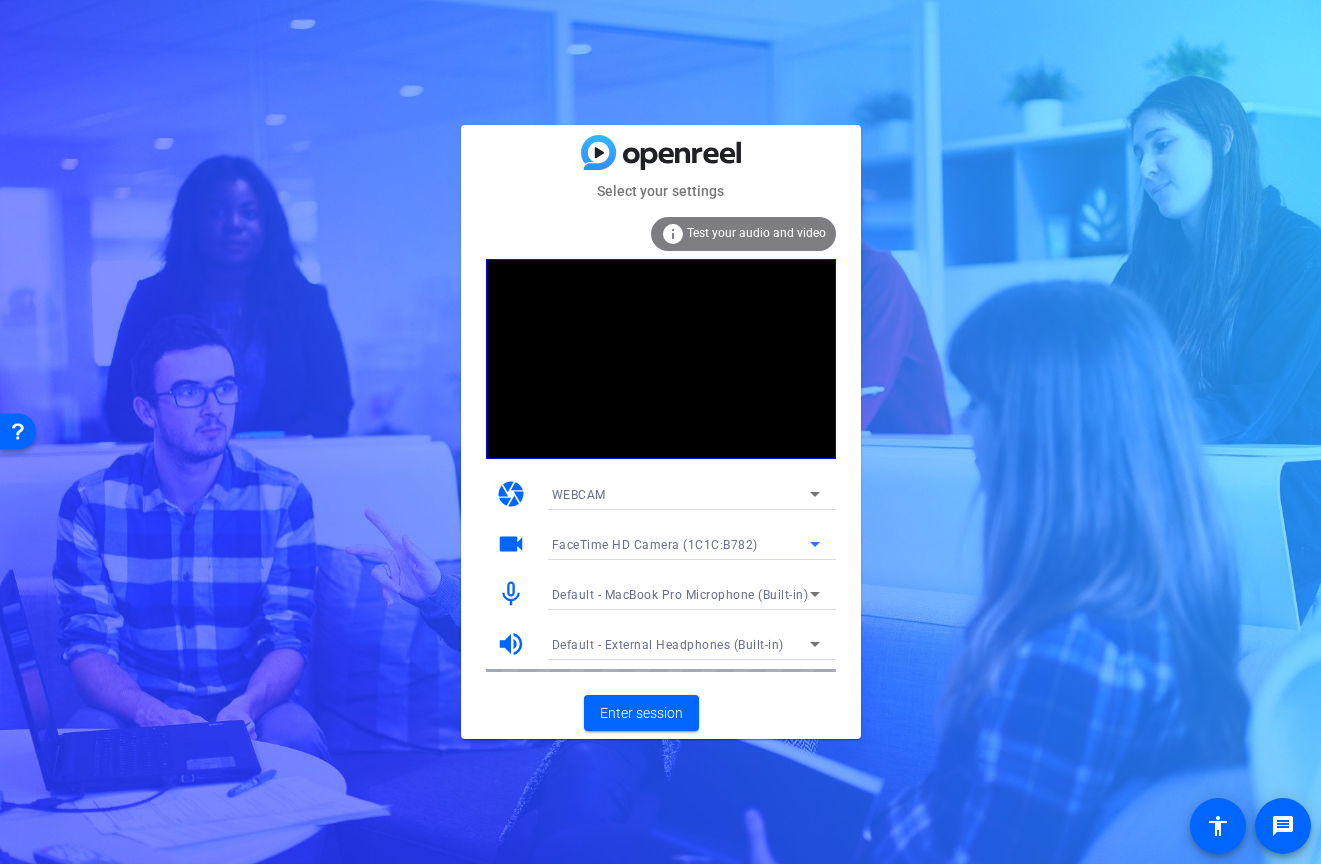 click on "FaceTime HD Camera (1C1C:B782)" at bounding box center (681, 544) 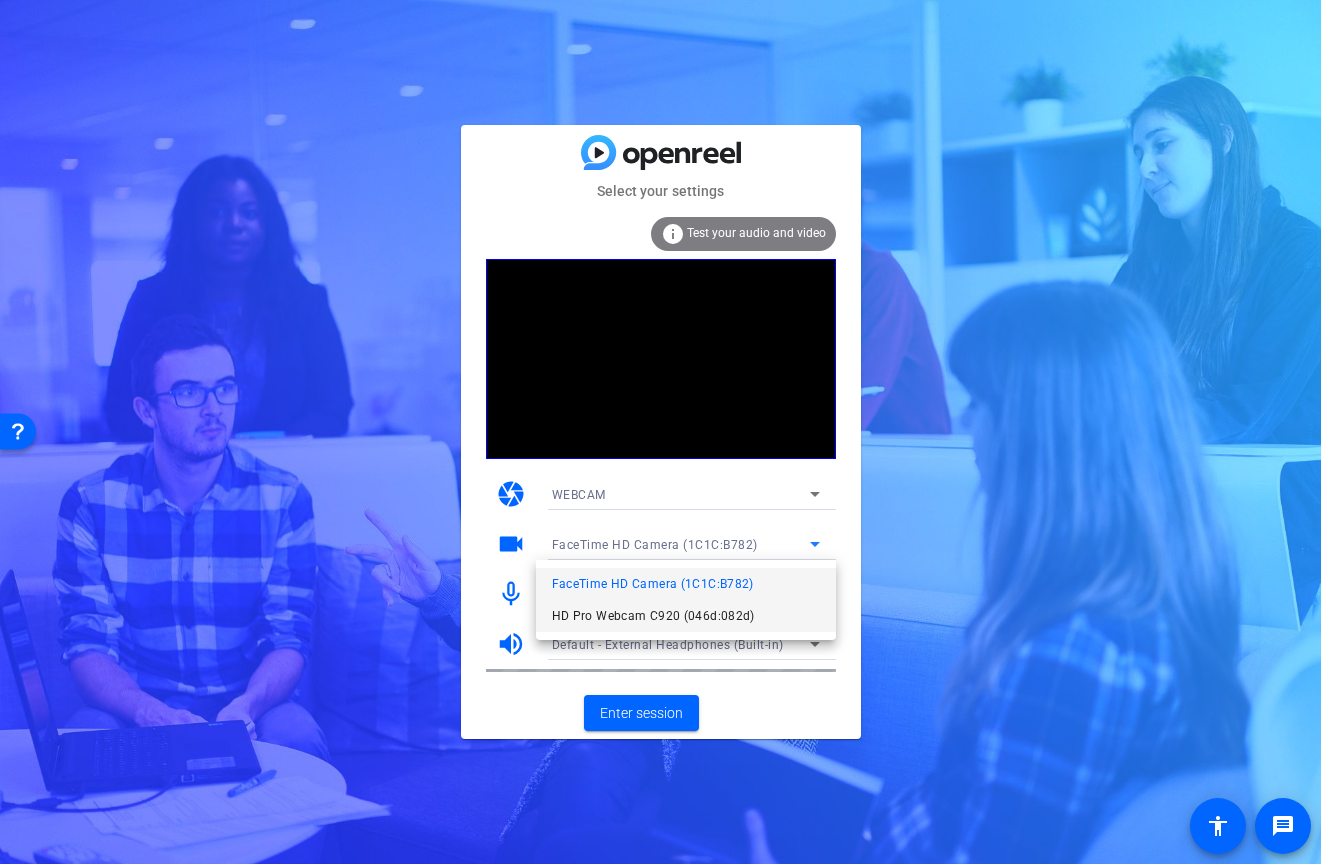 click on "HD Pro Webcam C920 (046d:082d)" at bounding box center [653, 616] 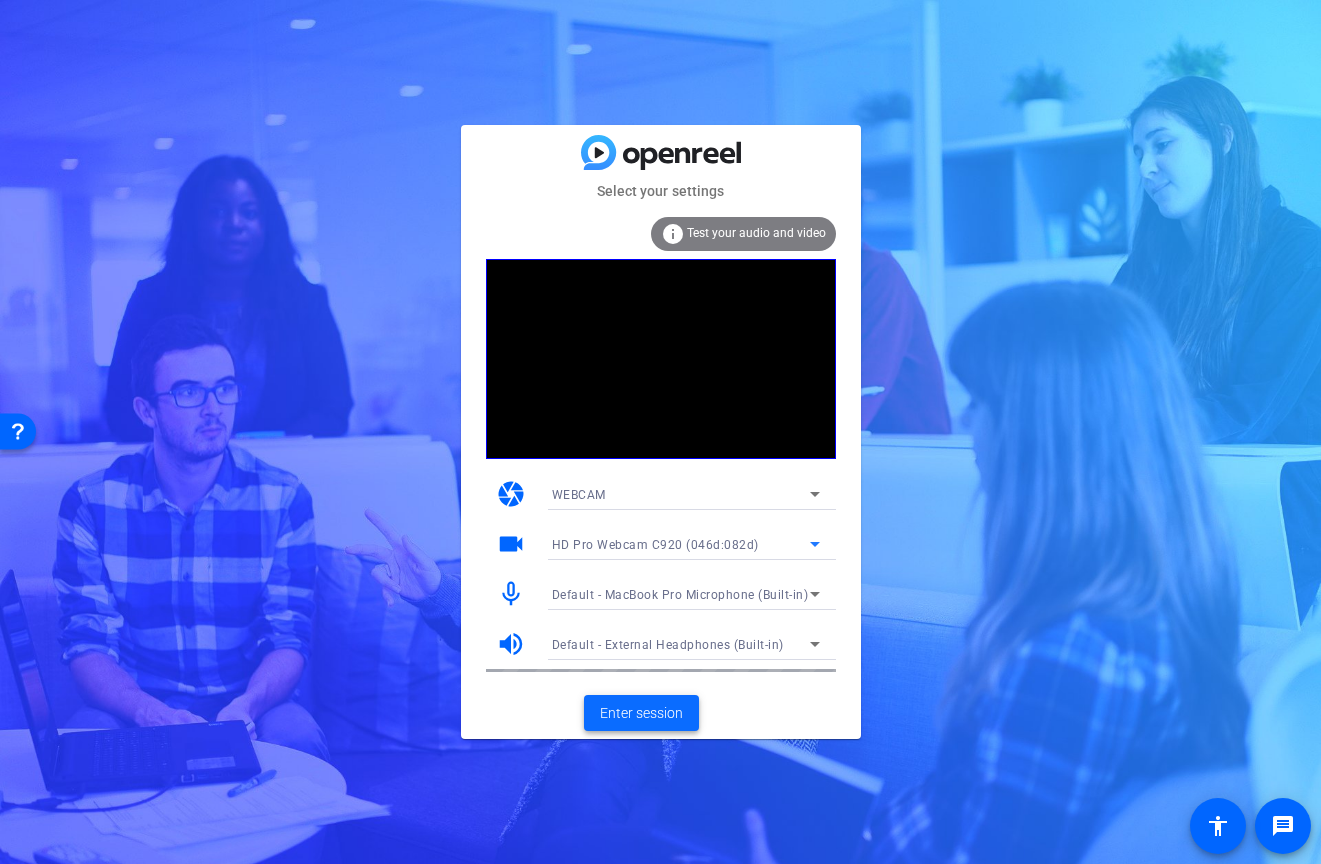 click on "Enter session" 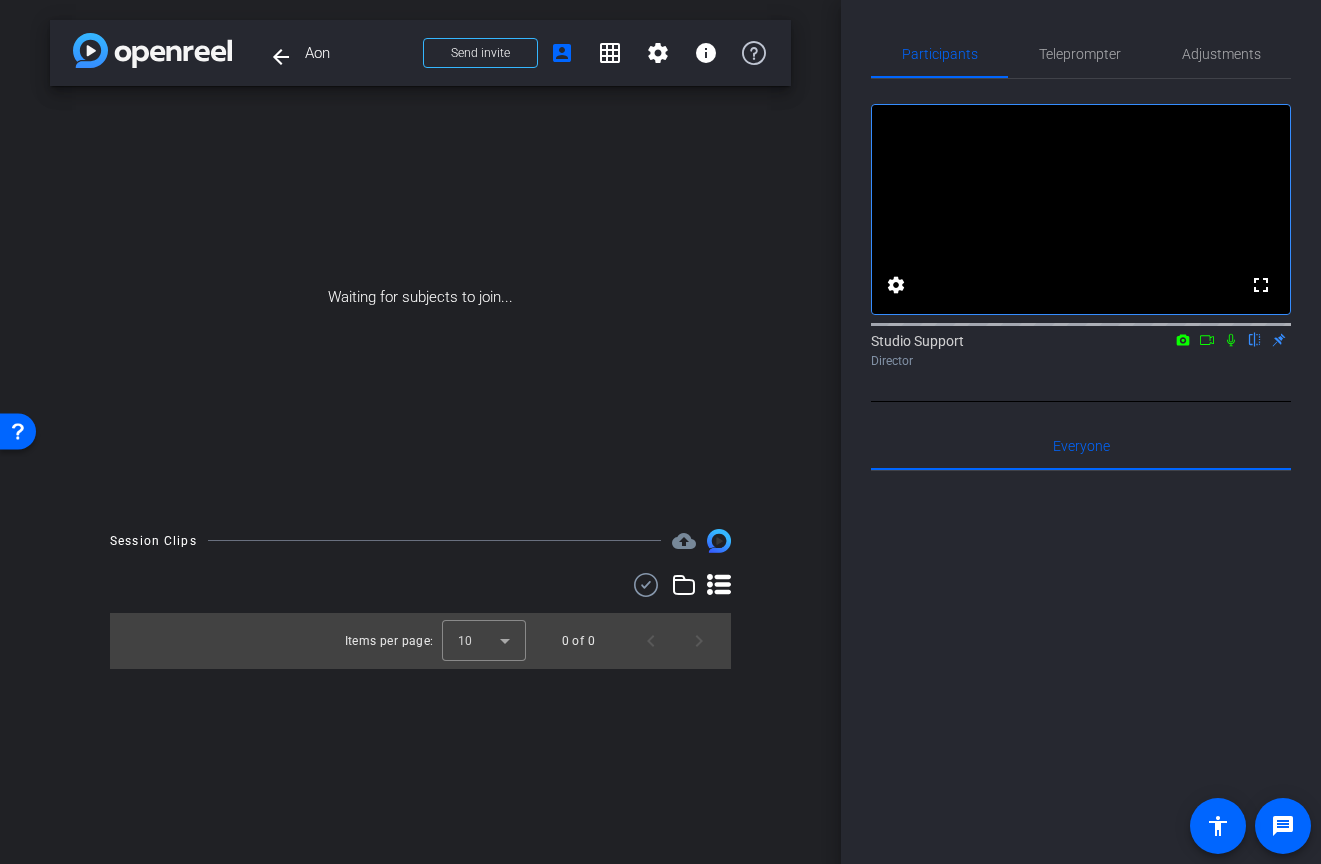 click 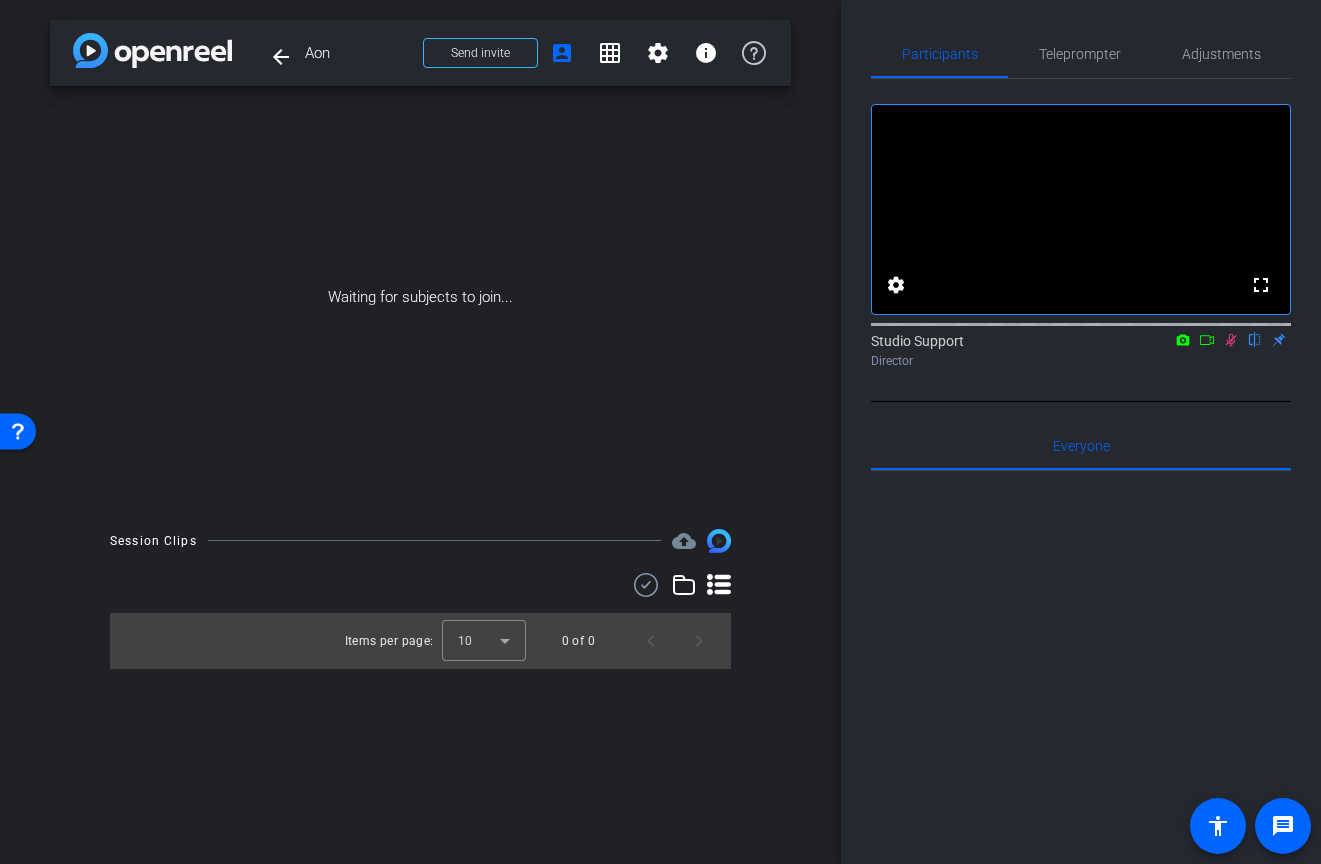 click 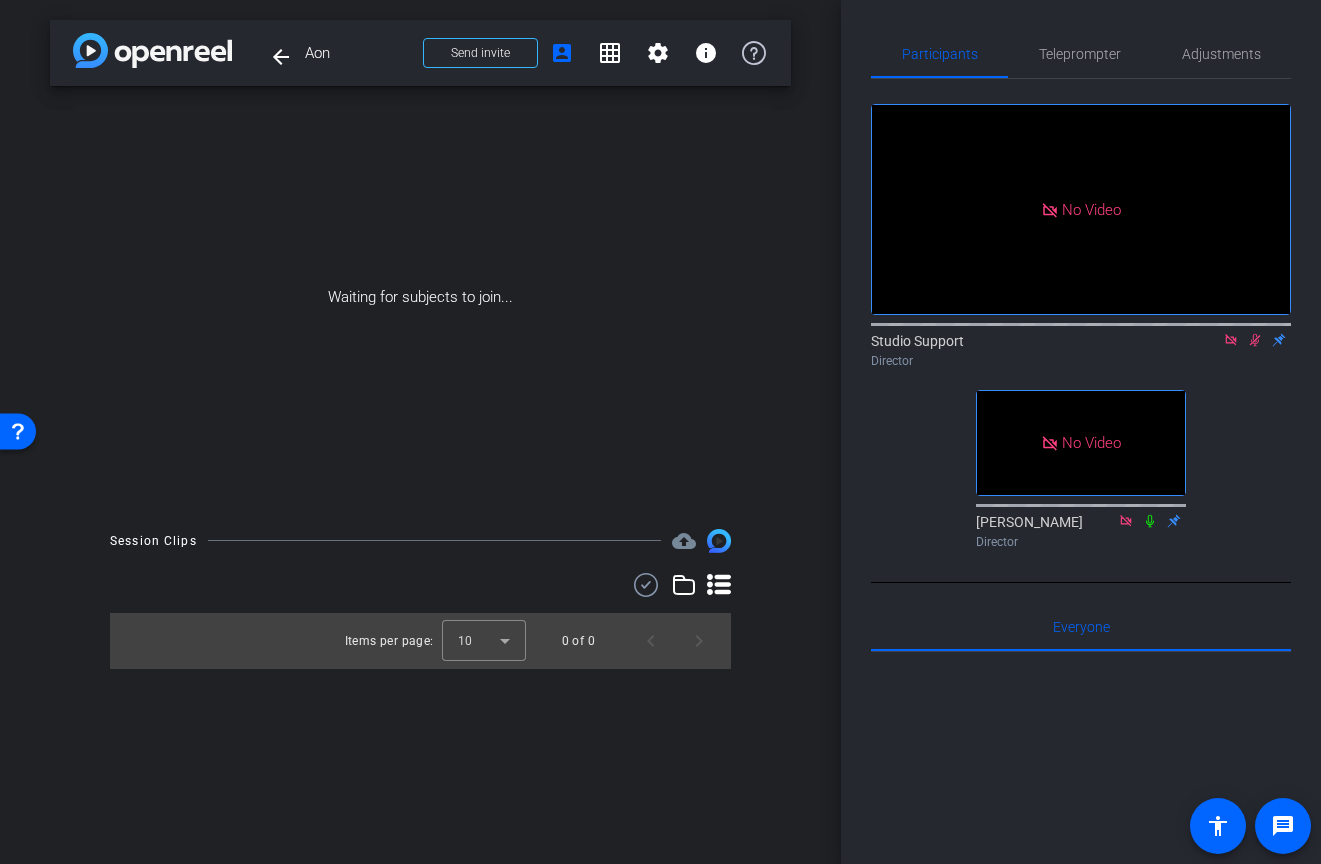 click 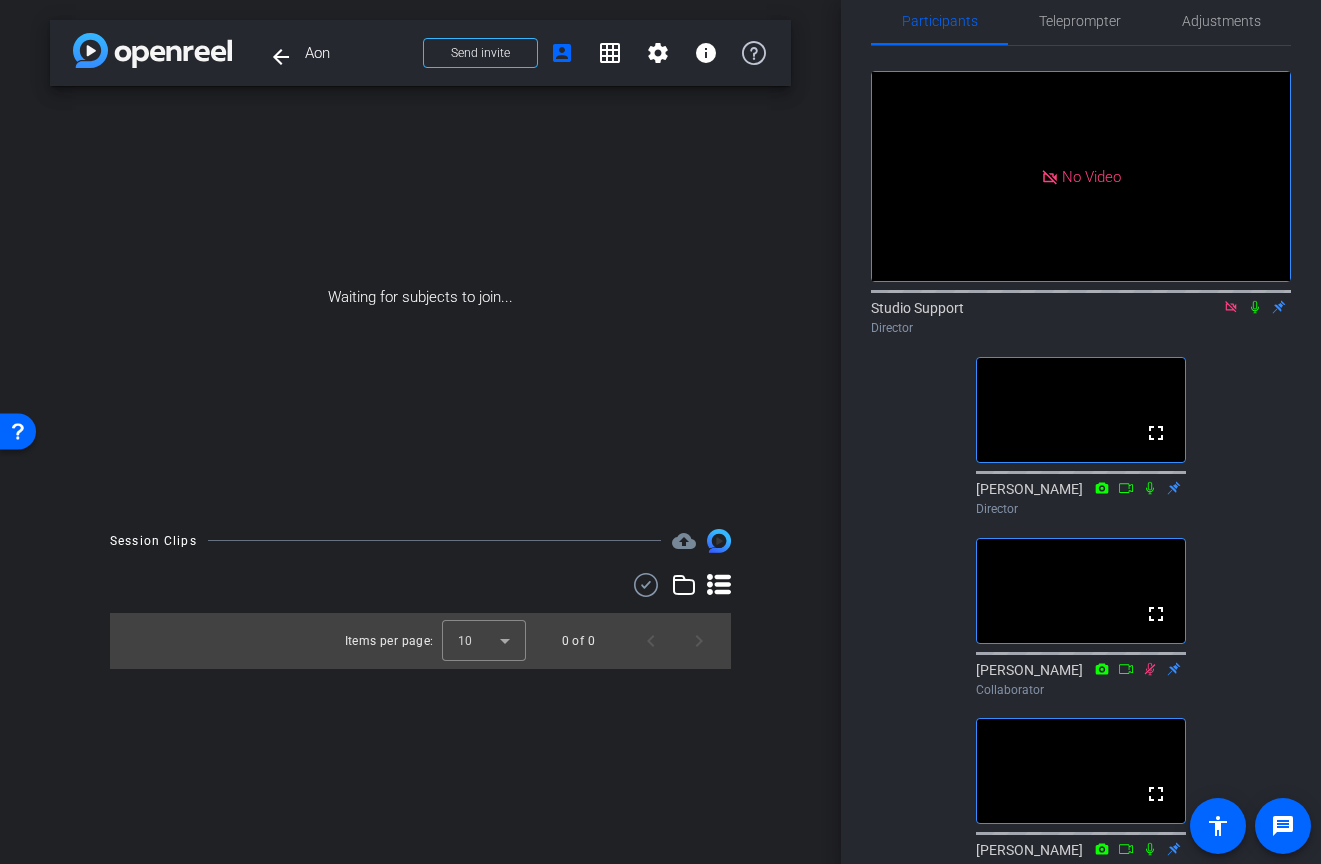 scroll, scrollTop: 34, scrollLeft: 0, axis: vertical 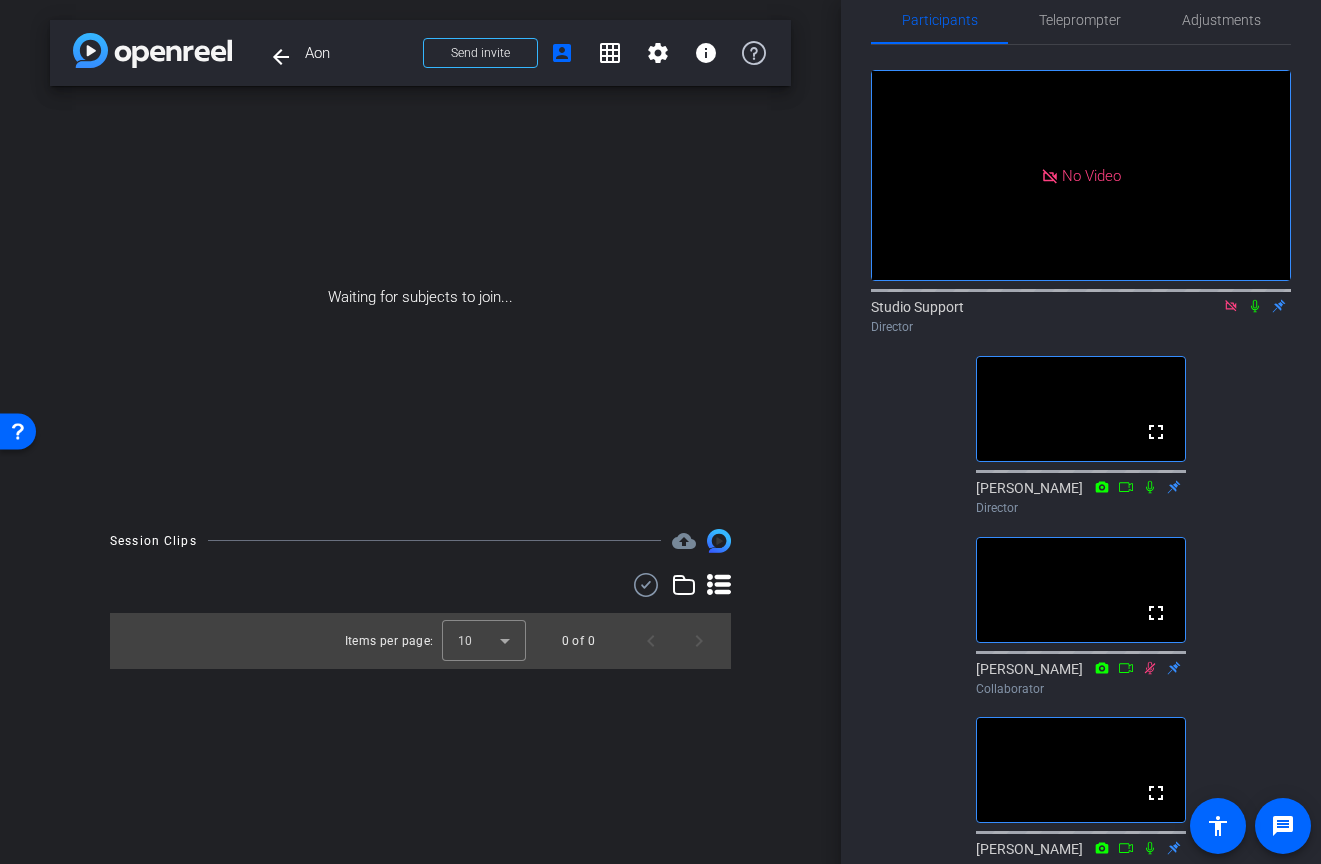 click 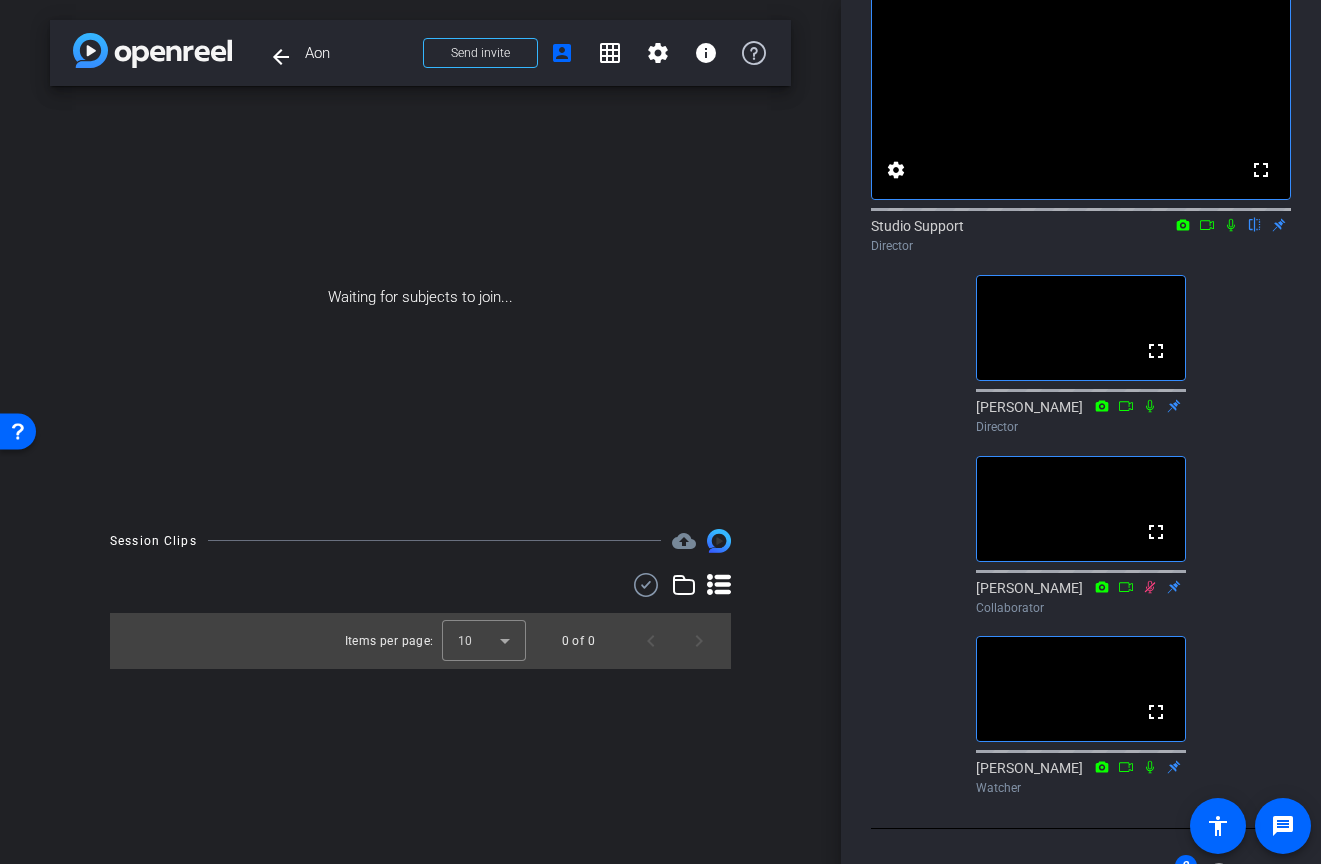 scroll, scrollTop: 476, scrollLeft: 0, axis: vertical 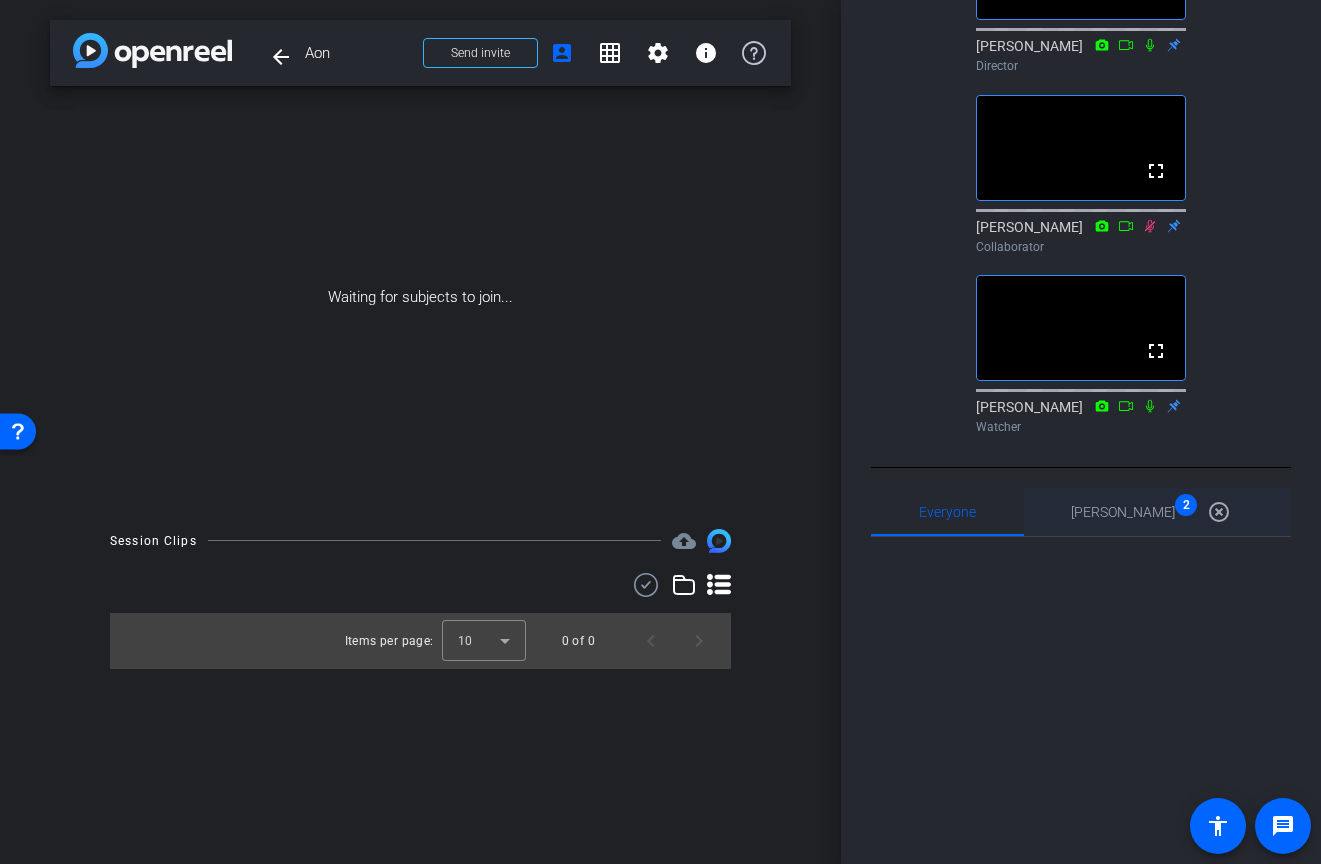 click on "David Lennon  2" at bounding box center (1123, 512) 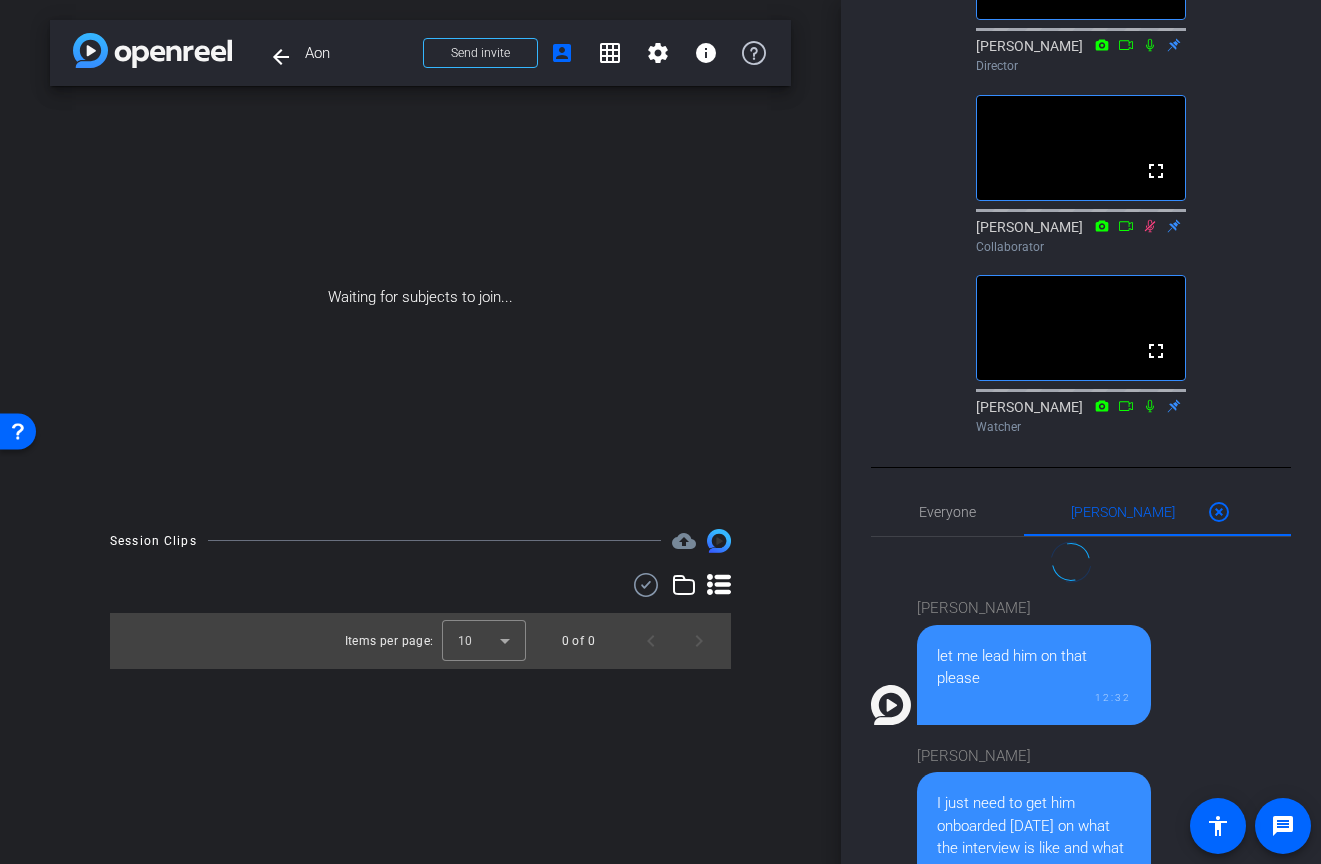 scroll, scrollTop: 896, scrollLeft: 0, axis: vertical 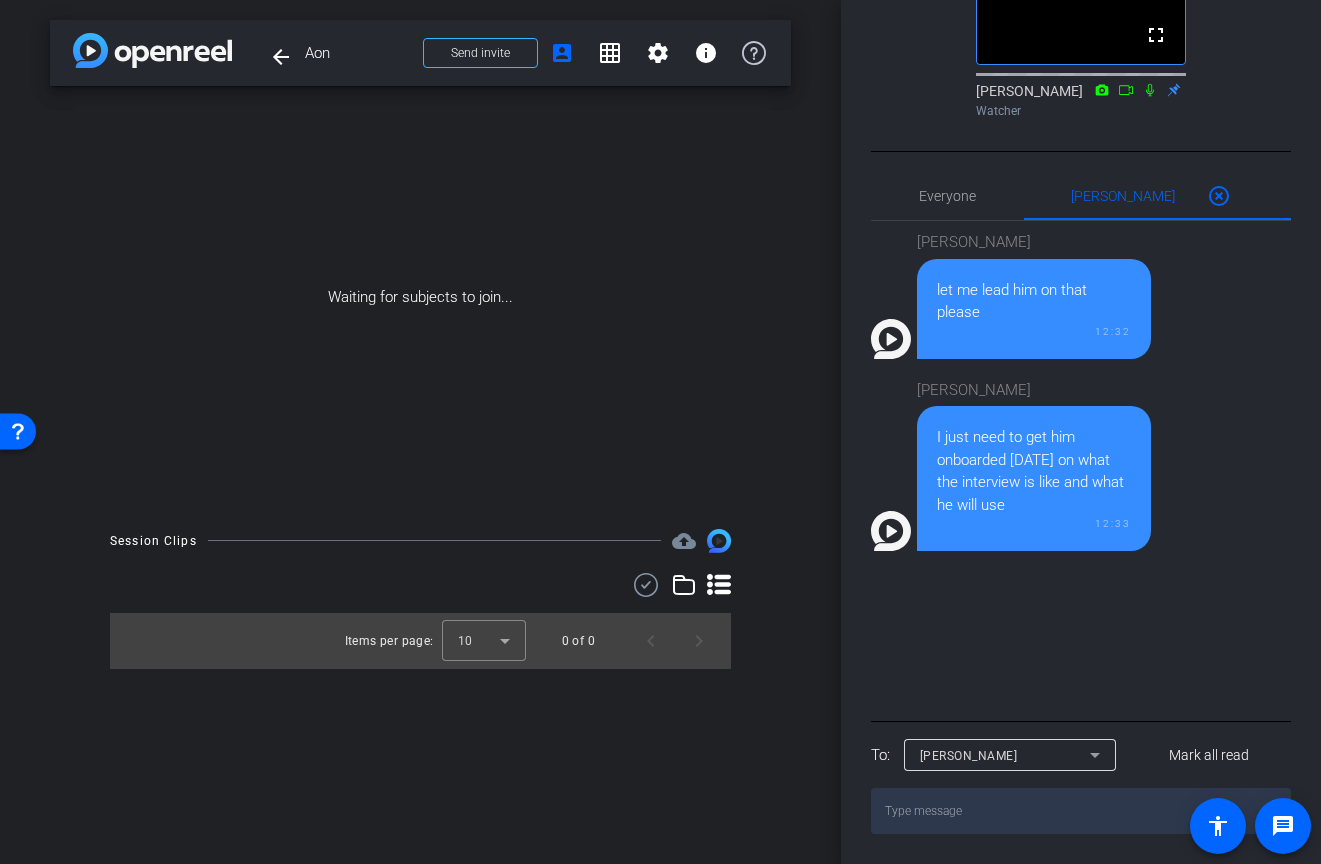 click at bounding box center (1081, 811) 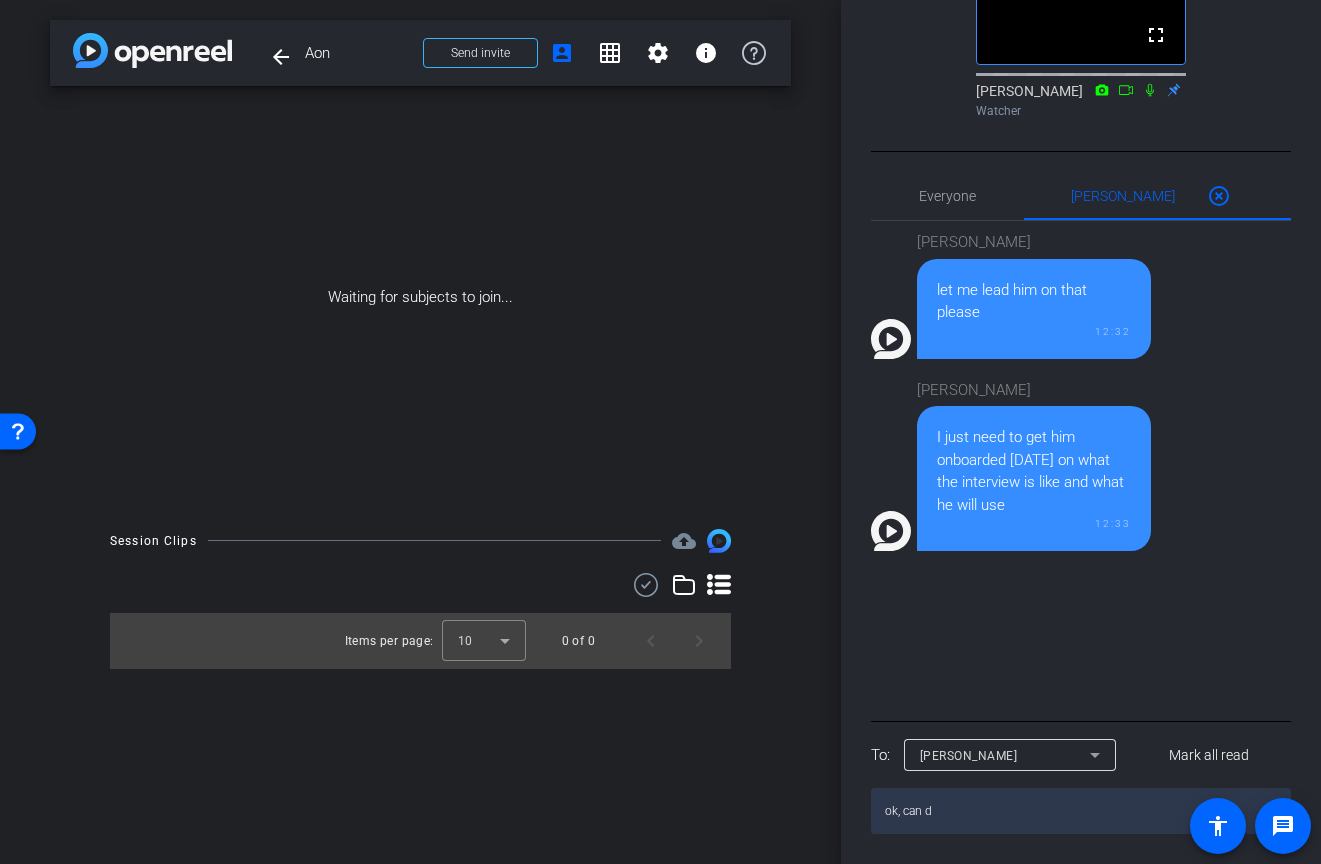 type on "ok, can do" 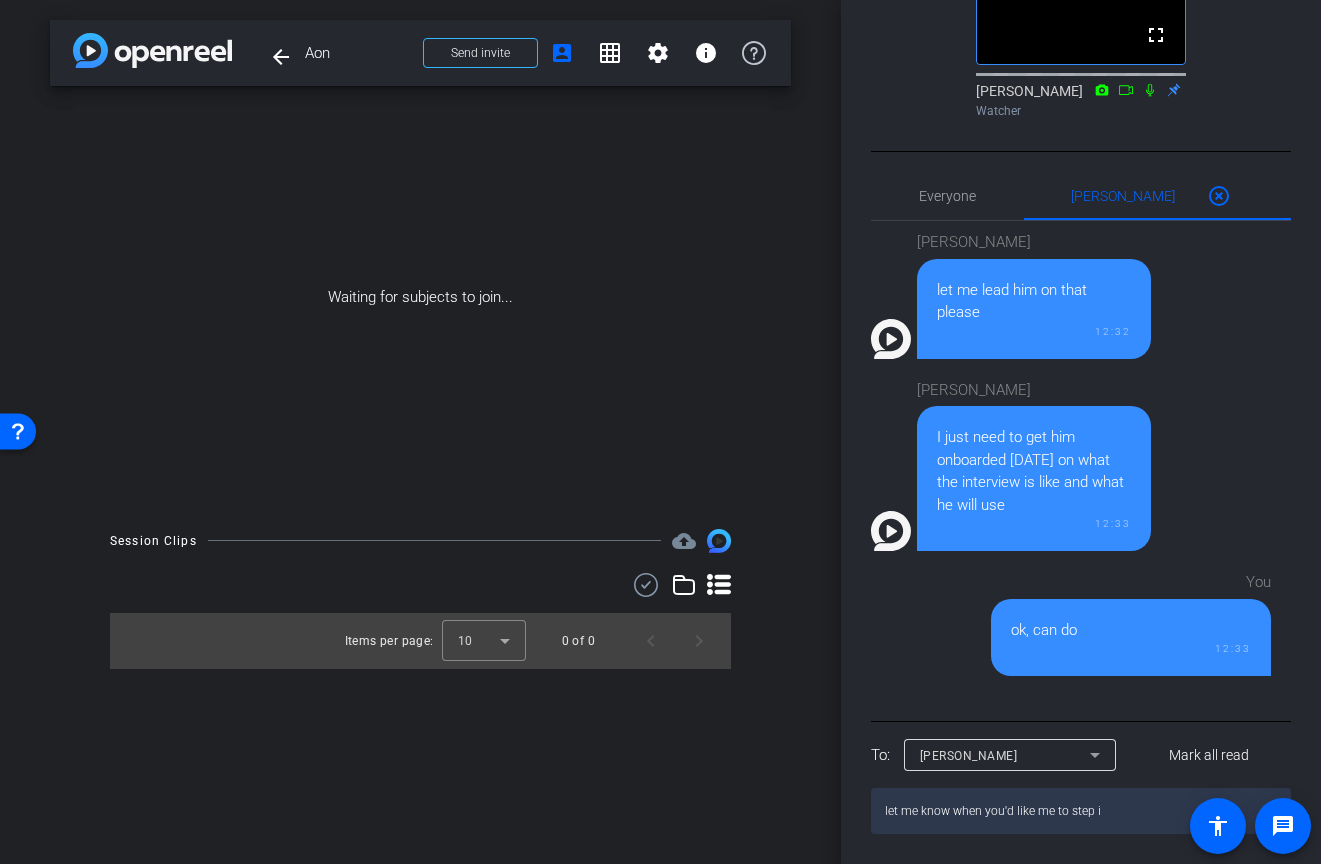 type on "let me know when you'd like me to step in" 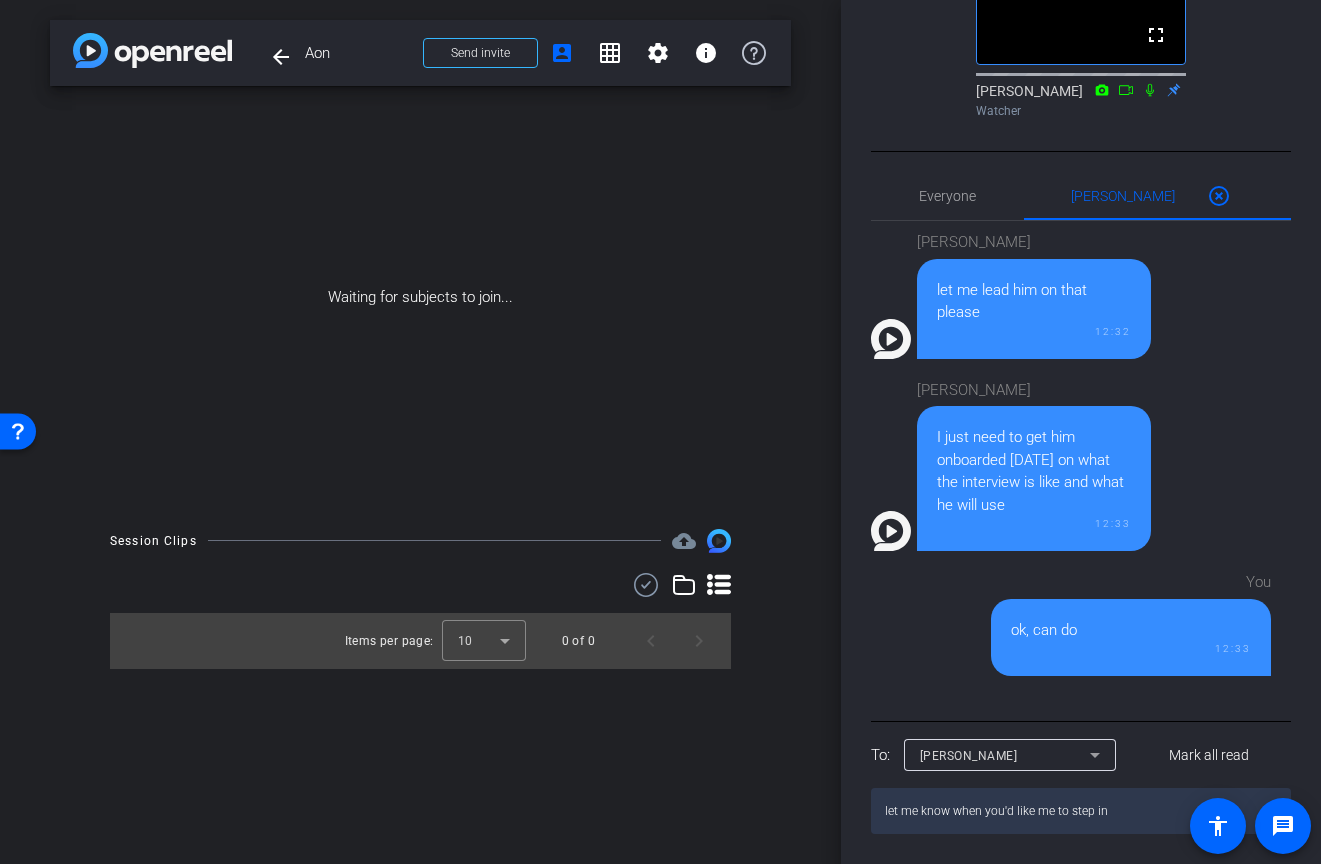 type 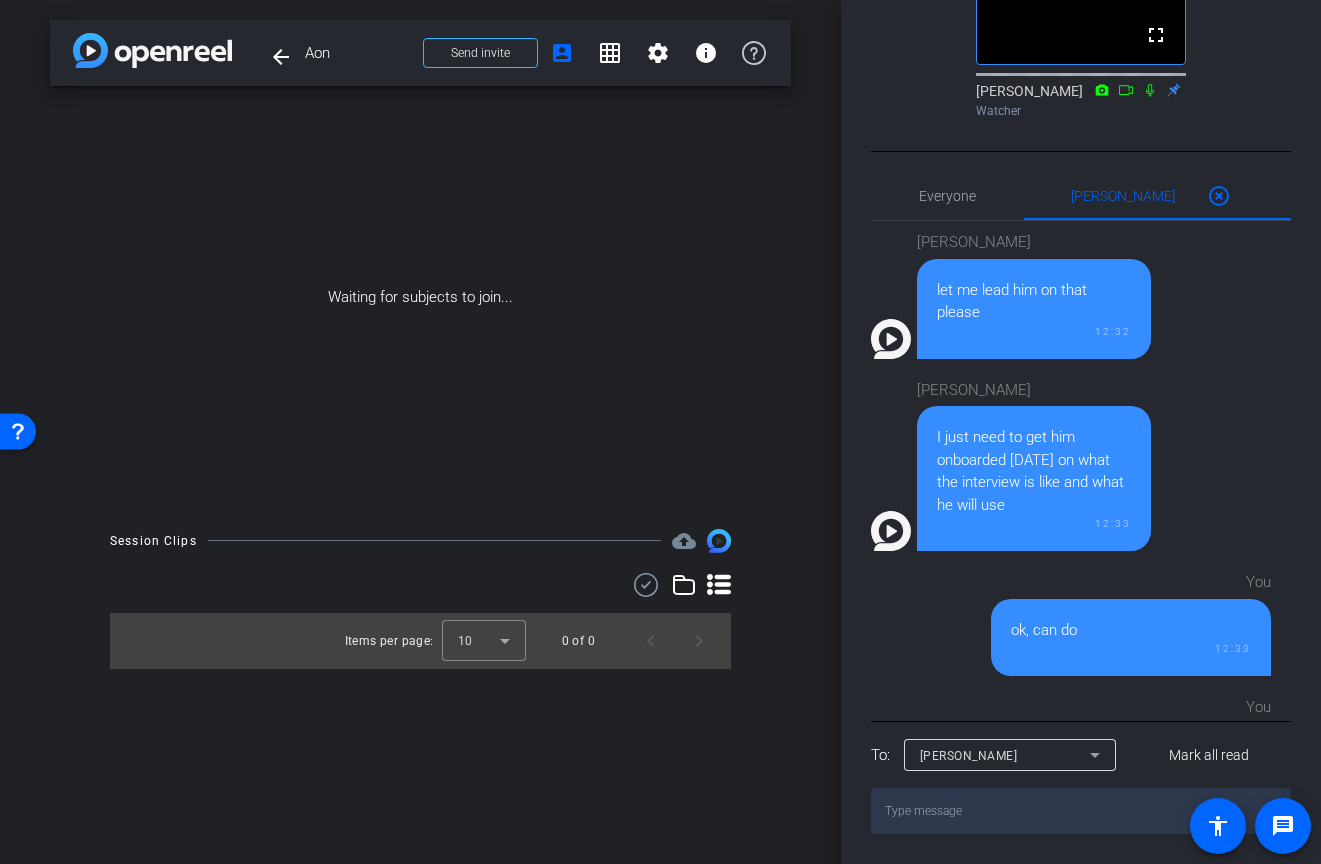 scroll, scrollTop: 117, scrollLeft: 0, axis: vertical 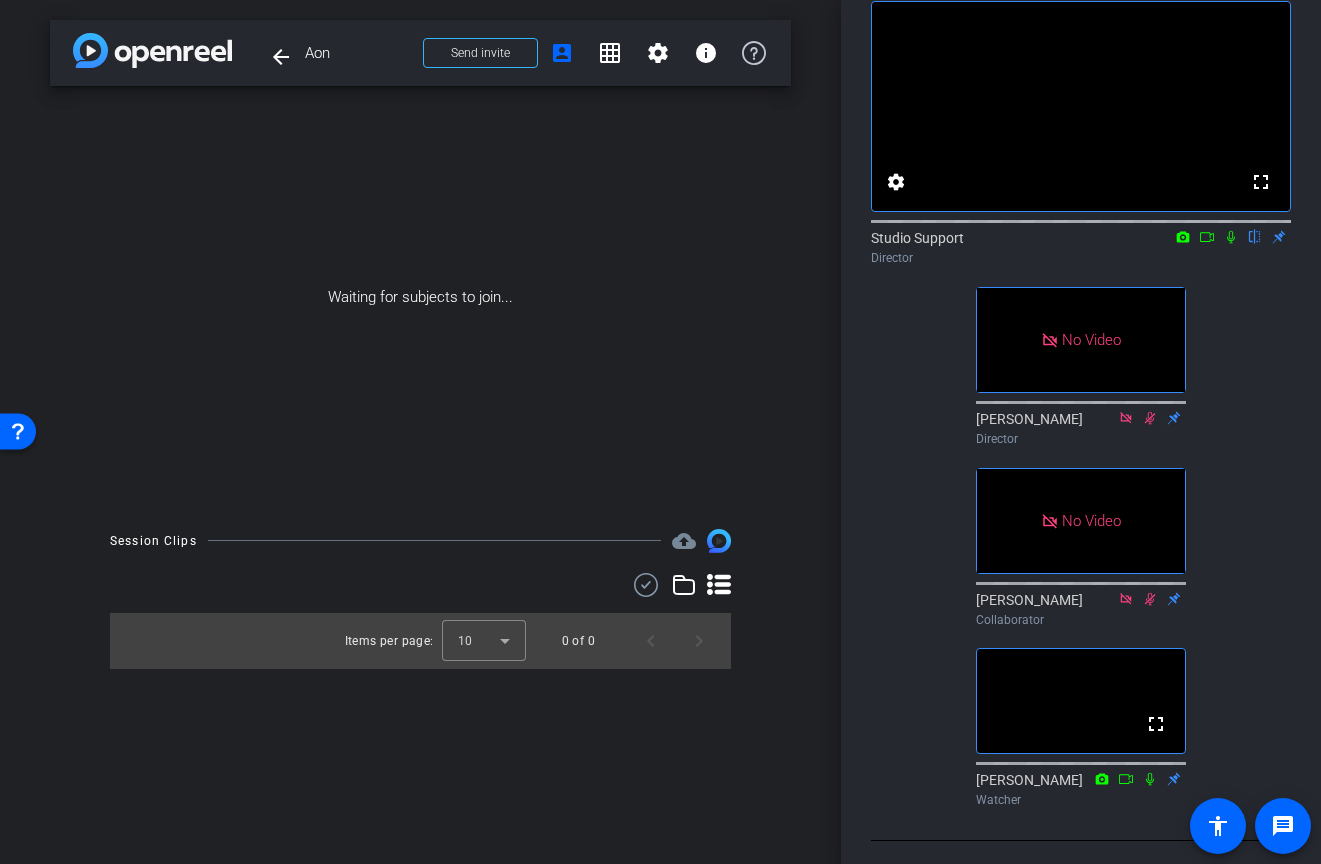 click 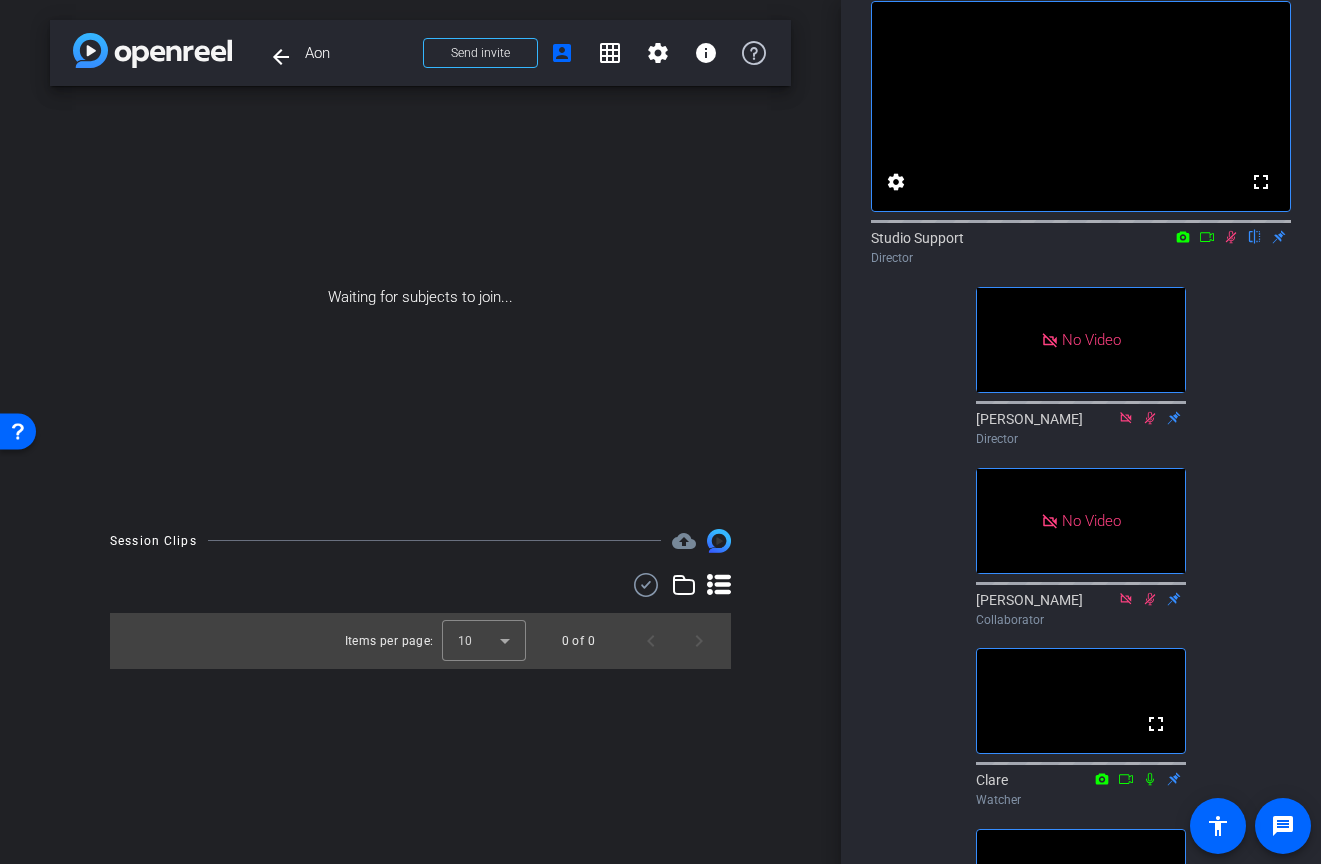 click 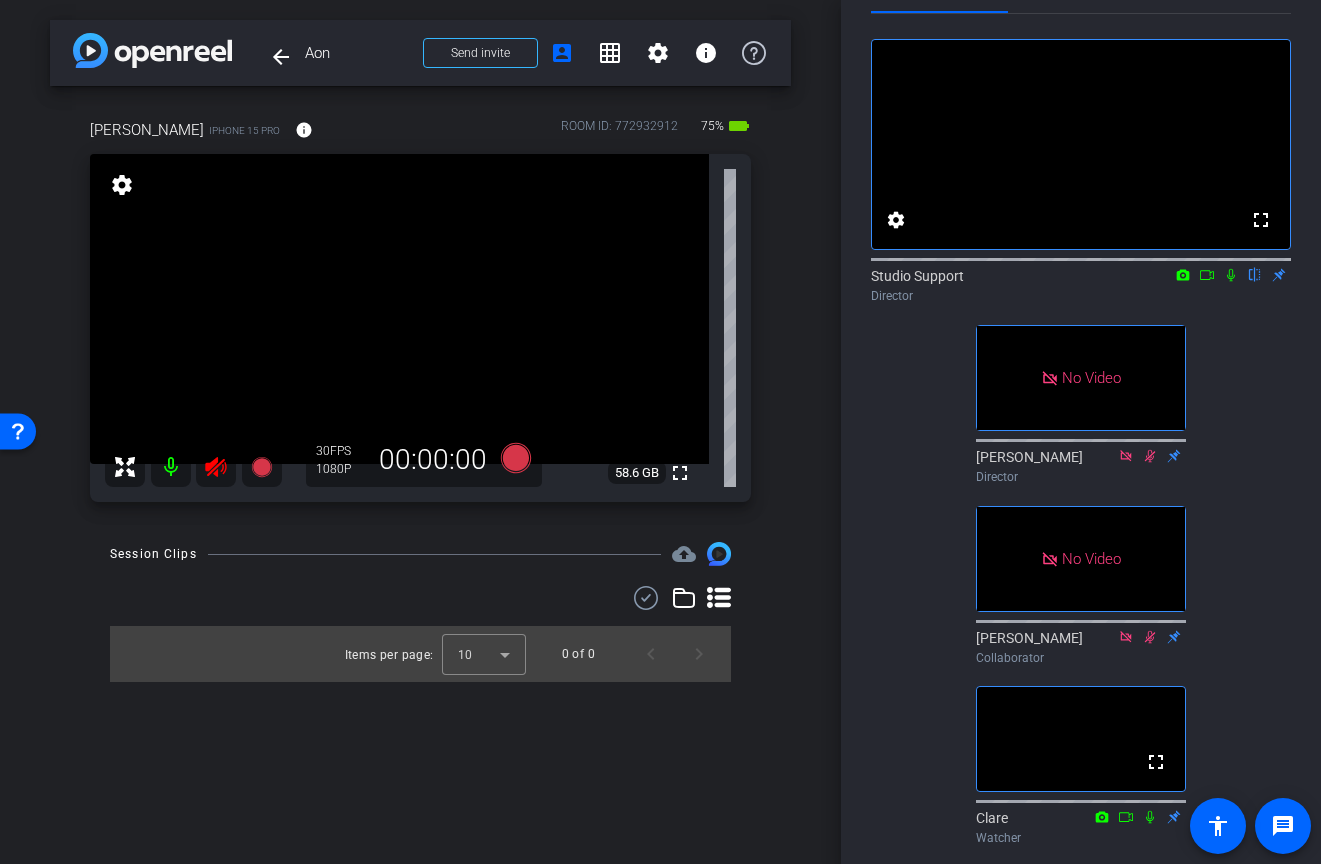 scroll, scrollTop: 0, scrollLeft: 0, axis: both 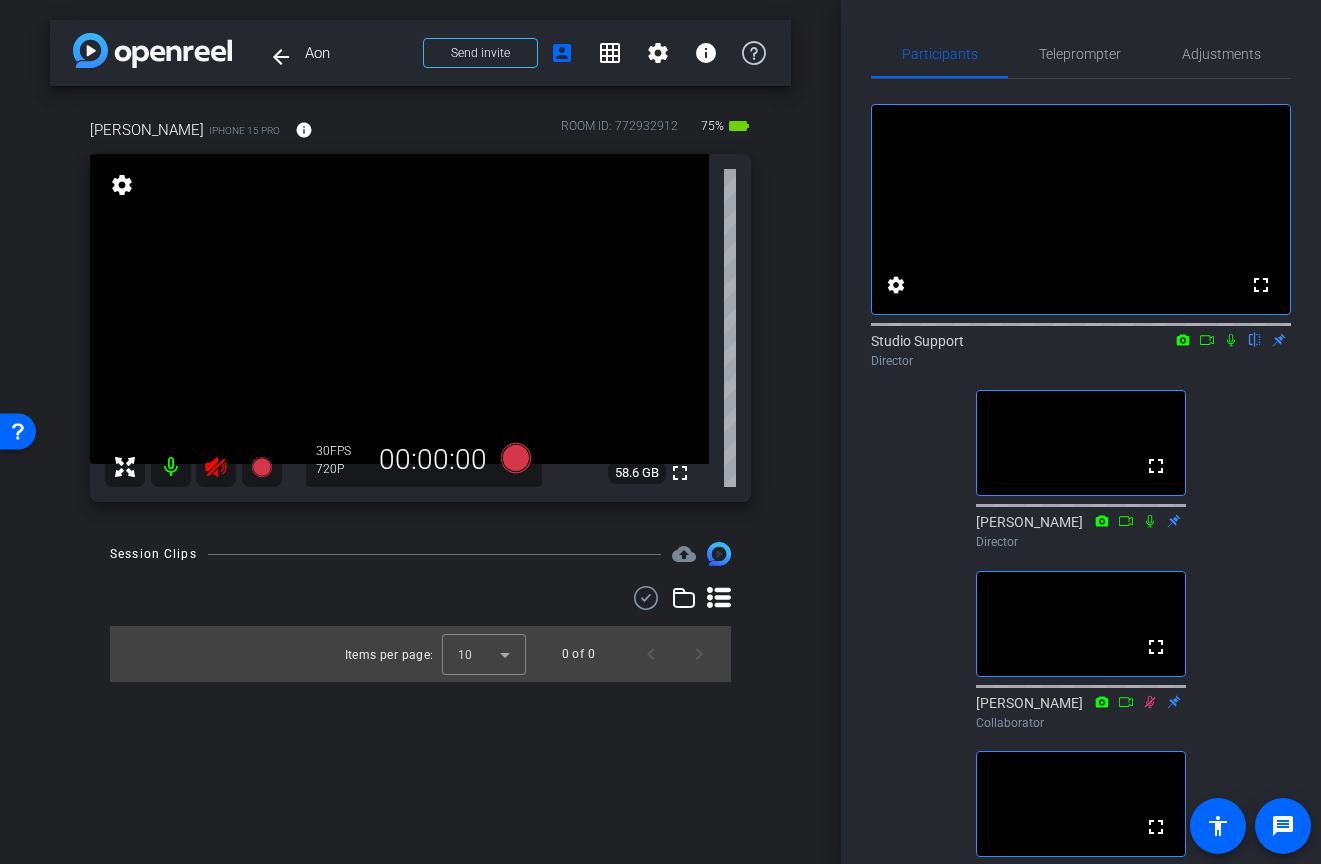click 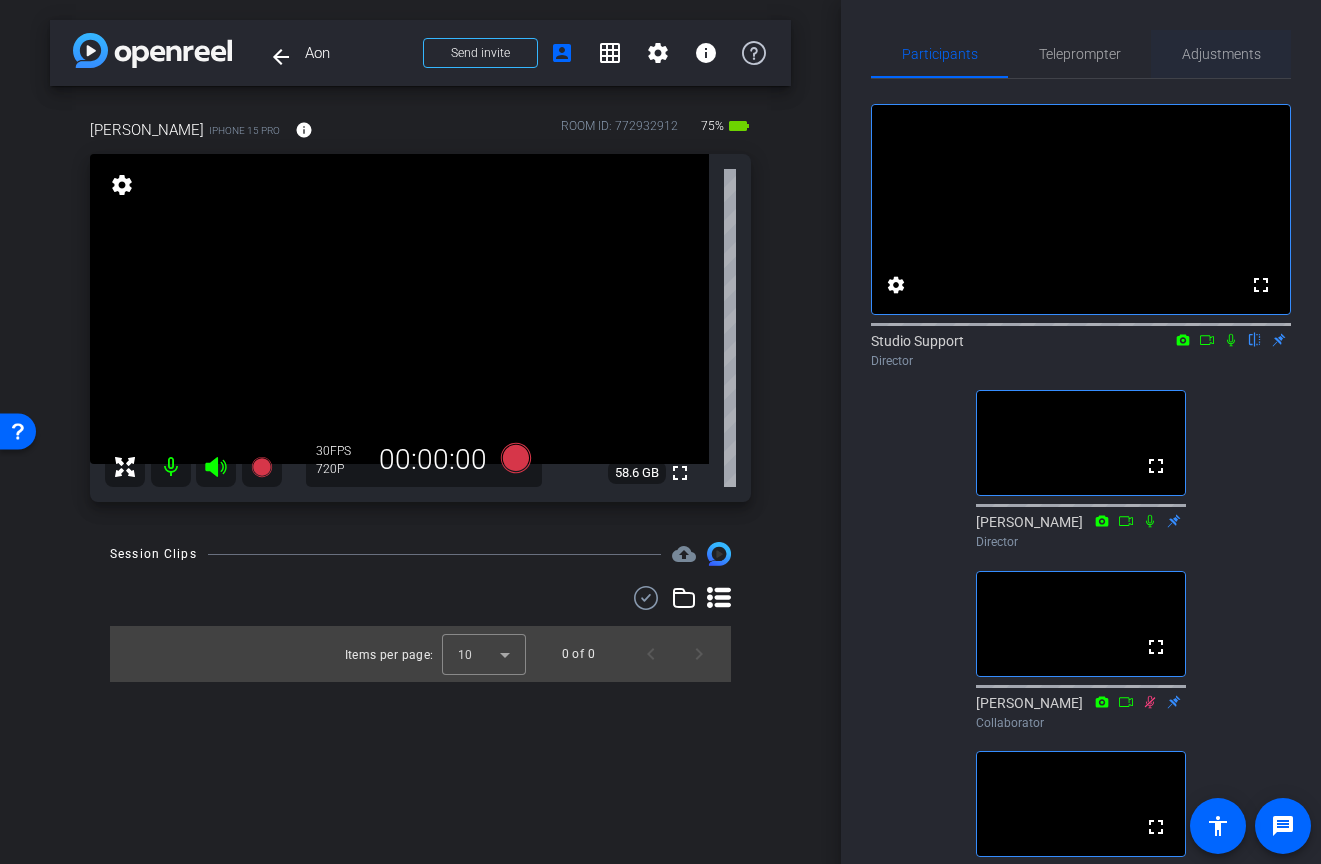 click on "Adjustments" at bounding box center [1221, 54] 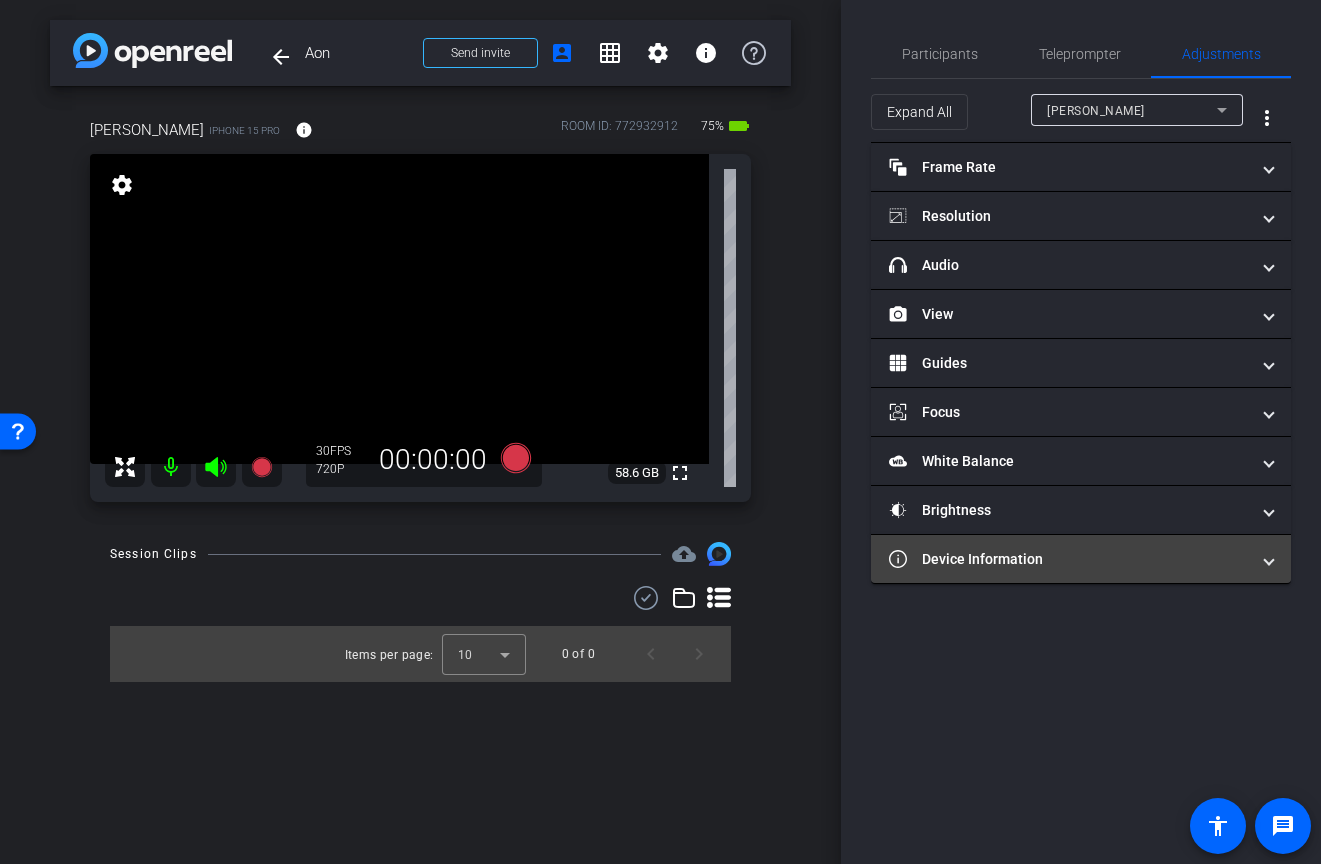click on "Device Information" at bounding box center (1081, 559) 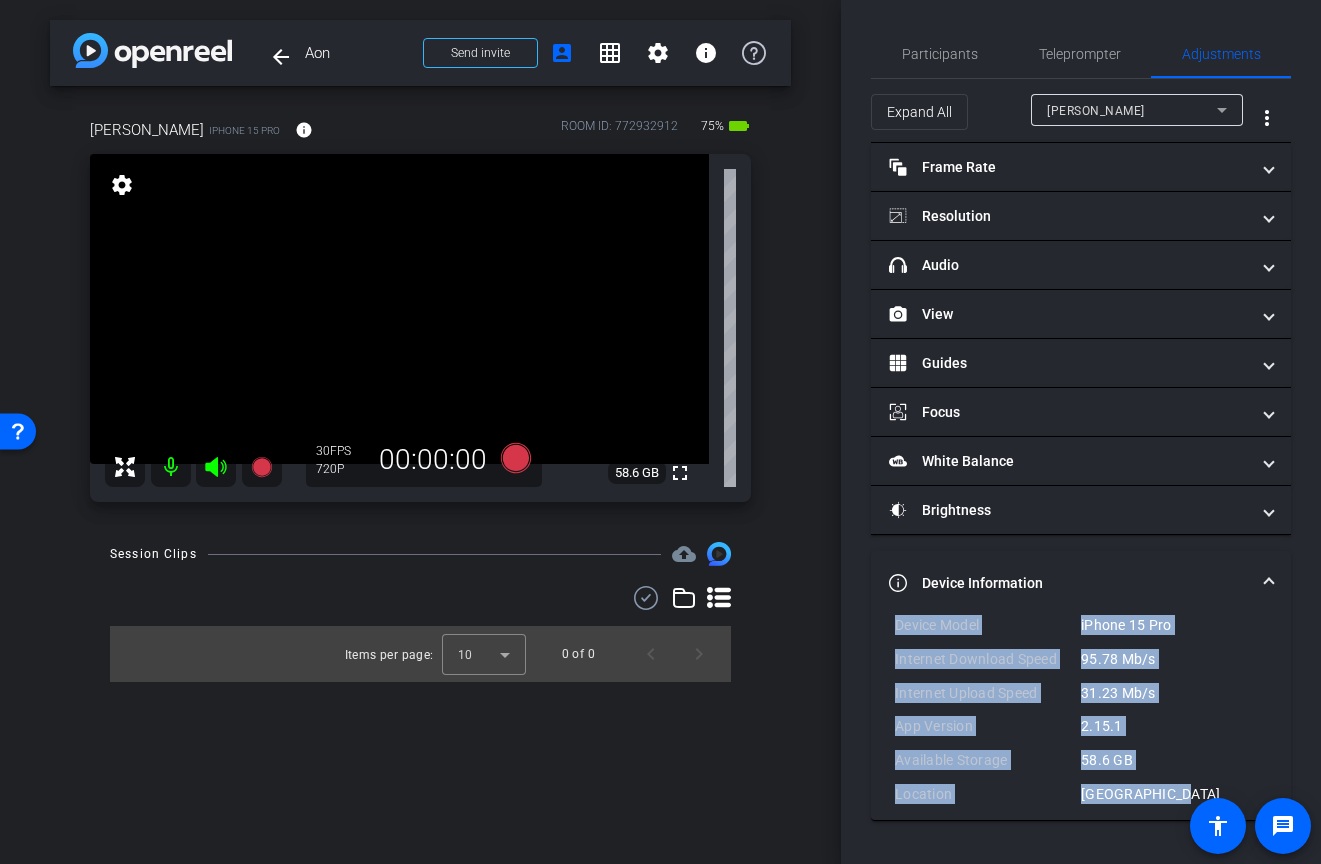 drag, startPoint x: 1124, startPoint y: 781, endPoint x: 860, endPoint y: 627, distance: 305.63376 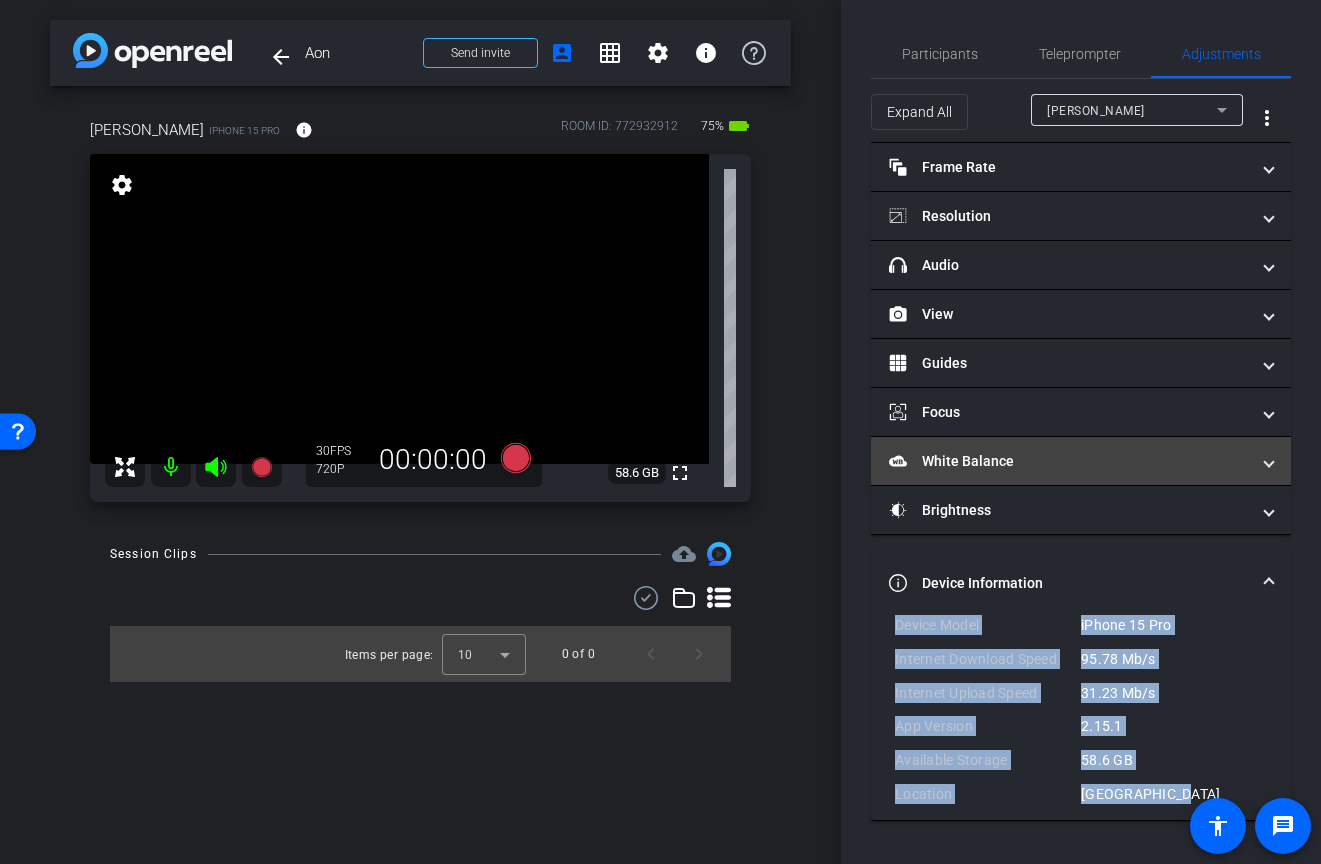 copy on "Device Model iPhone 15 Pro Internet Download Speed  95.78 Mb/s  Internet Upload Speed 31.23 Mb/s App Version 2.15.1 Available Storage 58.6 GB Location United States" 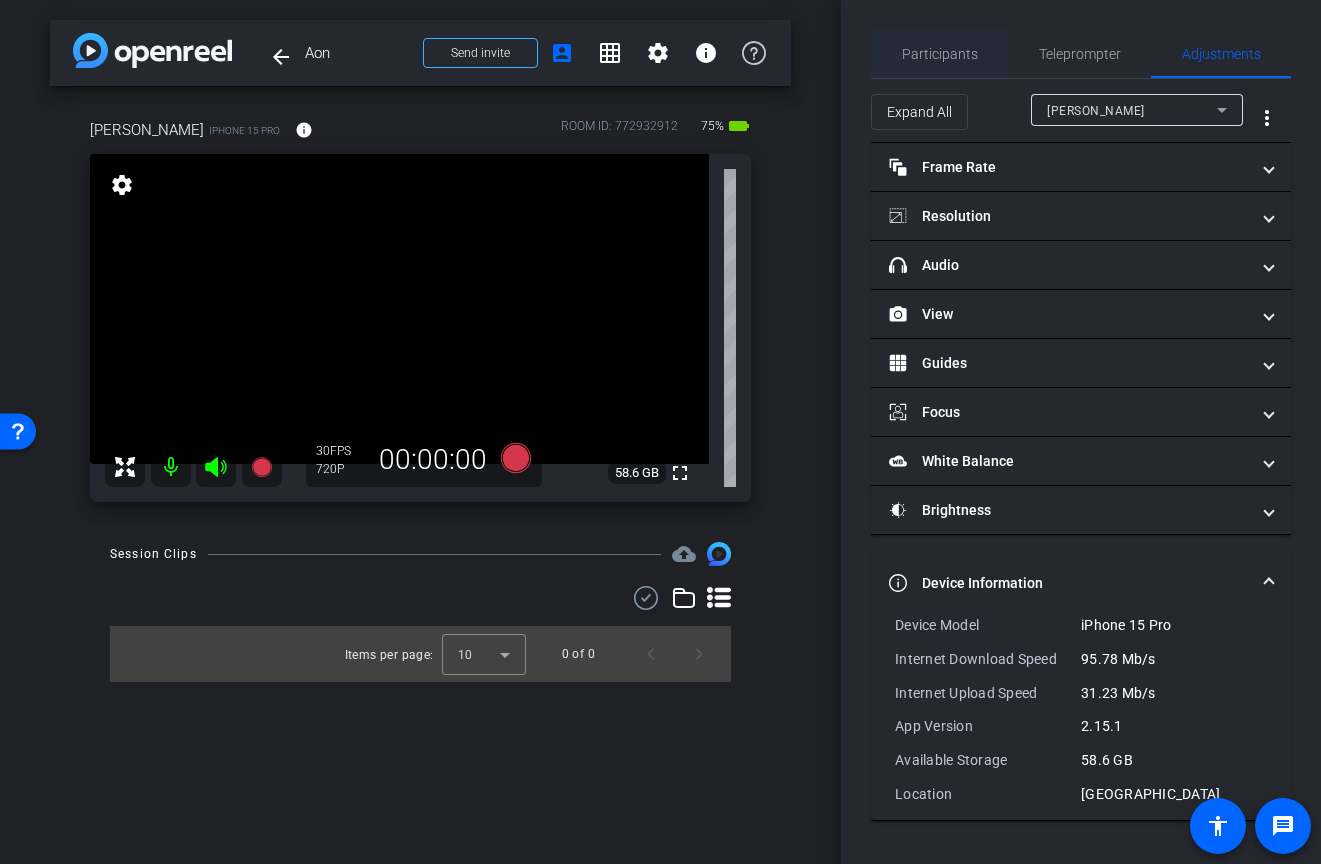 click on "Participants" at bounding box center [940, 54] 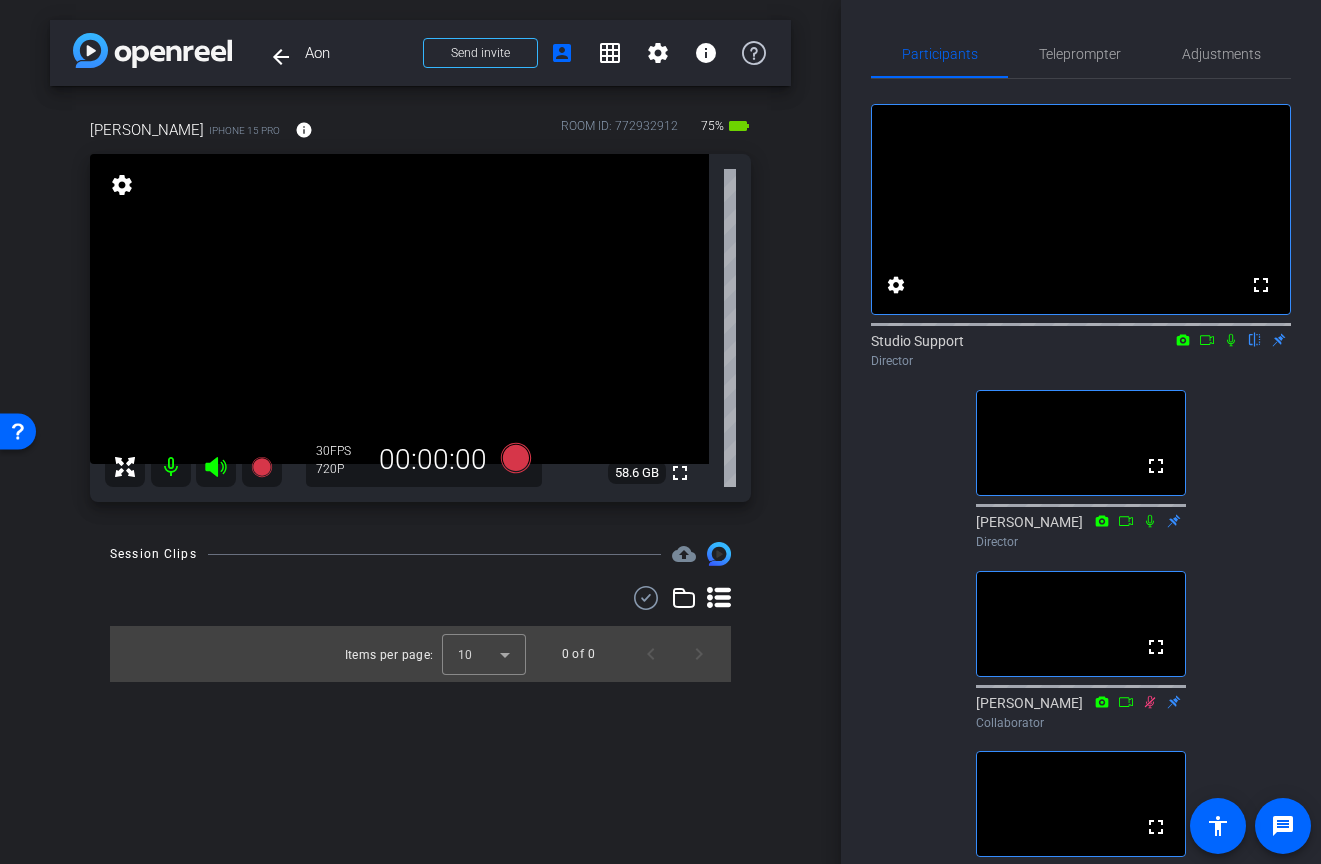 click 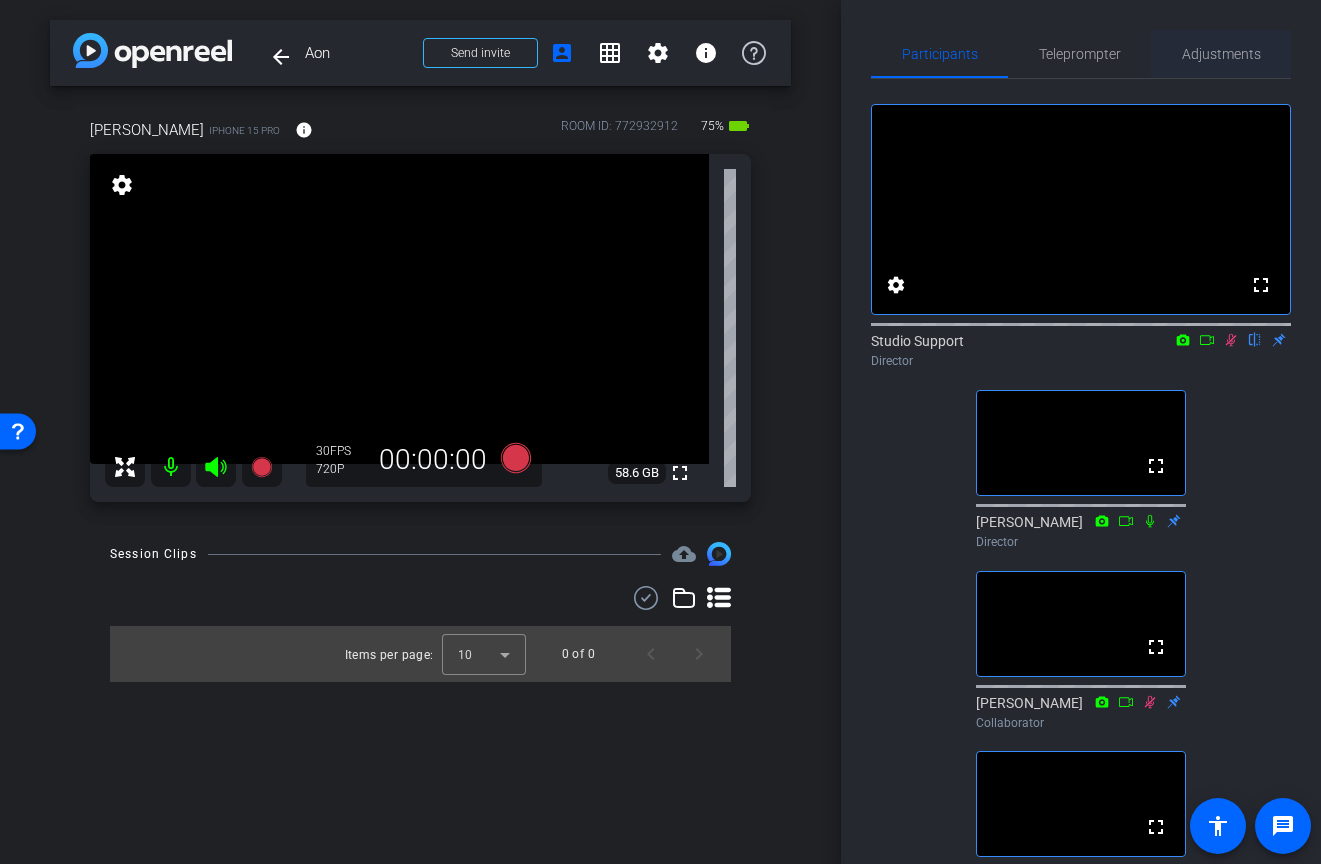 click on "Adjustments" at bounding box center (1221, 54) 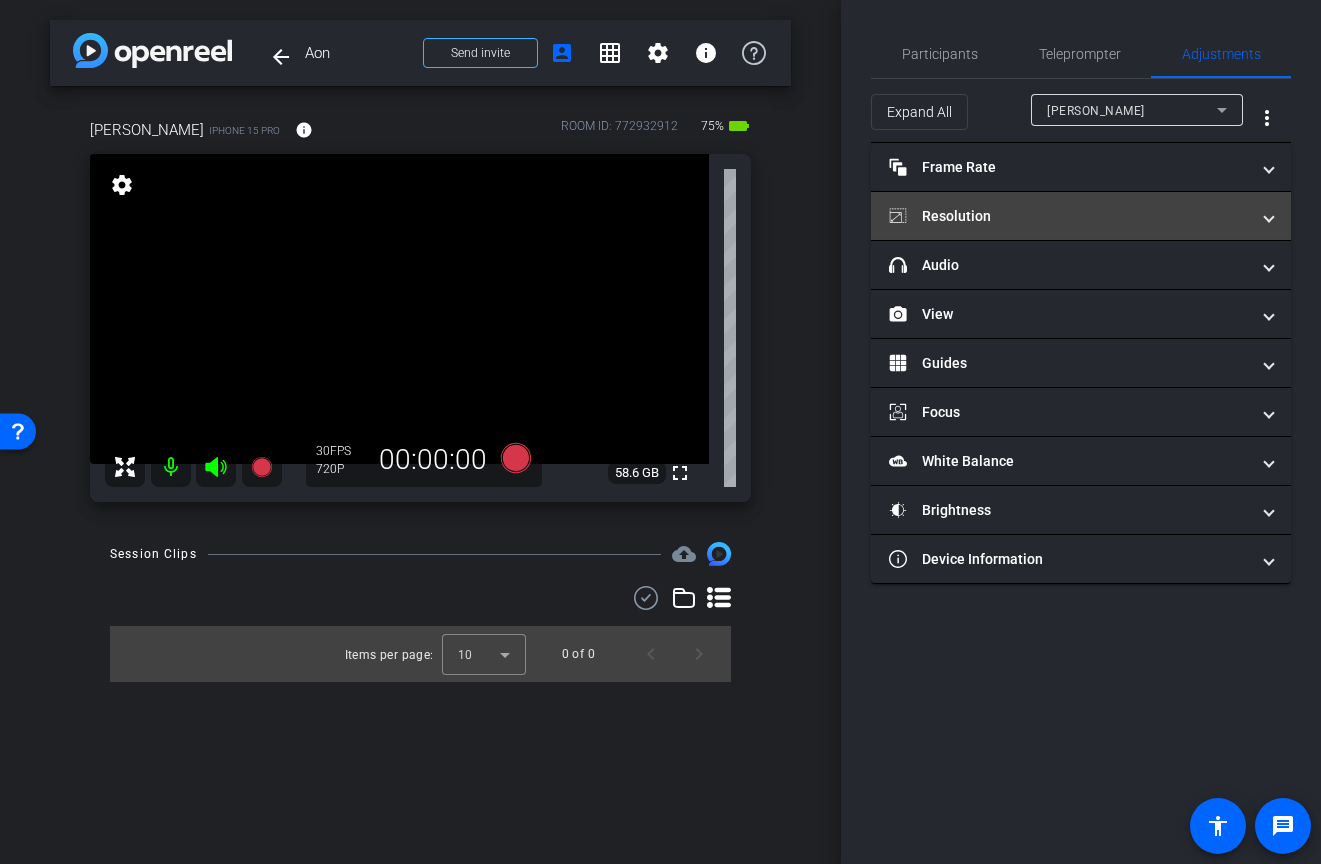 click on "Resolution" at bounding box center [1069, 216] 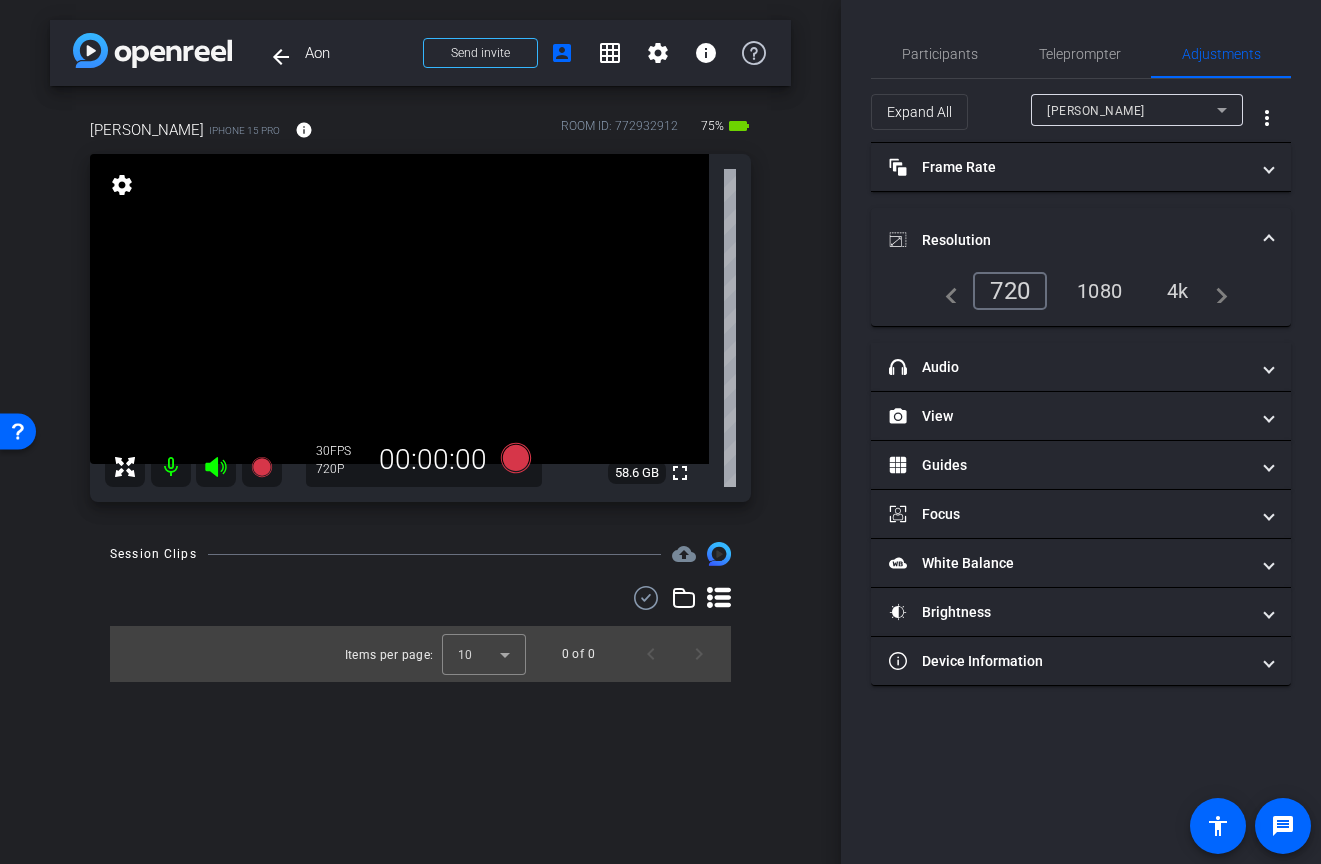 click on "1080" at bounding box center [1099, 291] 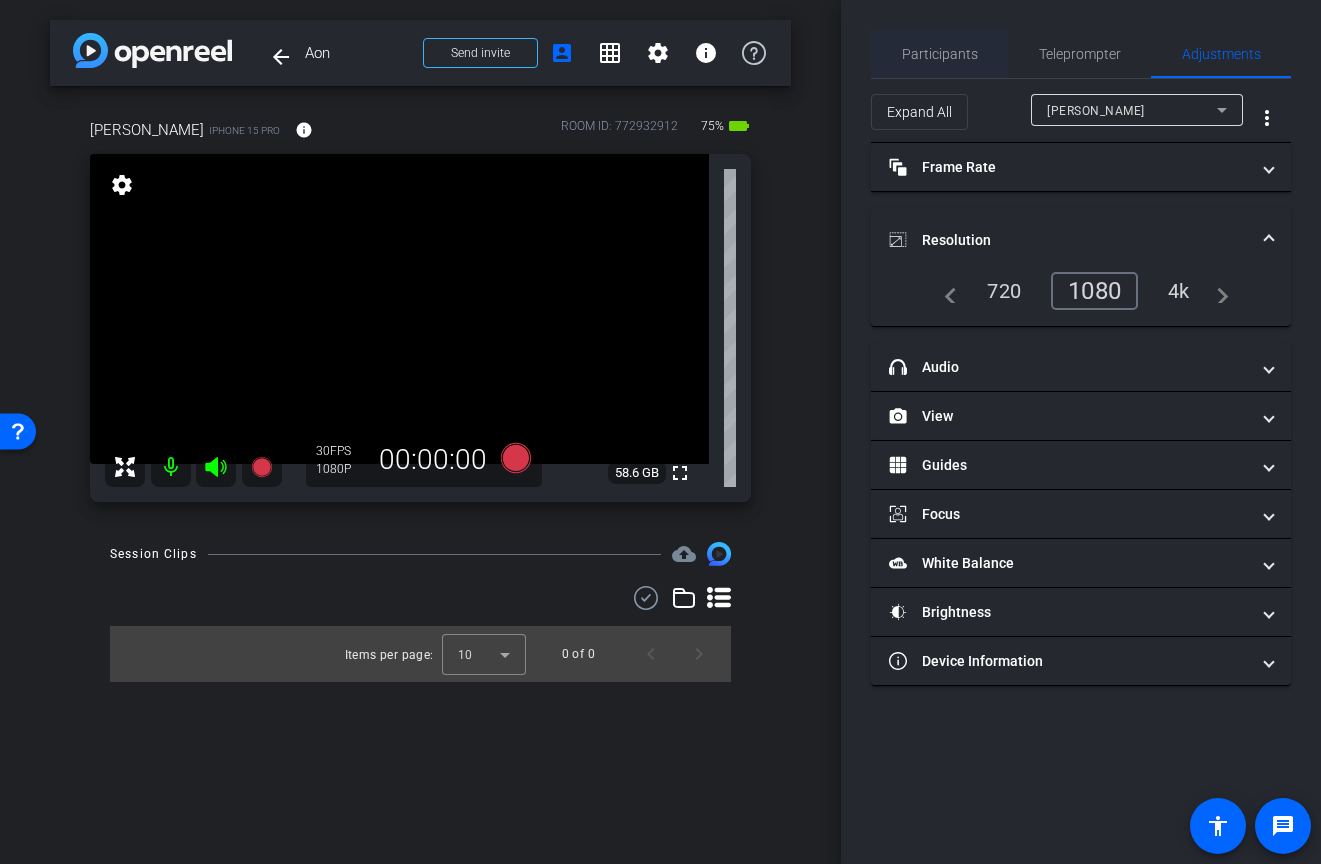 click on "Participants" at bounding box center [940, 54] 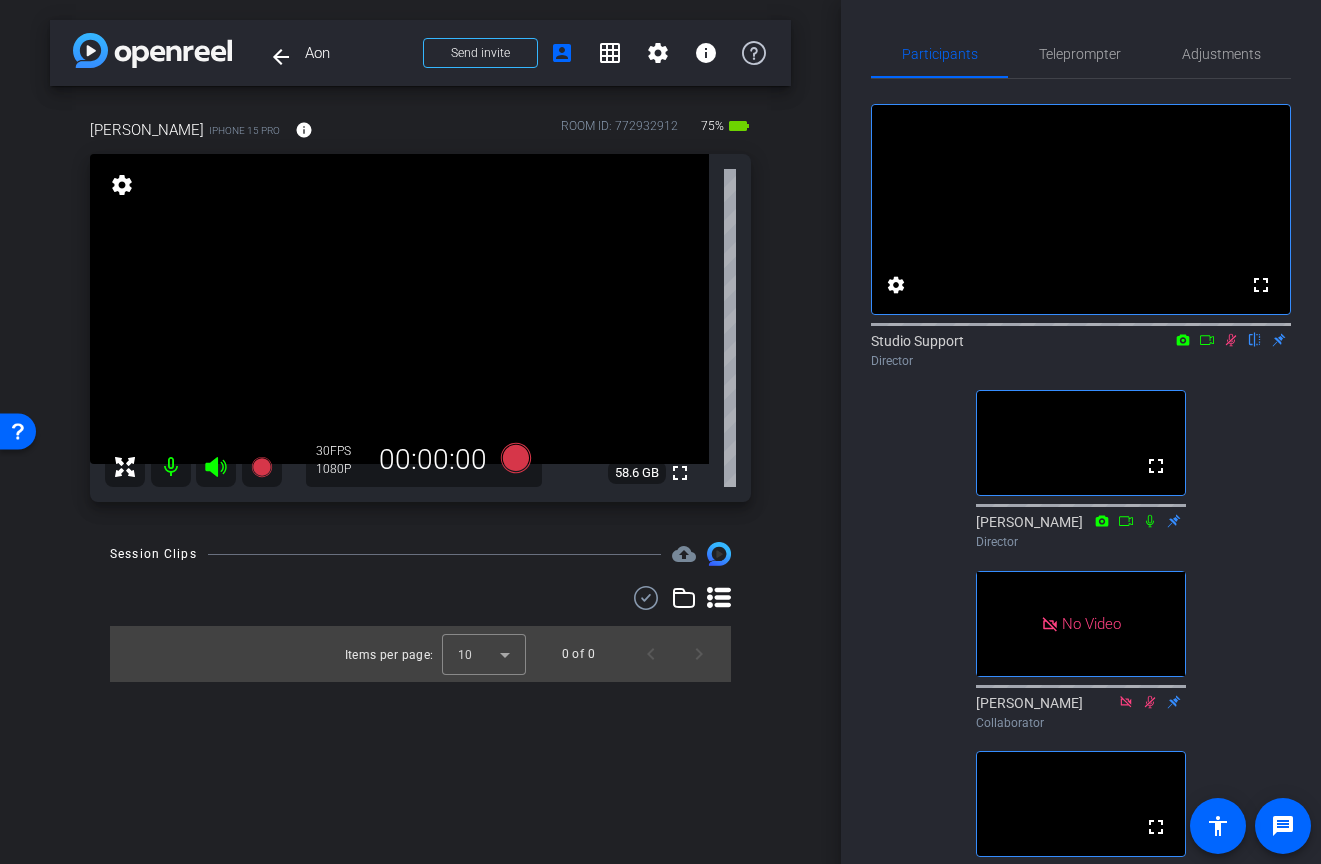 scroll, scrollTop: 0, scrollLeft: 0, axis: both 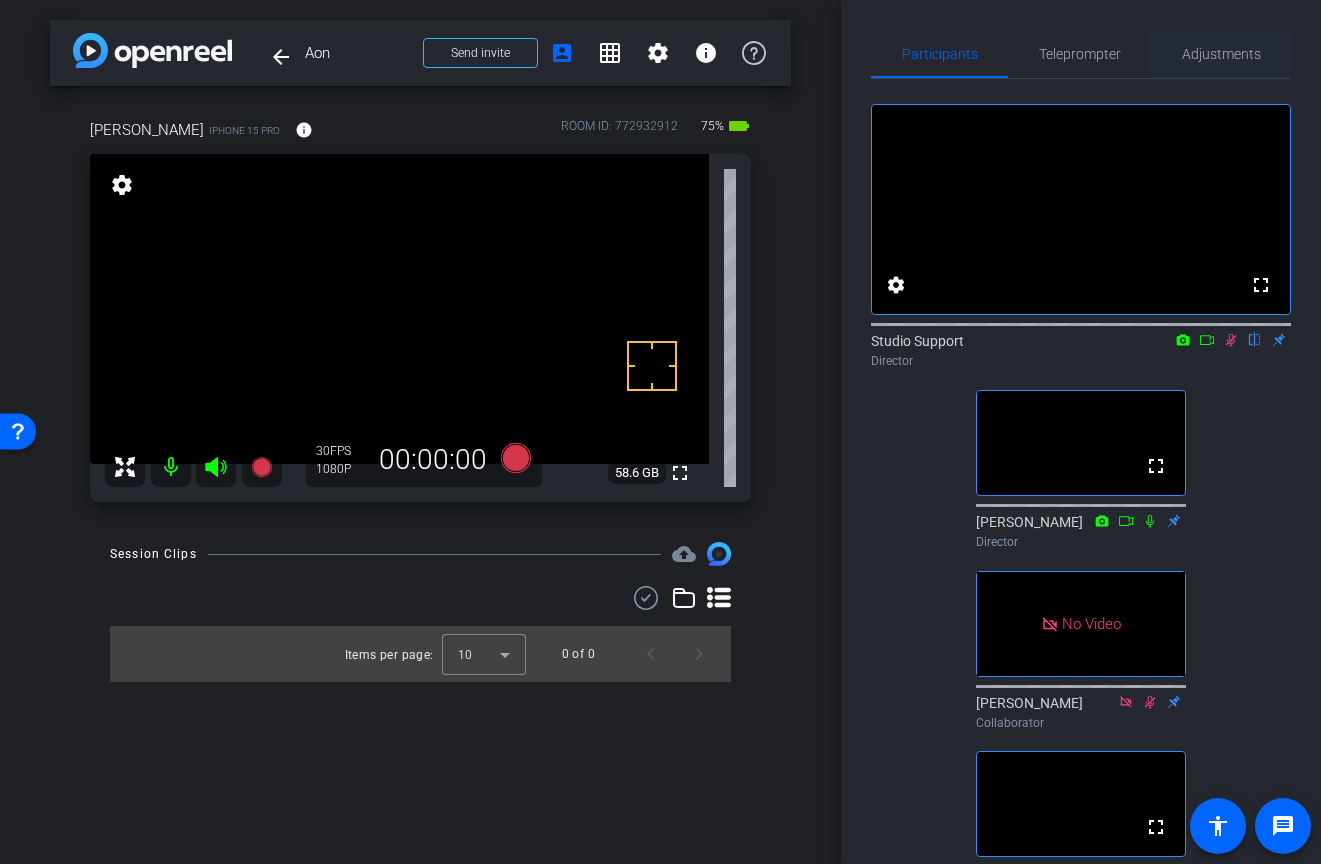 click on "Adjustments" at bounding box center (1221, 54) 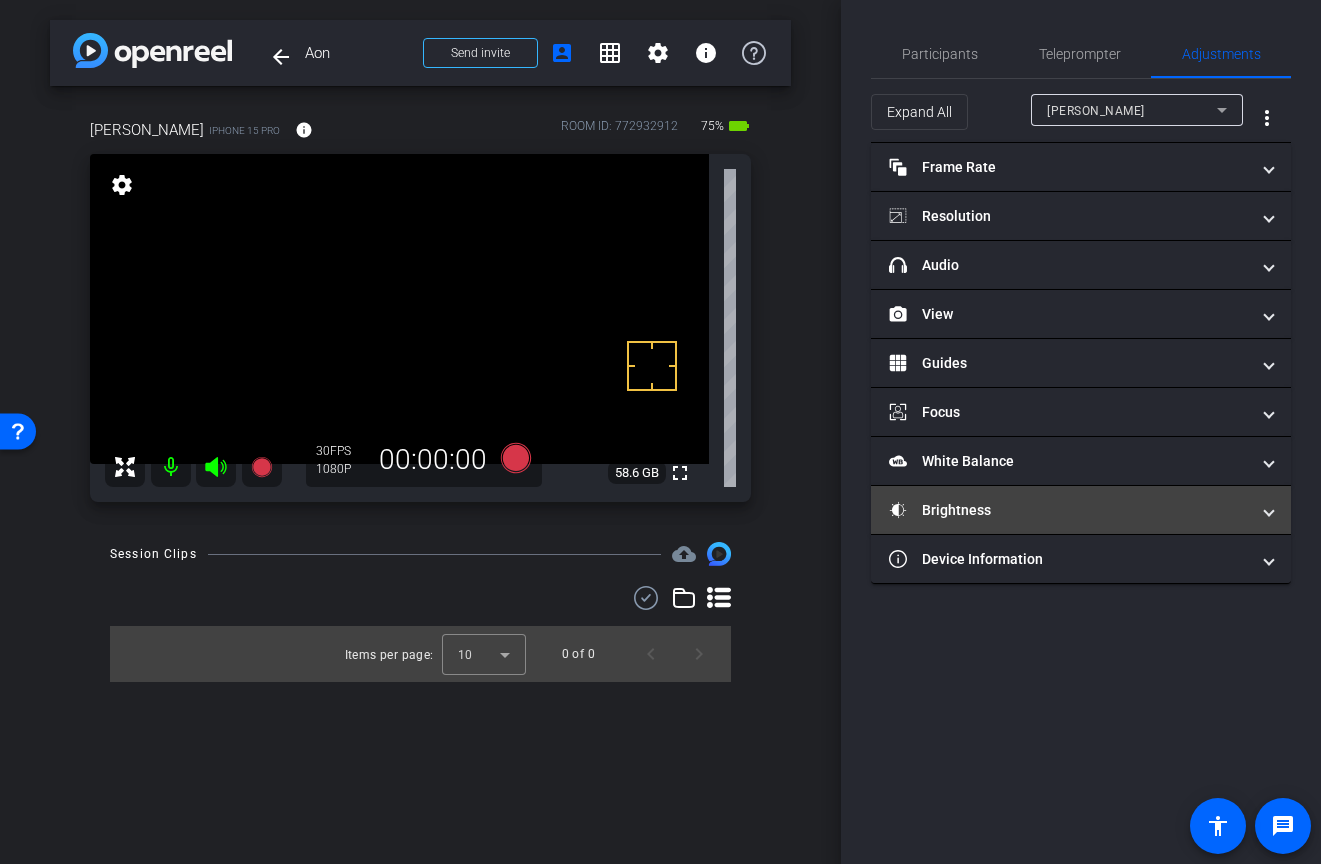 click on "Brightness" at bounding box center [1069, 510] 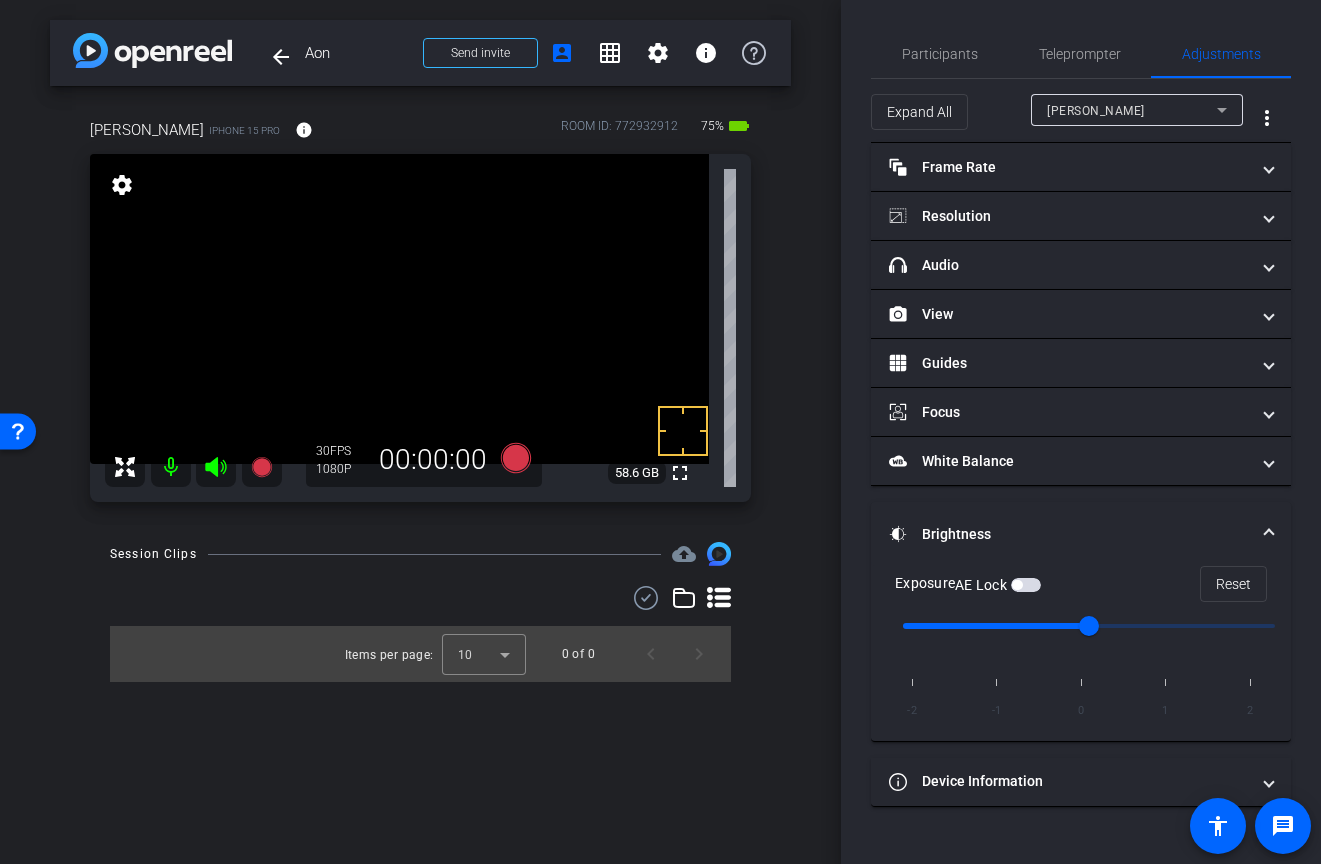 click at bounding box center [1026, 585] 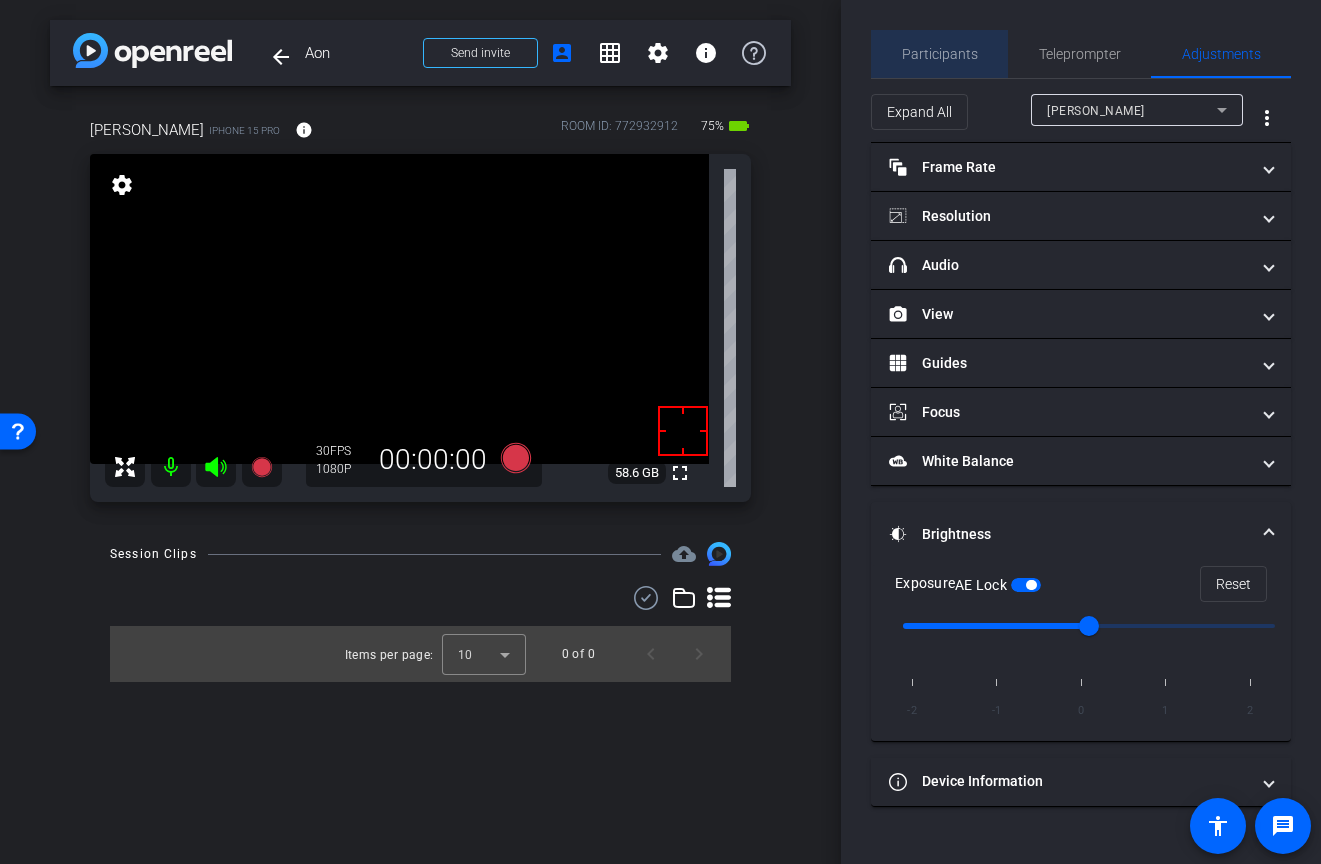 click on "Participants" at bounding box center (940, 54) 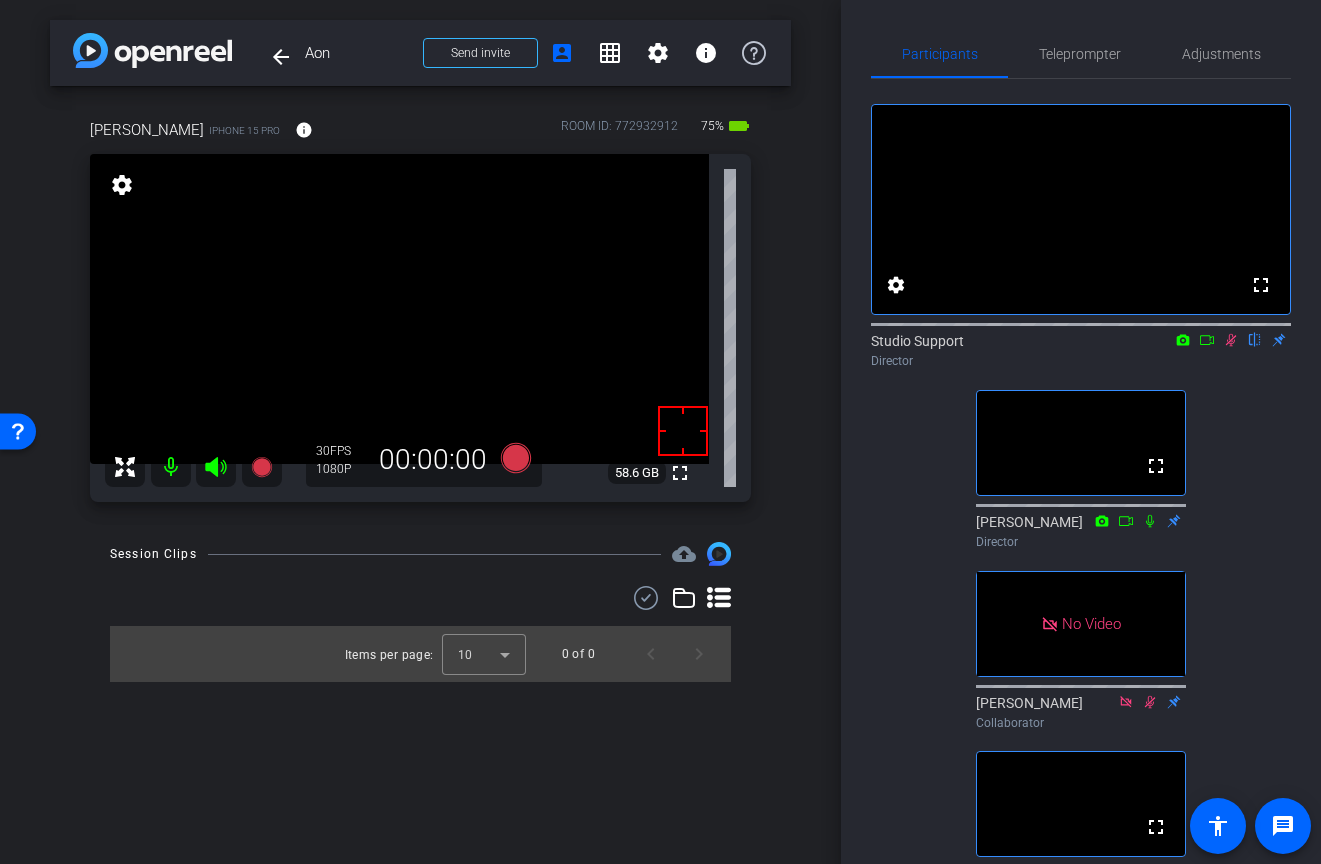 click on "Director" 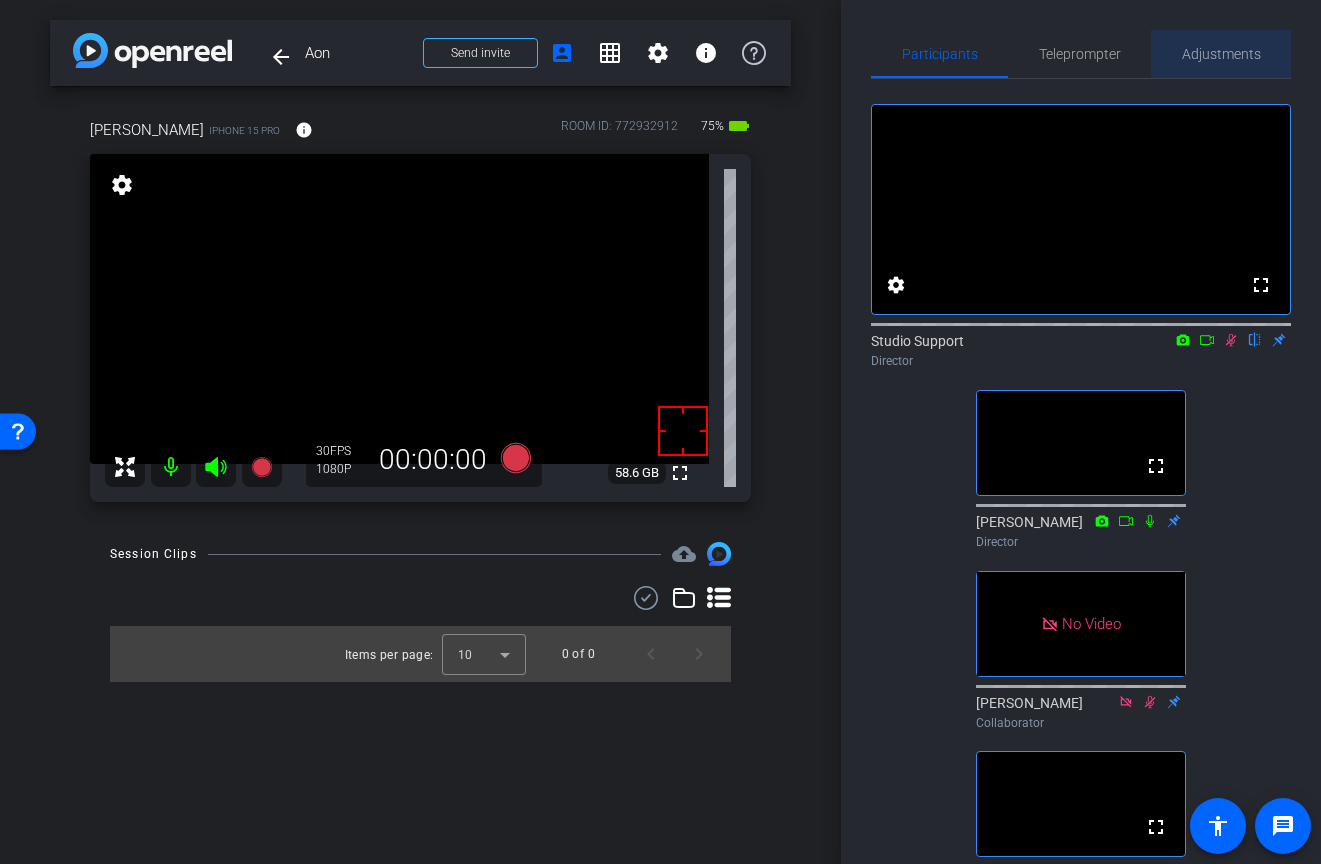 click on "Adjustments" at bounding box center (1221, 54) 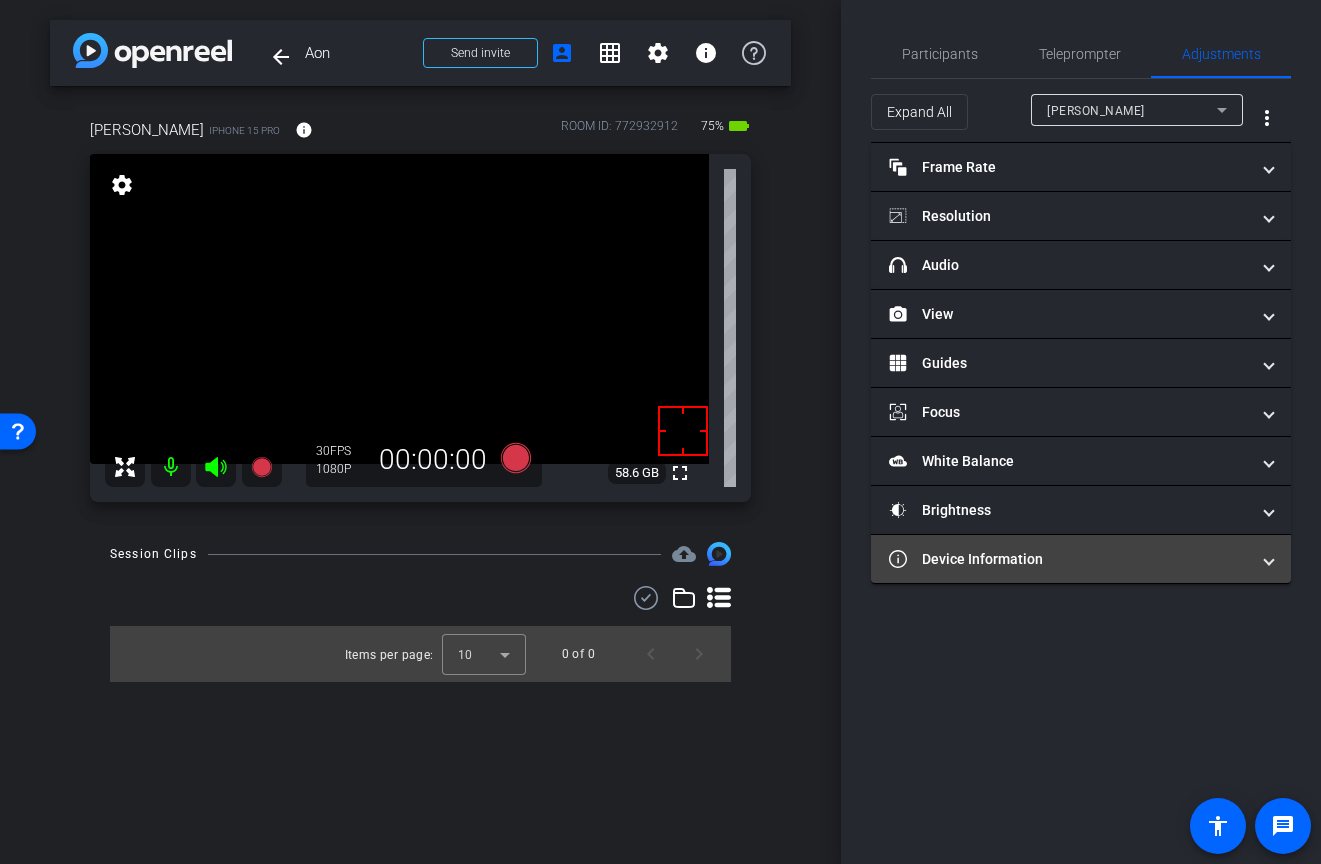 click on "Device Information" at bounding box center [1069, 559] 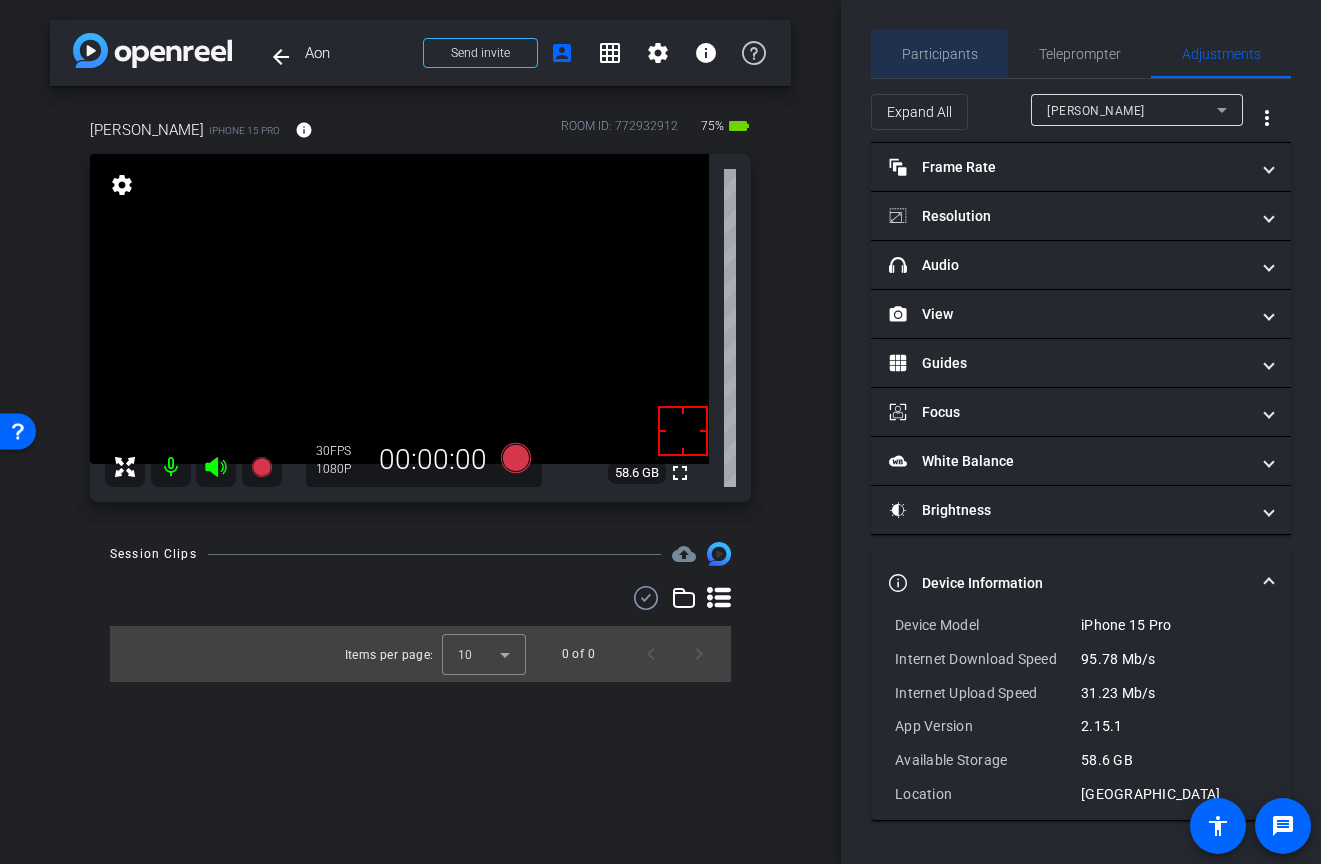 click on "Participants" at bounding box center [940, 54] 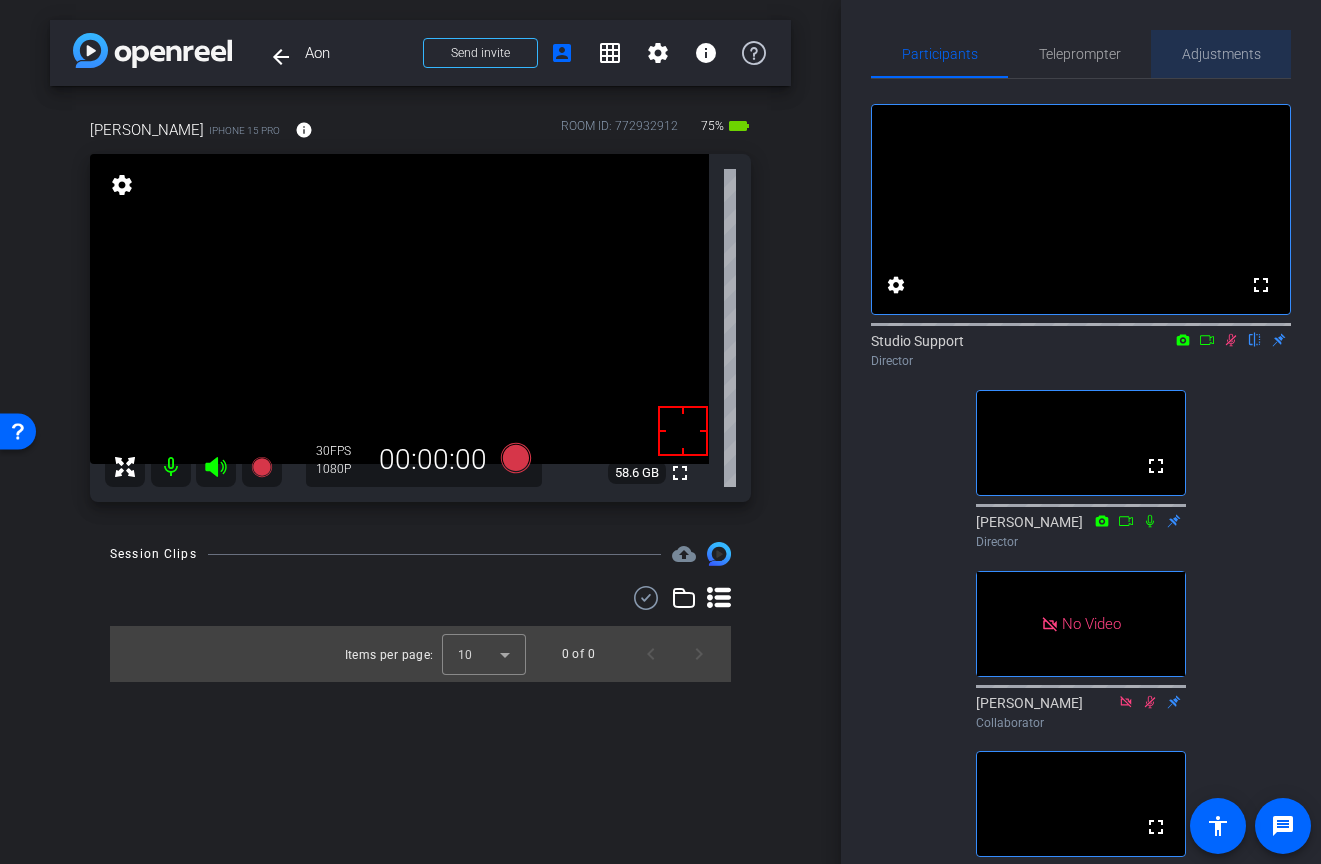 click on "Adjustments" at bounding box center [1221, 54] 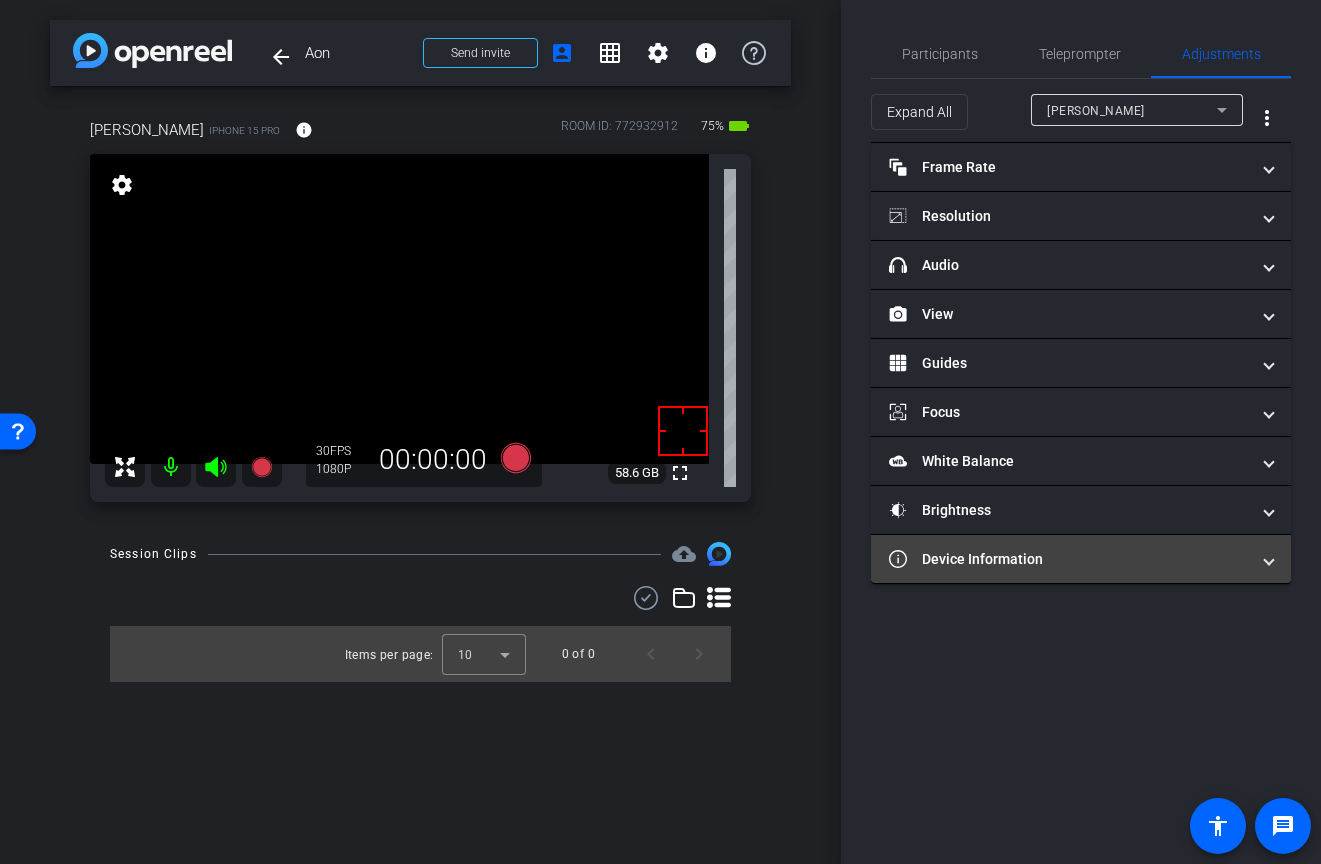 click on "Device Information" at bounding box center (1069, 559) 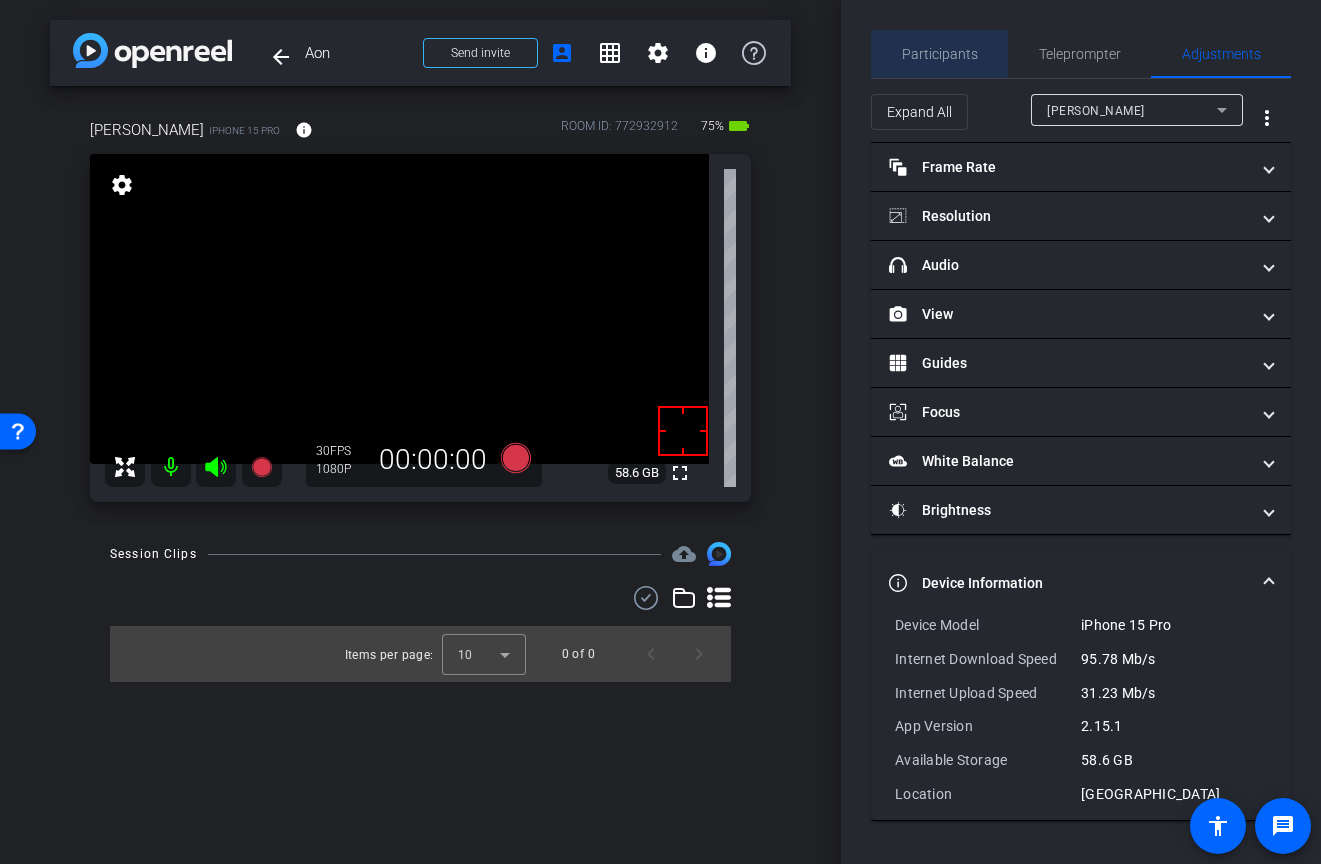 click on "Participants" at bounding box center (940, 54) 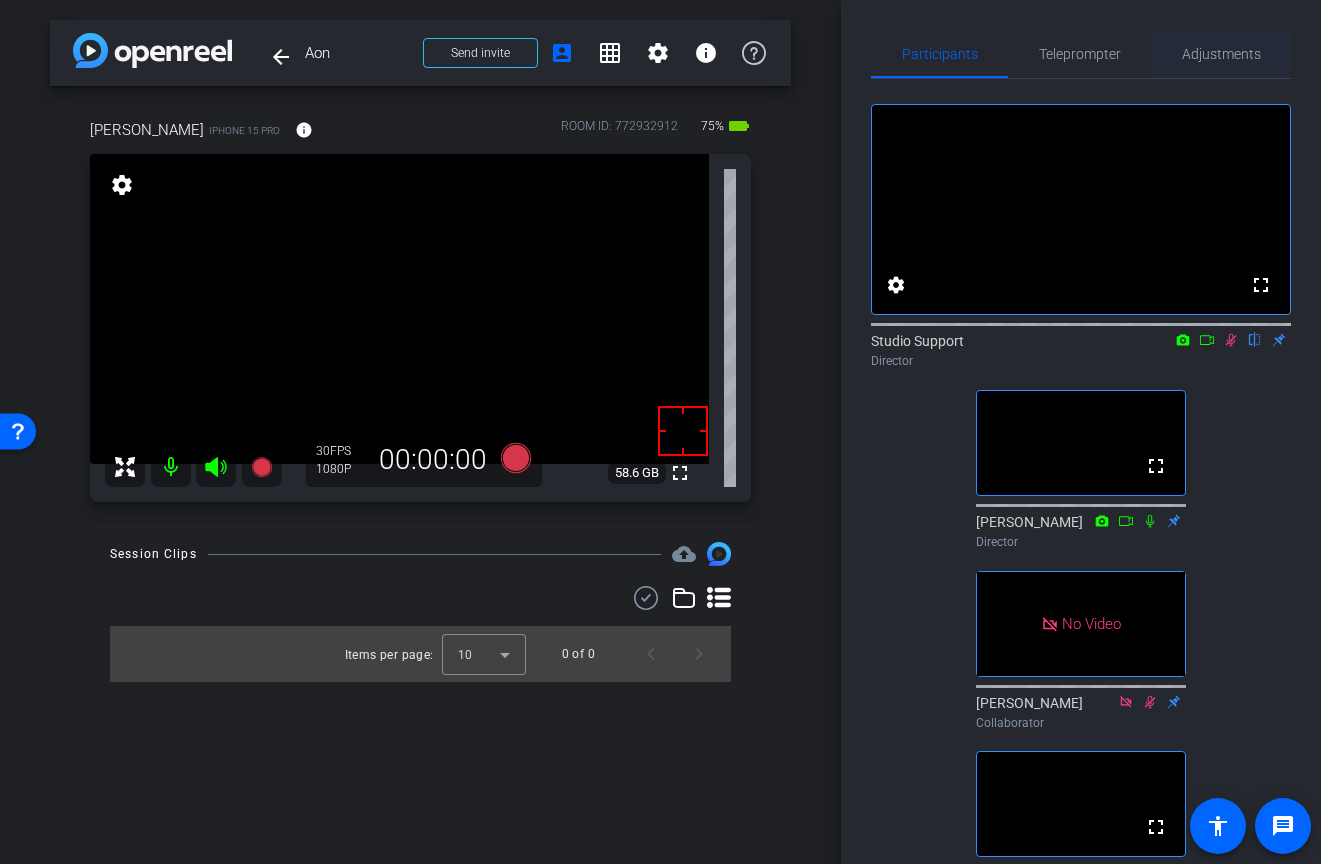 click on "Adjustments" at bounding box center [1221, 54] 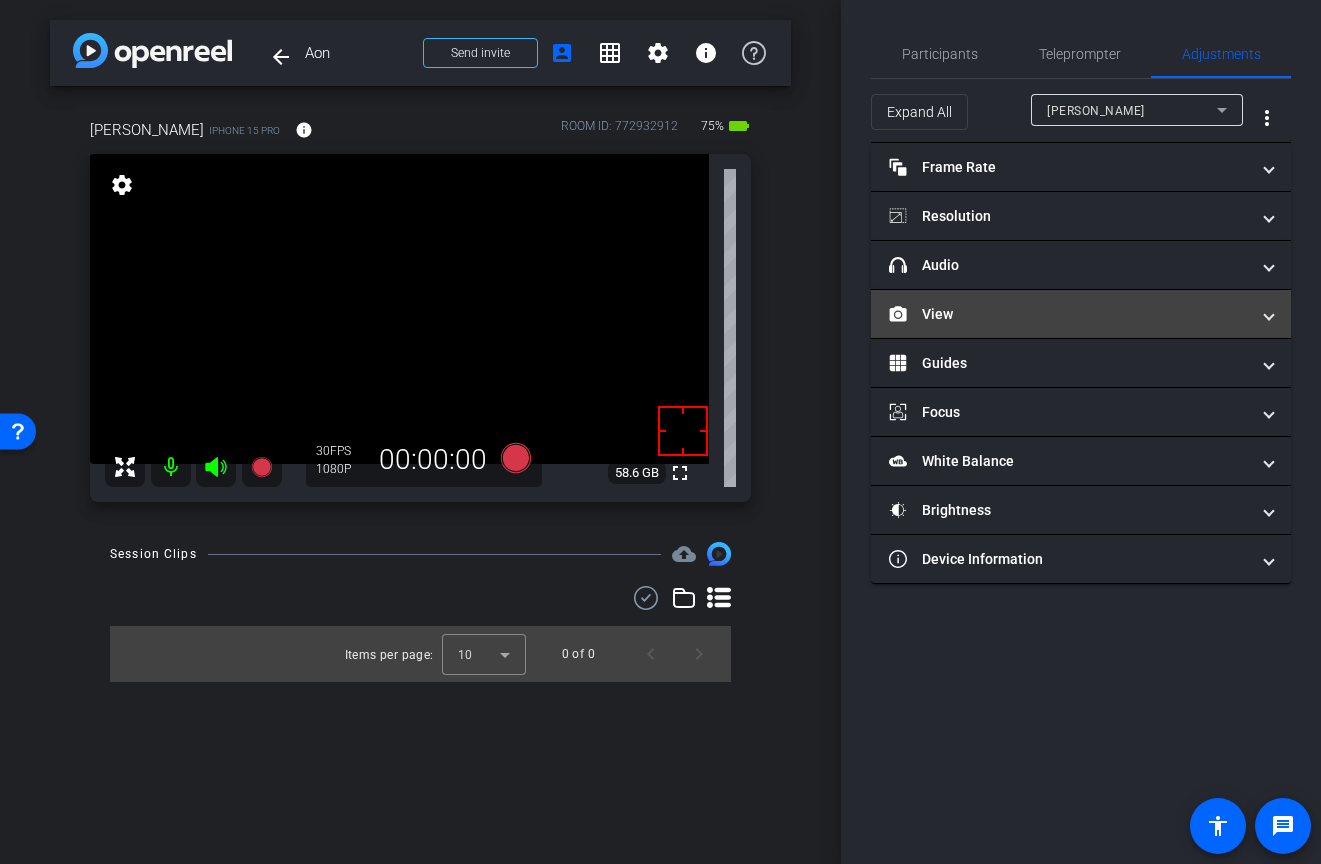 click on "View" at bounding box center (1081, 314) 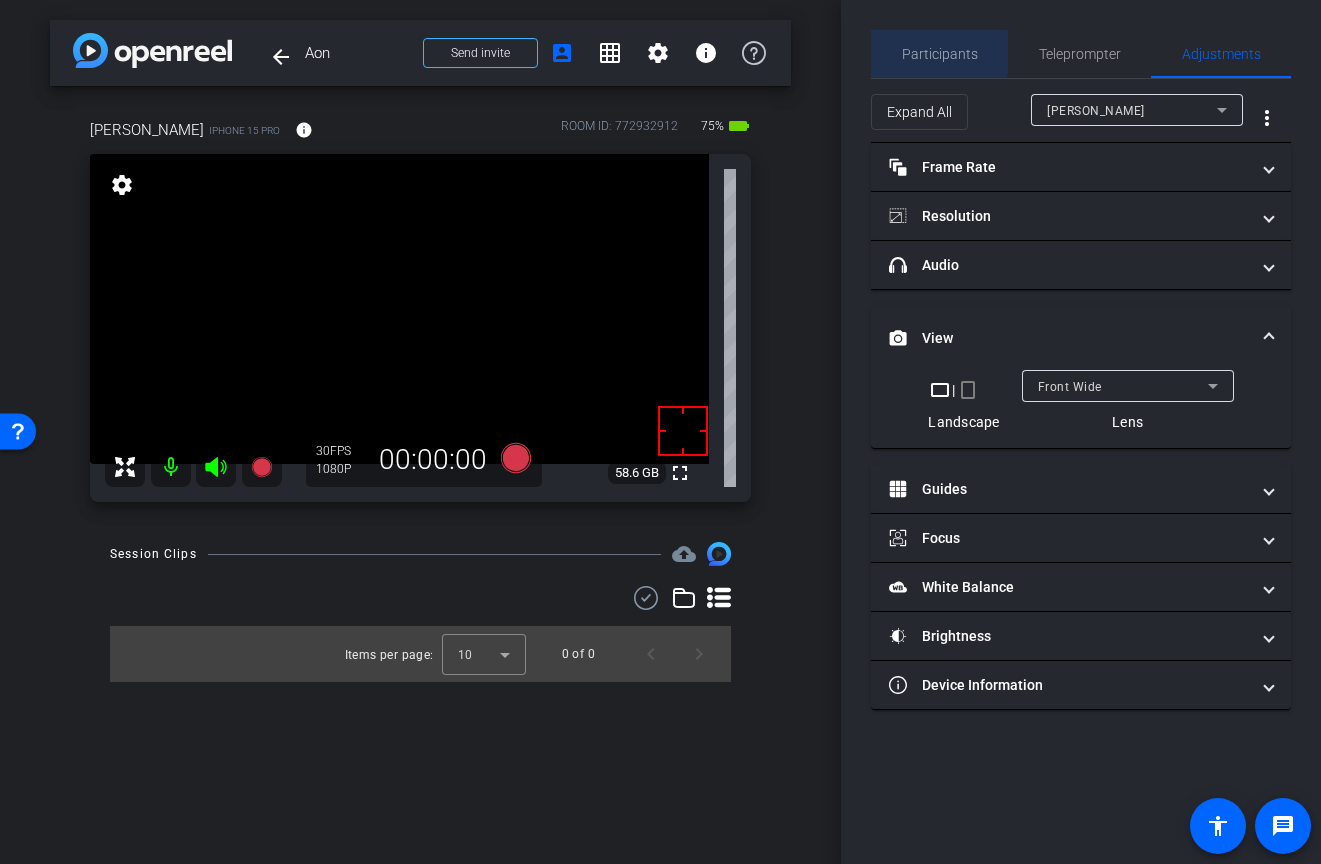 click on "Participants" at bounding box center [940, 54] 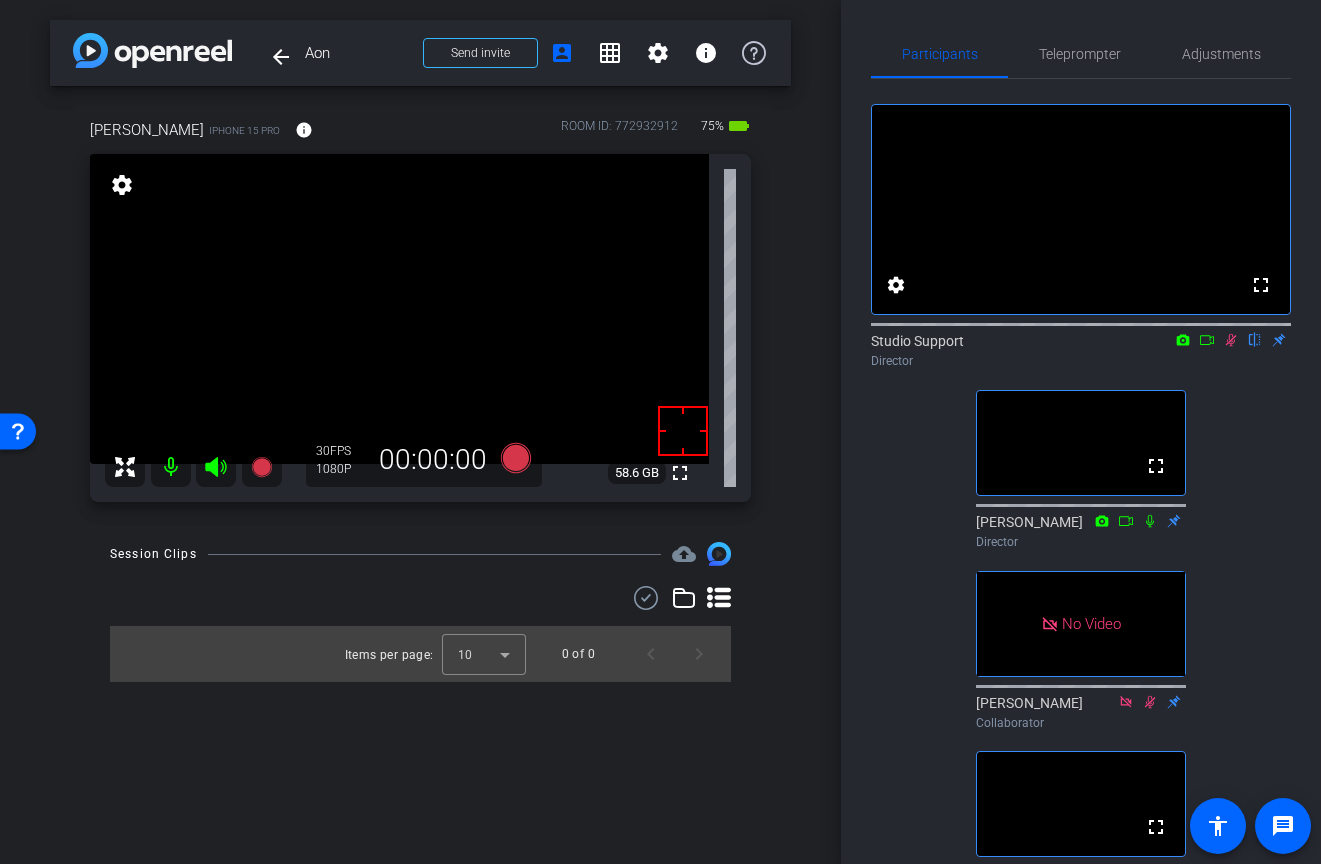 click on "fullscreen settings  Studio Support
flip
Director  fullscreen  David Lennon
Director   No Video  Courtney
Collaborator  fullscreen  Clare
Watcher  fullscreen  Steve
Watcher" 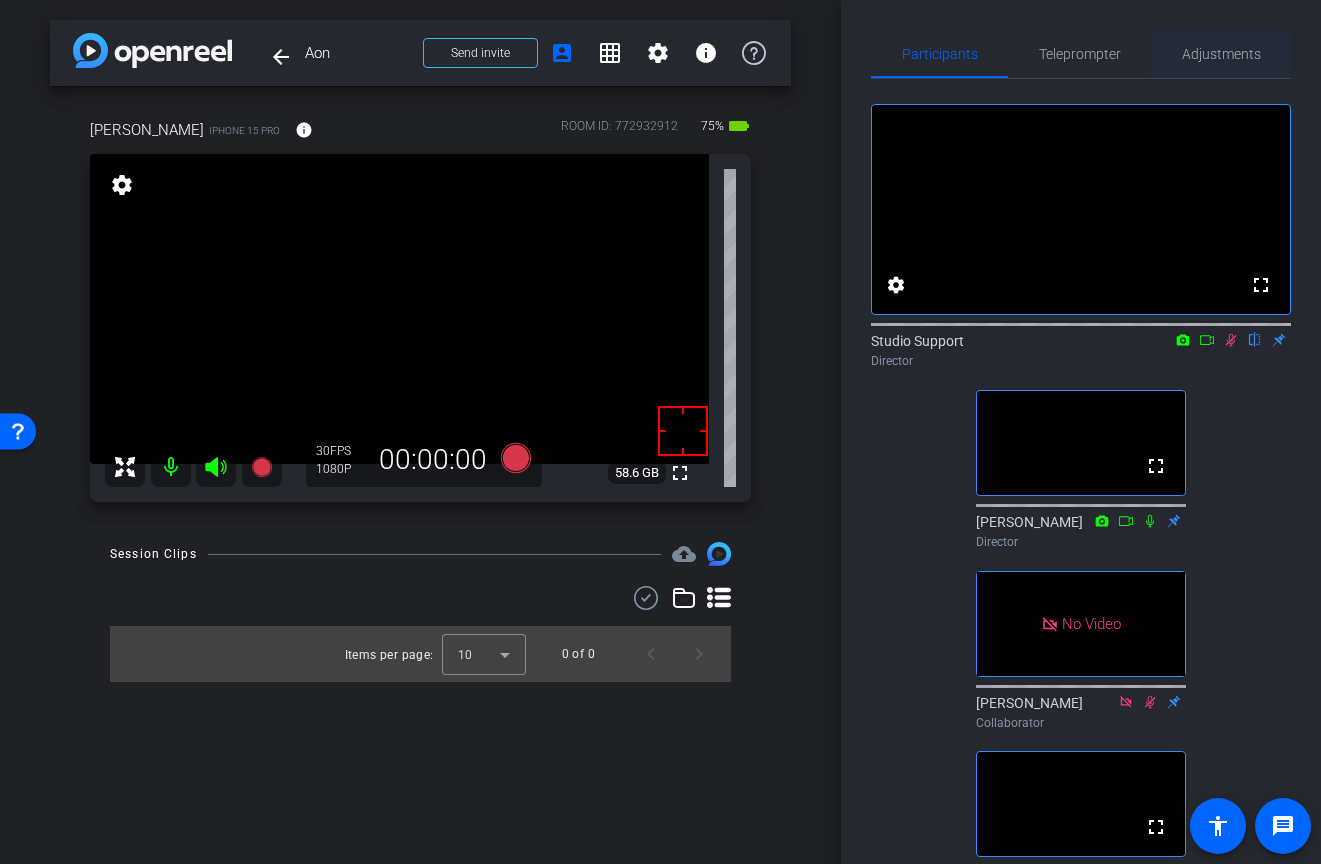 click on "Adjustments" at bounding box center [1221, 54] 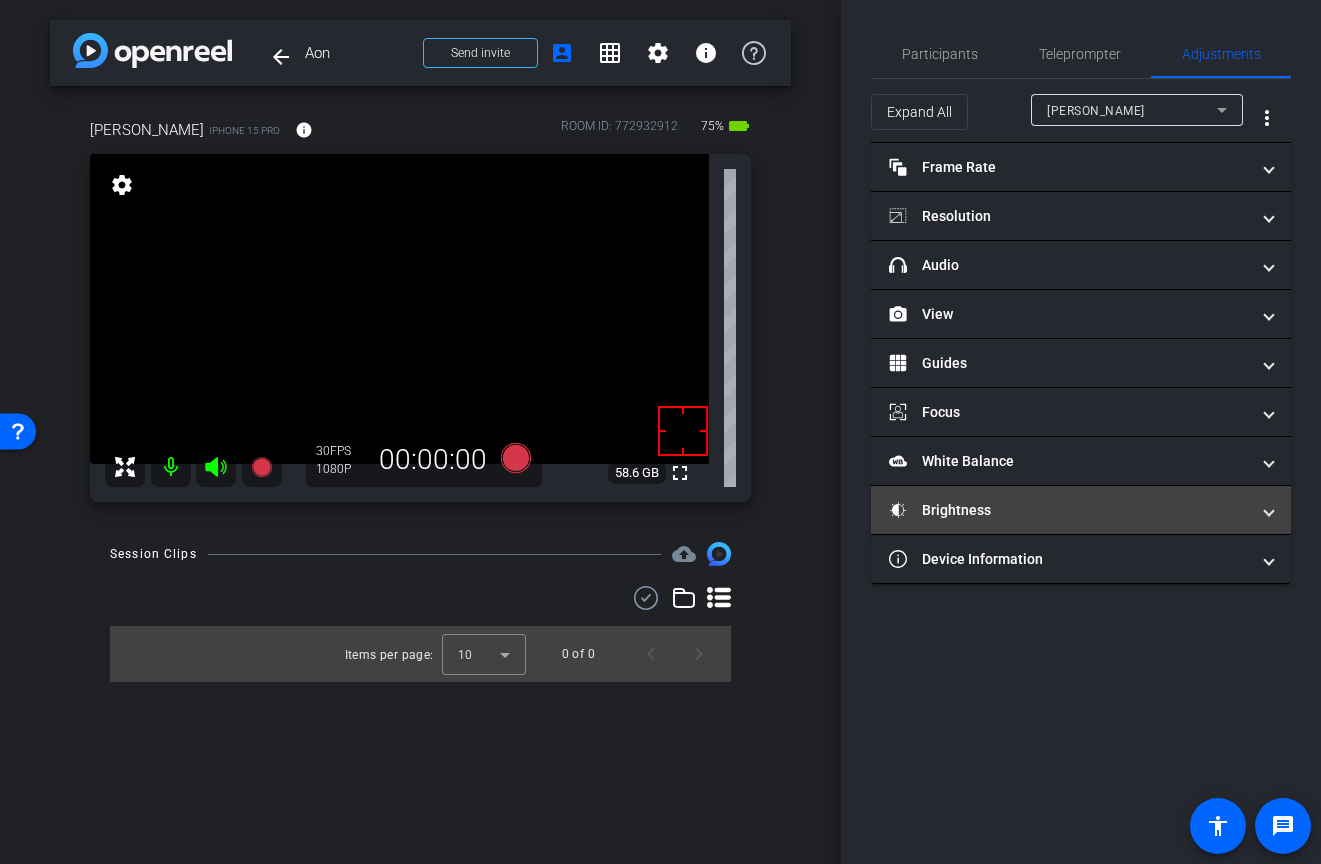 click on "Brightness" at bounding box center [1069, 510] 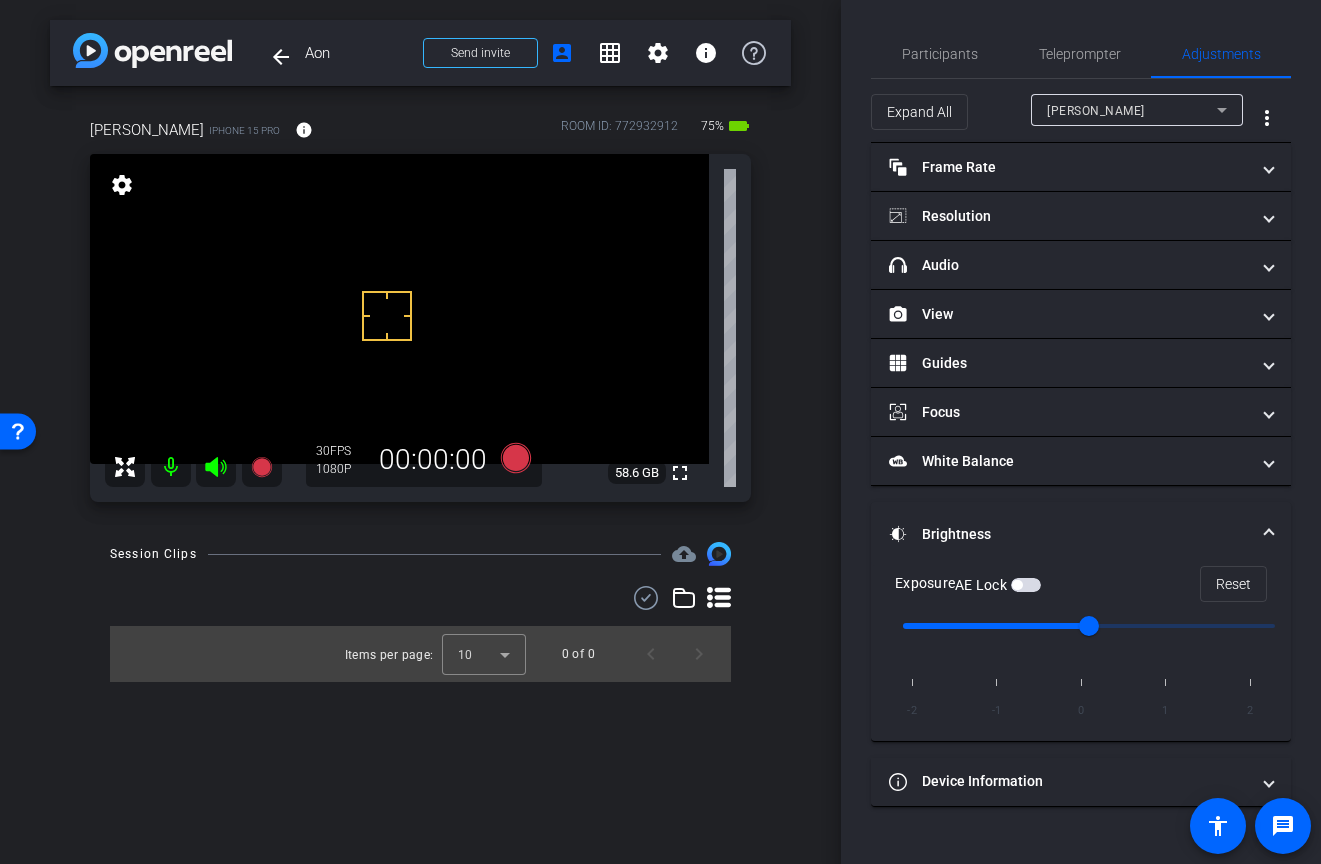 click on "AE Lock" at bounding box center [983, 585] 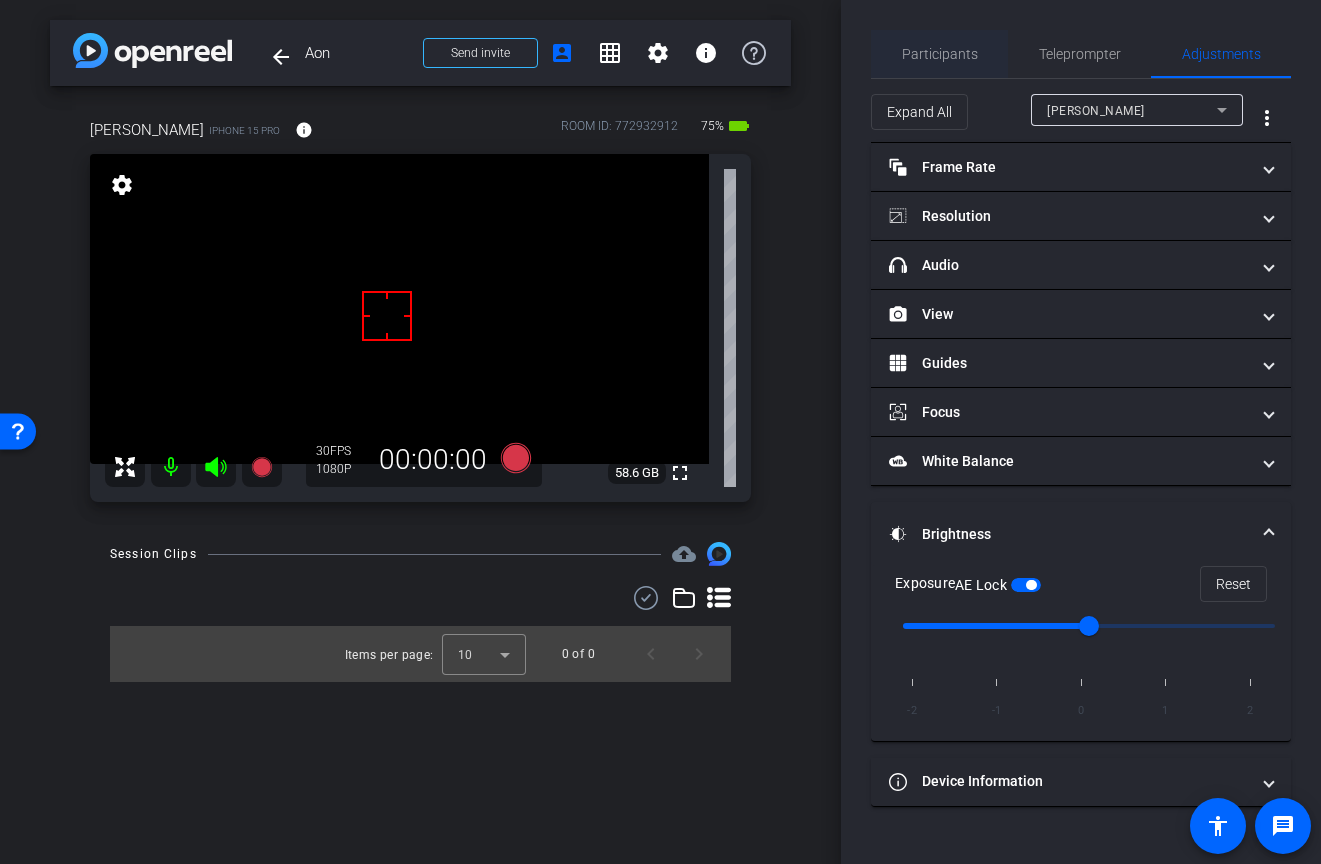 click on "Participants" at bounding box center (940, 54) 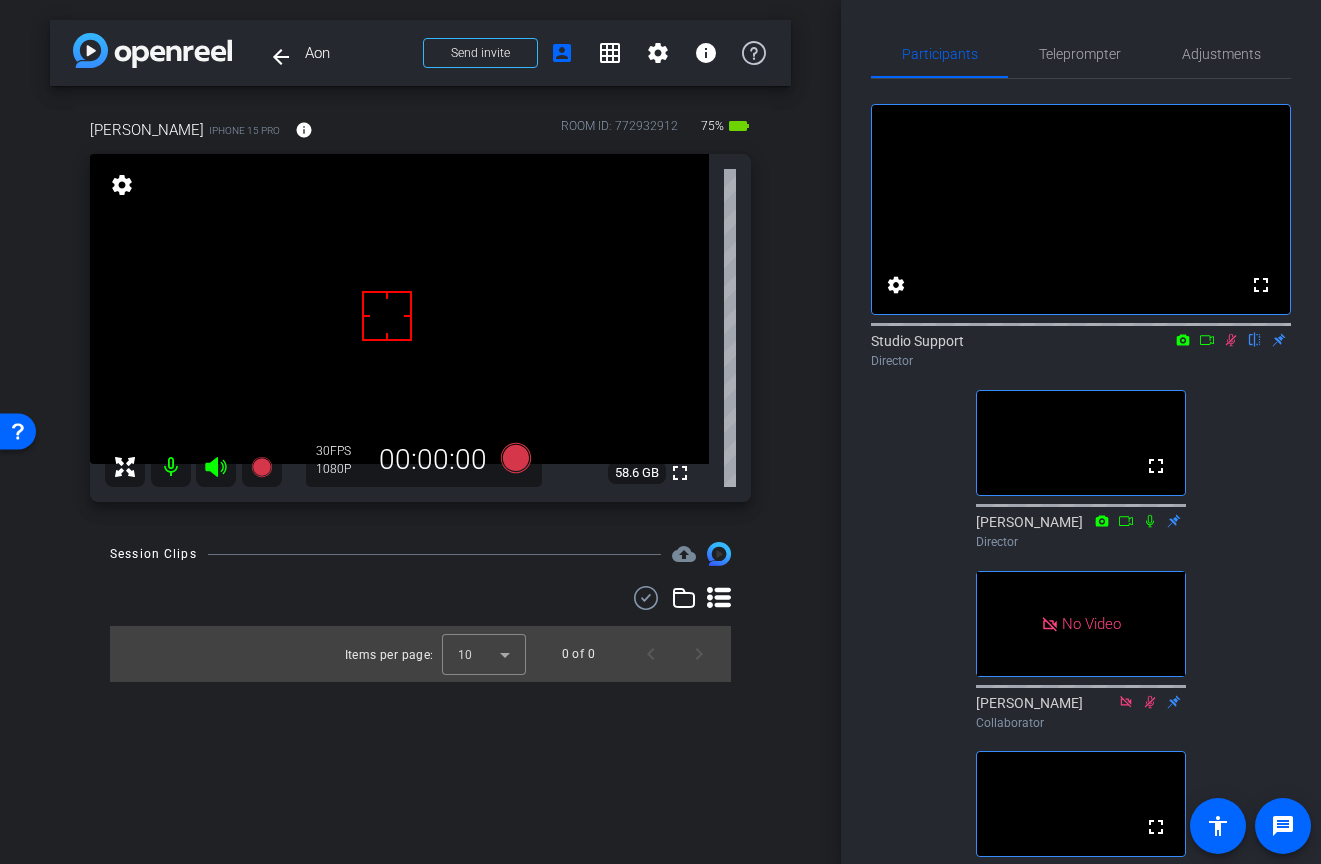 click 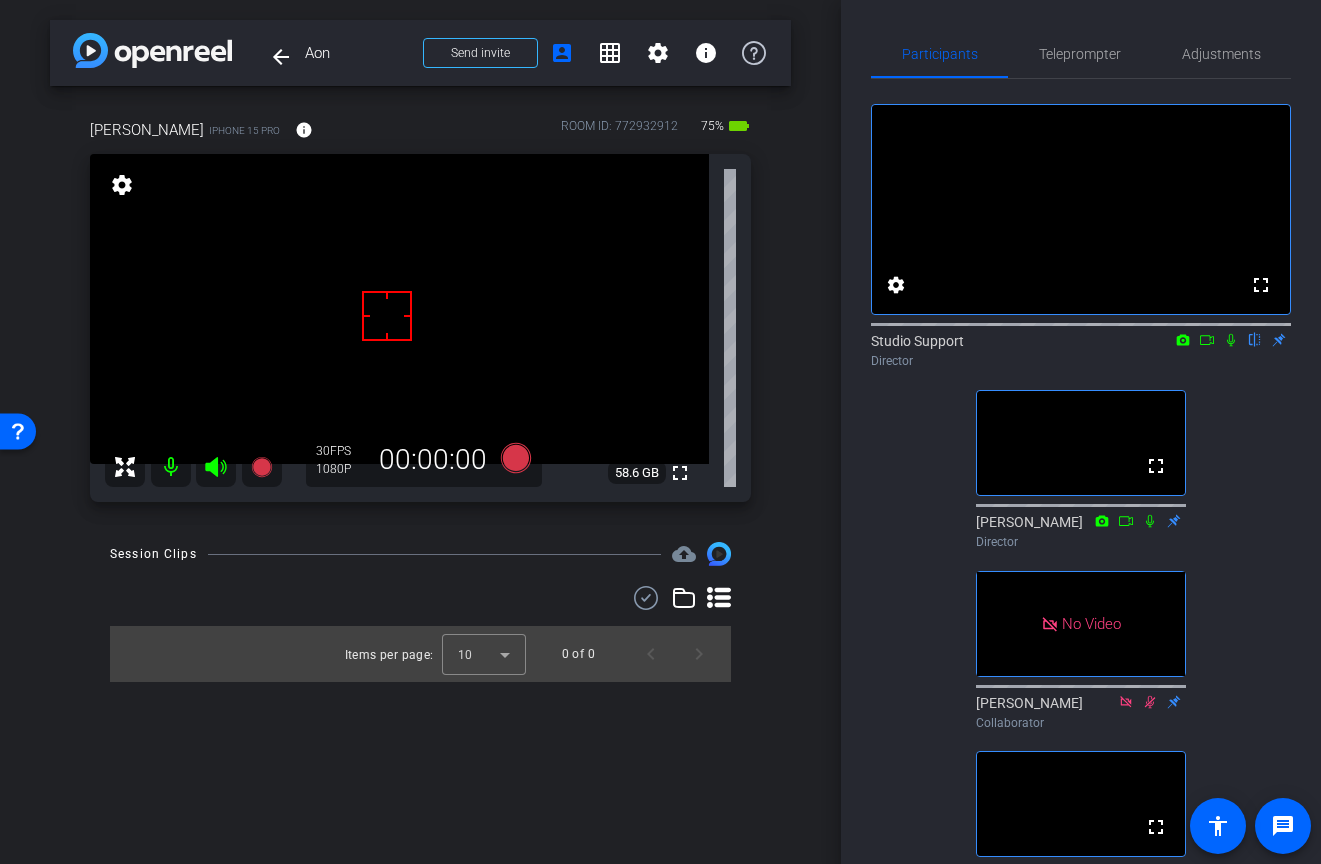 click 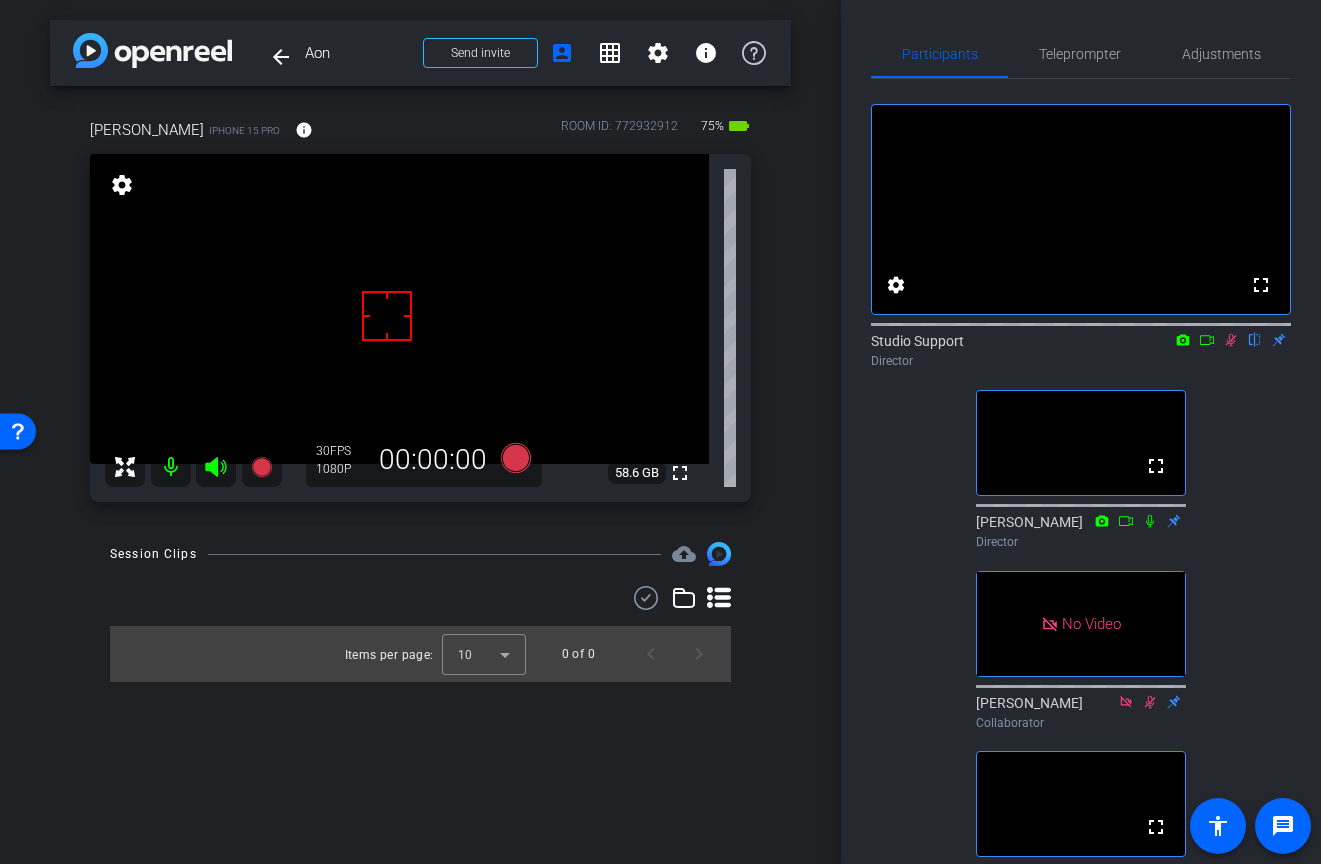 click 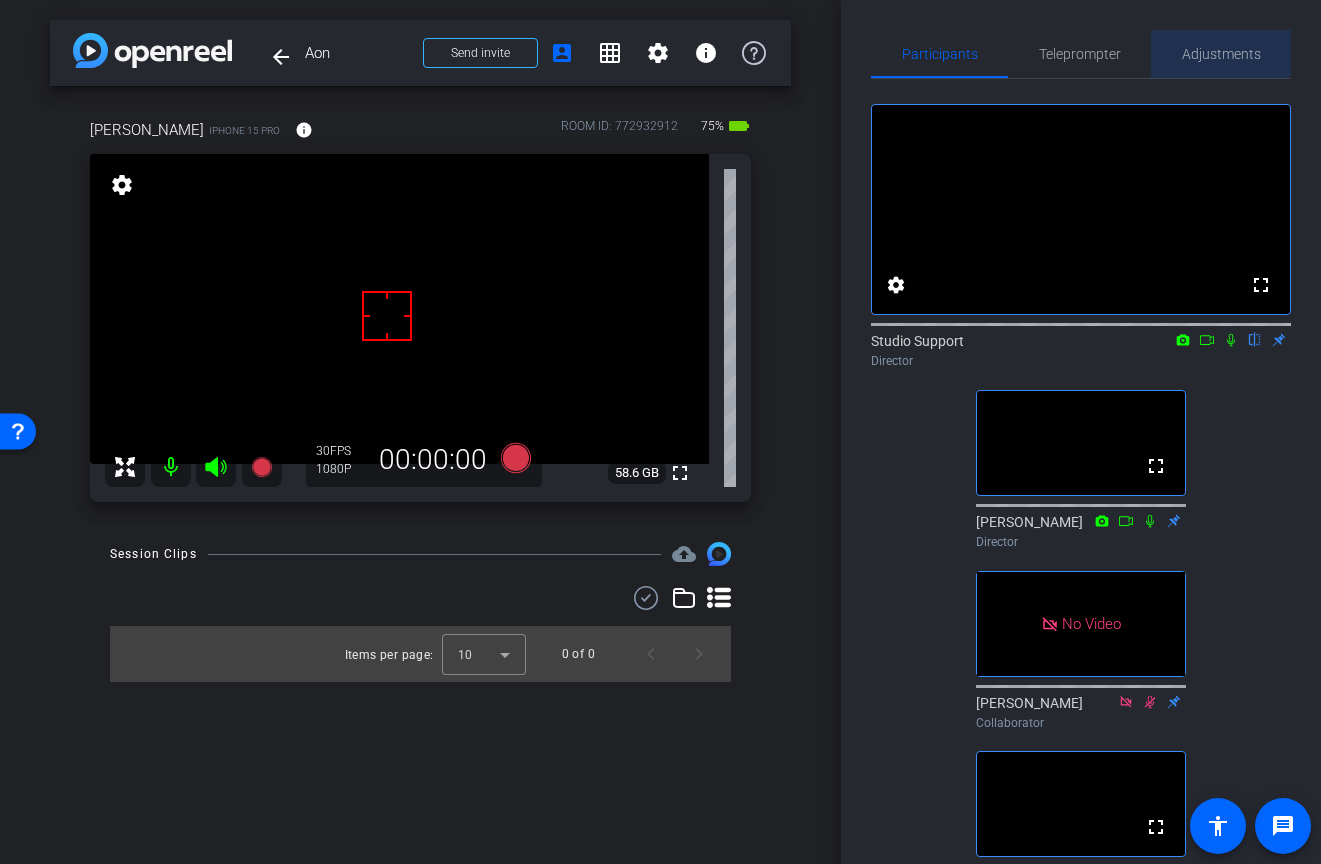 click on "Adjustments" at bounding box center (1221, 54) 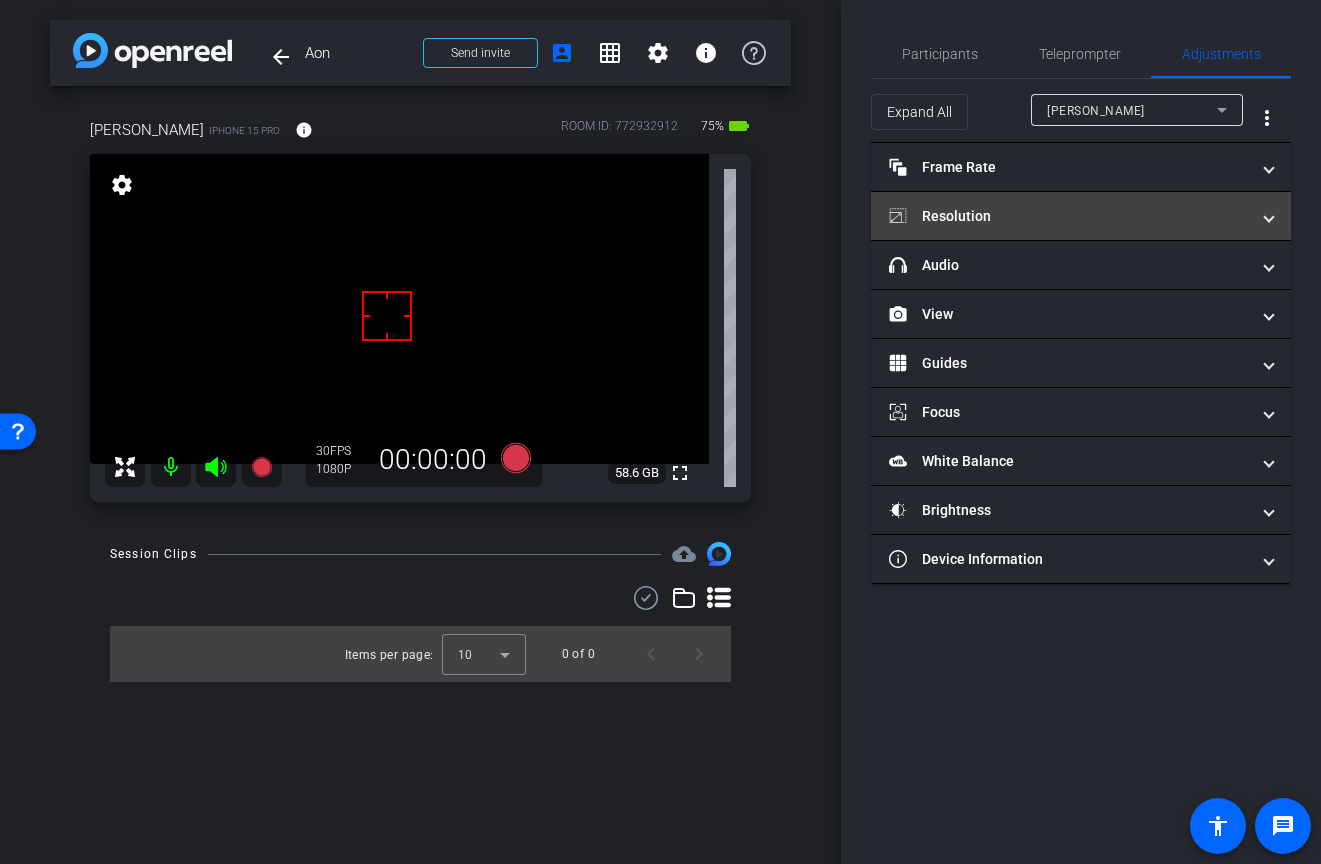 click on "Resolution" at bounding box center (1081, 216) 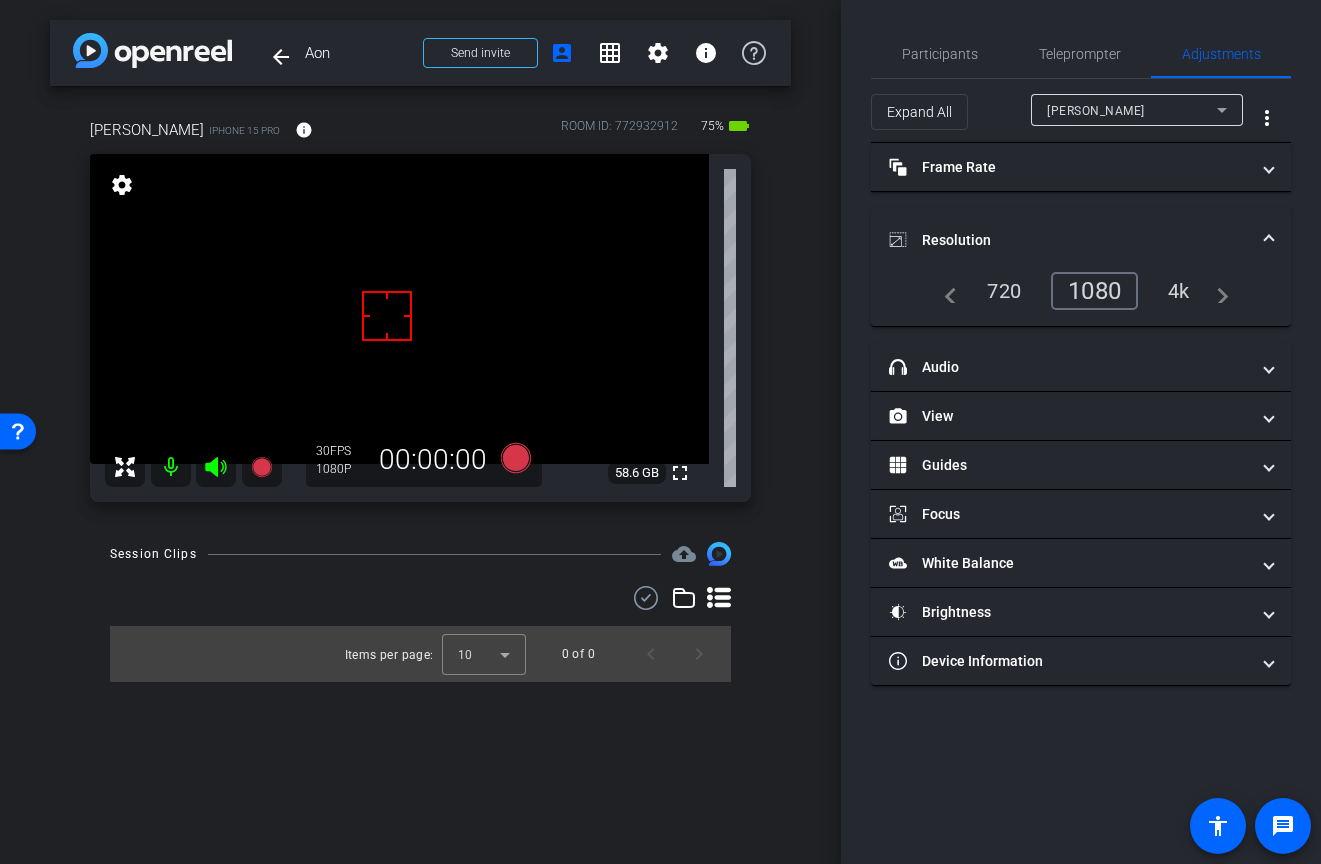 click on "4k" at bounding box center (1179, 291) 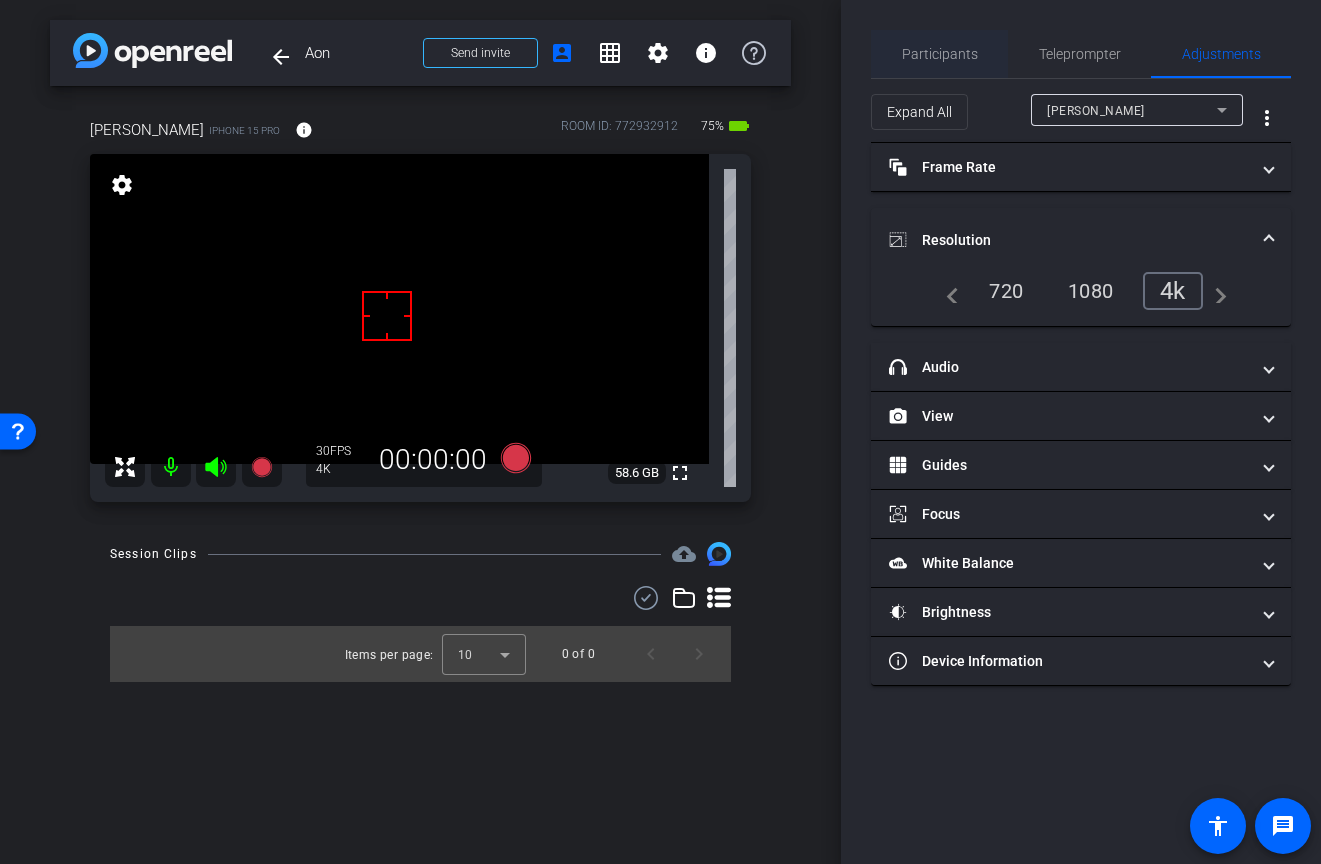 click on "Participants" at bounding box center (940, 54) 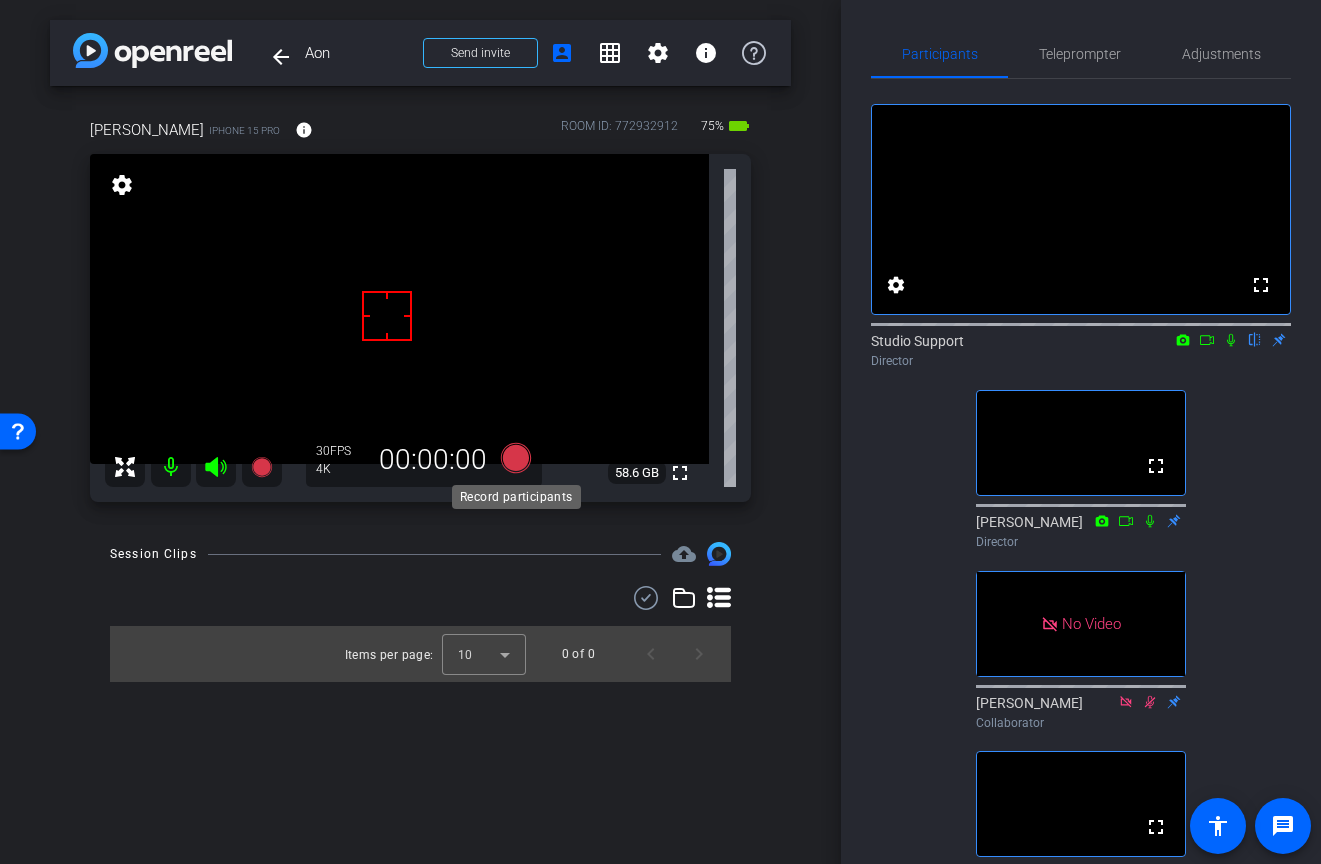 click 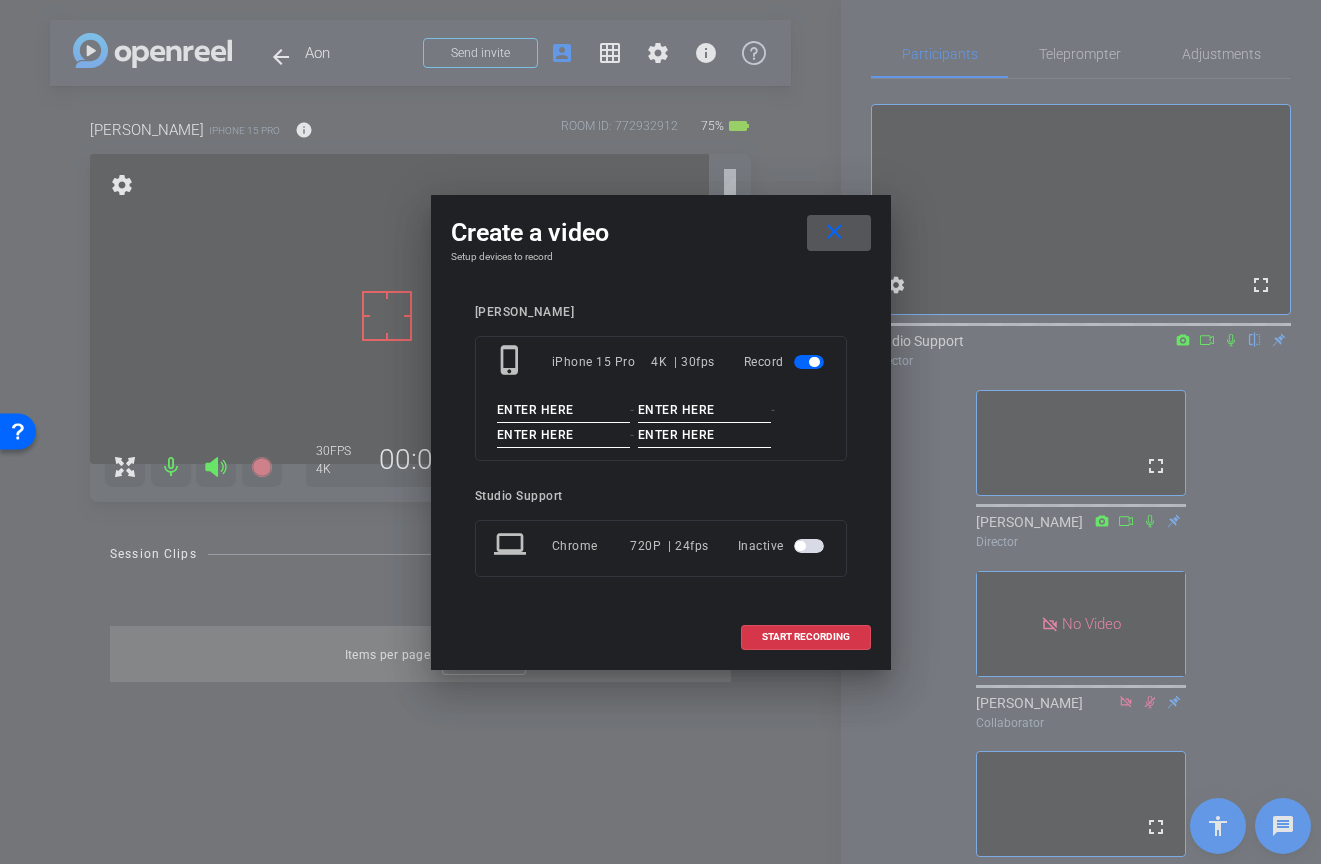 click at bounding box center (564, 410) 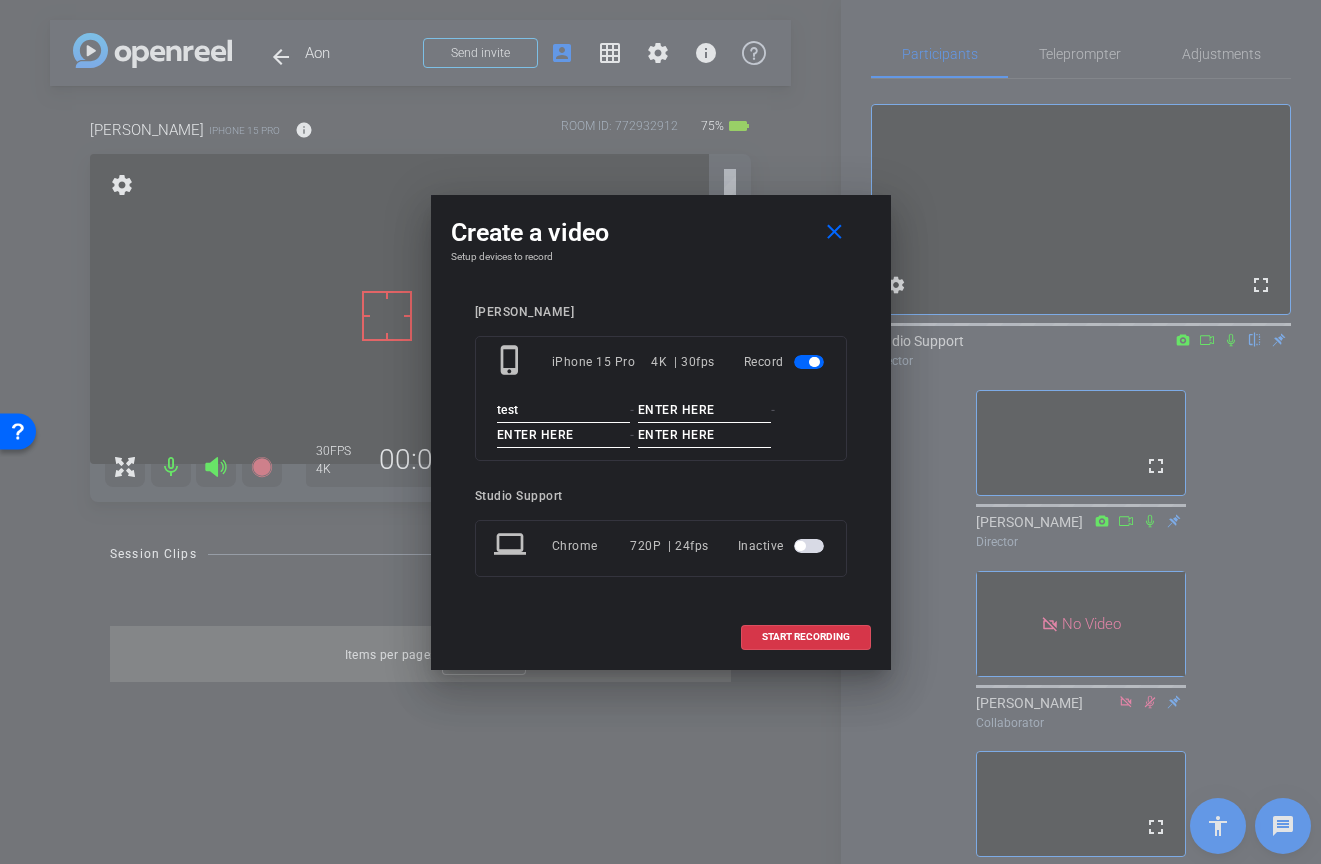 type on "test" 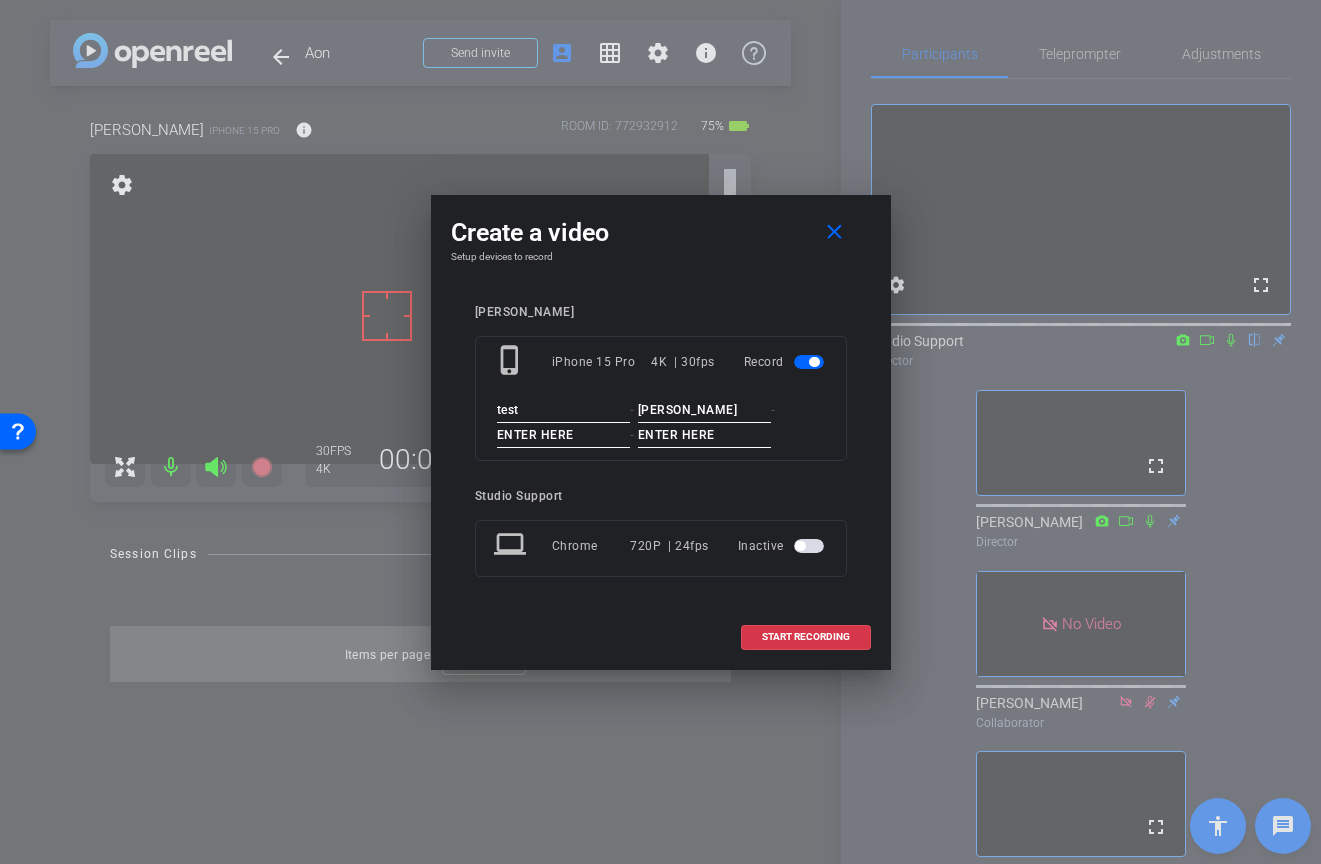 type on "sean" 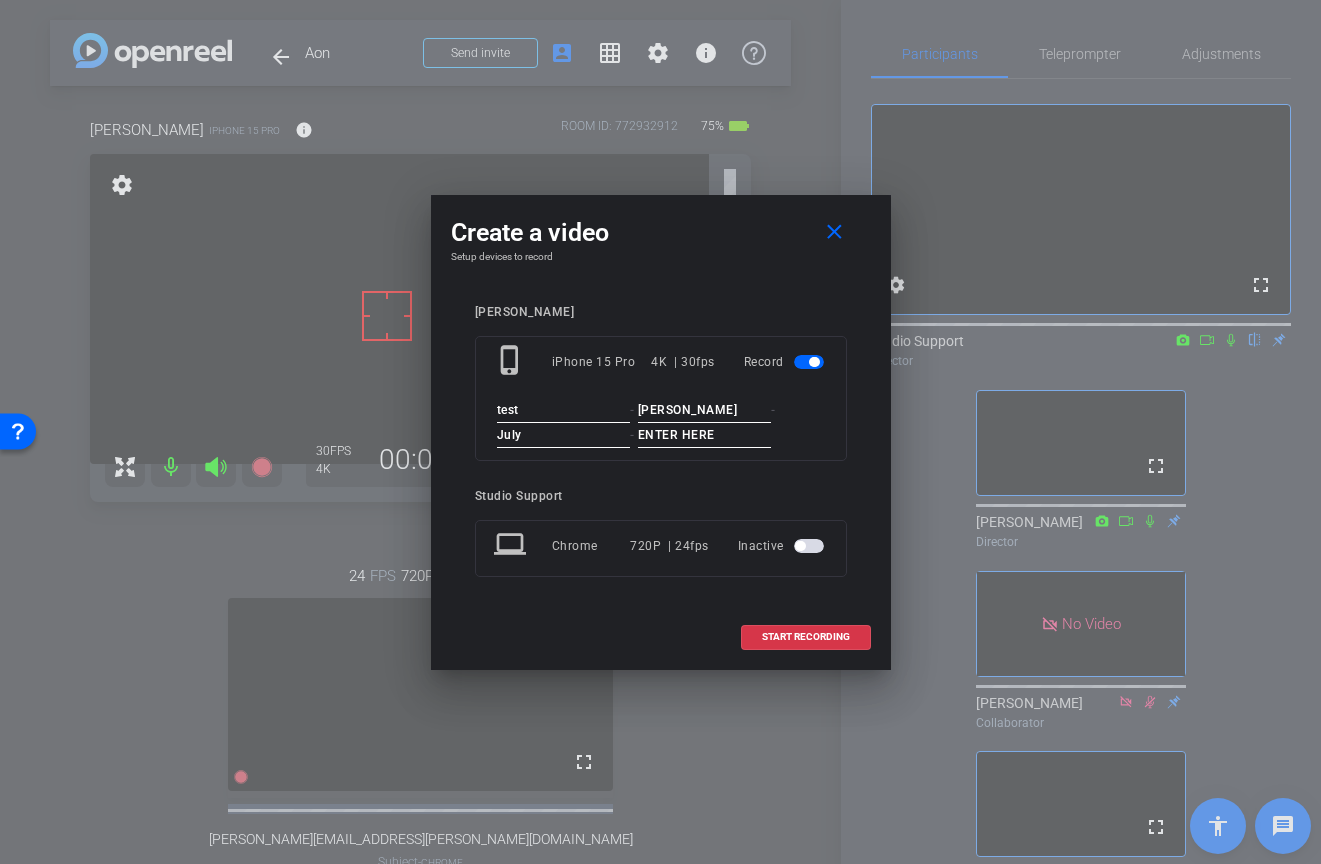 type on "July" 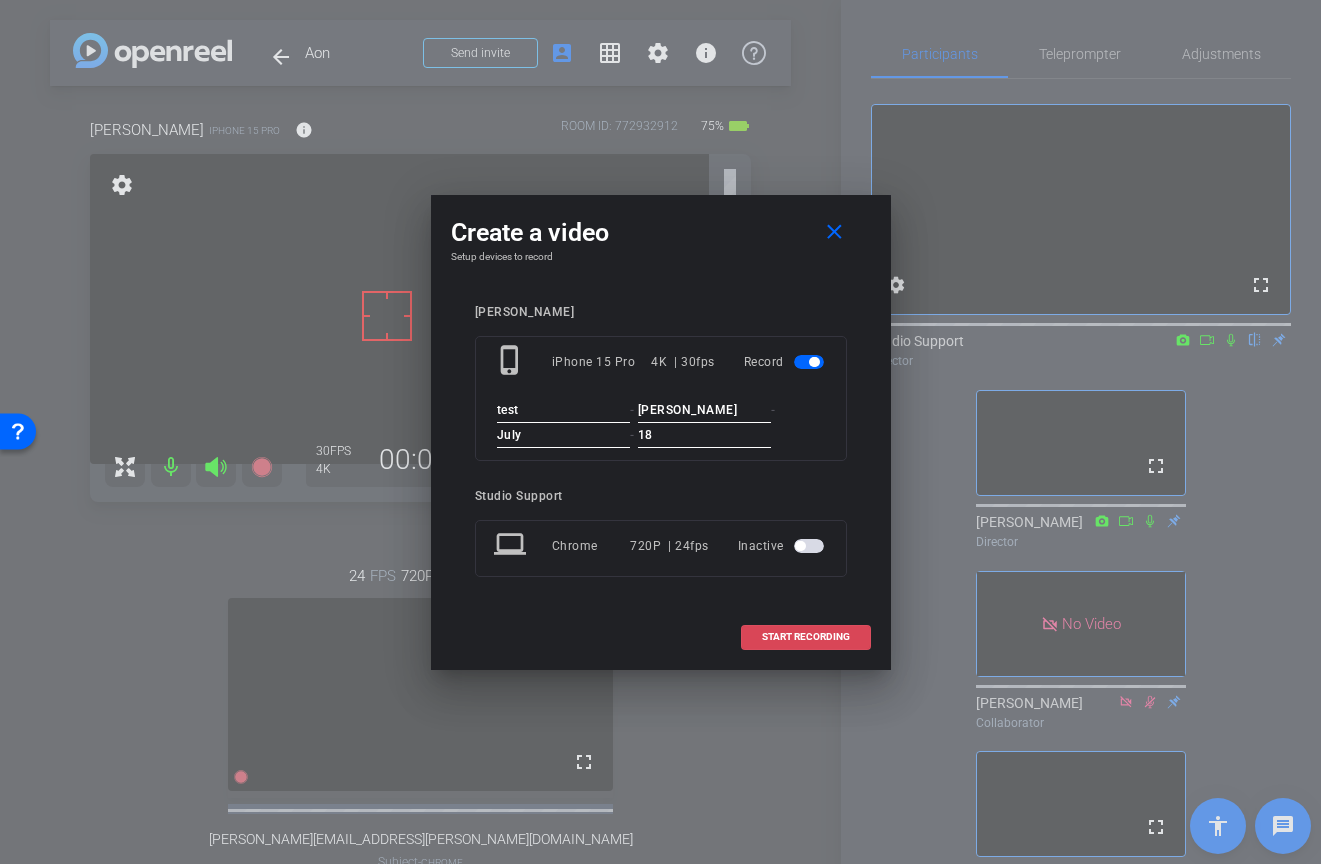 type on "18" 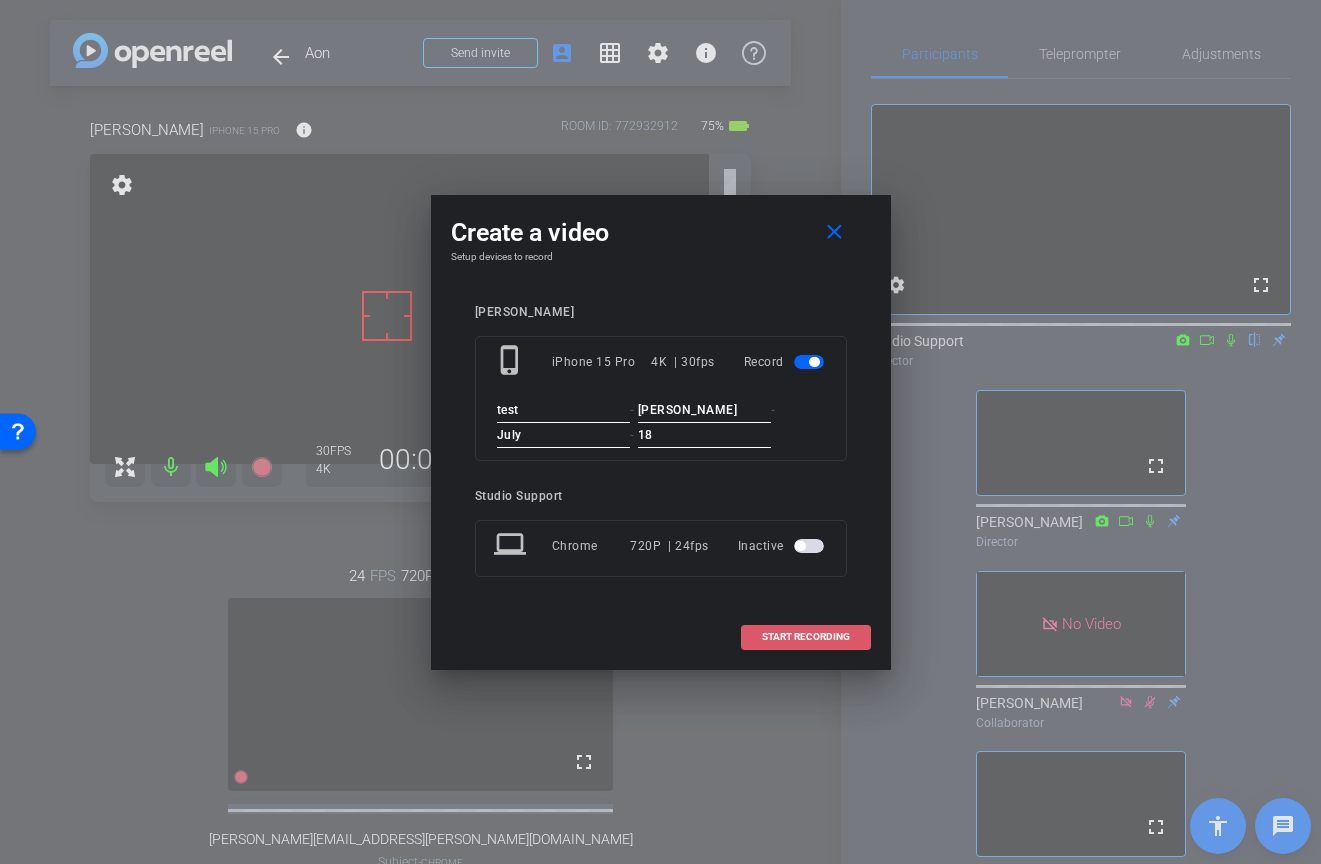click at bounding box center (806, 637) 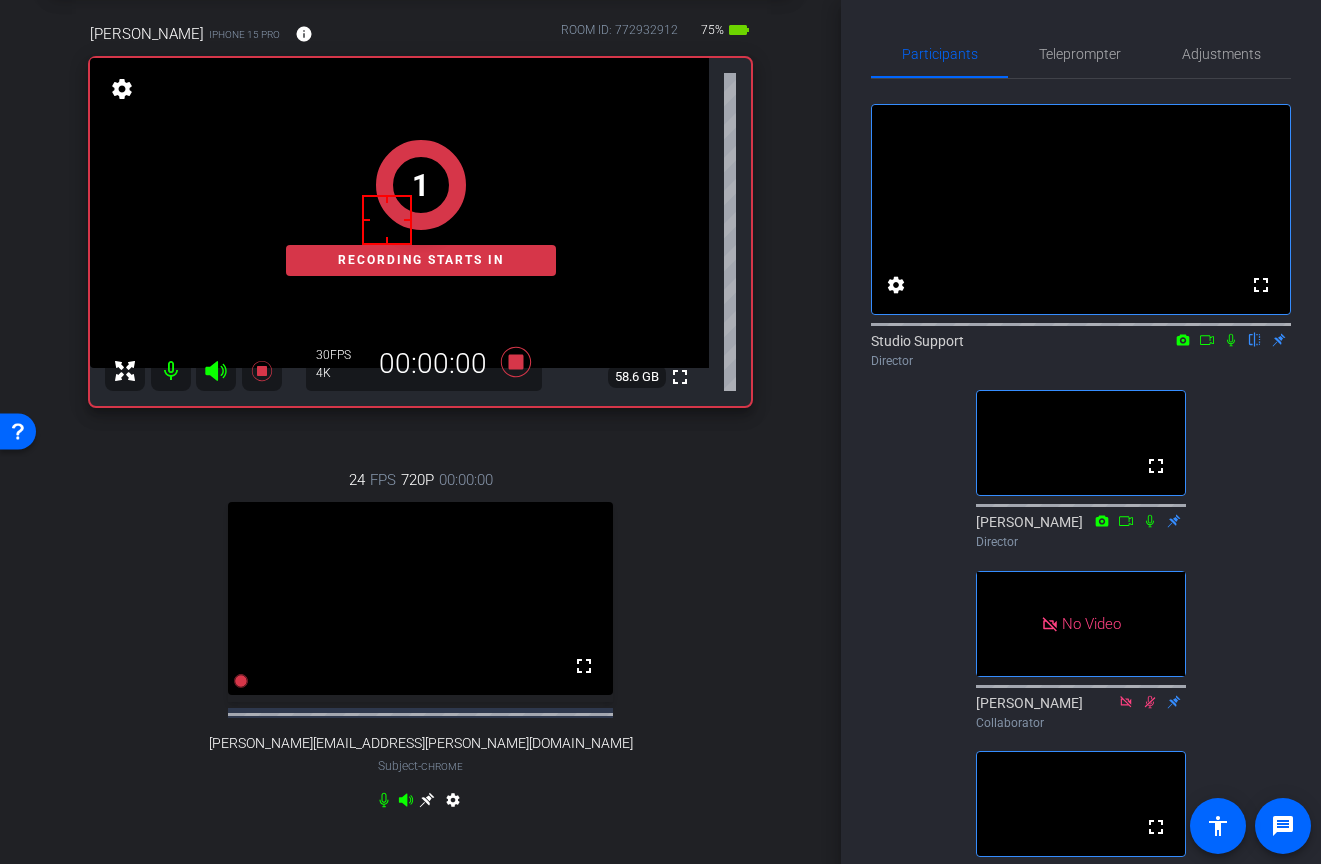 scroll, scrollTop: 0, scrollLeft: 0, axis: both 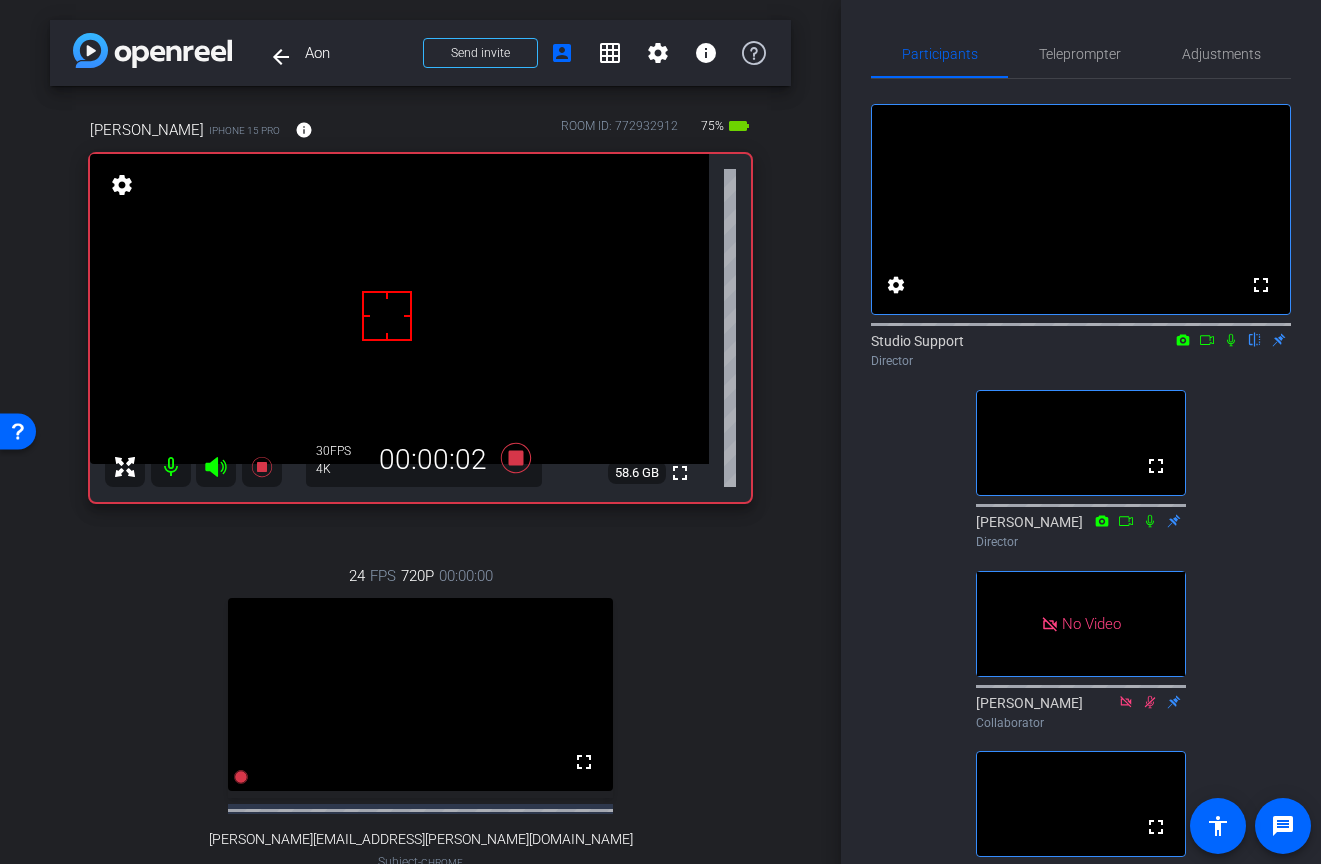 click 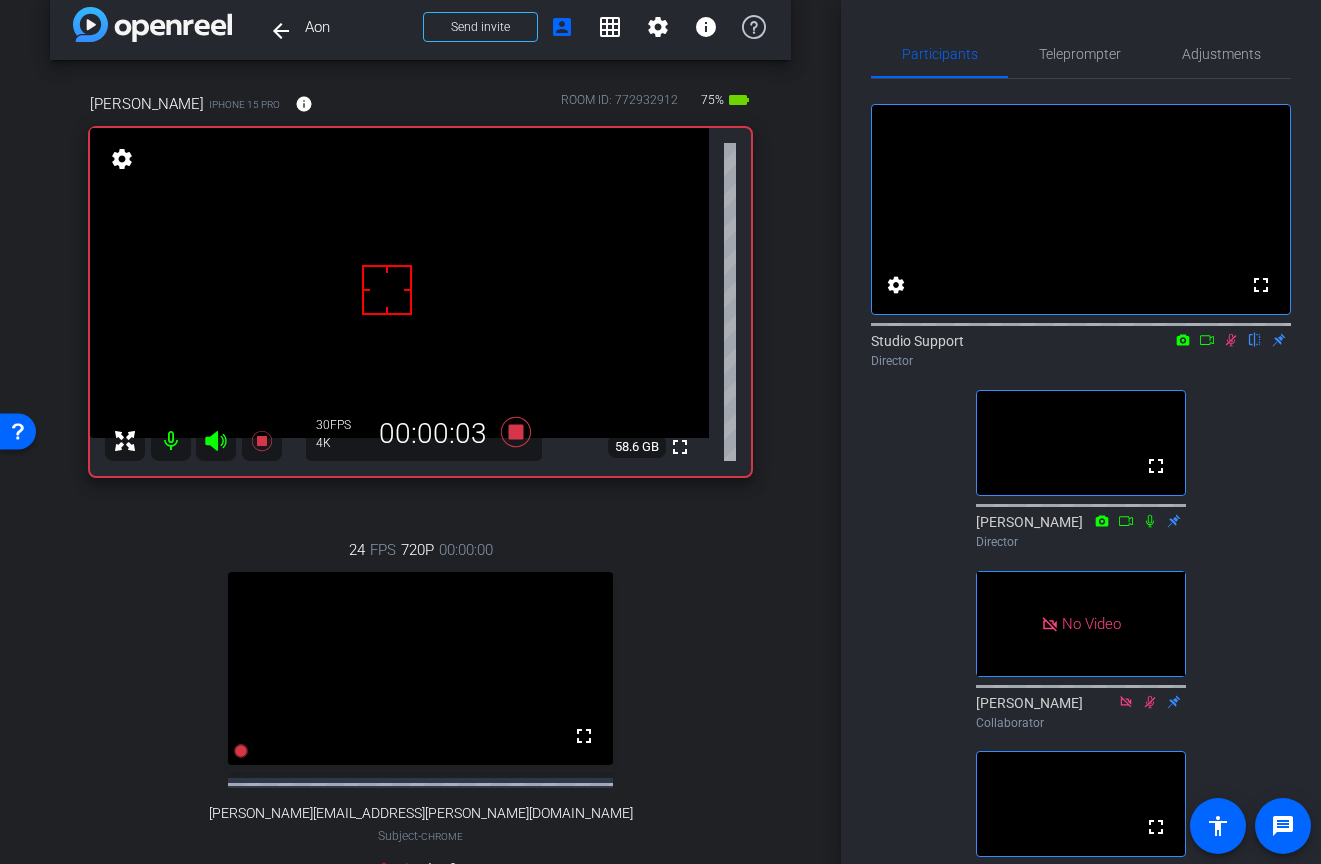 scroll, scrollTop: 153, scrollLeft: 0, axis: vertical 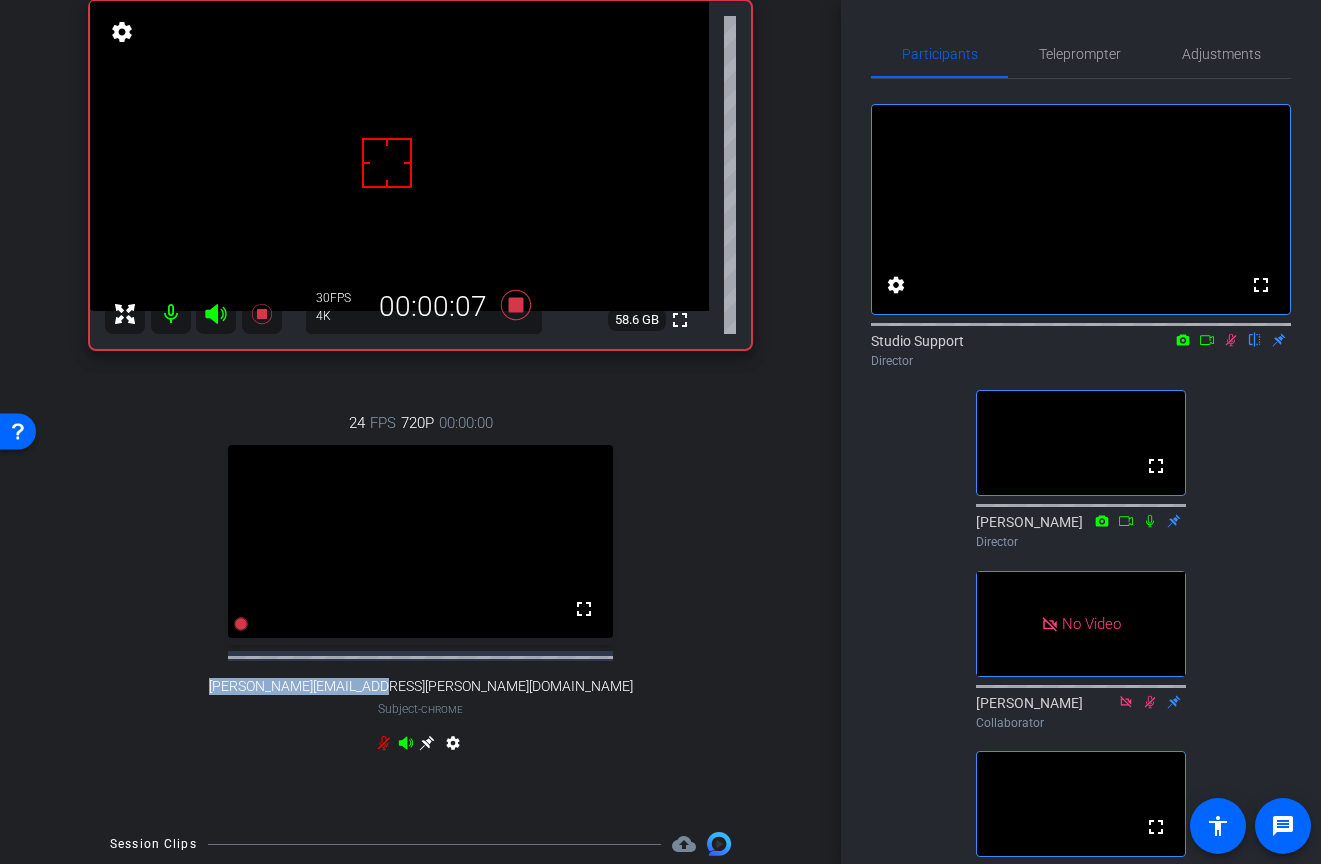 drag, startPoint x: 488, startPoint y: 702, endPoint x: 262, endPoint y: 701, distance: 226.00221 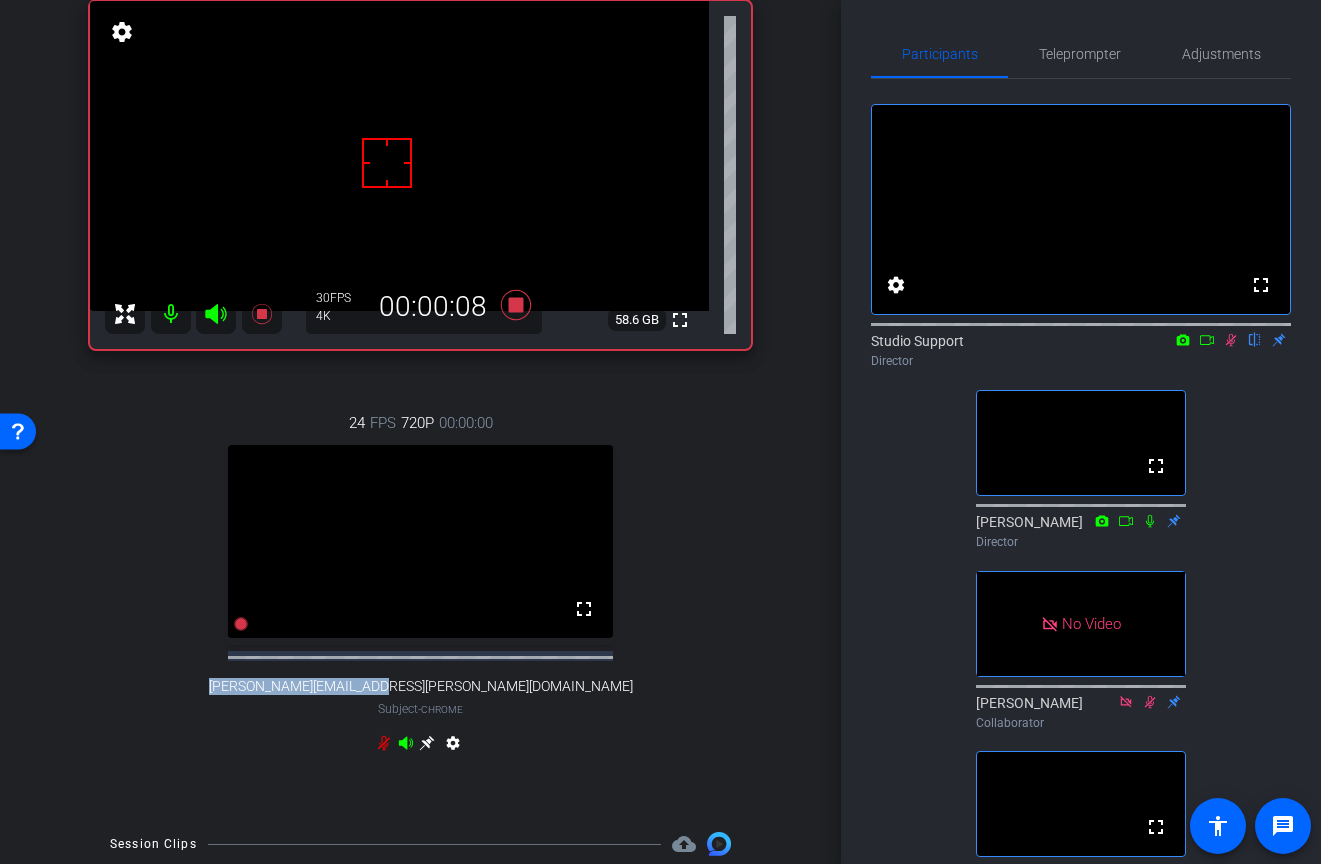 copy on "elizabeth.pultz@aon.com" 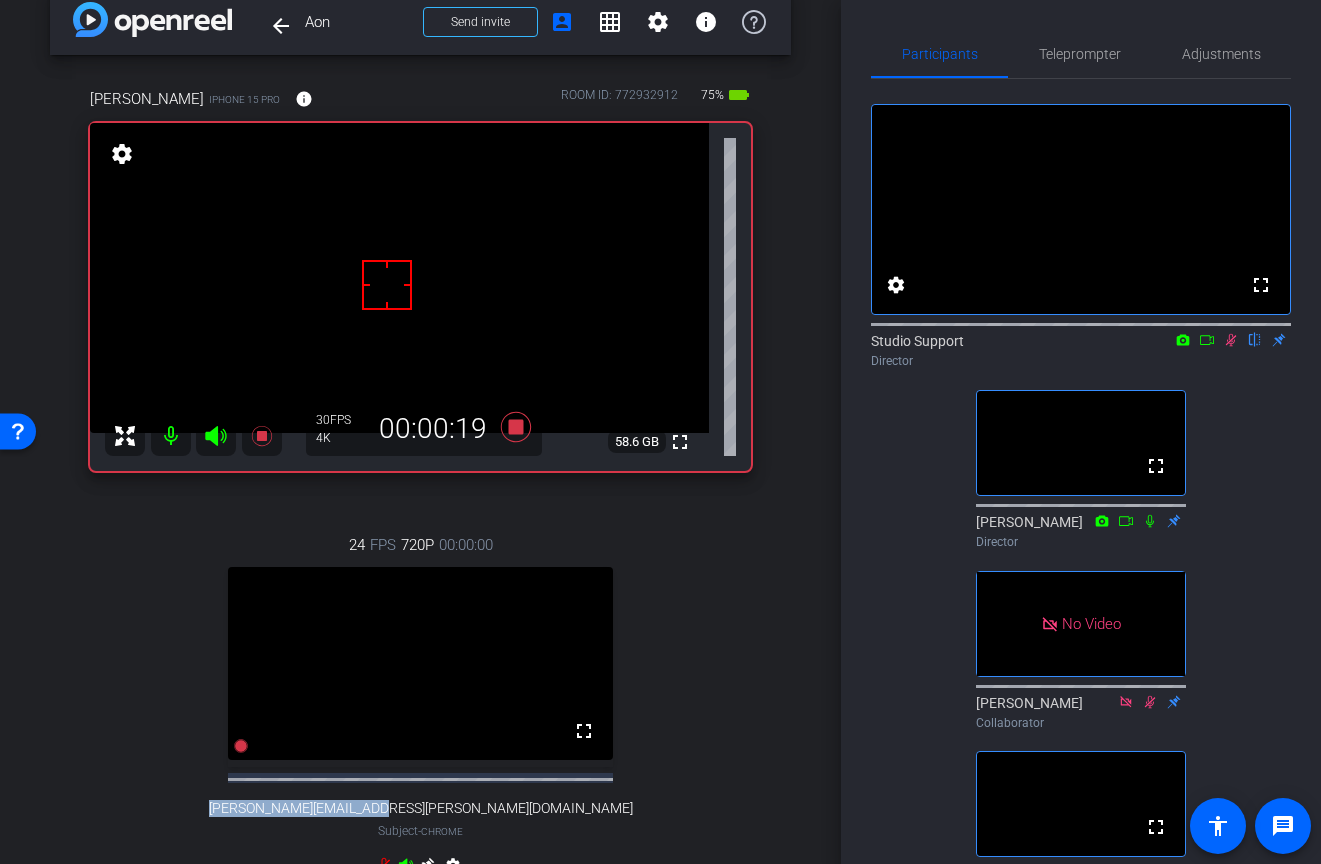 scroll, scrollTop: 0, scrollLeft: 0, axis: both 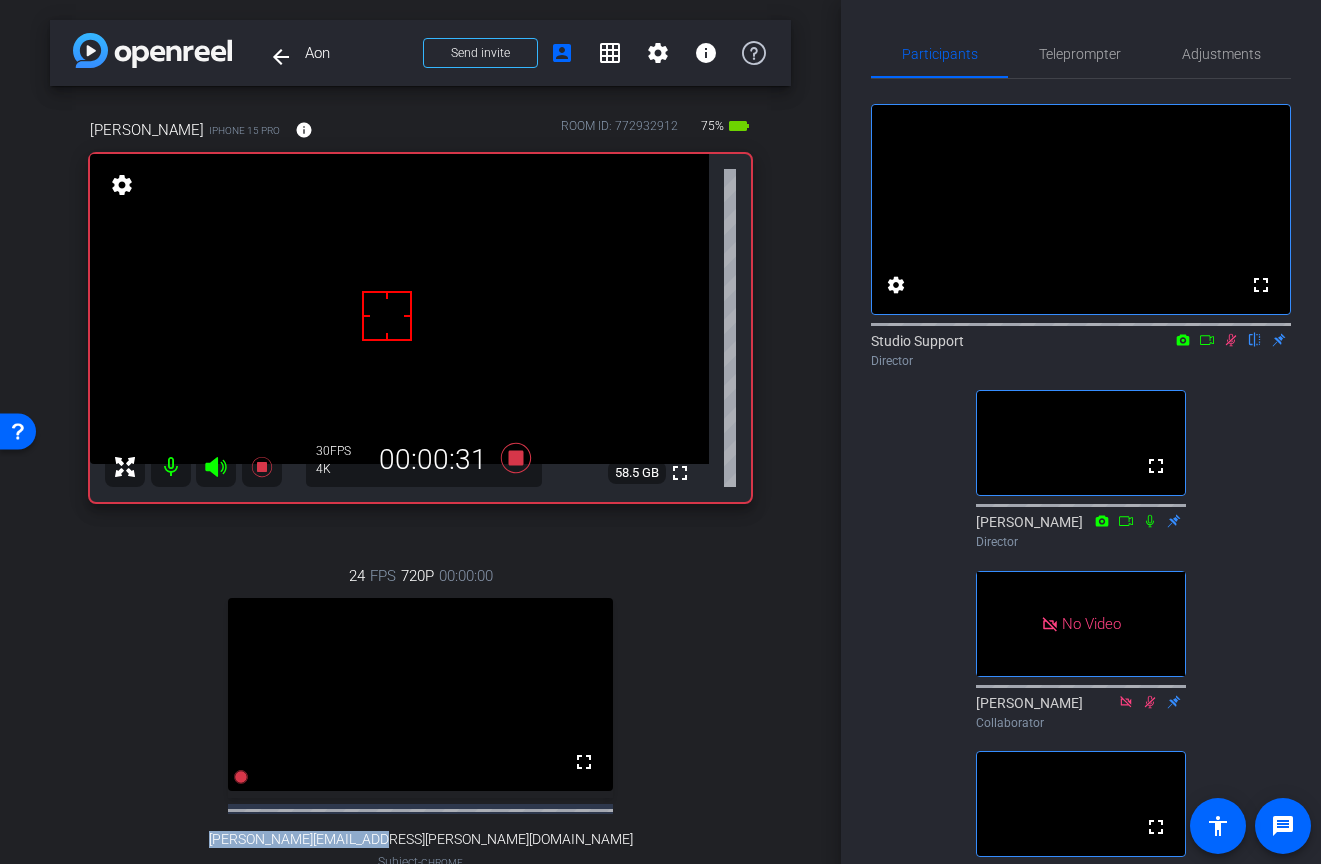 click on "fullscreen settings  Studio Support
flip
Director  fullscreen  David Lennon
Director   No Video  Courtney
Collaborator  fullscreen  Clare
Watcher  fullscreen  Steve
Watcher" 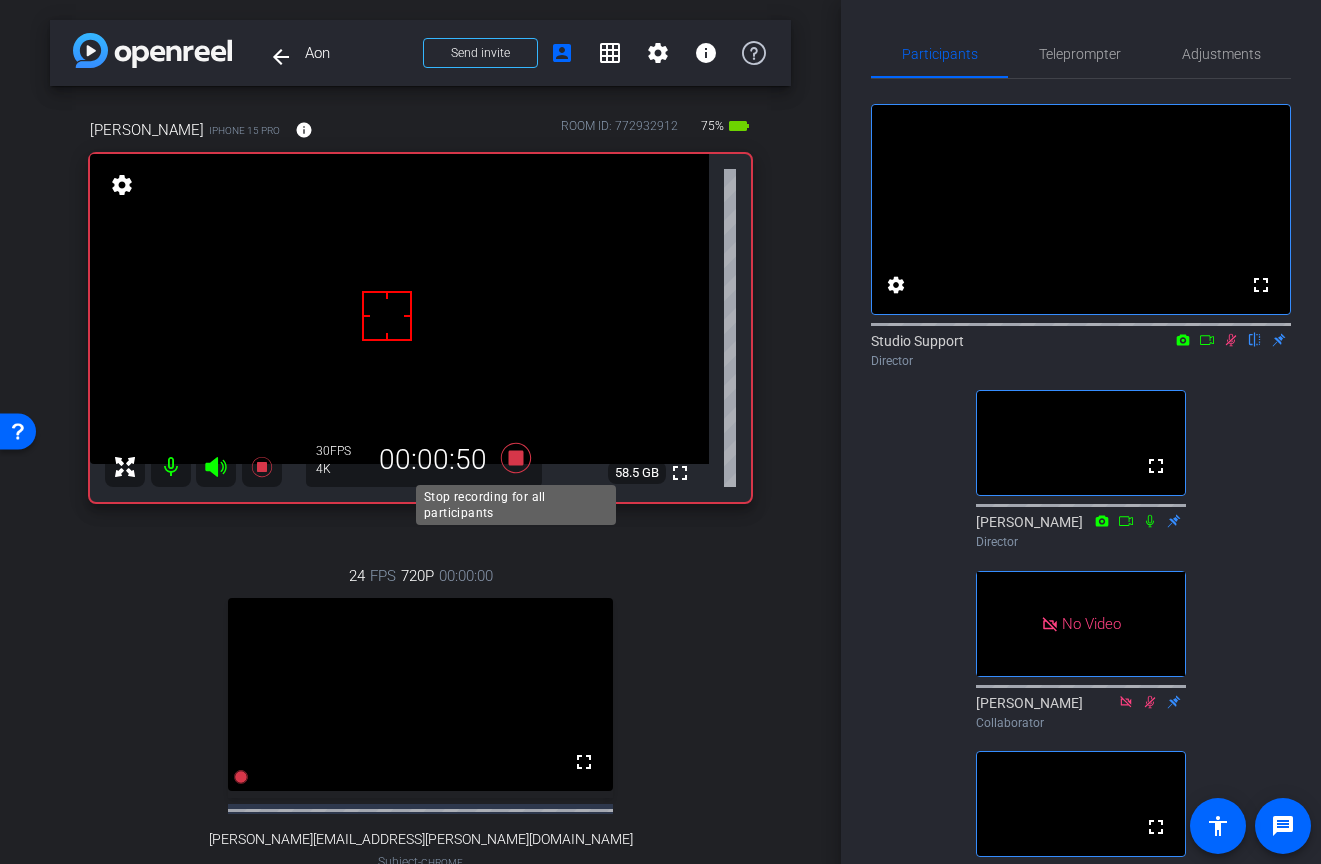 click 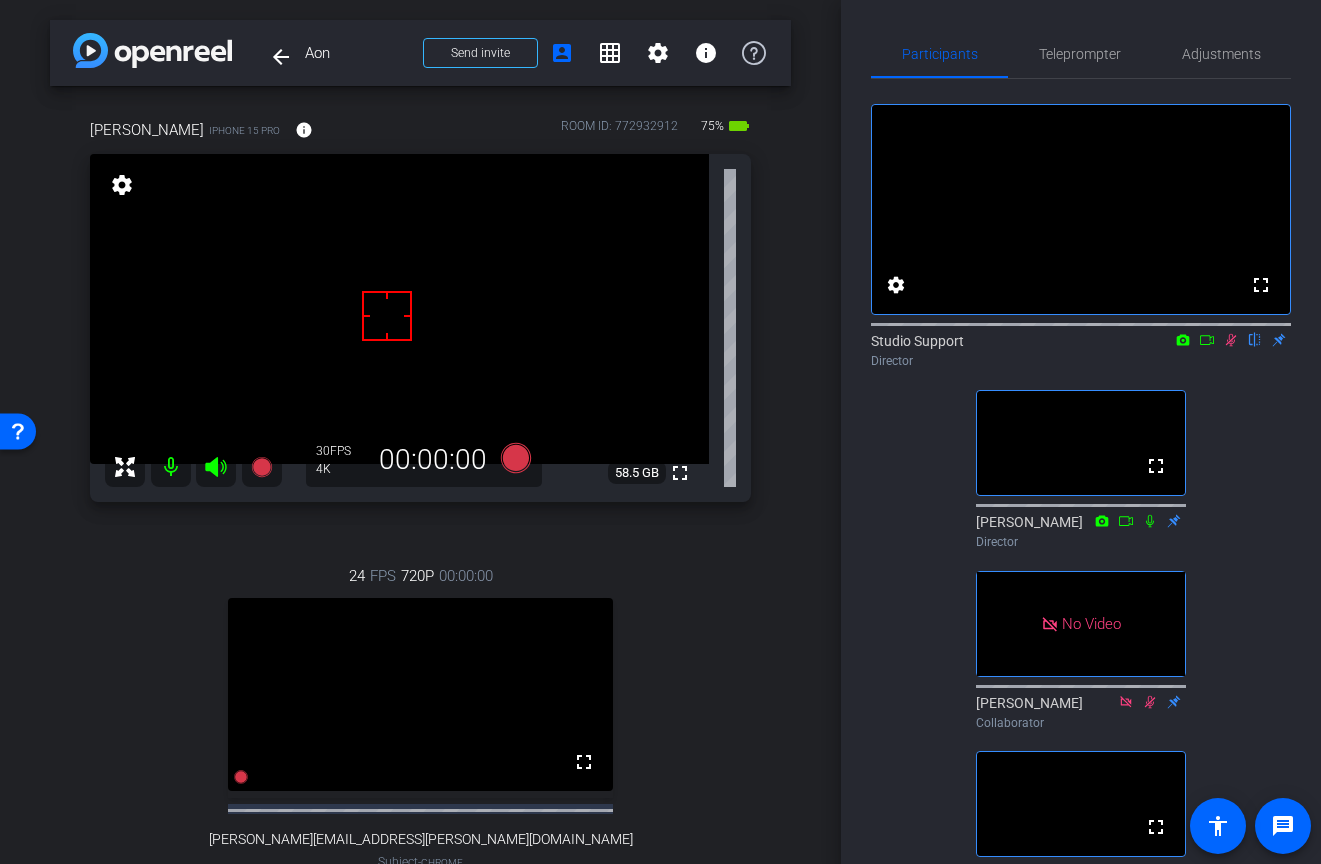 scroll, scrollTop: 383, scrollLeft: 0, axis: vertical 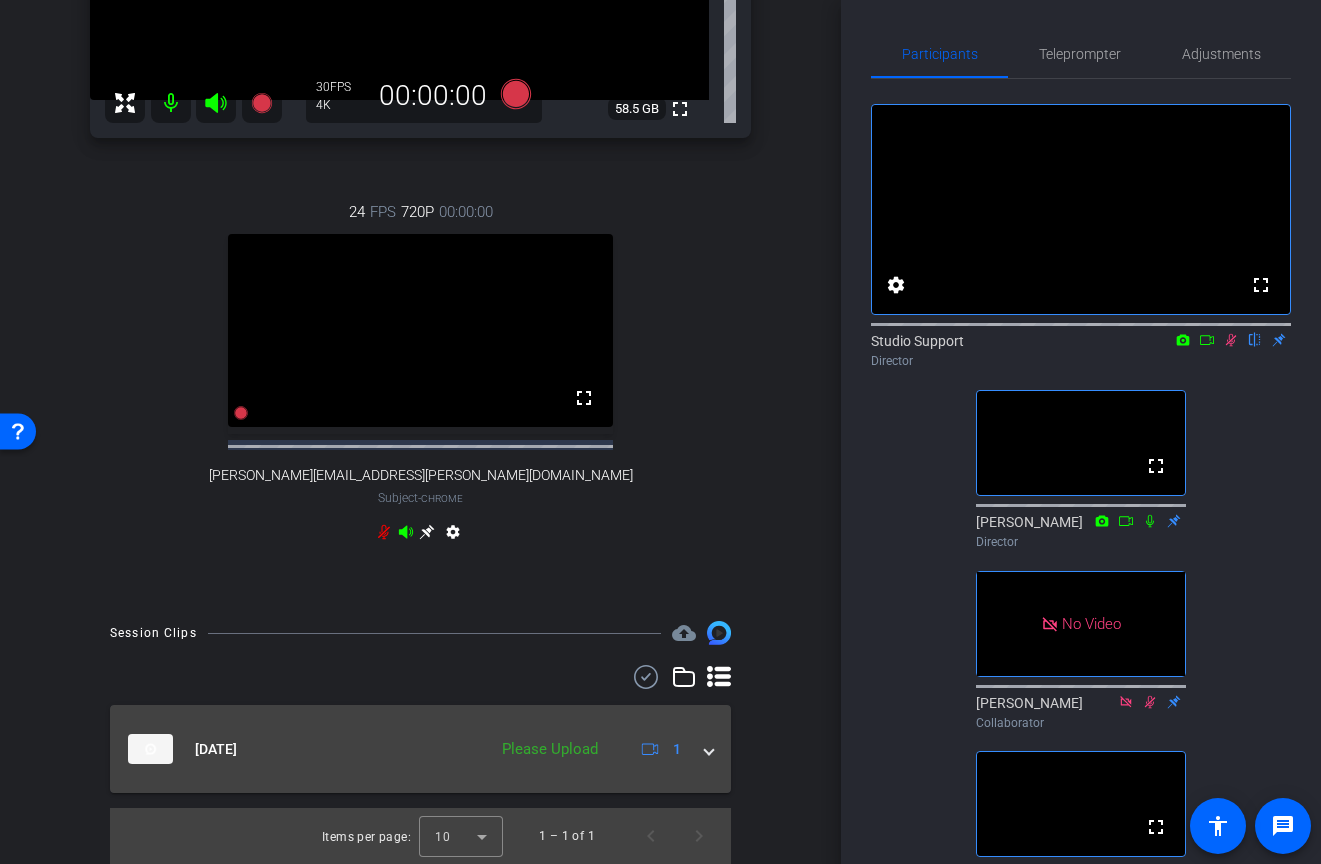 click on "Jul 18, 2025  Please Upload
1" at bounding box center [416, 749] 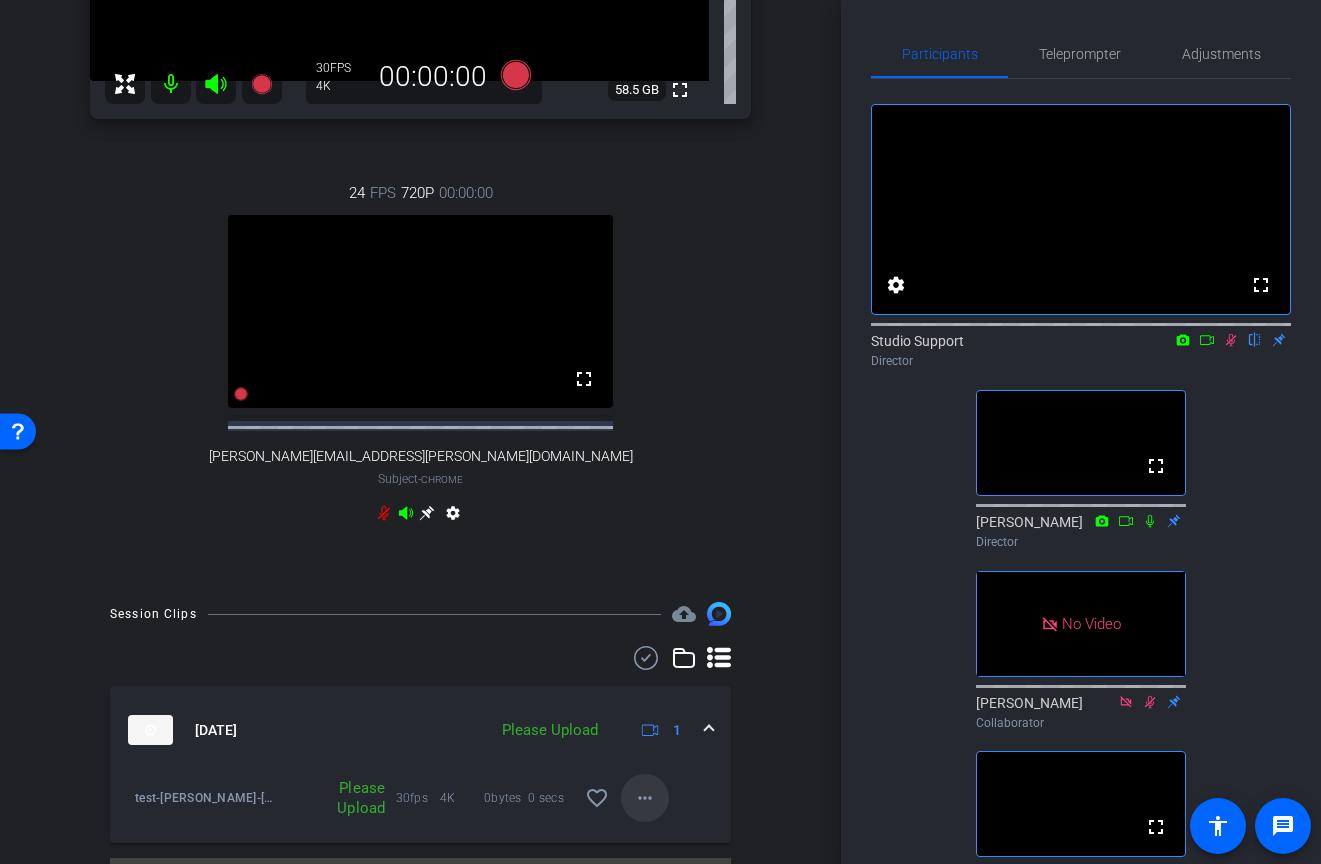 click on "more_horiz" at bounding box center [645, 798] 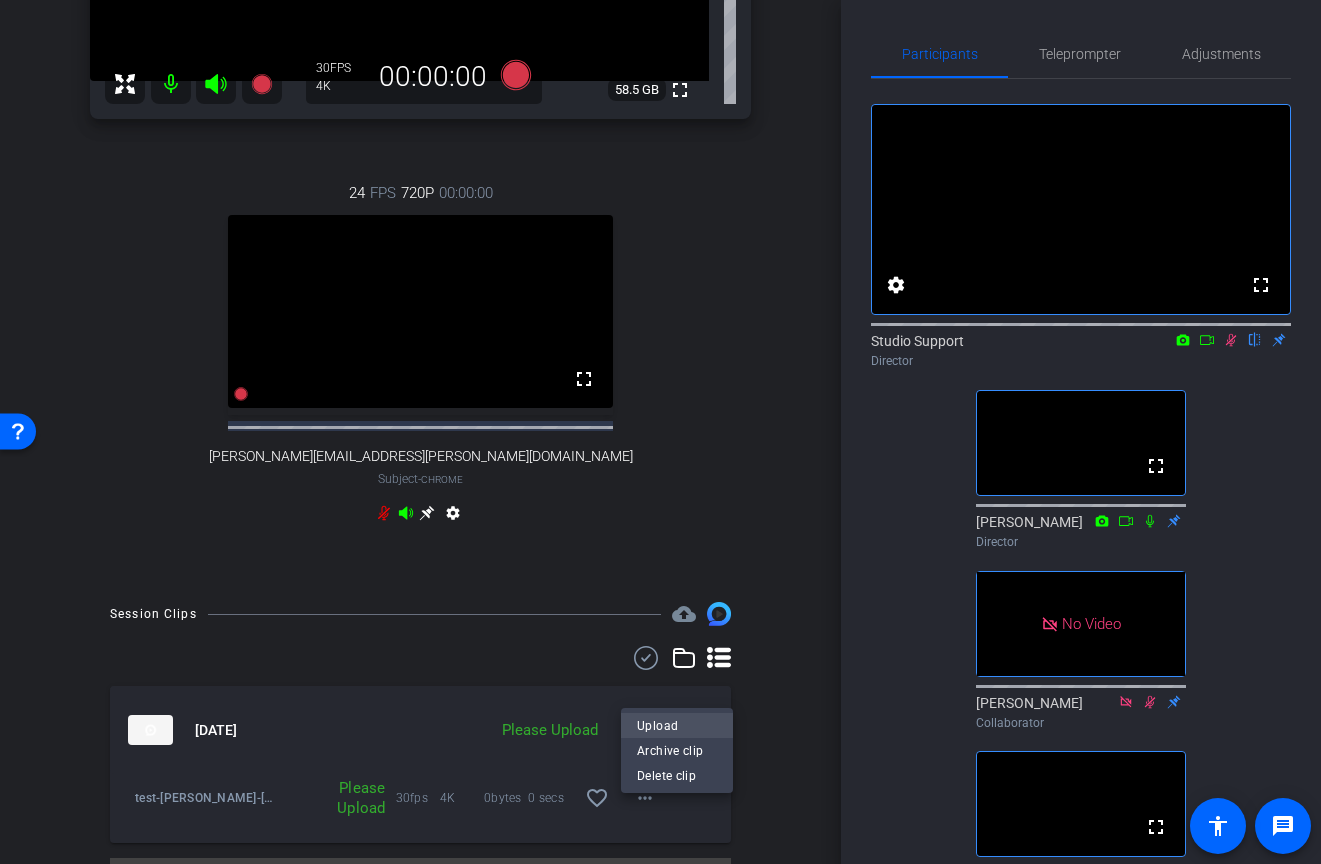 click on "Upload" at bounding box center (677, 725) 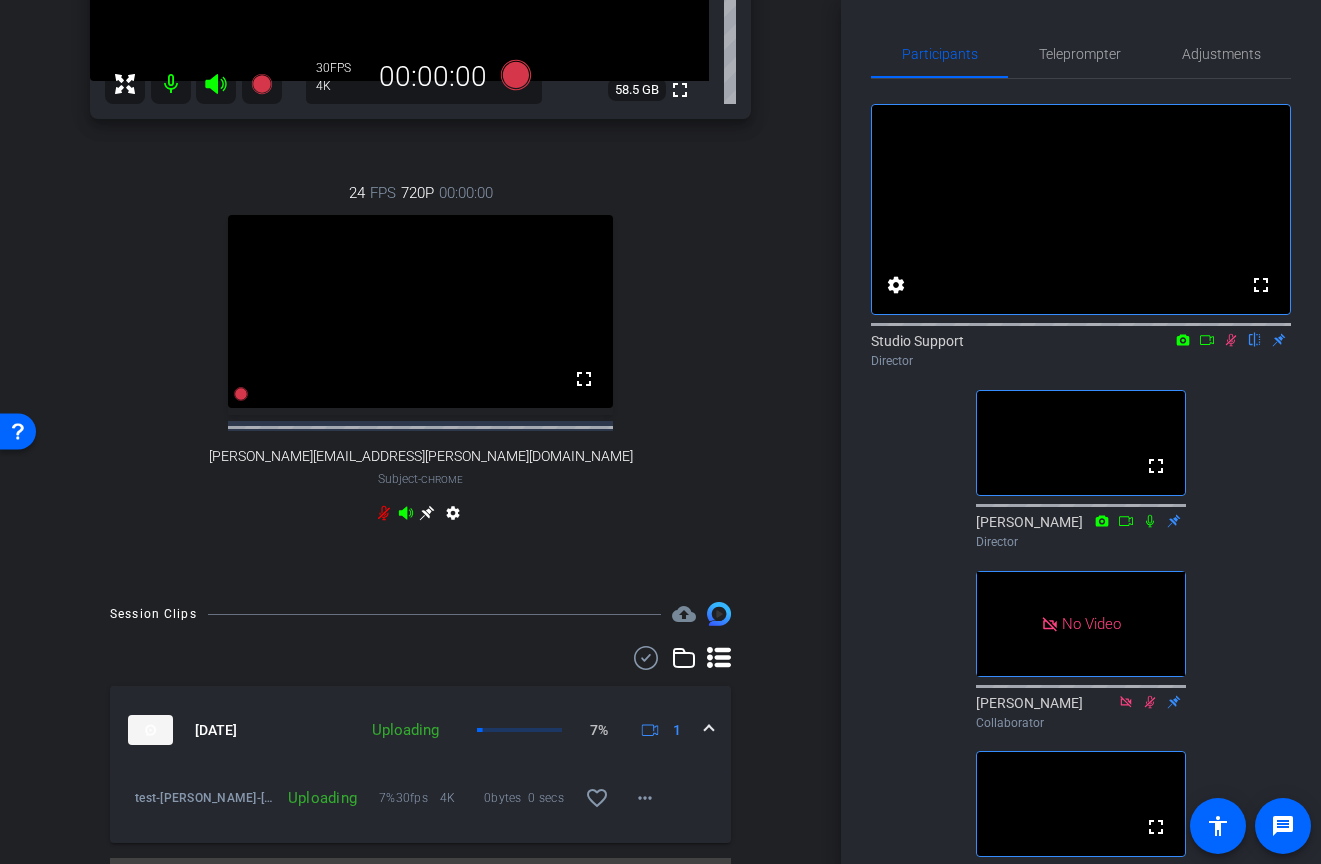 scroll, scrollTop: 0, scrollLeft: 0, axis: both 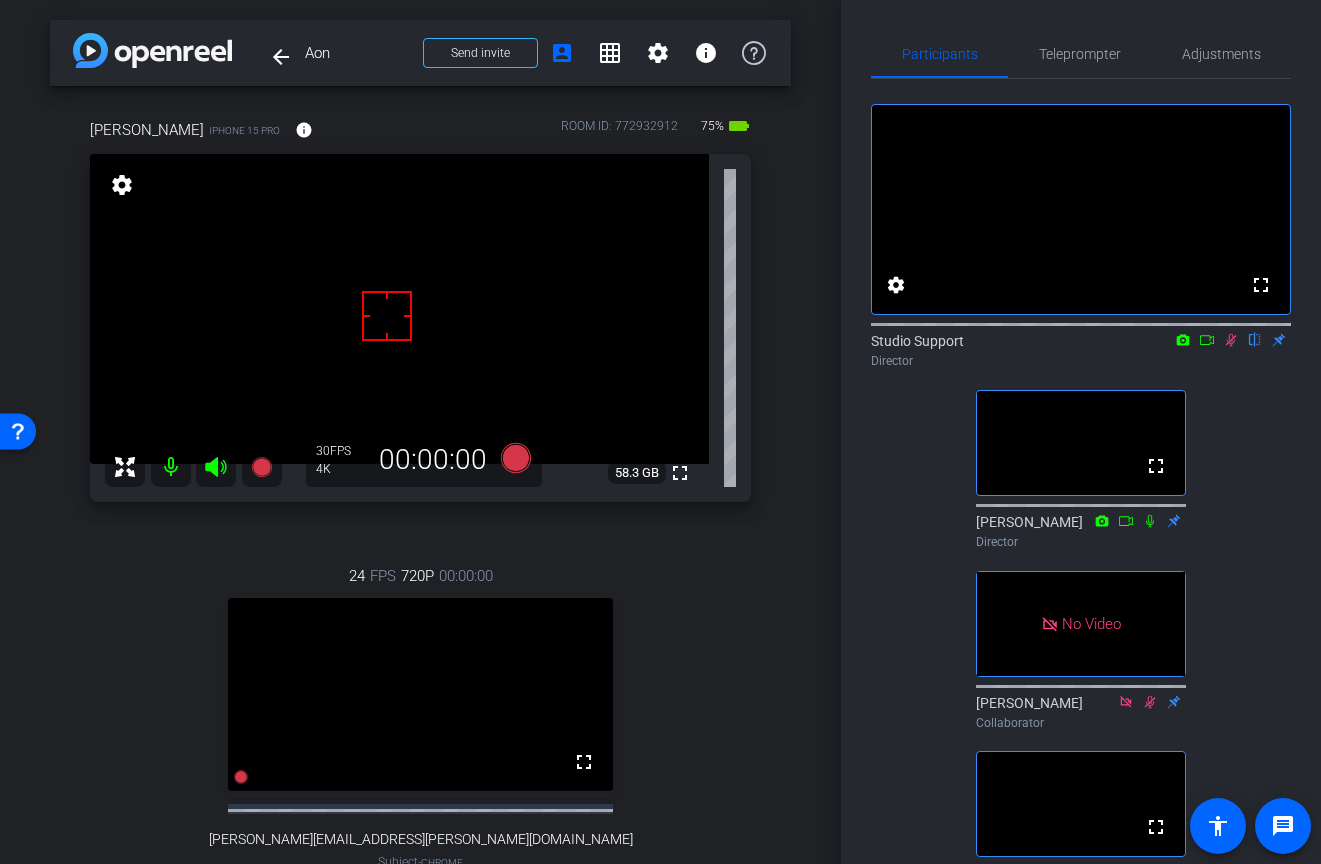 click 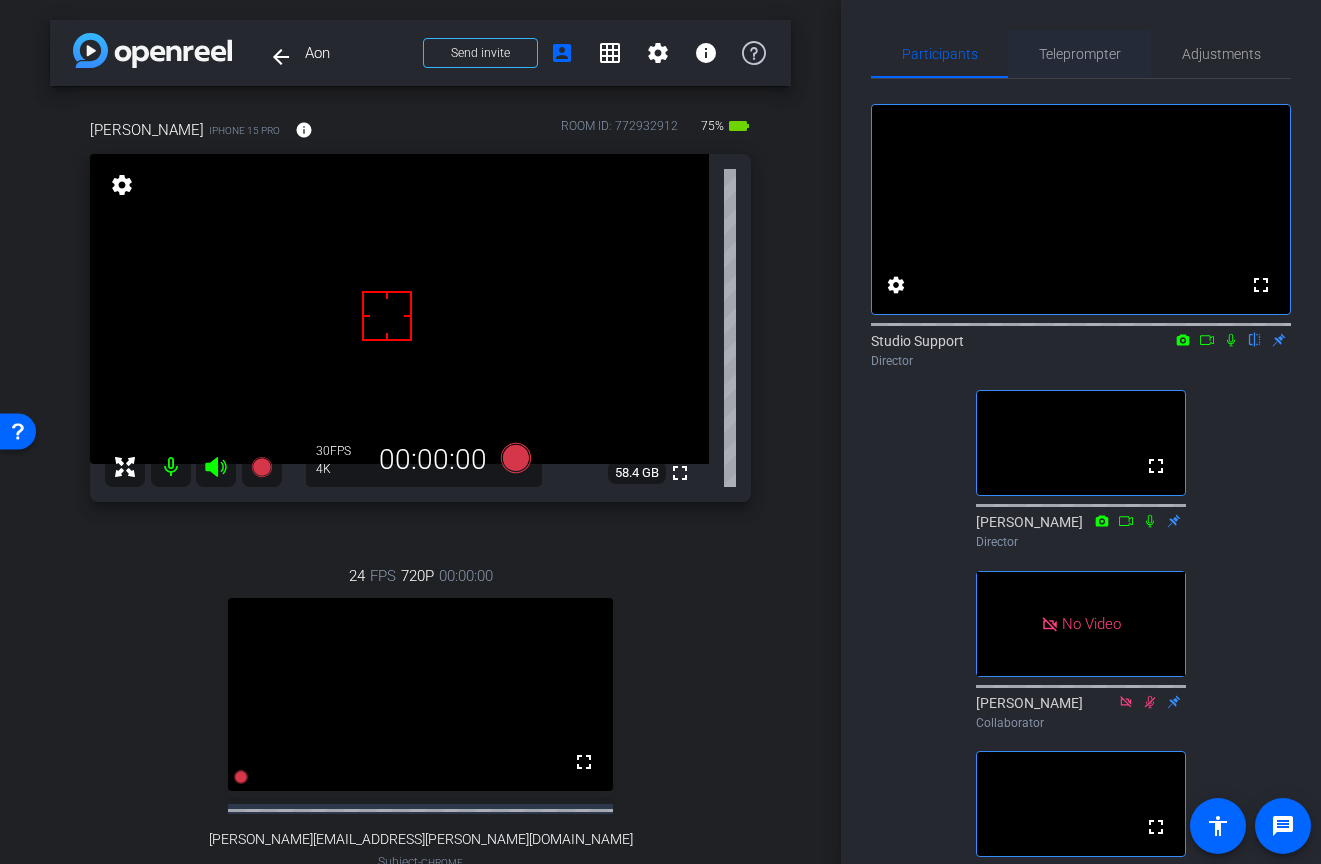 click on "Teleprompter" at bounding box center [1080, 54] 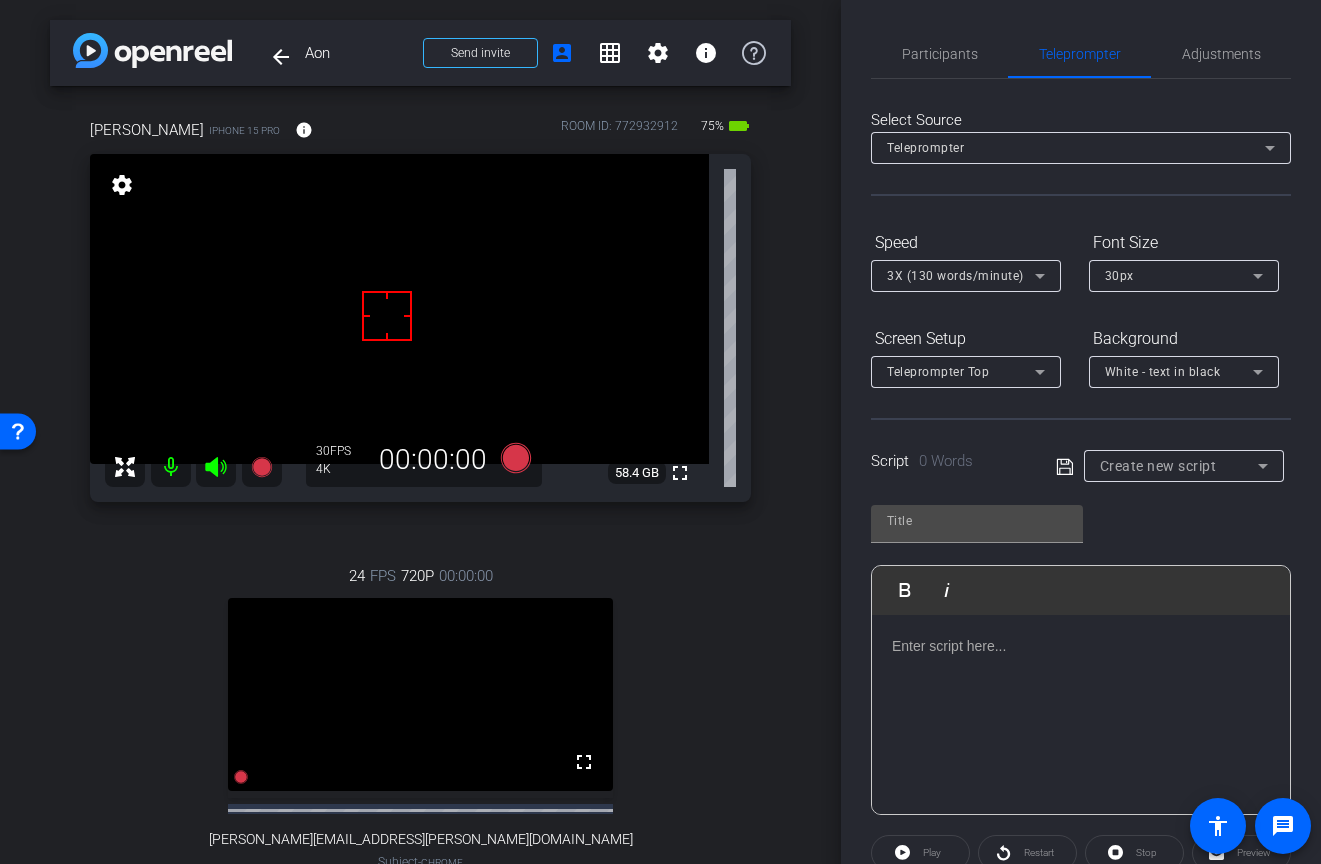 click 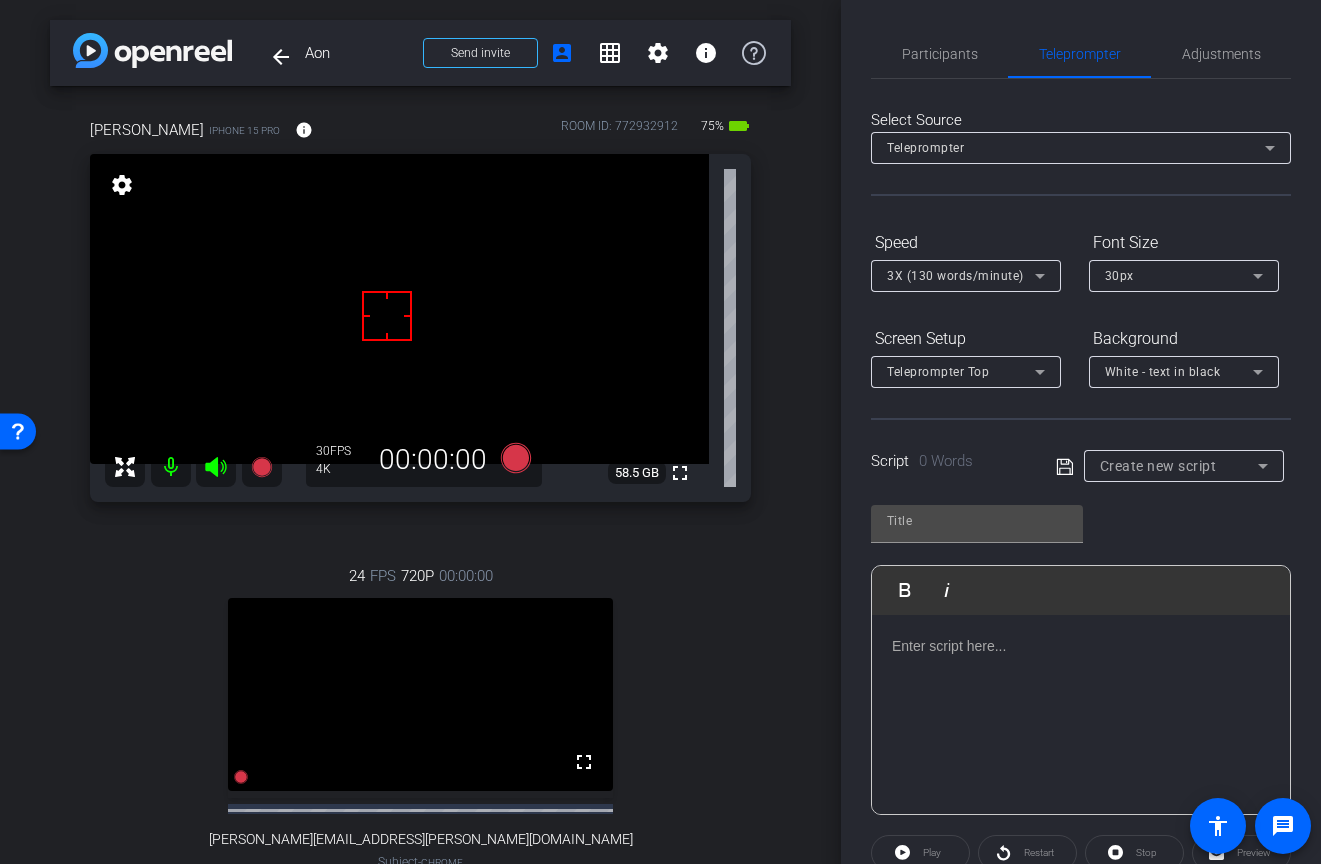 type 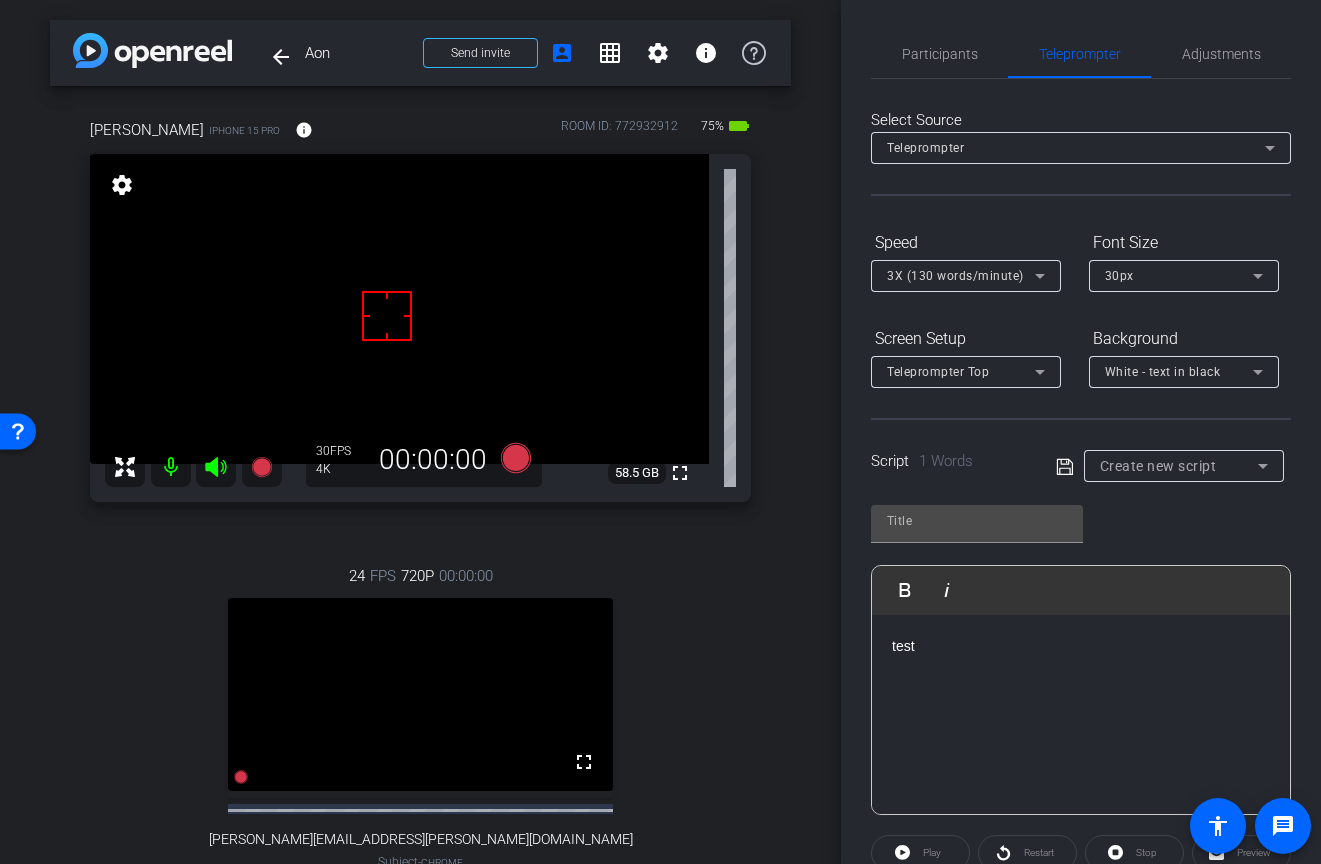 click 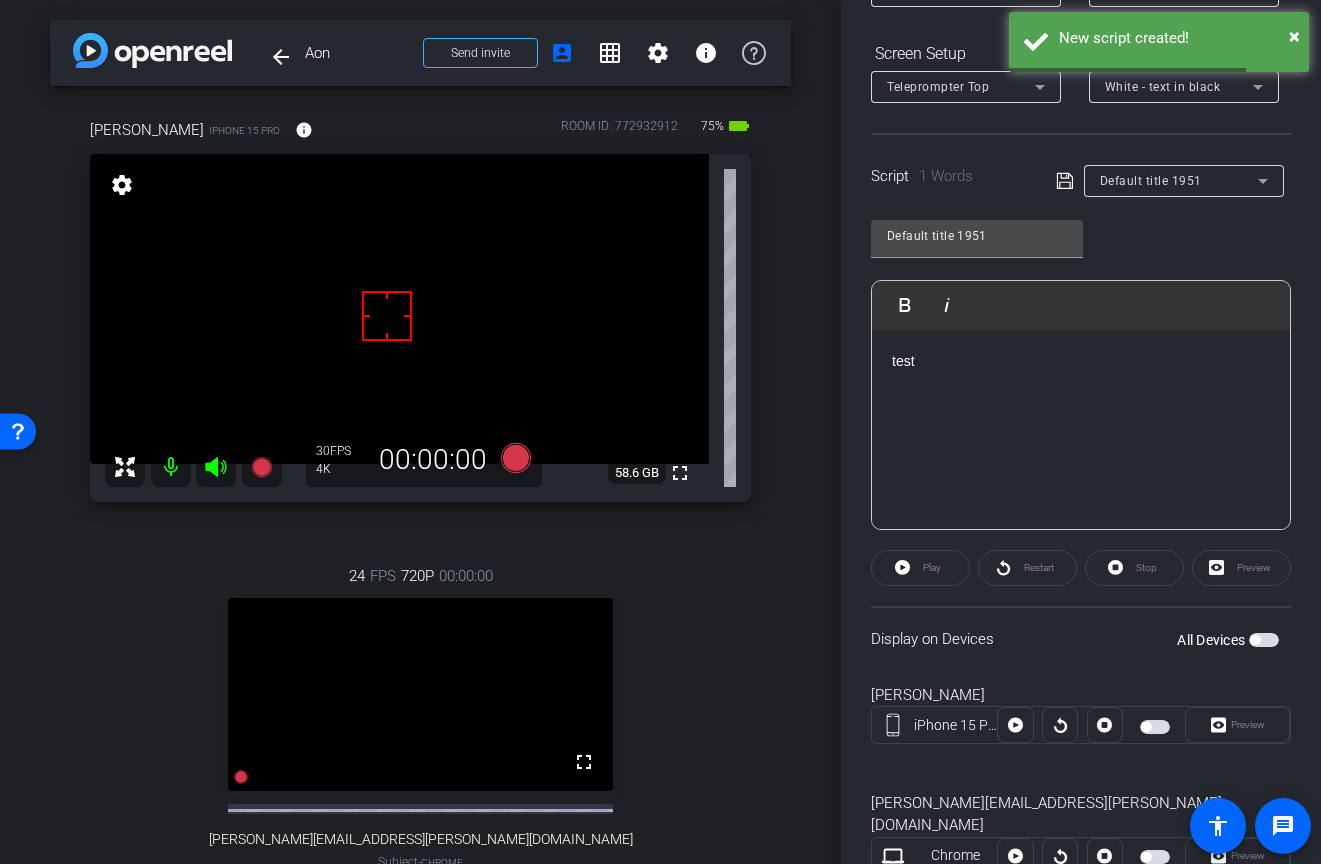 scroll, scrollTop: 337, scrollLeft: 0, axis: vertical 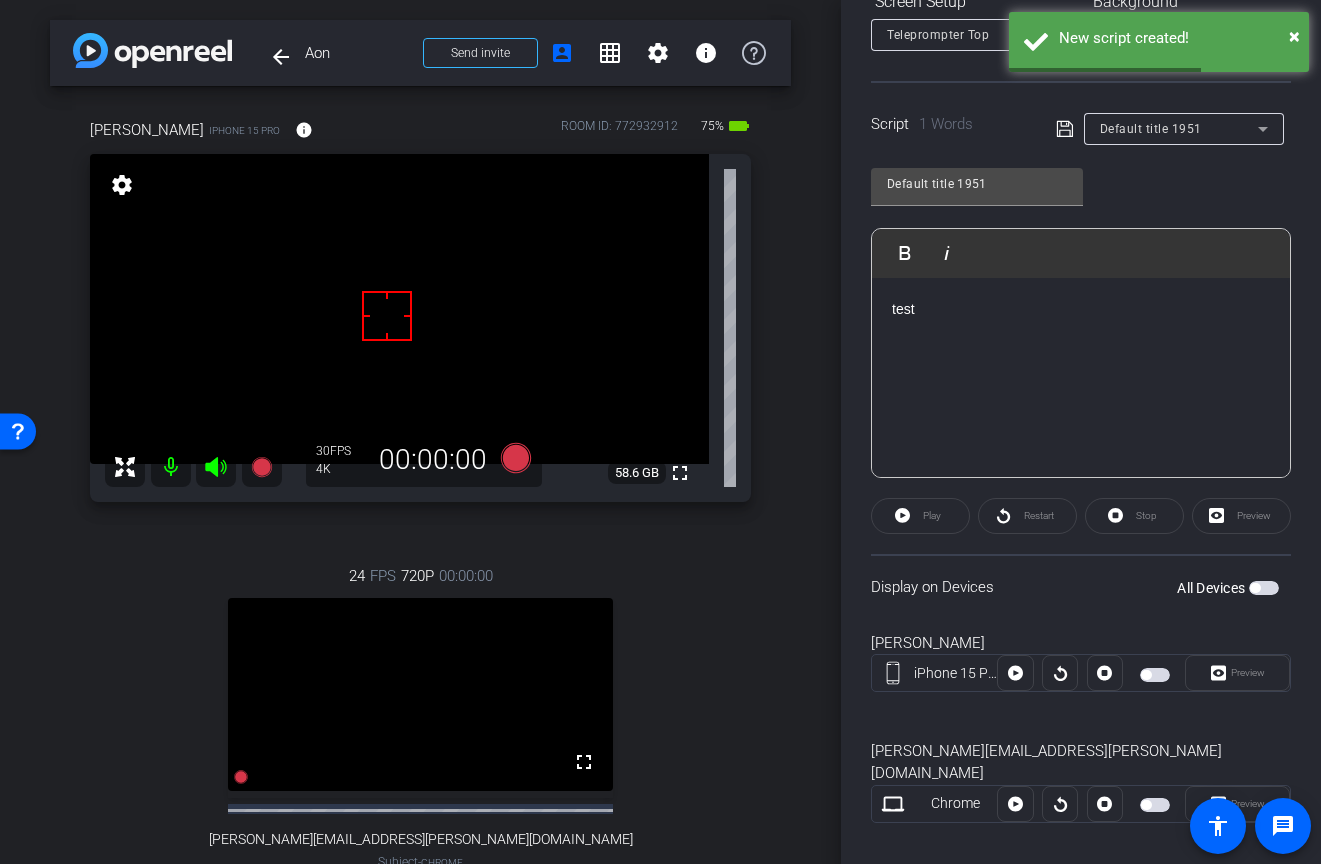 click at bounding box center [1264, 588] 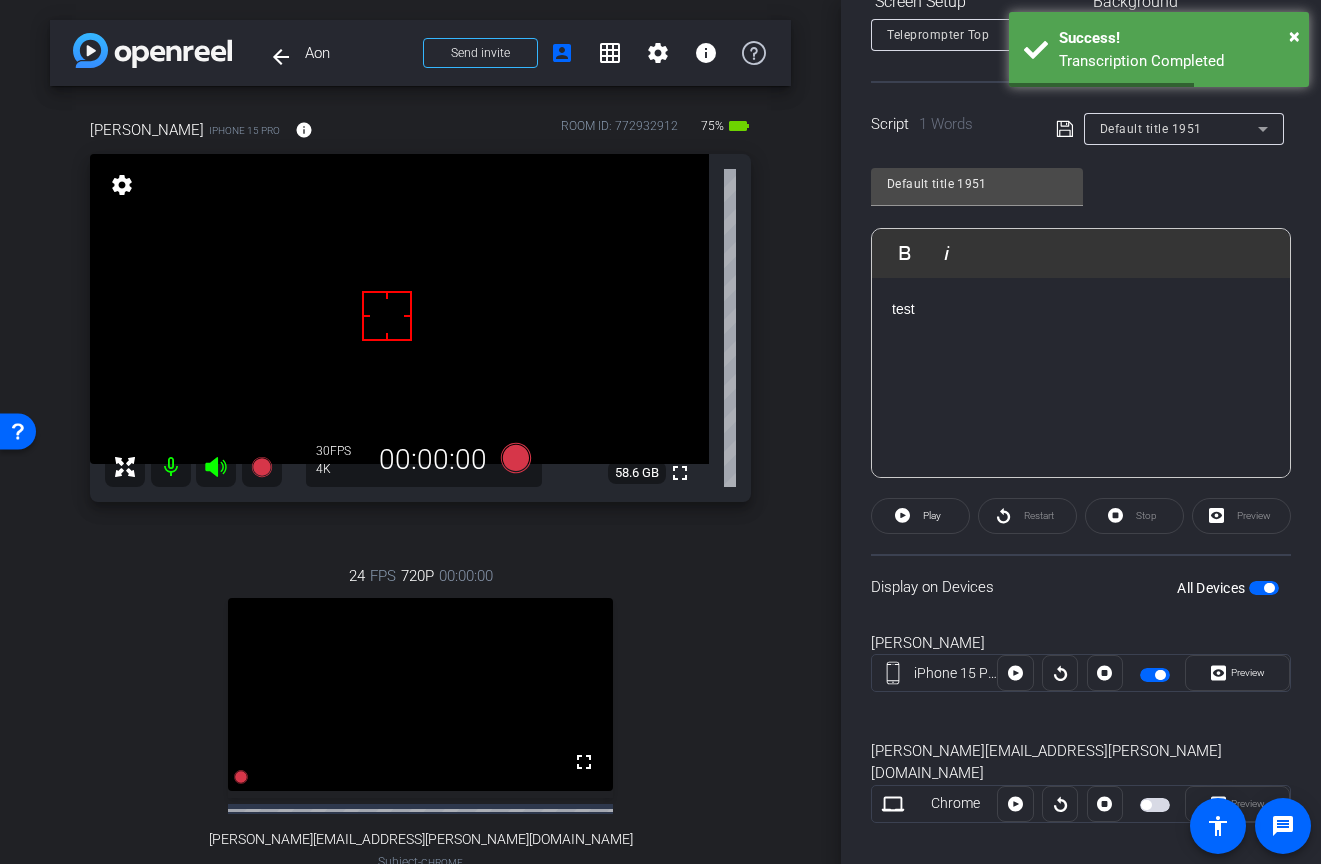 click at bounding box center (1264, 588) 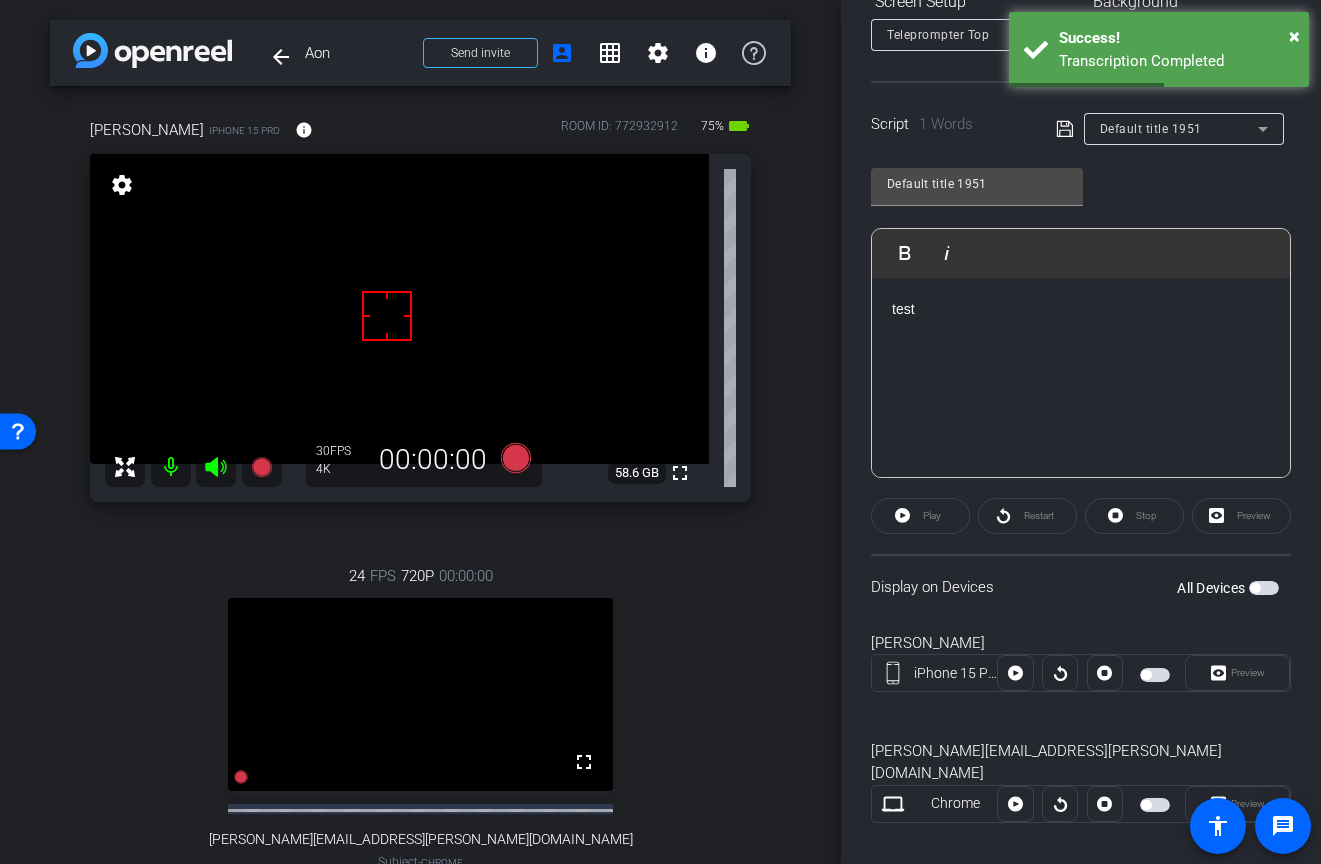 scroll, scrollTop: 0, scrollLeft: 0, axis: both 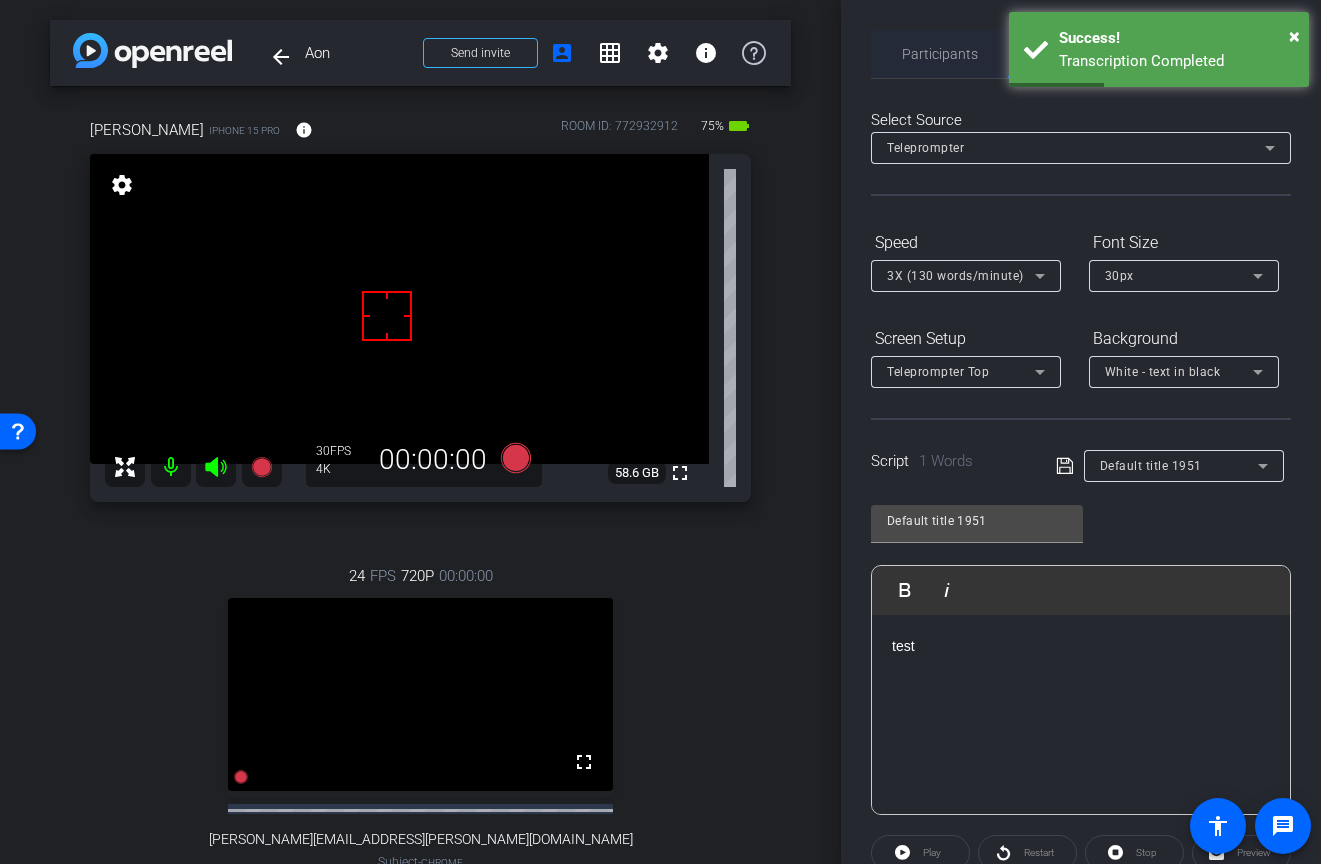 click on "Participants" at bounding box center [940, 54] 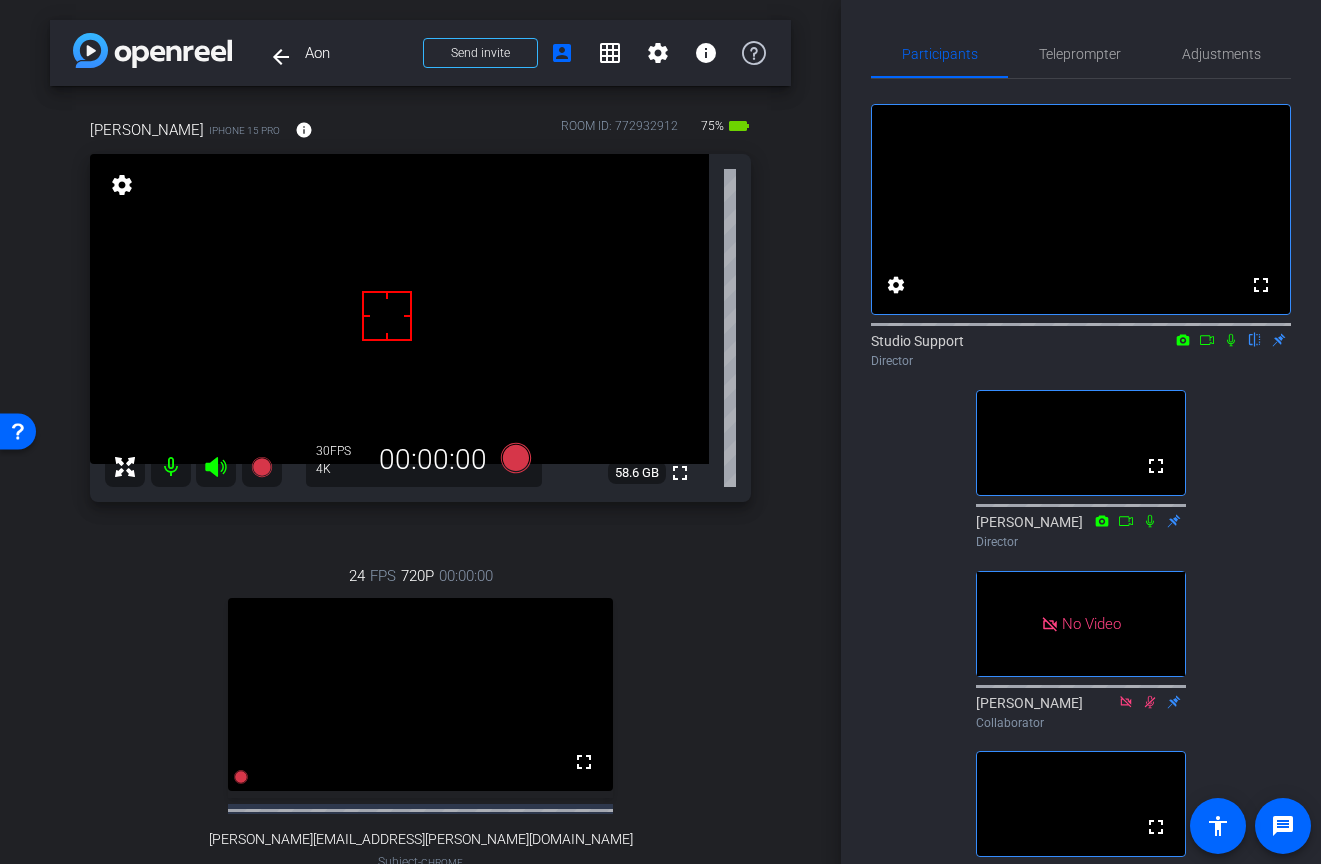 click 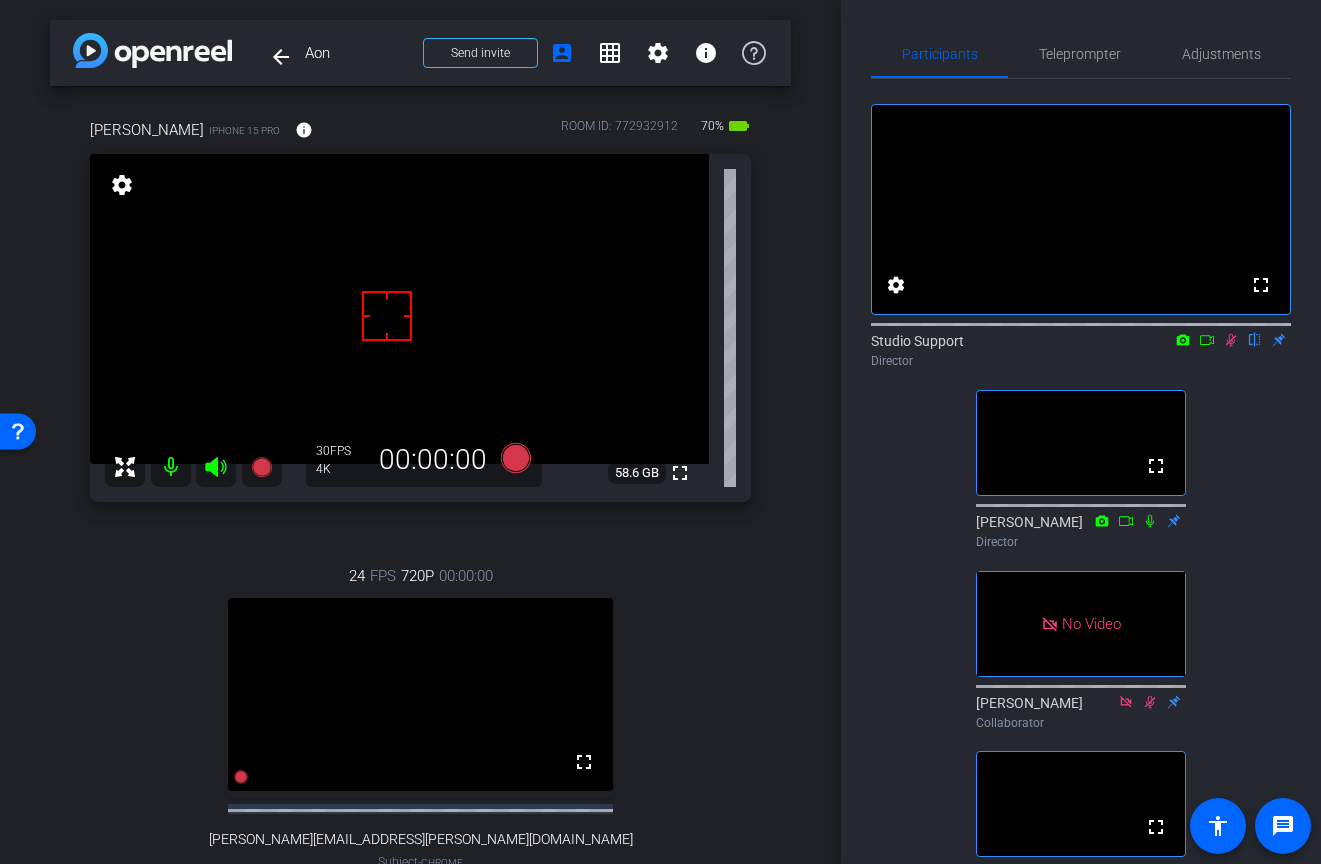 scroll, scrollTop: 452, scrollLeft: 0, axis: vertical 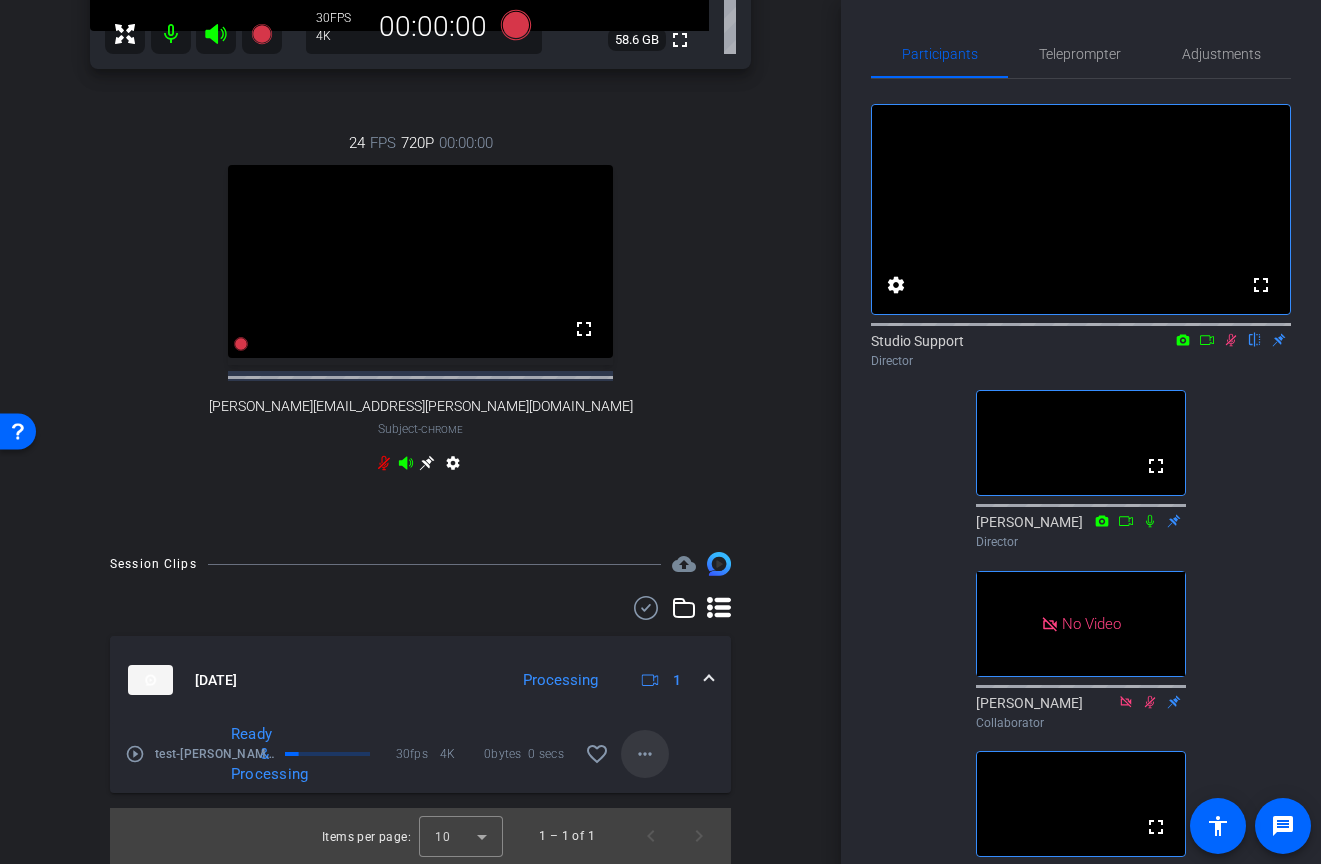 click on "more_horiz" at bounding box center [645, 754] 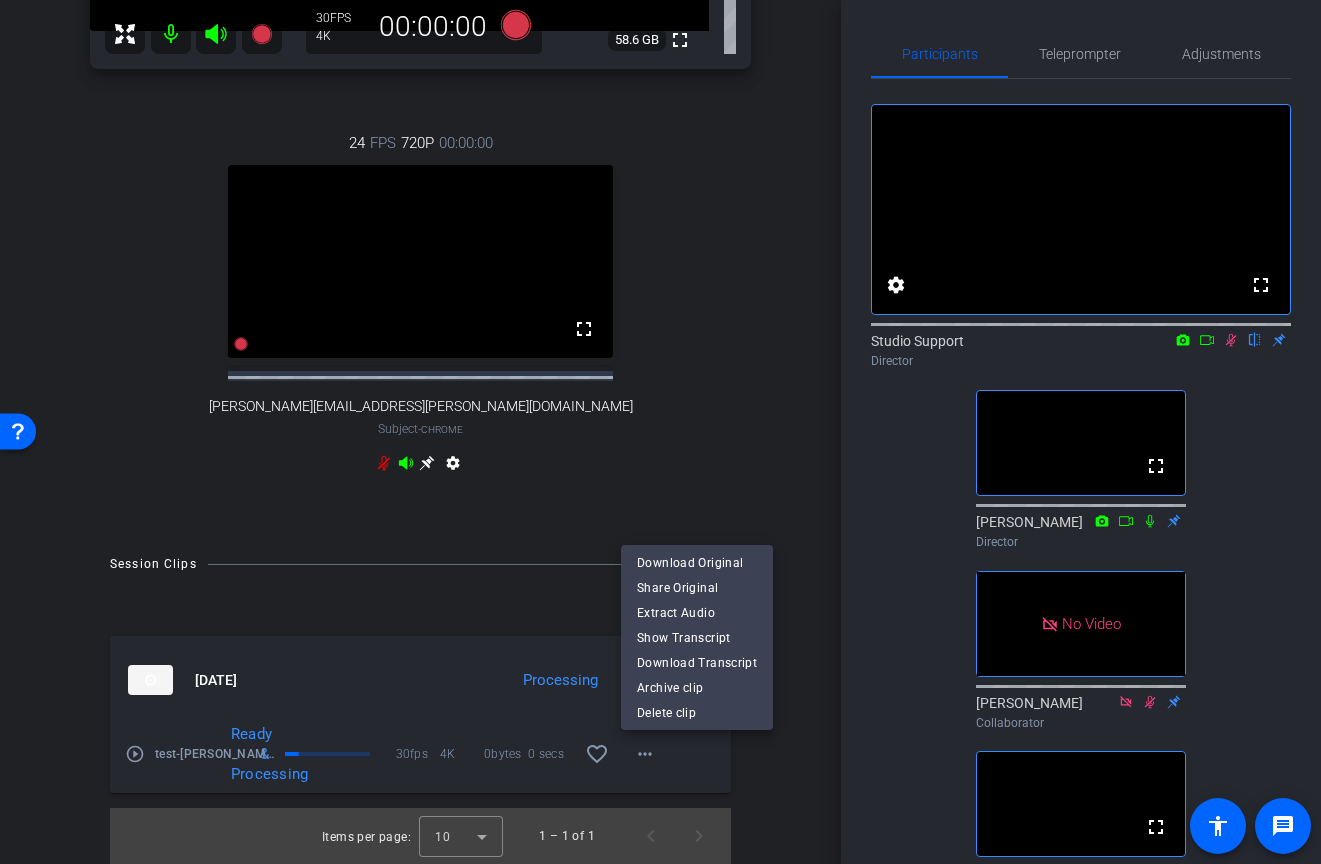 click on "Download Original" at bounding box center (697, 562) 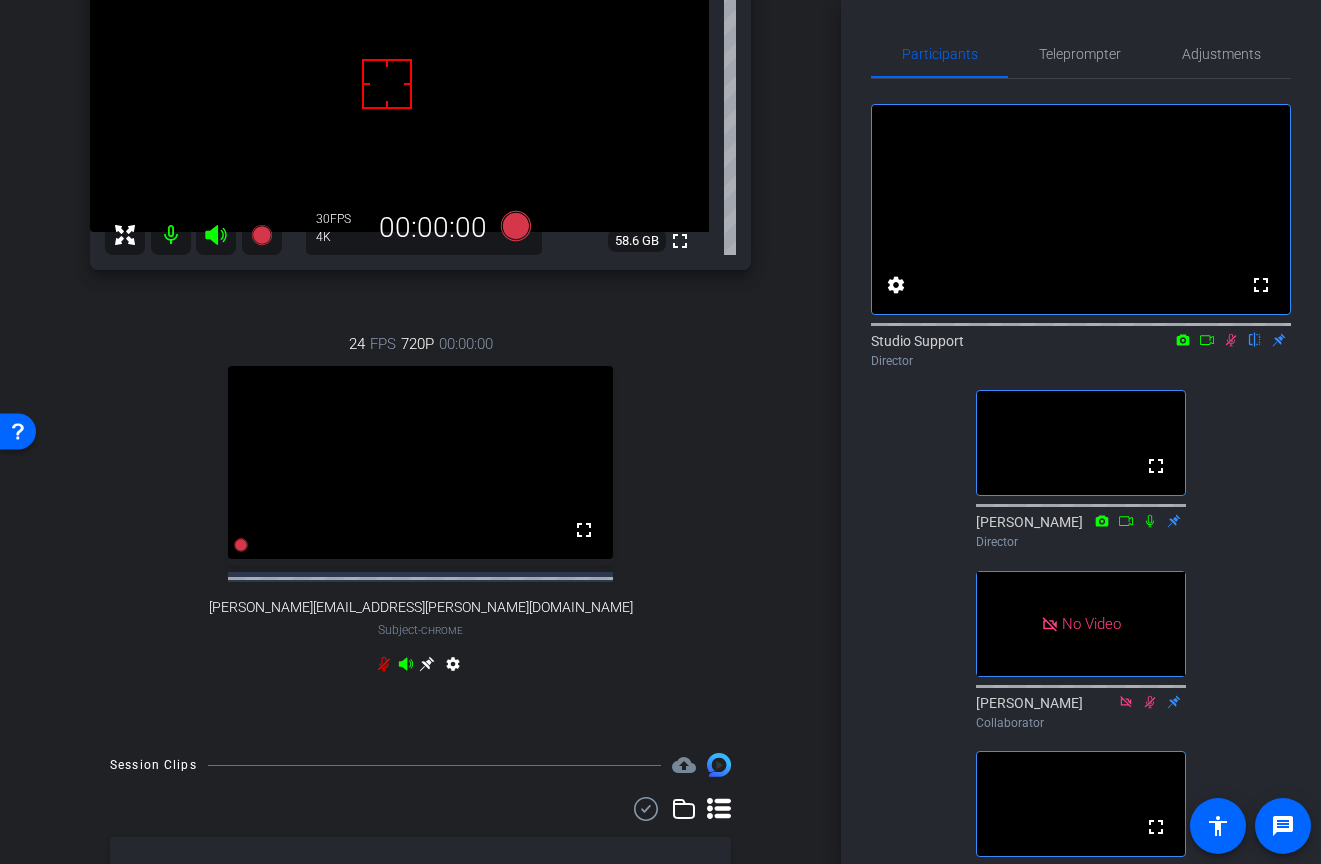 scroll, scrollTop: 0, scrollLeft: 0, axis: both 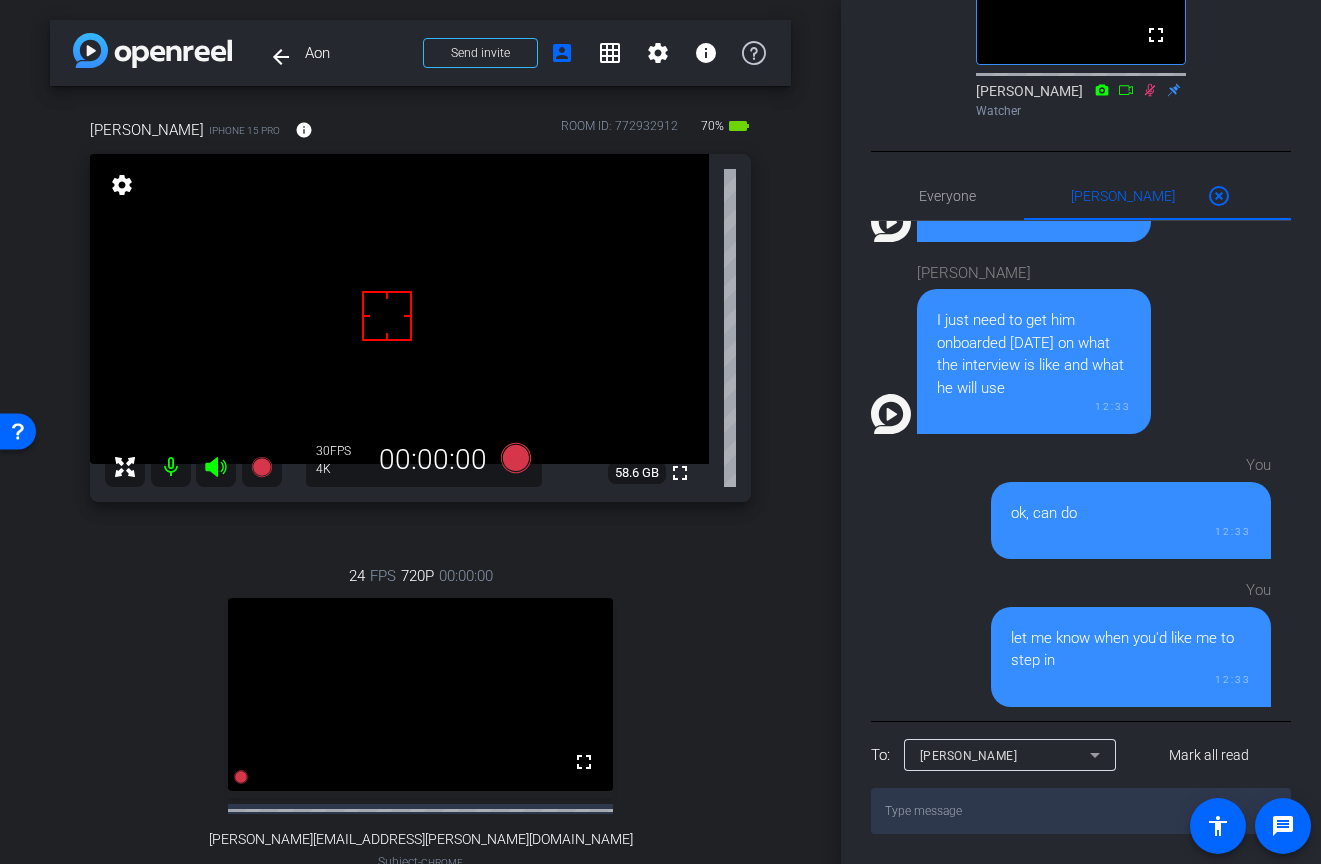 click at bounding box center [1081, 811] 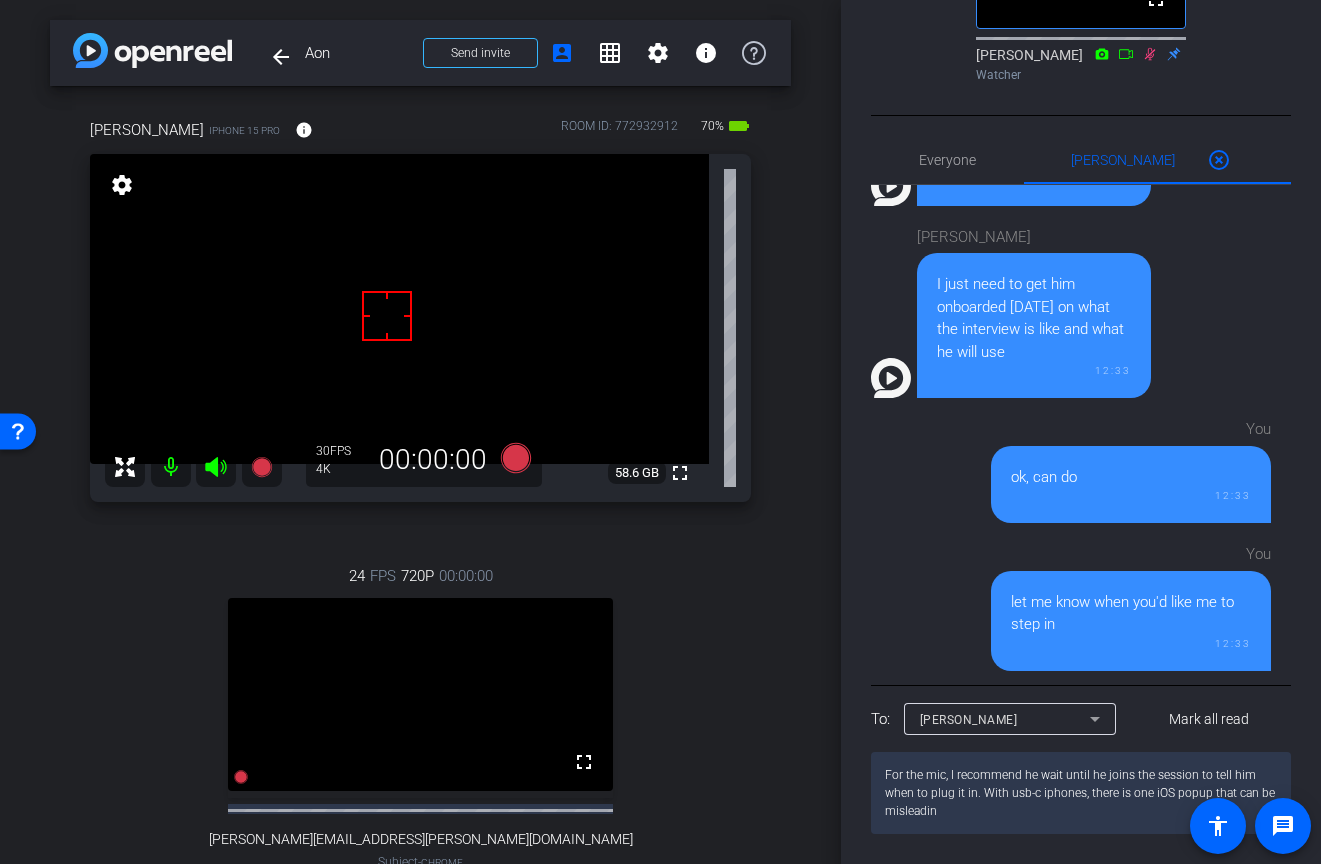 type on "For the mic, I recommend he wait until he joins the session to tell him when to plug it in. With usb-c iphones, there is one iOS popup that can be misleading" 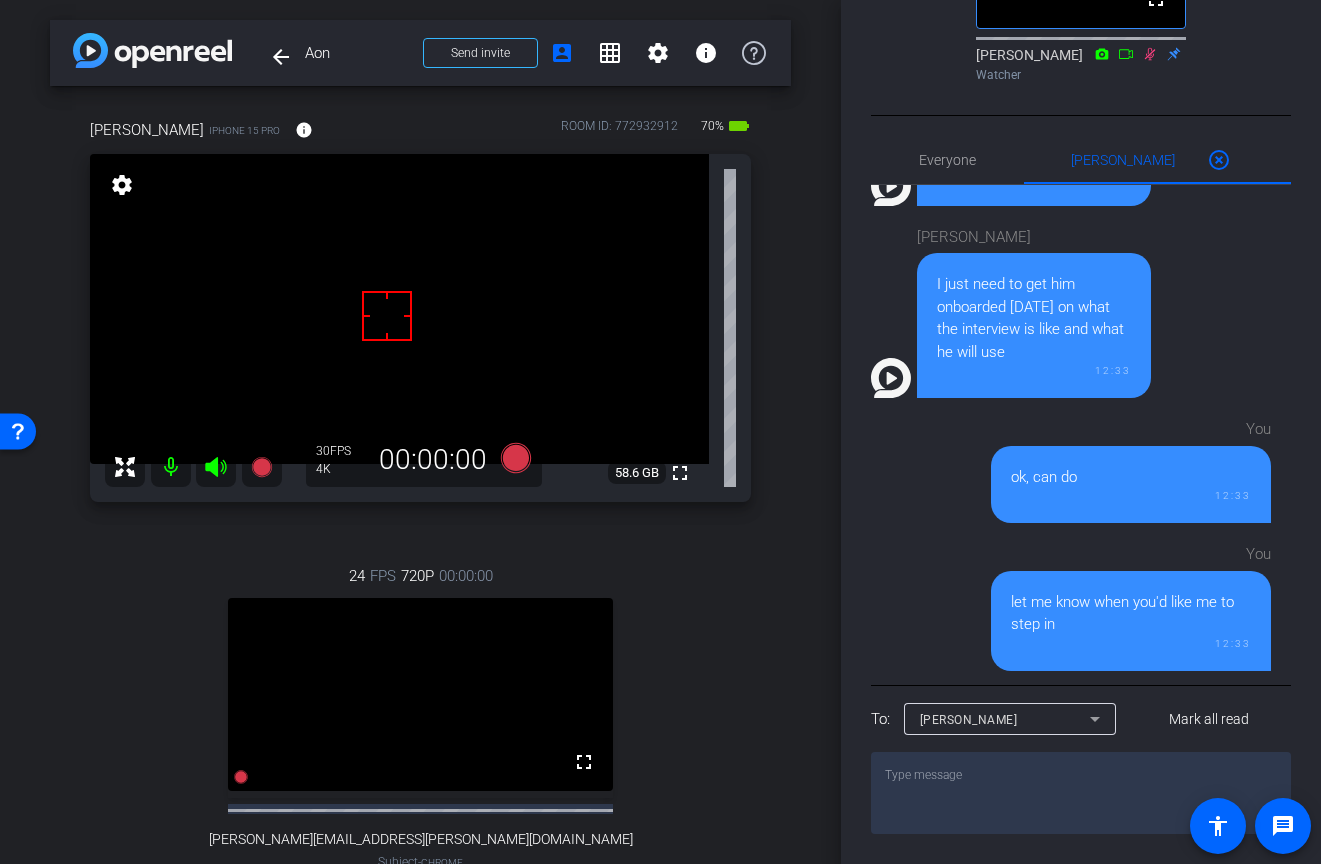 scroll, scrollTop: 332, scrollLeft: 0, axis: vertical 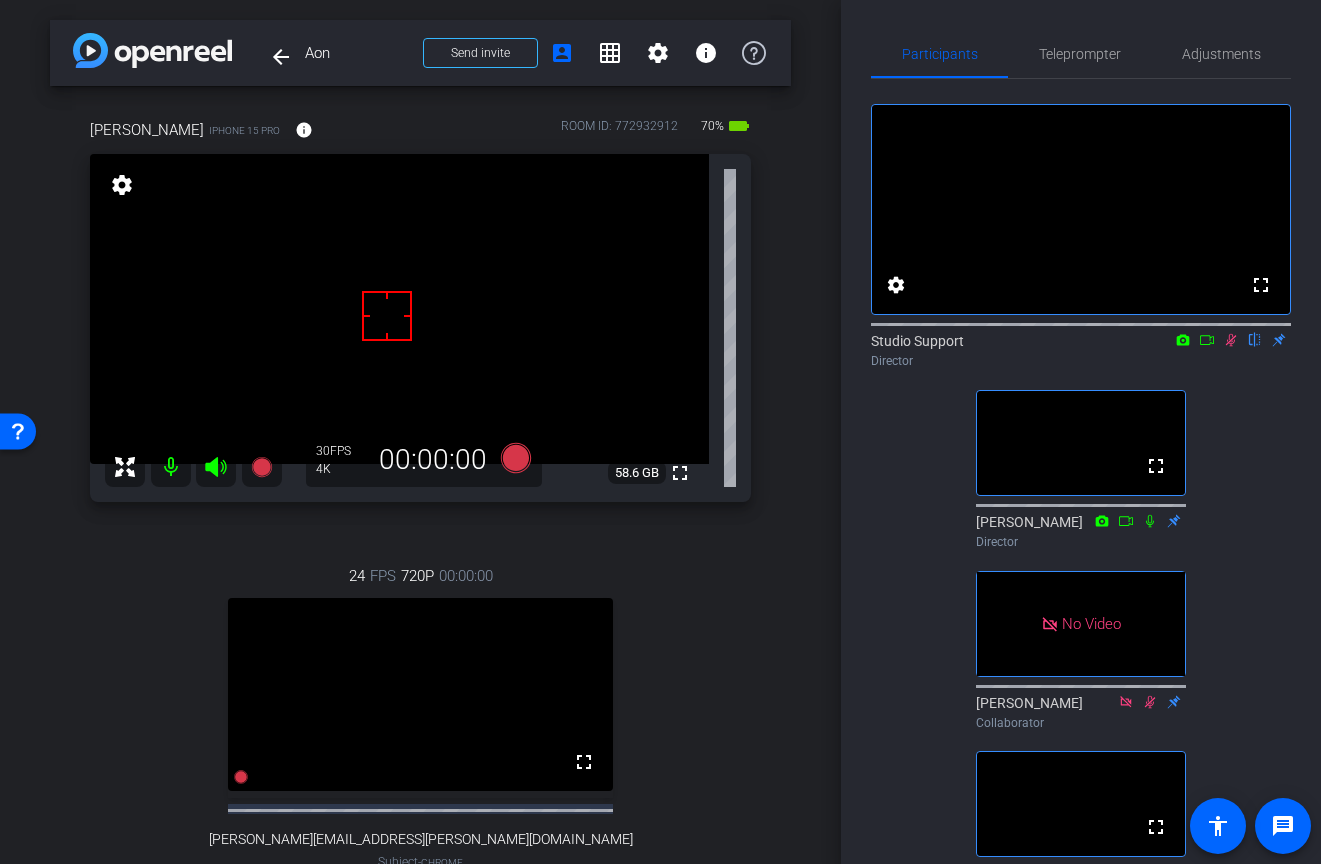 click on "Director" 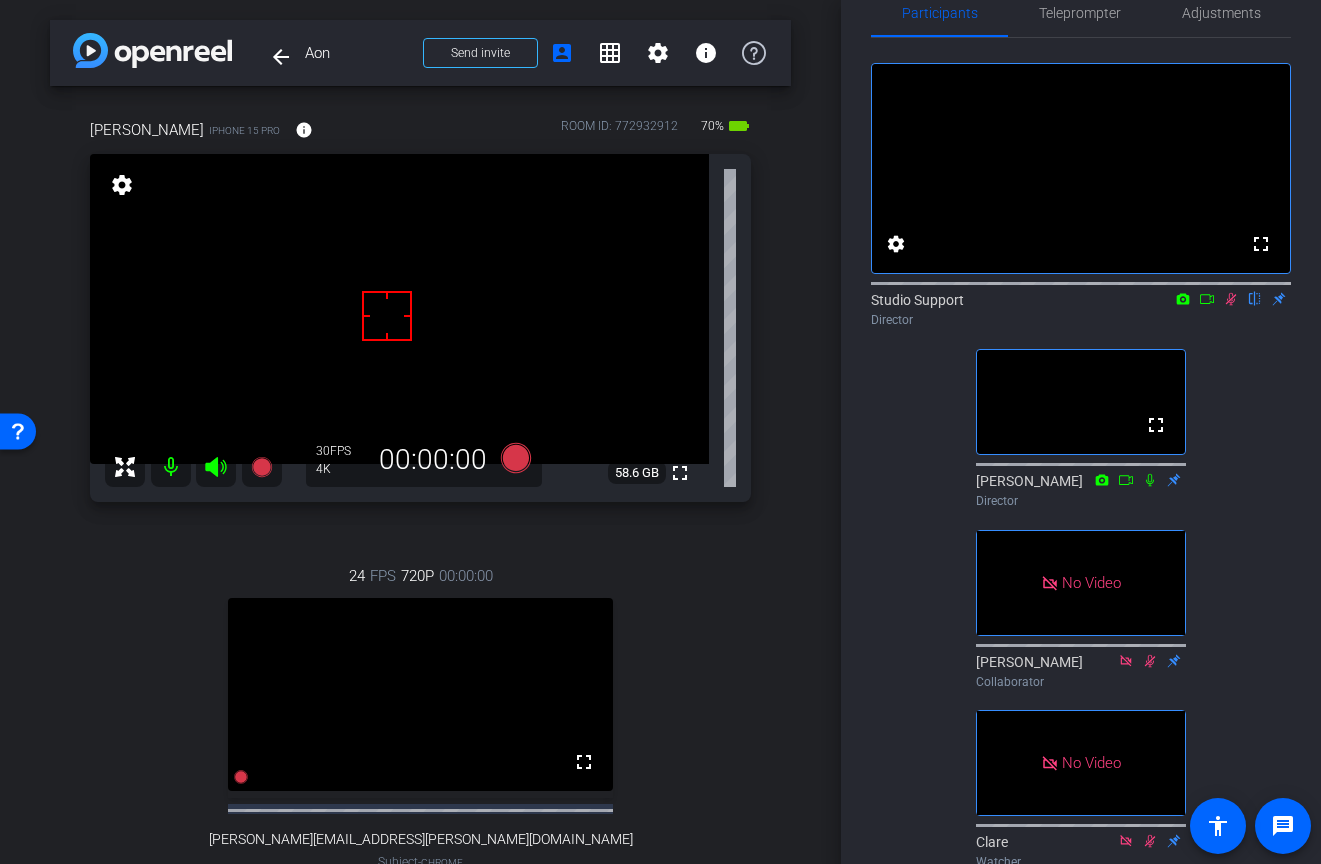 scroll, scrollTop: 0, scrollLeft: 0, axis: both 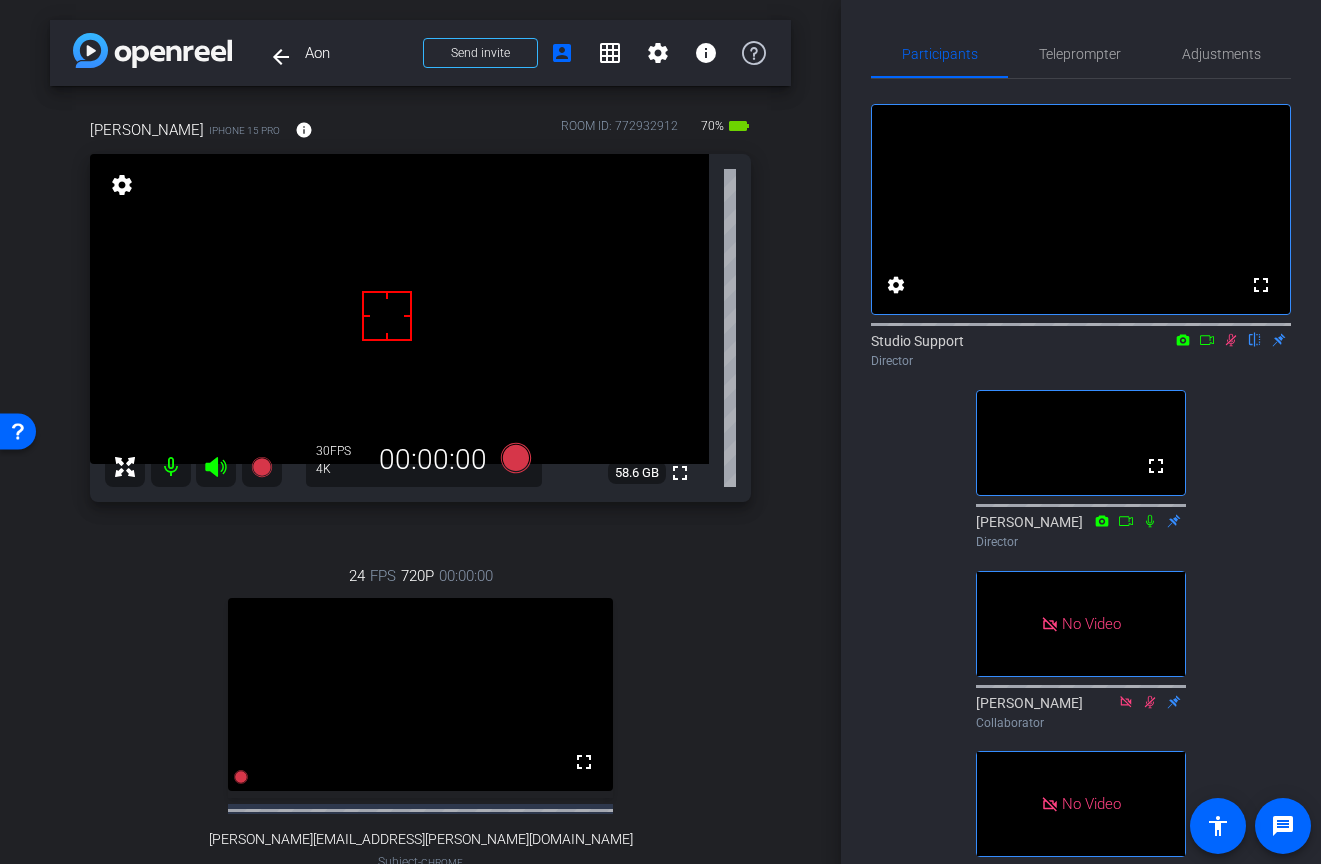 click on "Studio Support
flip
Director" 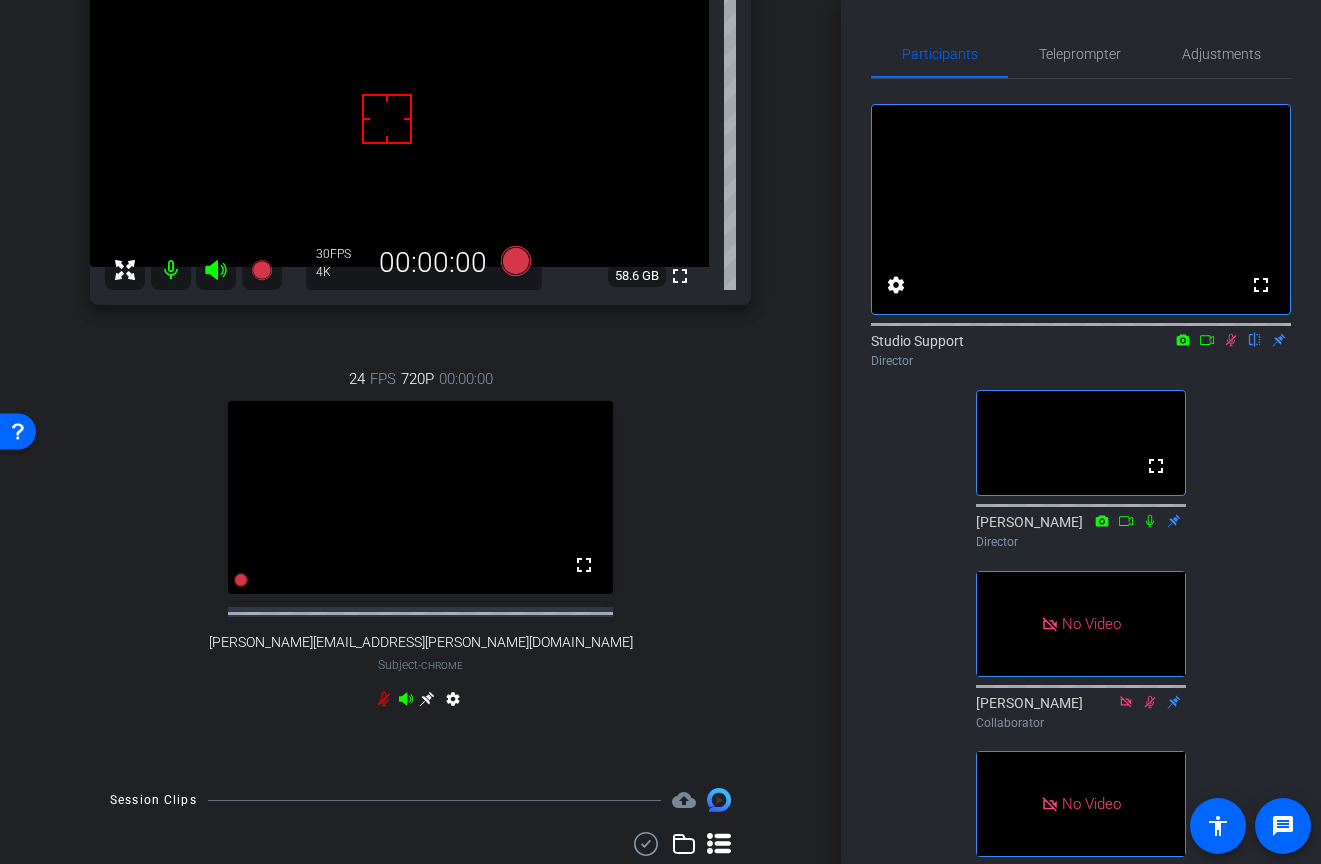 scroll, scrollTop: 397, scrollLeft: 0, axis: vertical 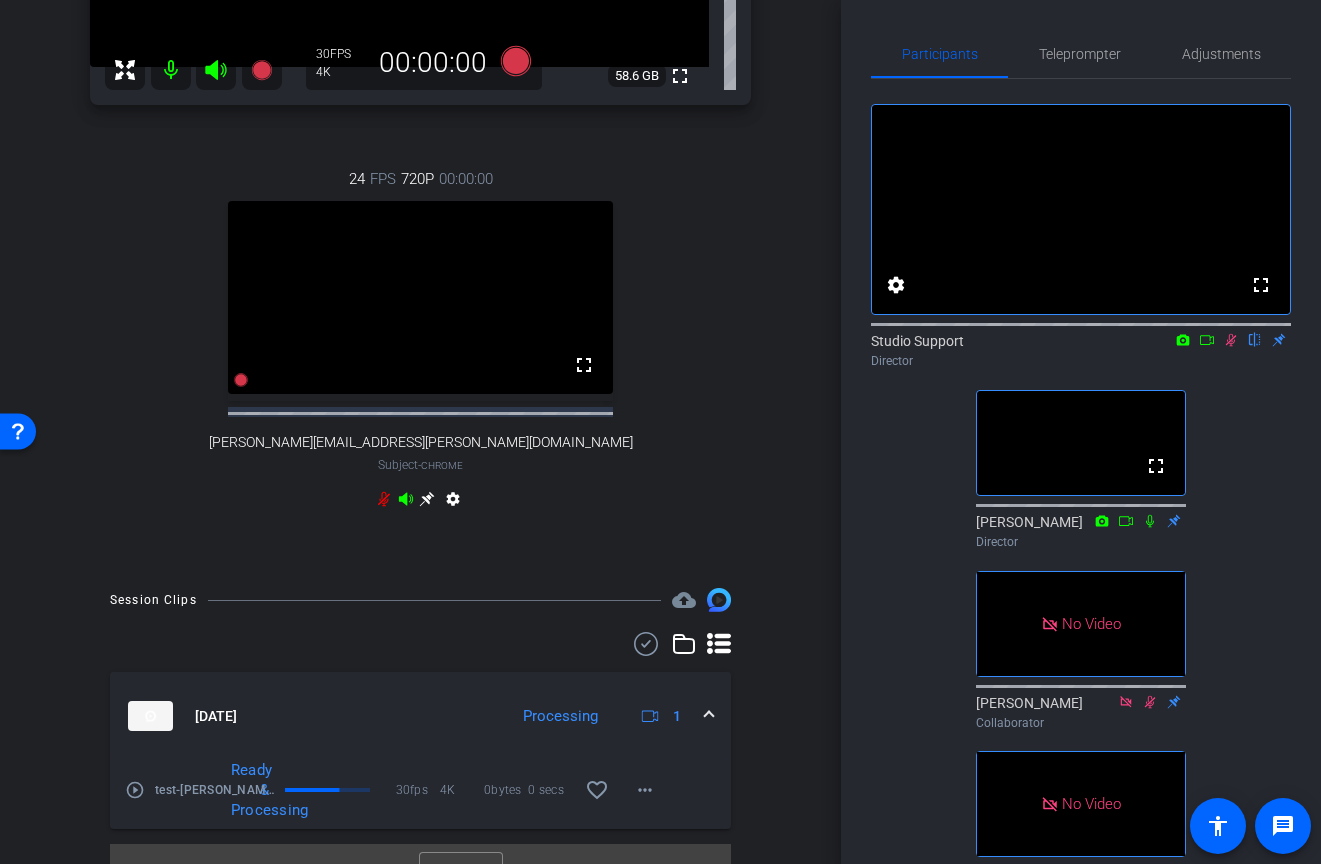 click 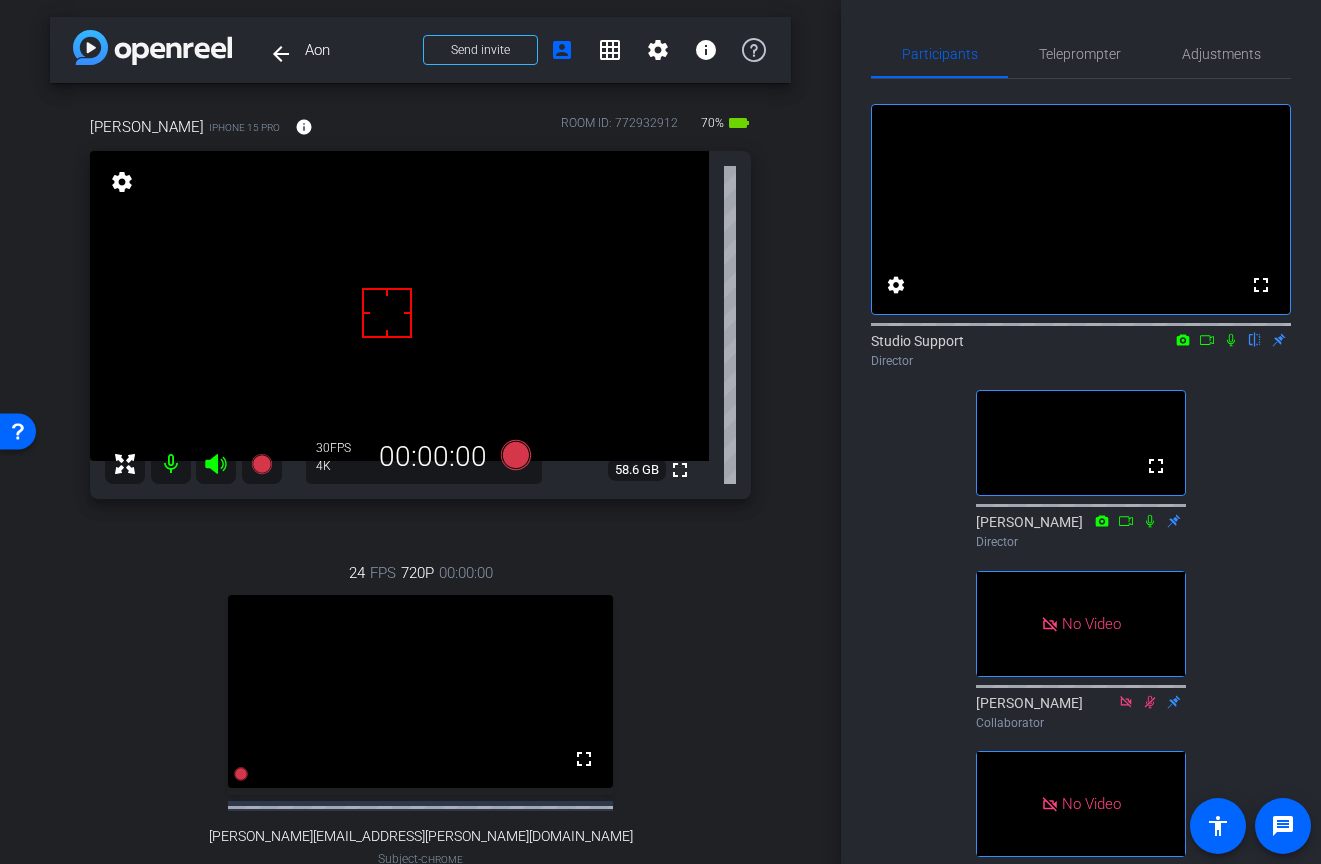 scroll, scrollTop: 0, scrollLeft: 0, axis: both 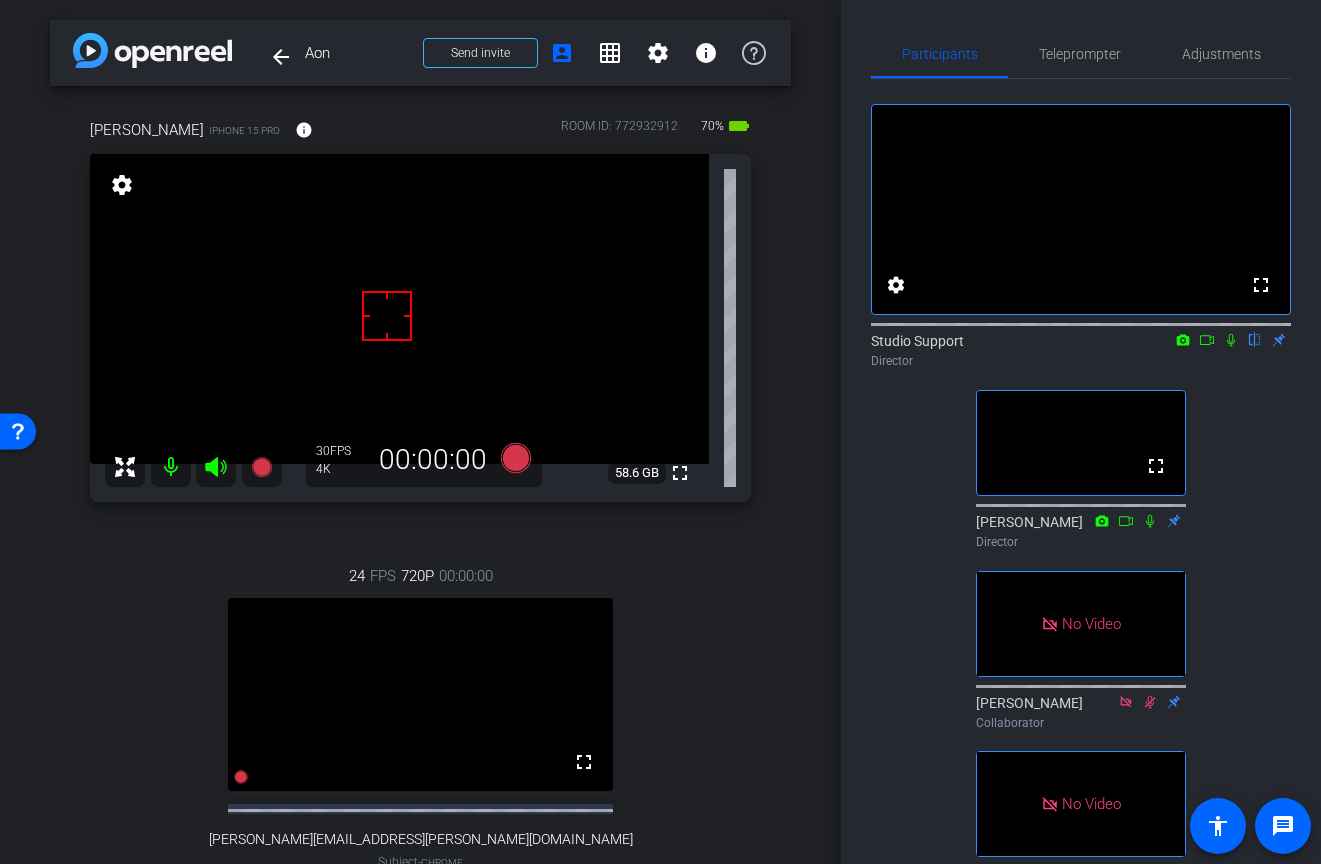 click on "fullscreen settings  Studio Support
flip
Director  fullscreen  David Lennon
Director   No Video  Courtney
Collaborator   No Video  Clare
Watcher  fullscreen  Steve
Watcher" 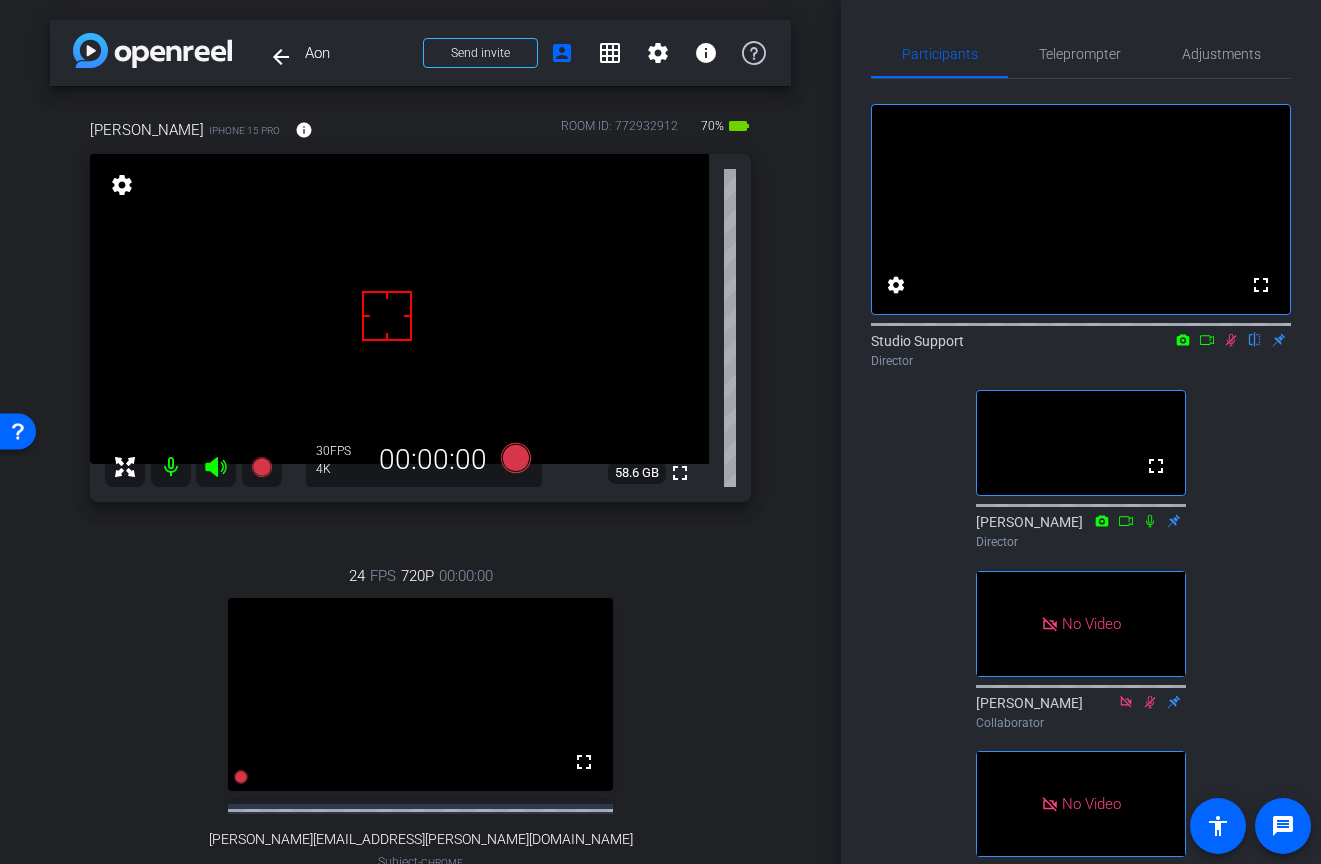 scroll, scrollTop: 1077, scrollLeft: 0, axis: vertical 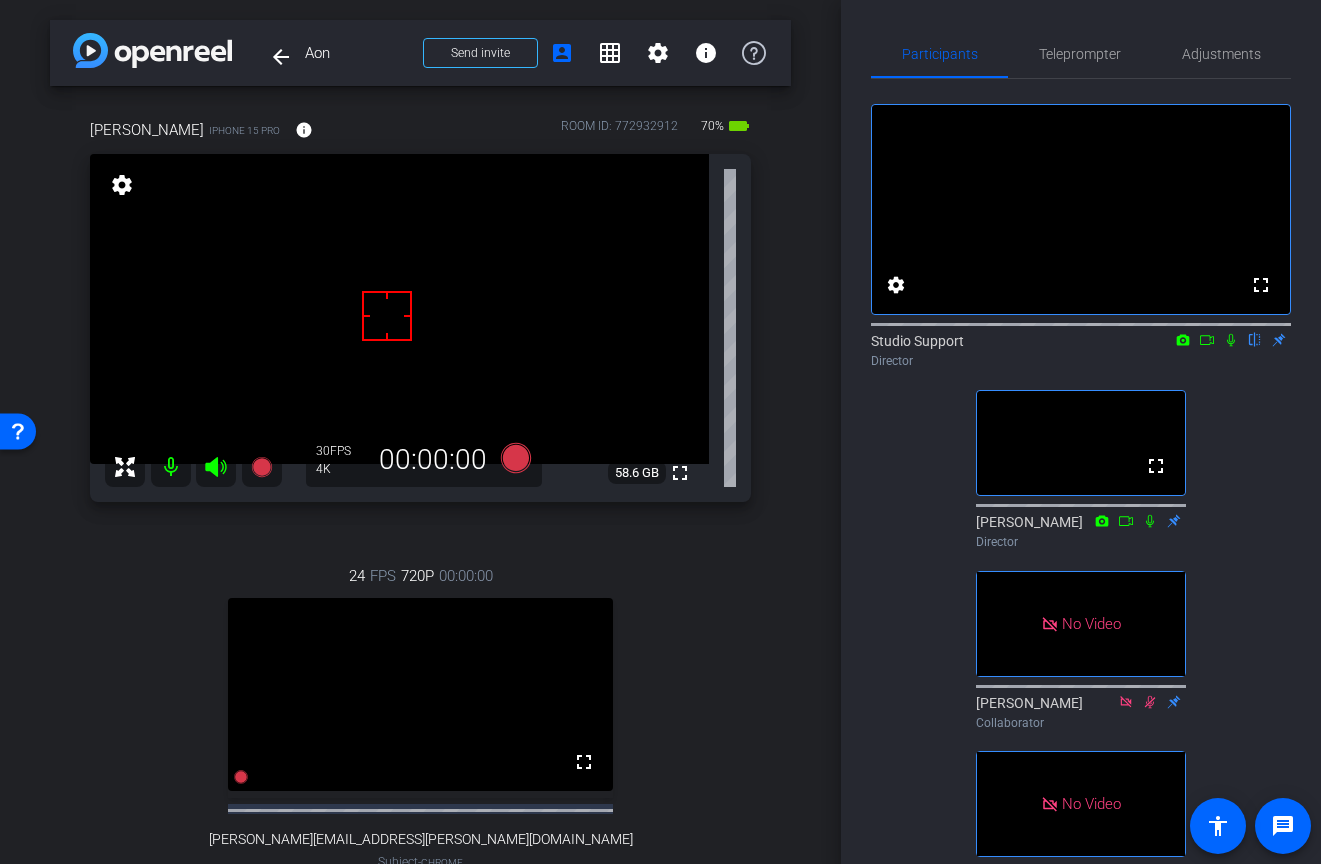 click 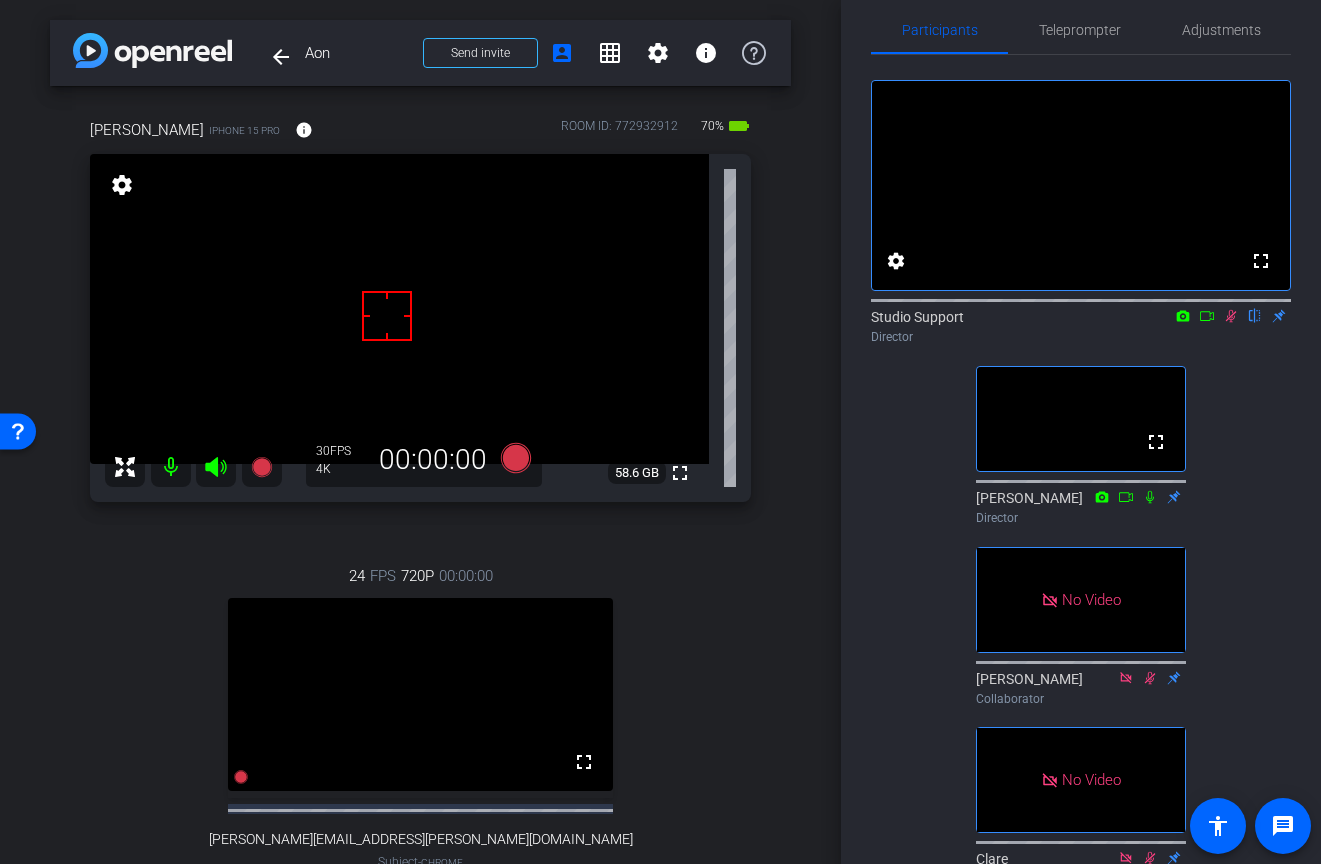 scroll, scrollTop: 88, scrollLeft: 0, axis: vertical 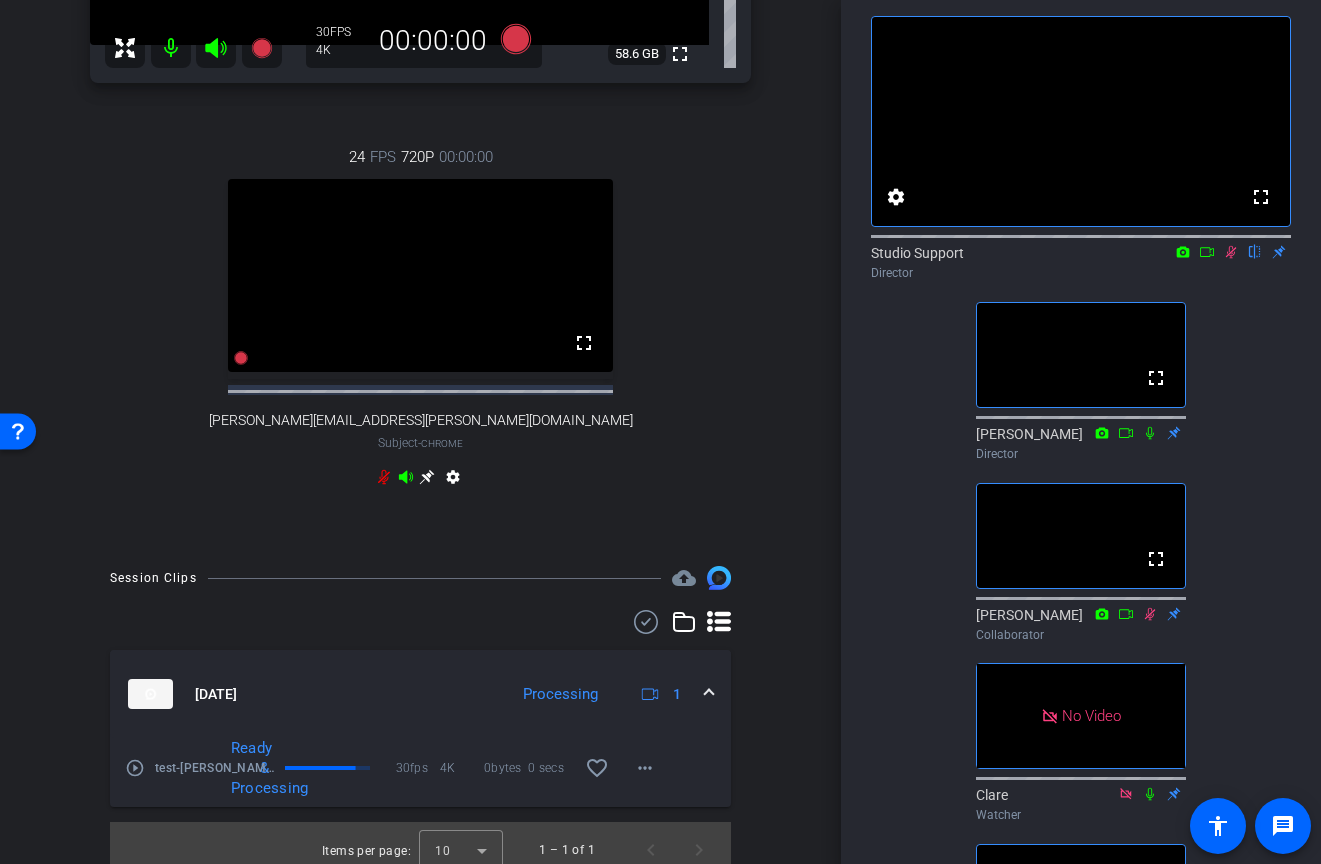 click 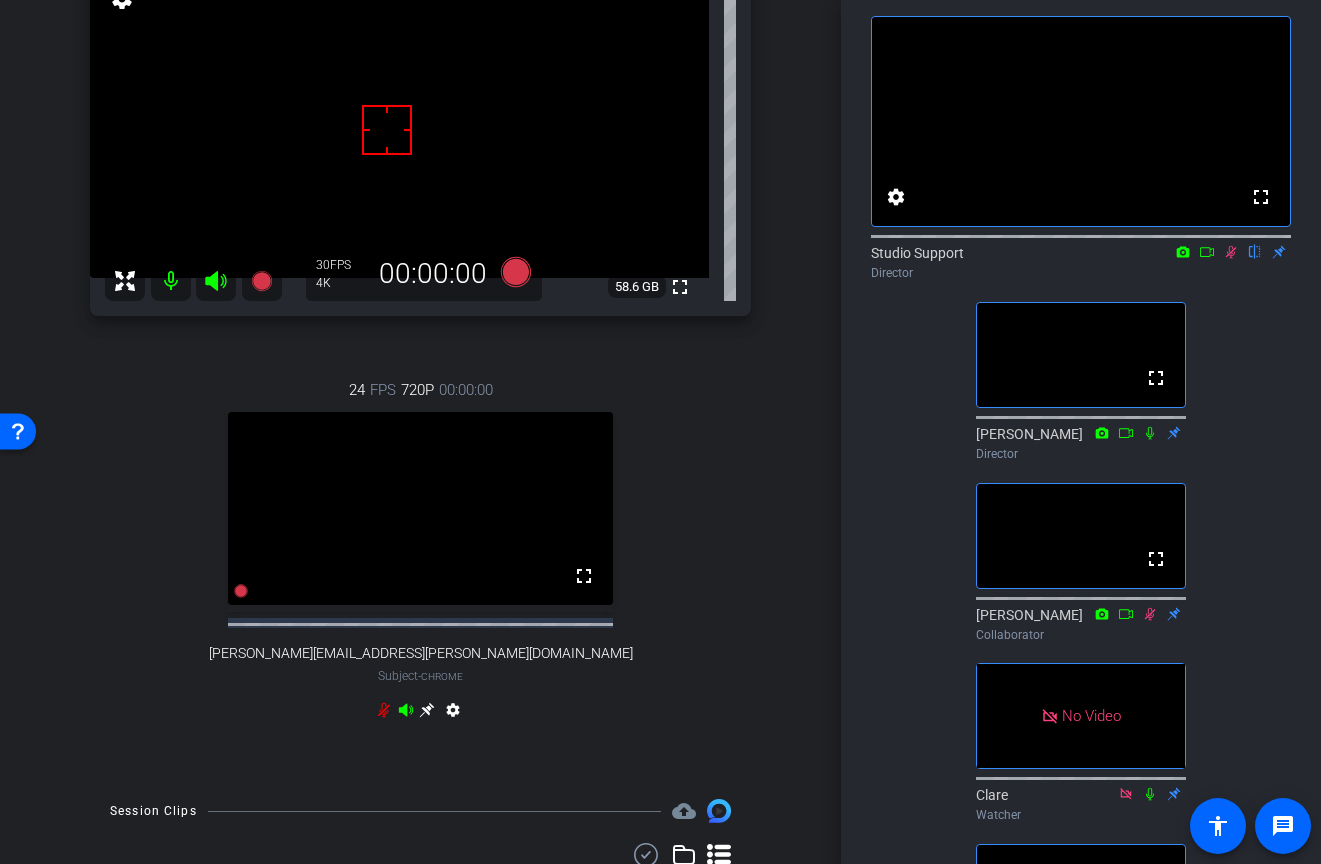 scroll, scrollTop: 0, scrollLeft: 0, axis: both 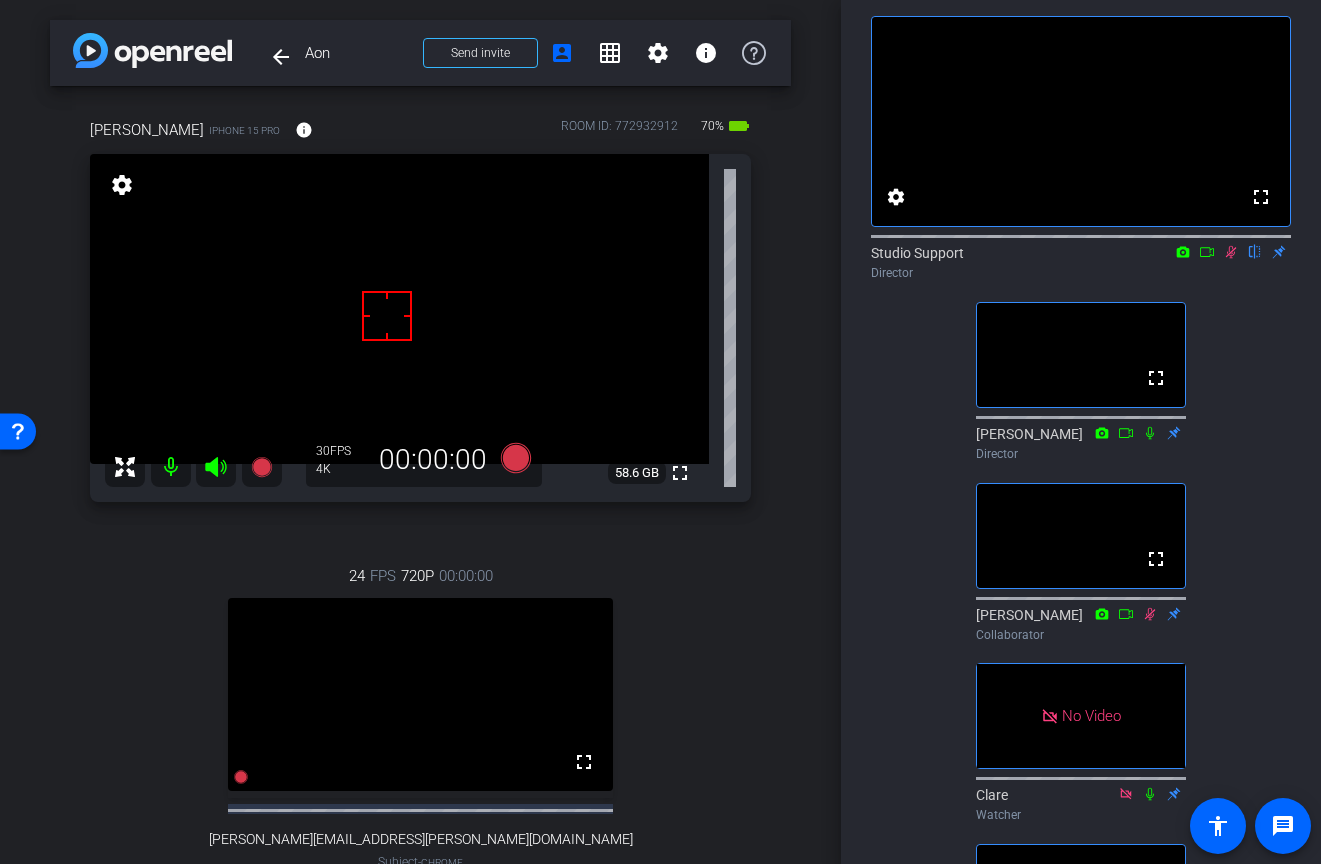 click 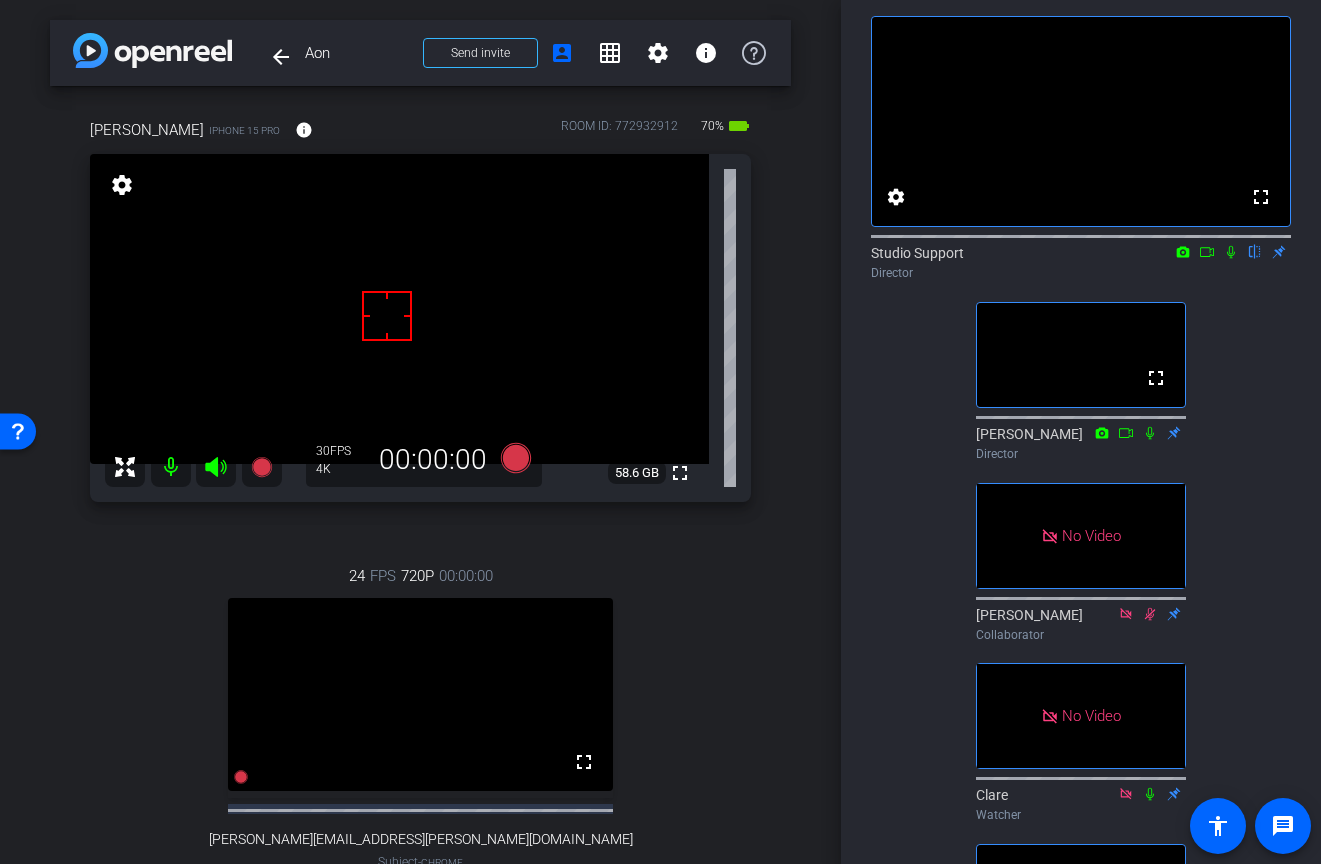click 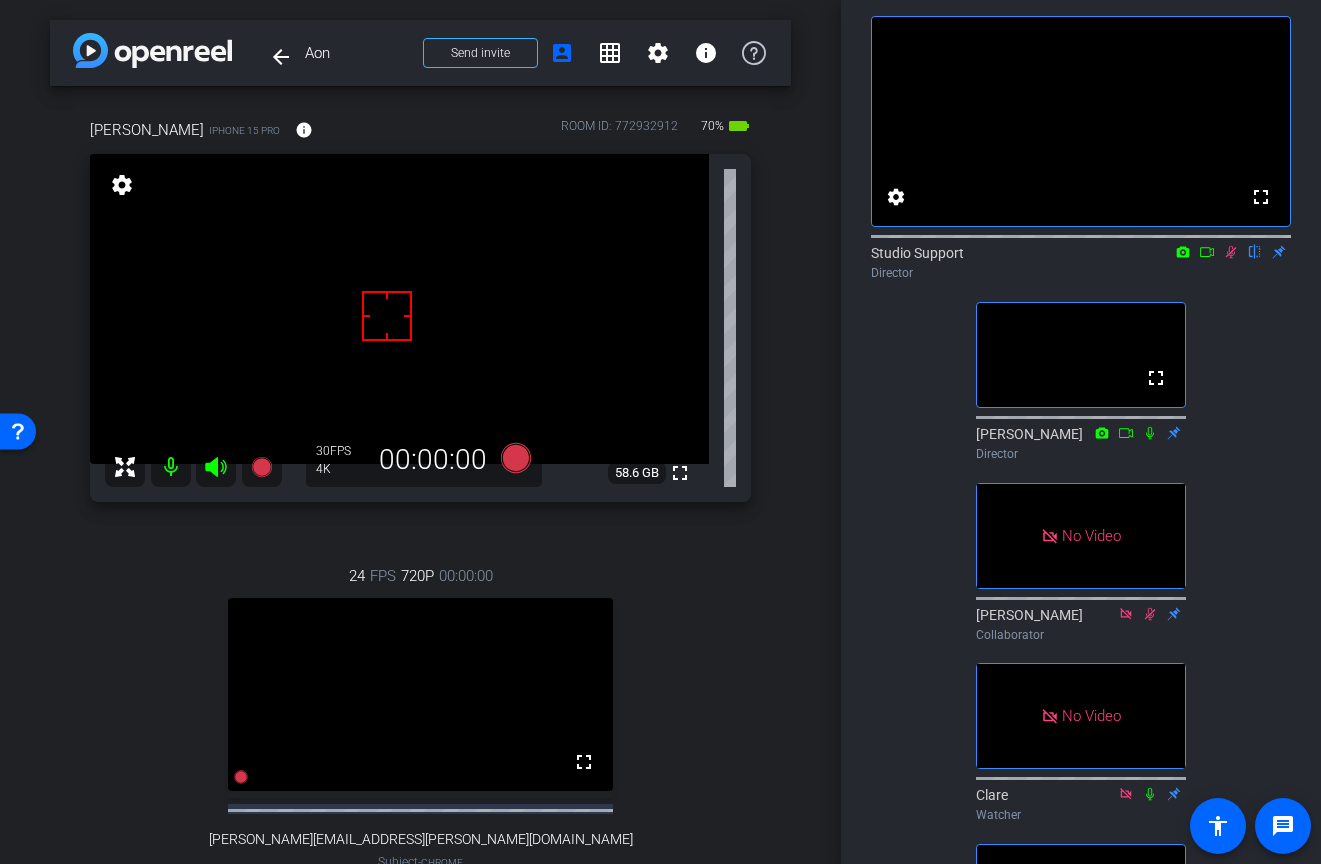 click 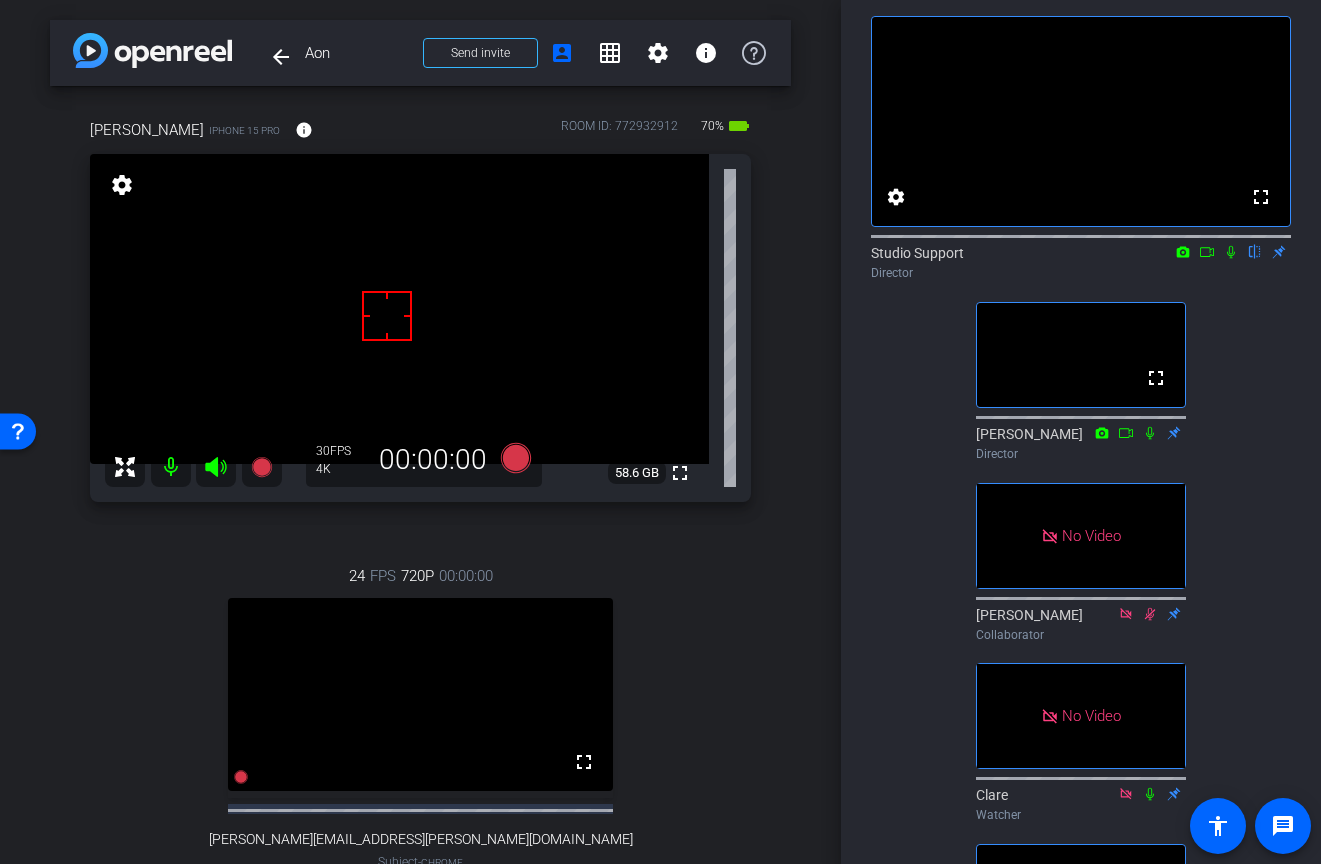 click 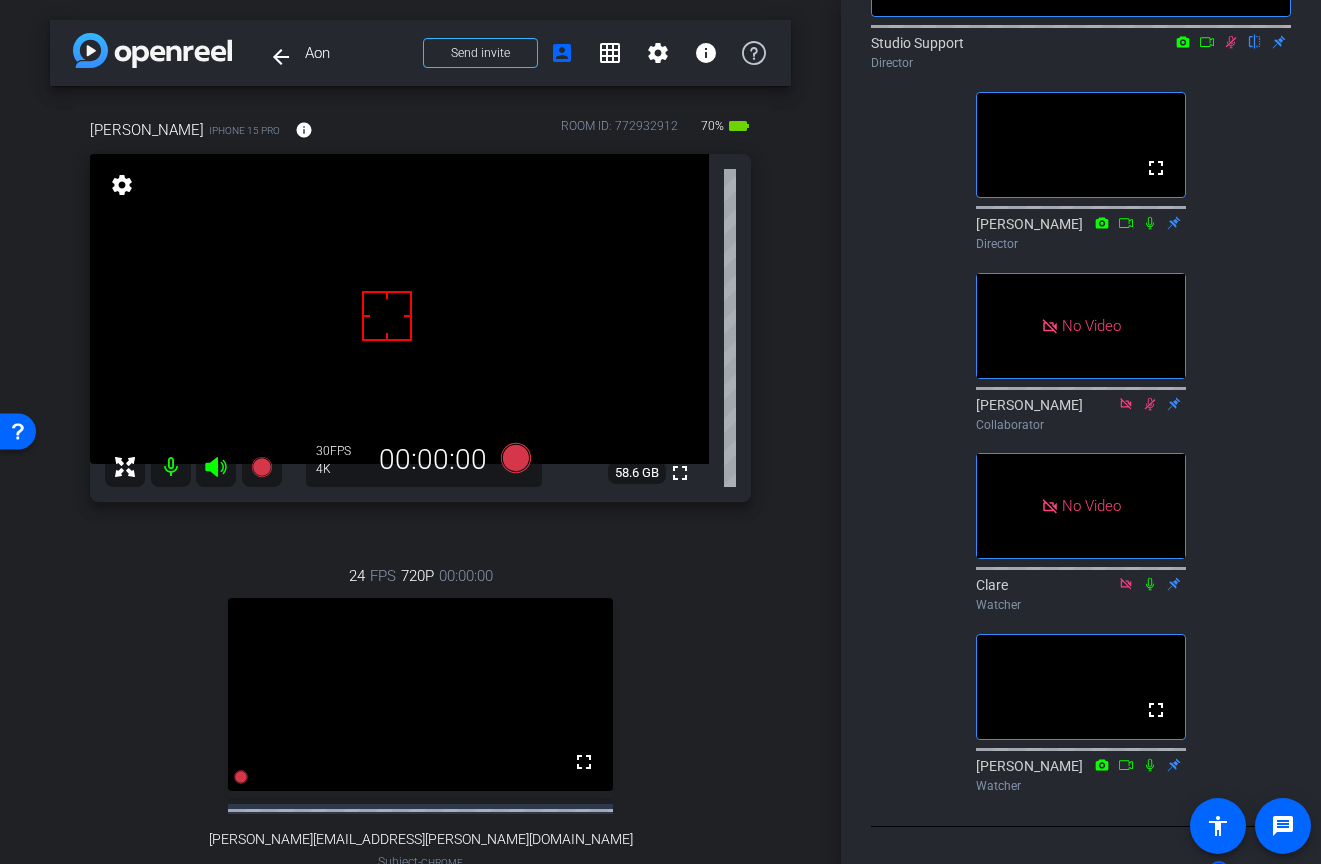 scroll, scrollTop: 0, scrollLeft: 0, axis: both 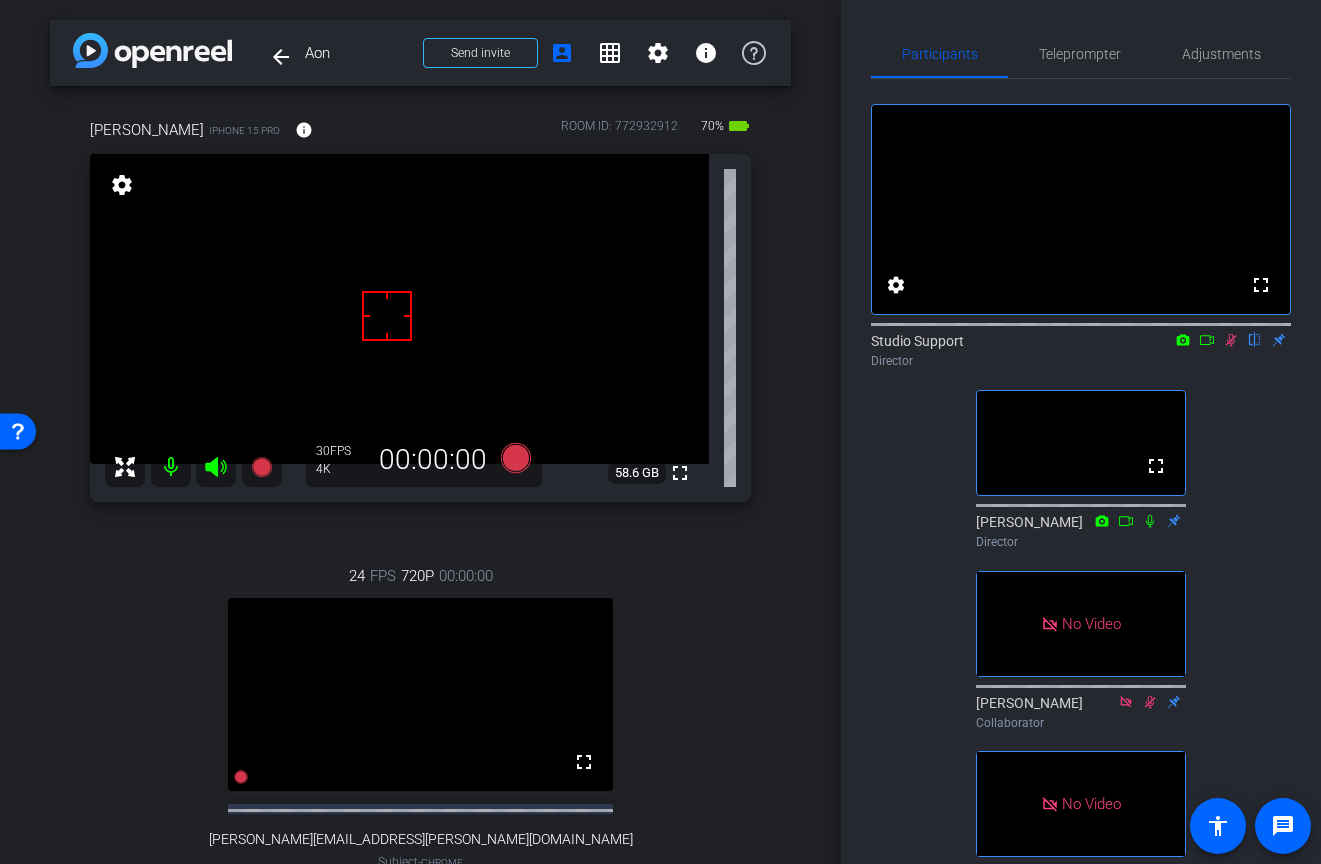 click on "fullscreen settings  Studio Support
flip
Director  fullscreen  David Lennon
Director   No Video  Courtney
Collaborator   No Video  Clare
Watcher  fullscreen  Steve
Watcher" 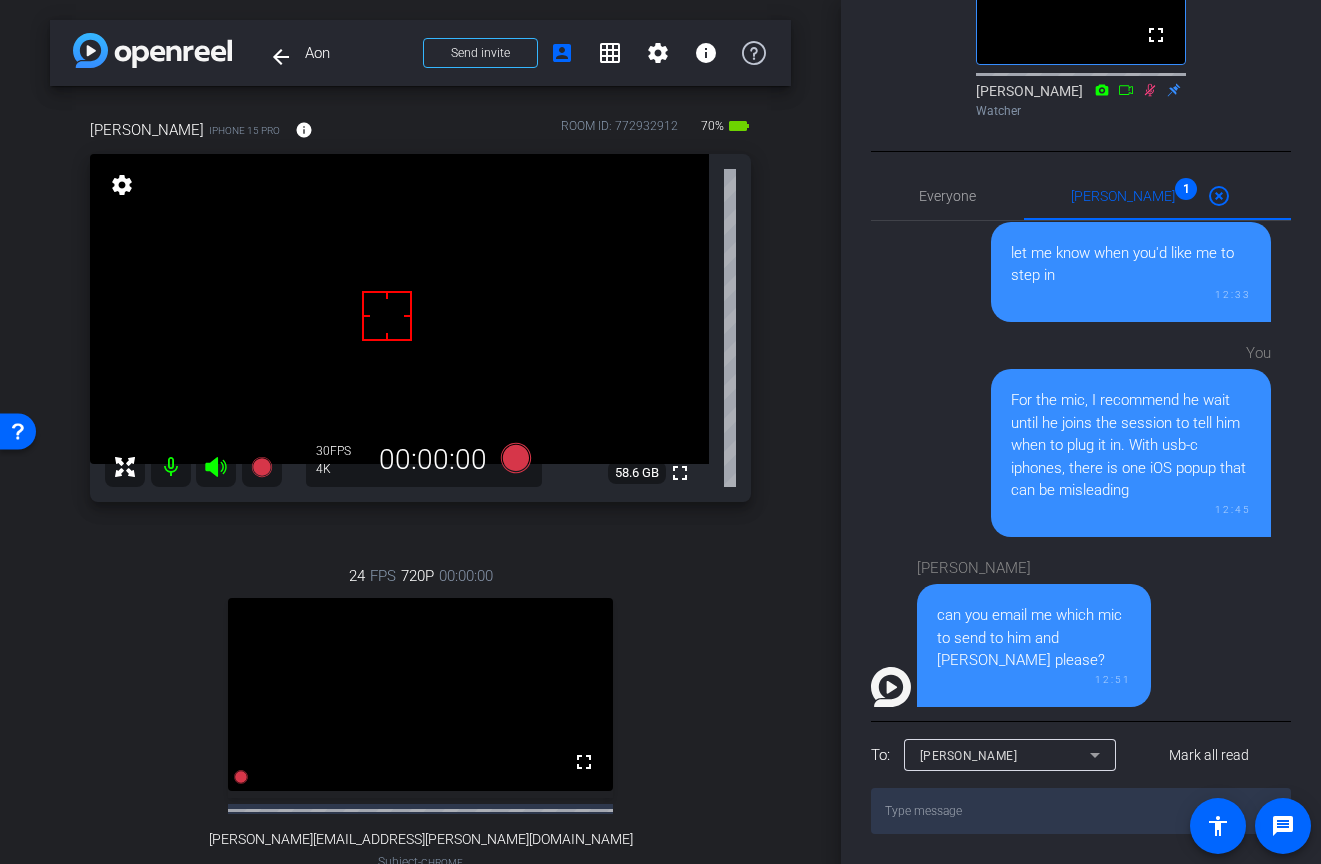 scroll, scrollTop: 1090, scrollLeft: 0, axis: vertical 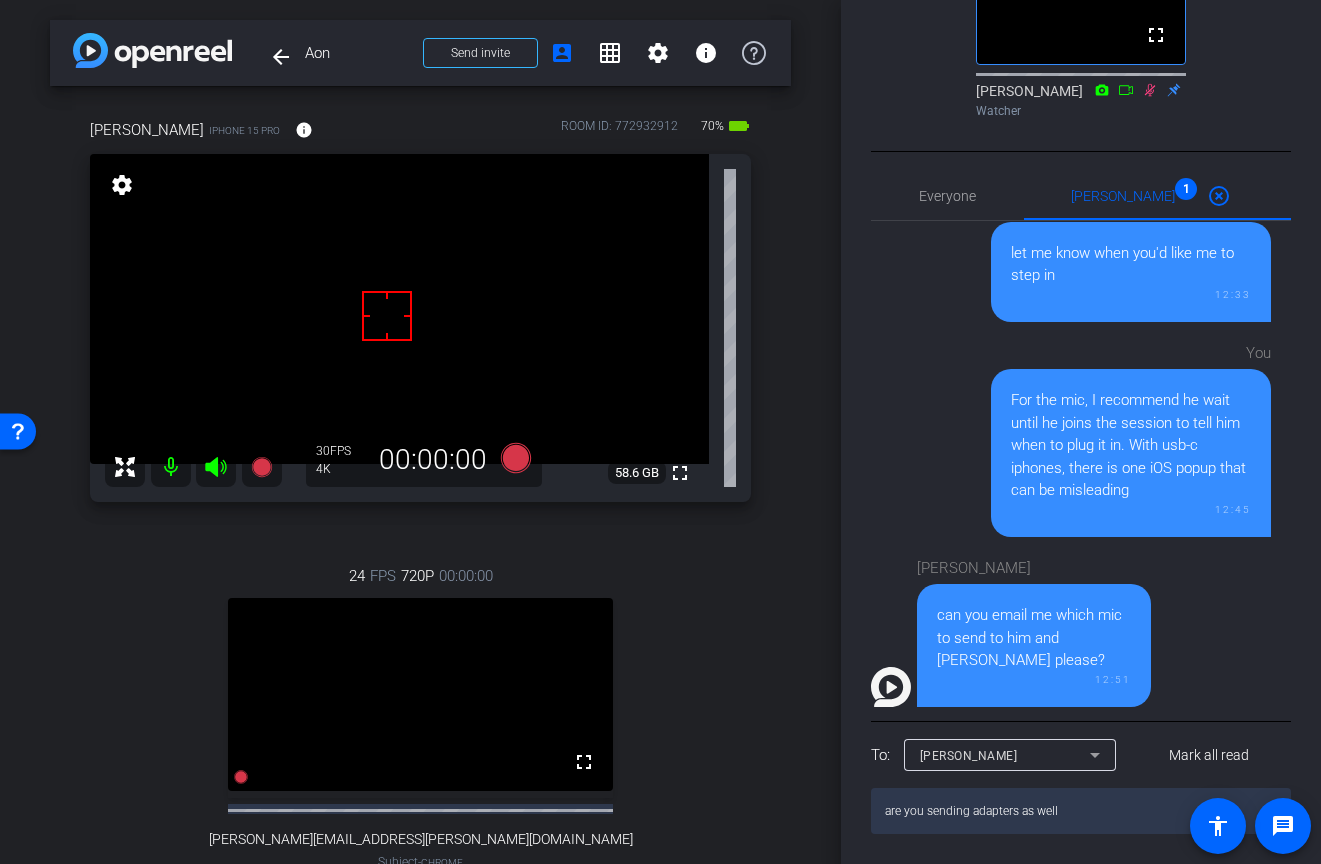 type on "are you sending adapters as well?" 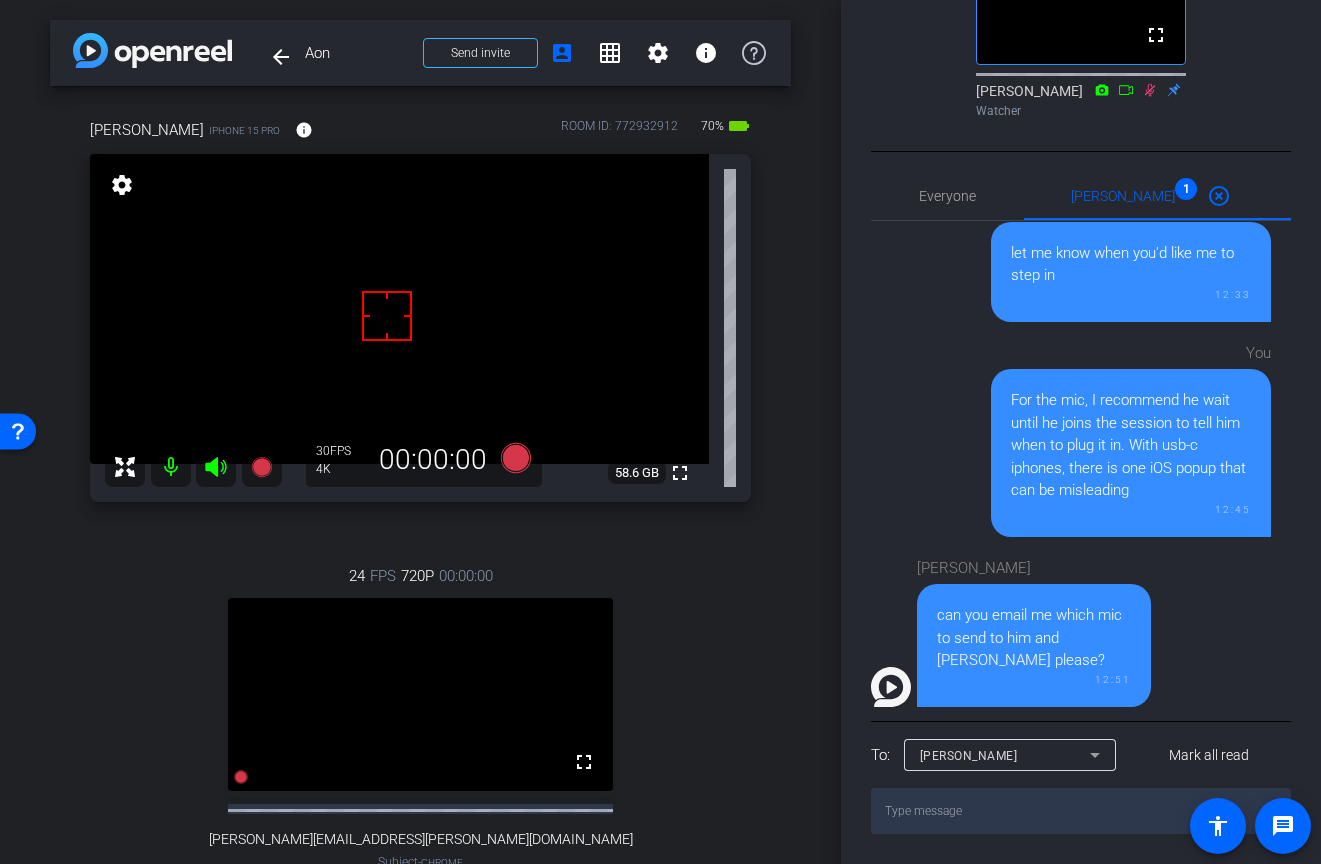 scroll, scrollTop: 627, scrollLeft: 0, axis: vertical 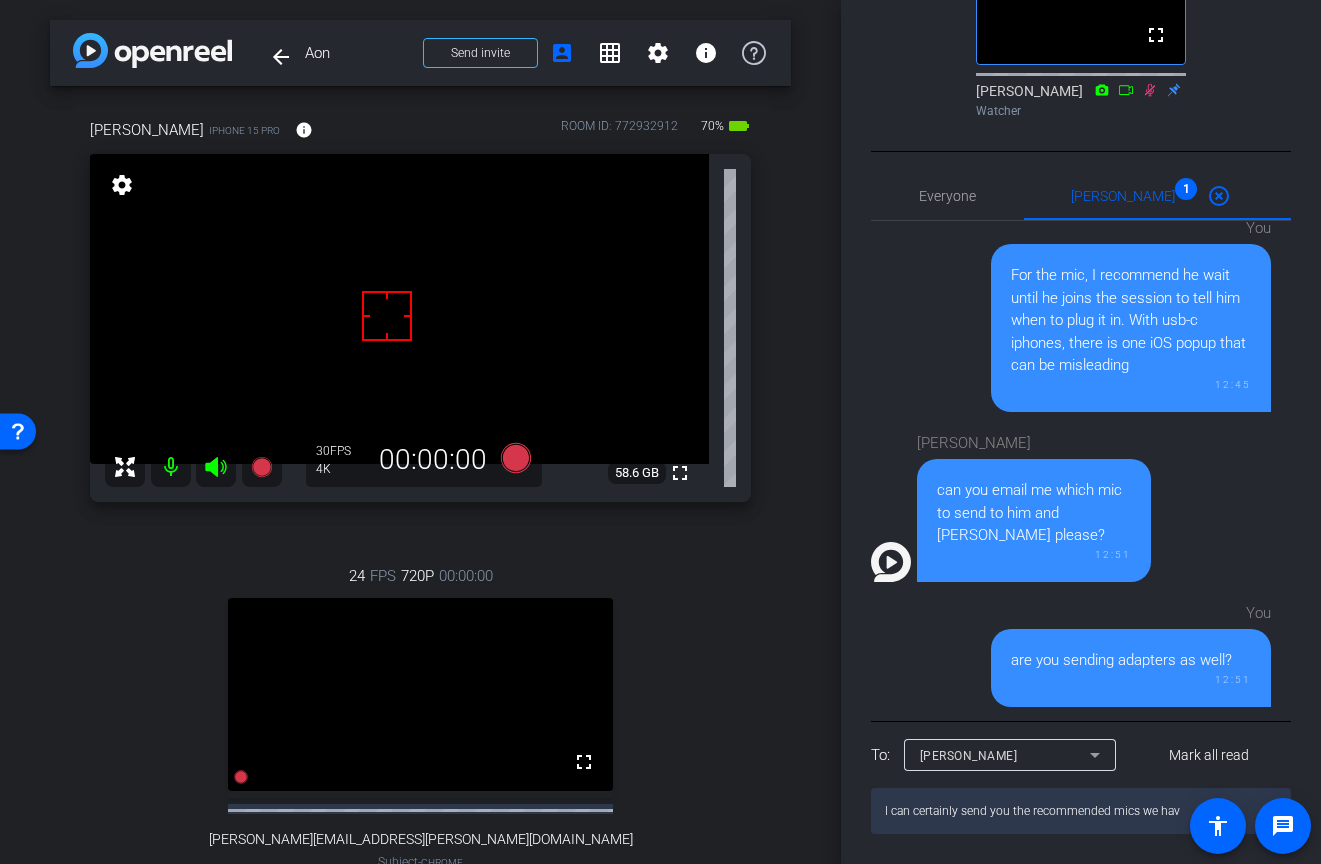 type on "I can certainly send you the recommended mics we have" 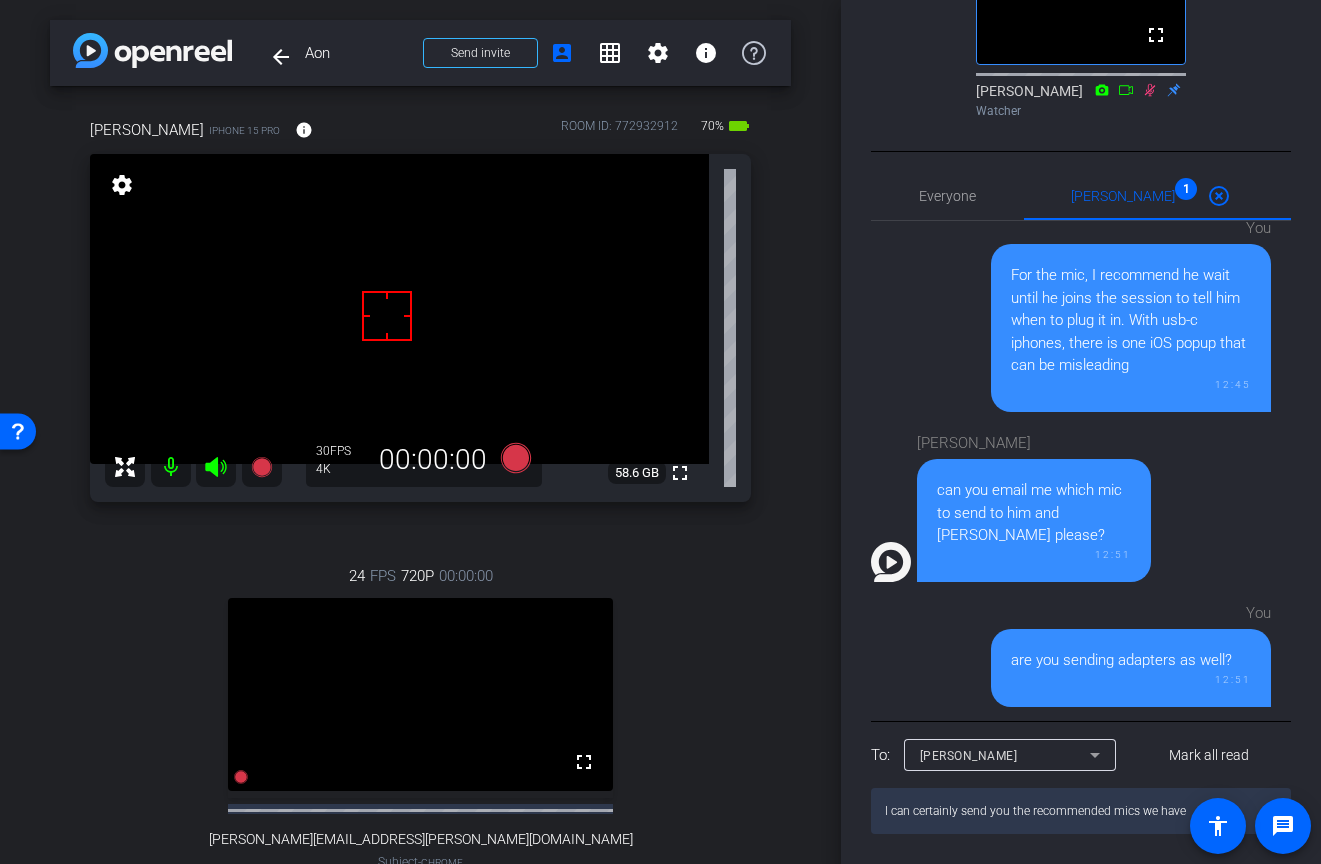 type 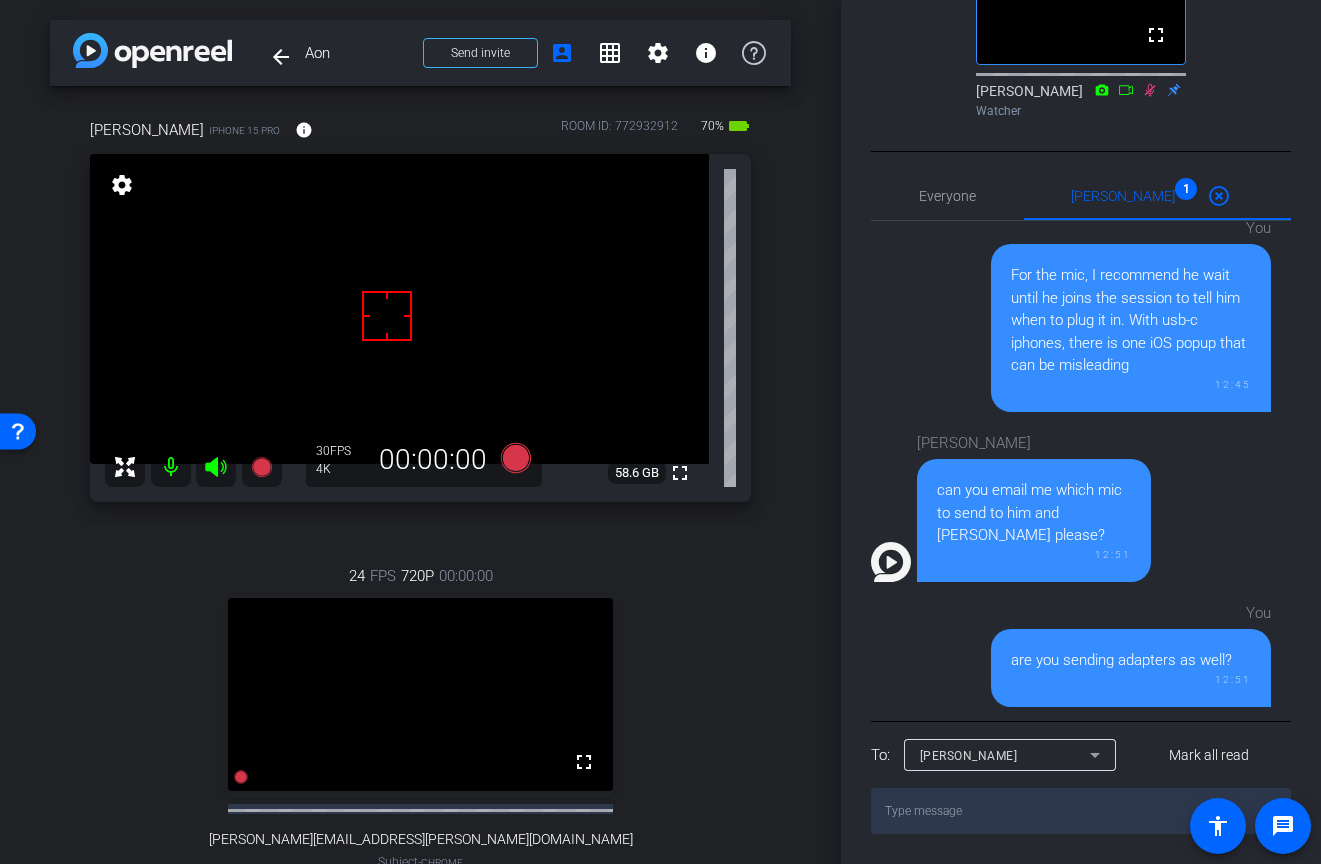 scroll, scrollTop: 775, scrollLeft: 0, axis: vertical 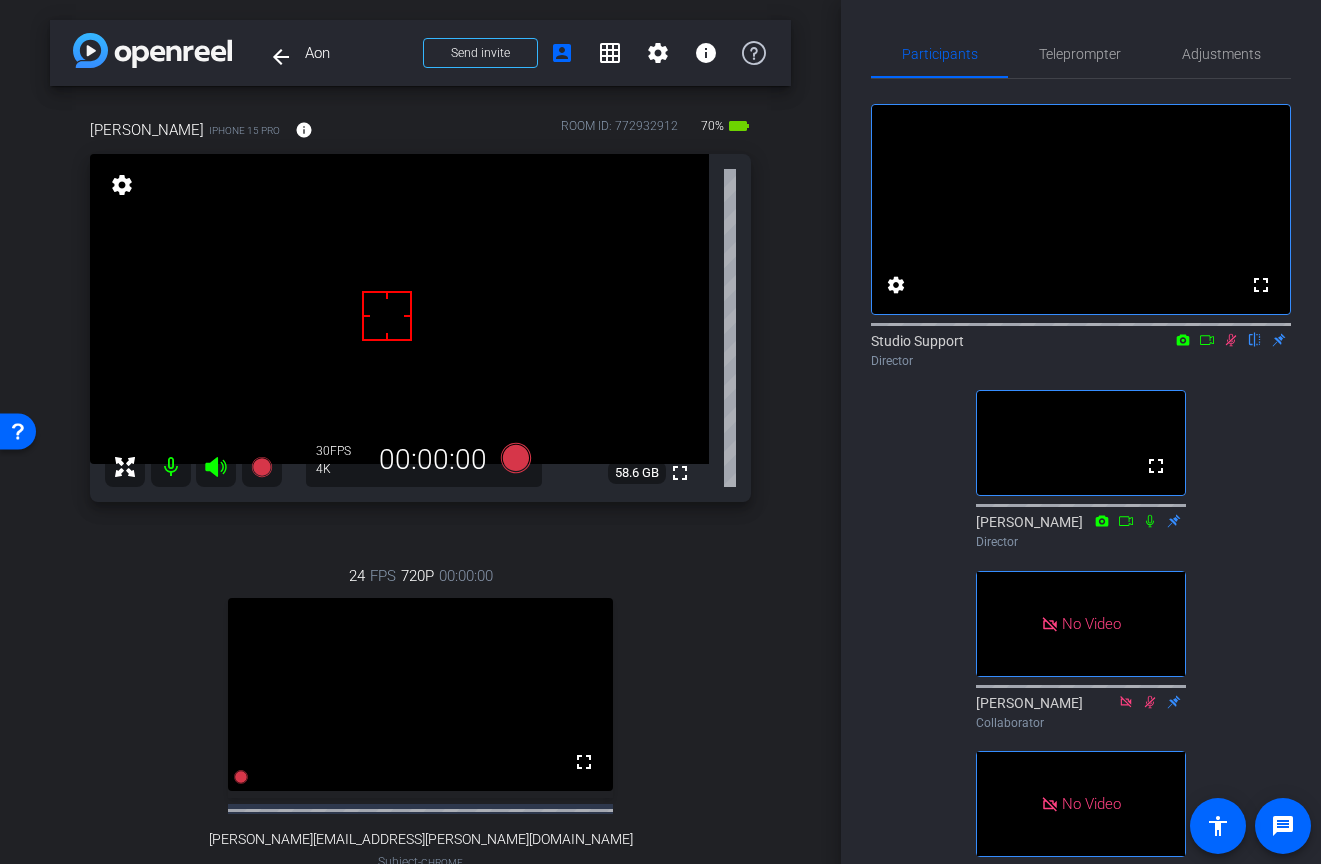 click on "fullscreen settings  Studio Support
flip
Director  fullscreen  David Lennon
Director   No Video  Courtney
Collaborator   No Video  Clare
Watcher  fullscreen  Steve
Watcher" 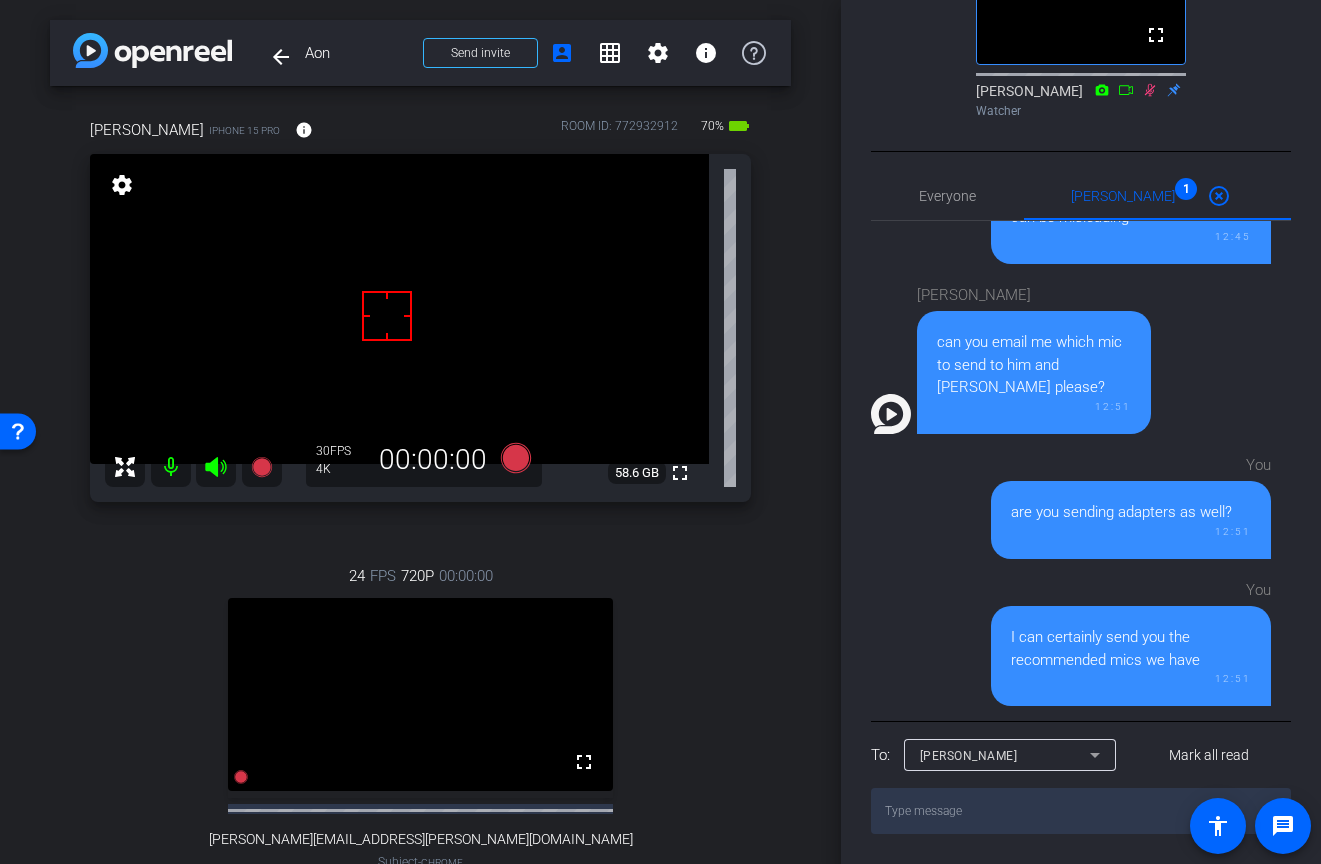 scroll, scrollTop: 1090, scrollLeft: 0, axis: vertical 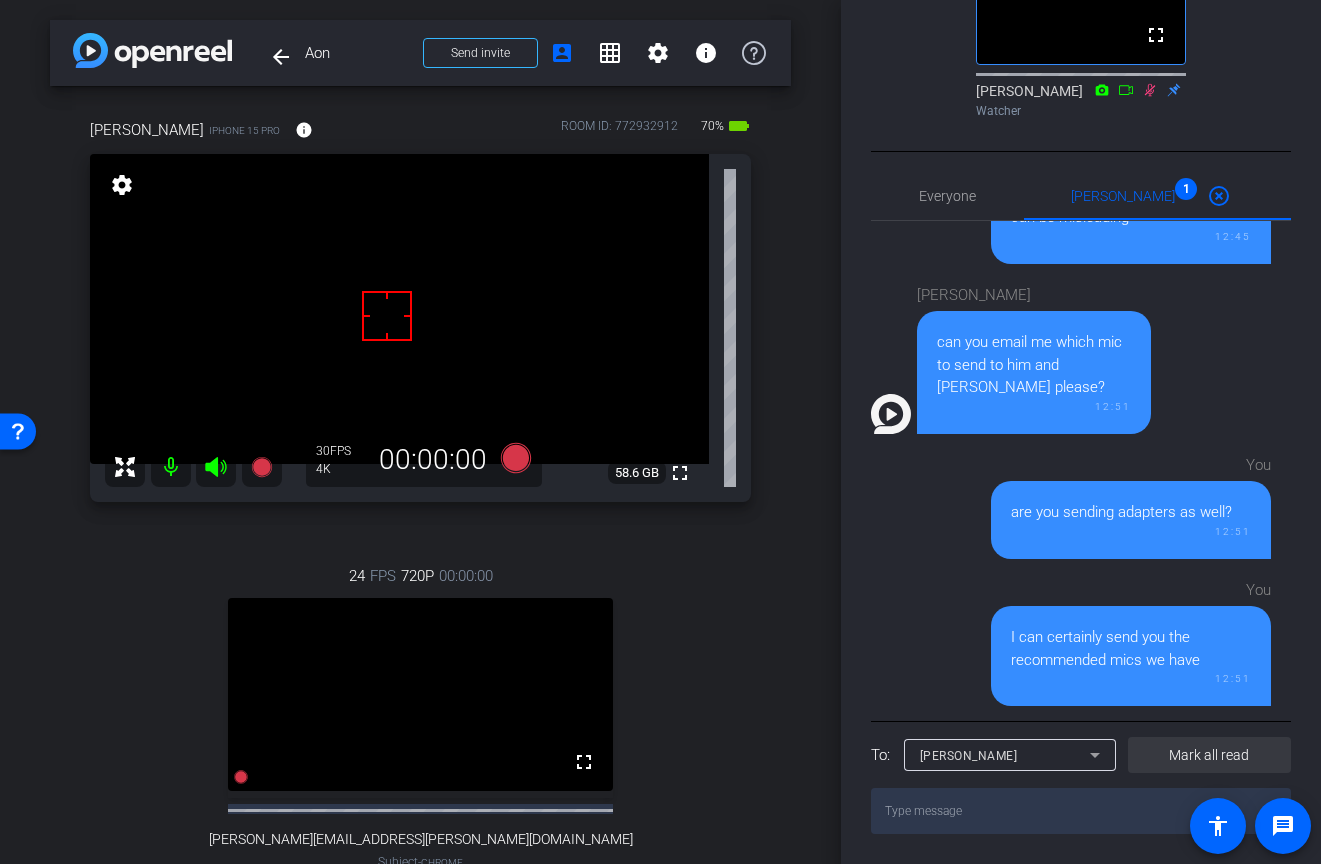 click on "Mark all read" 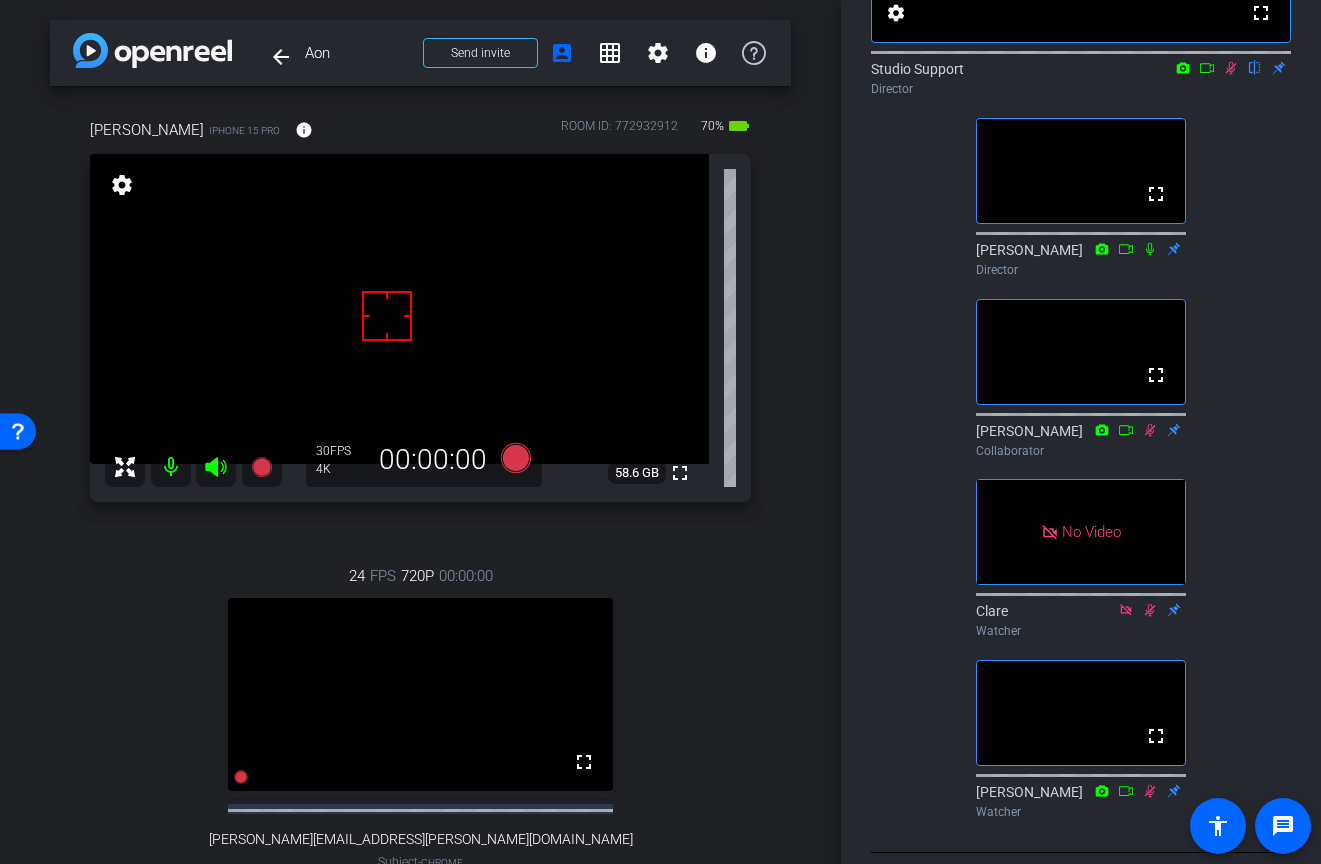 scroll, scrollTop: 0, scrollLeft: 0, axis: both 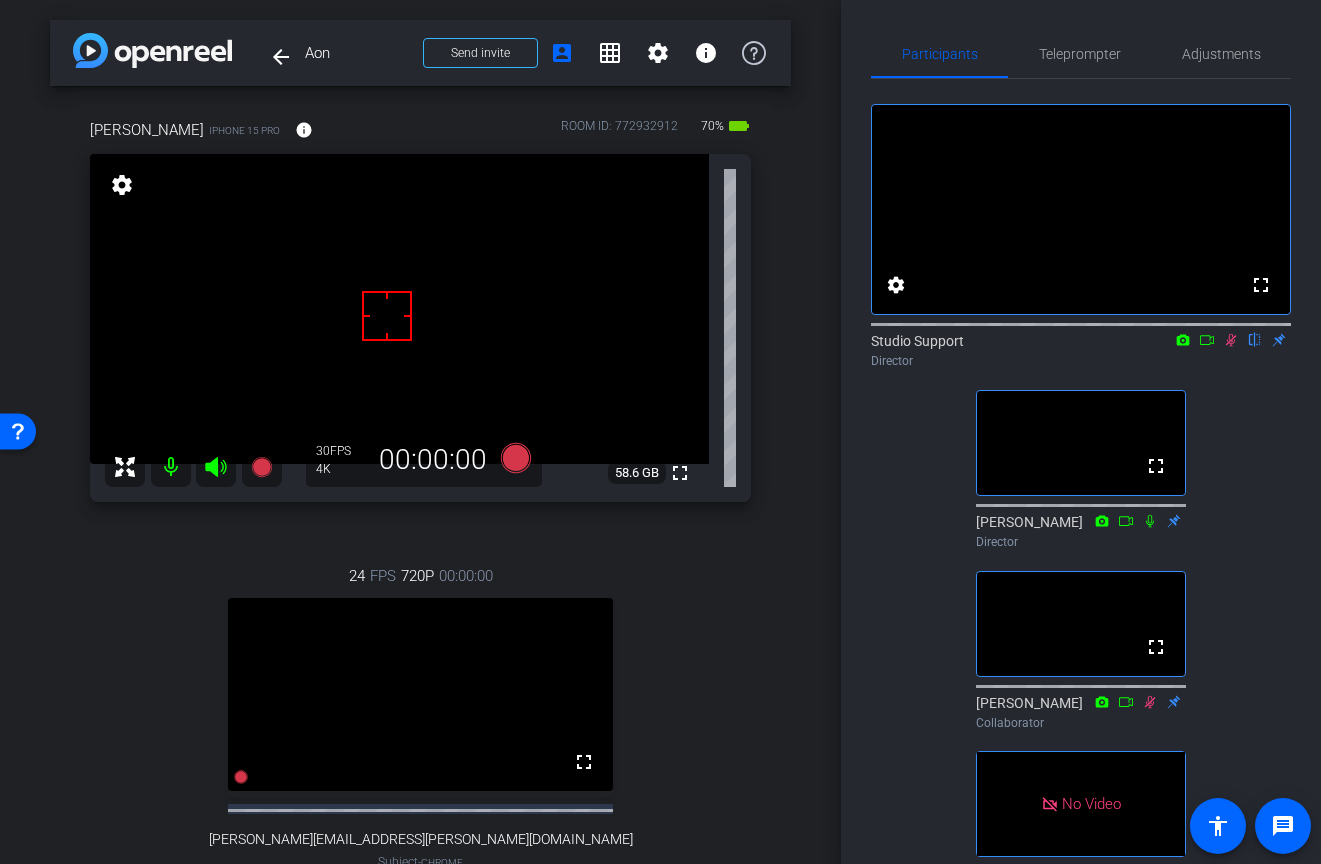 click on "Studio Support
flip
Director" 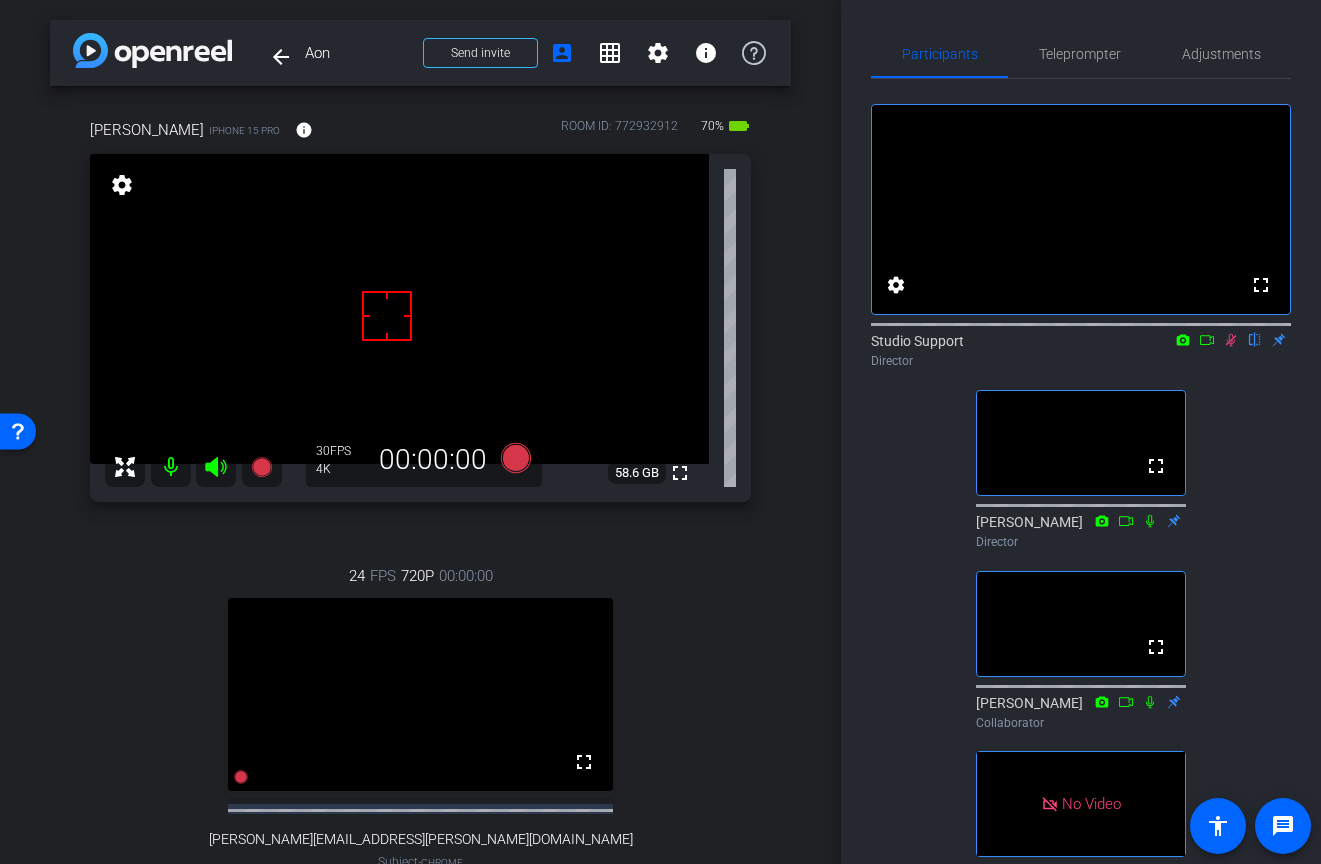 click 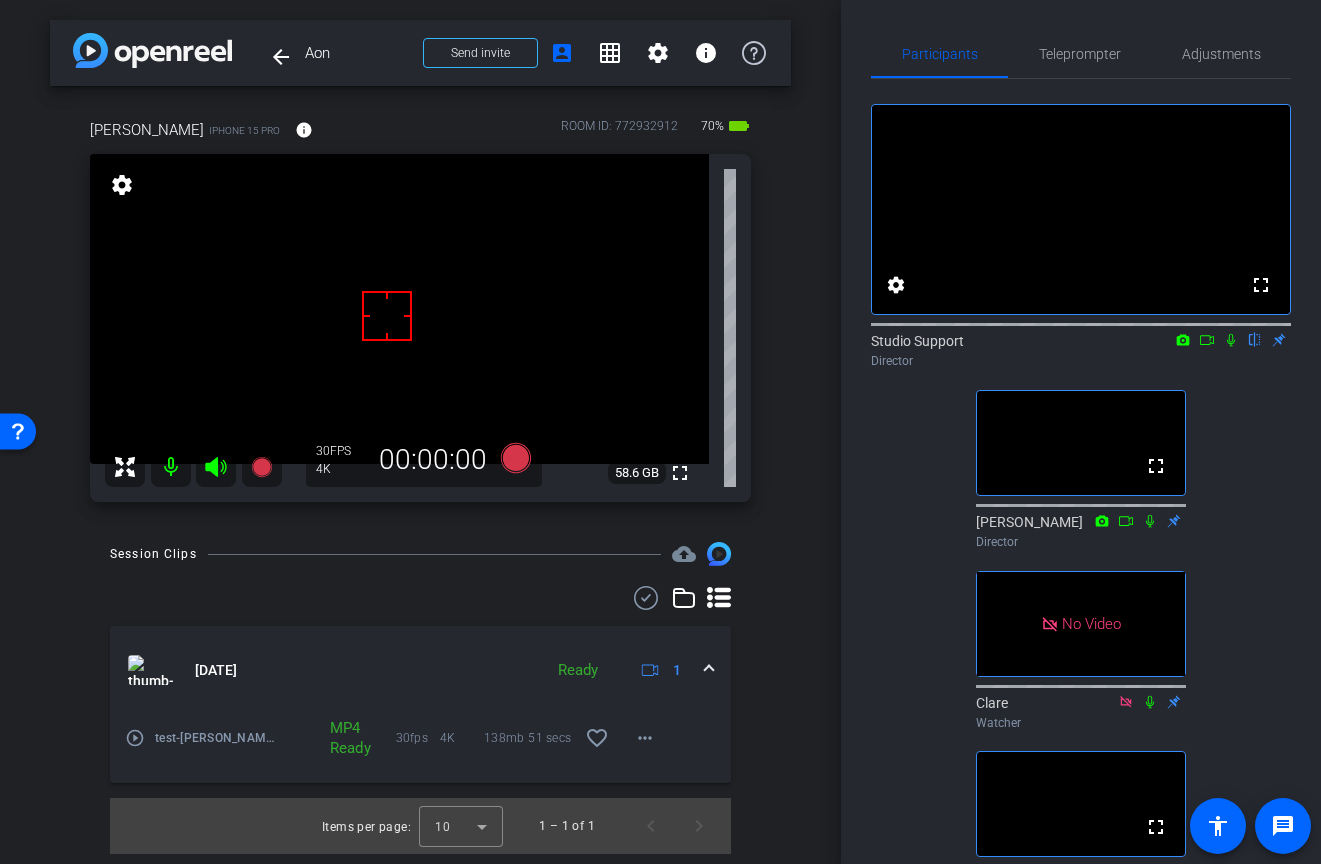 click 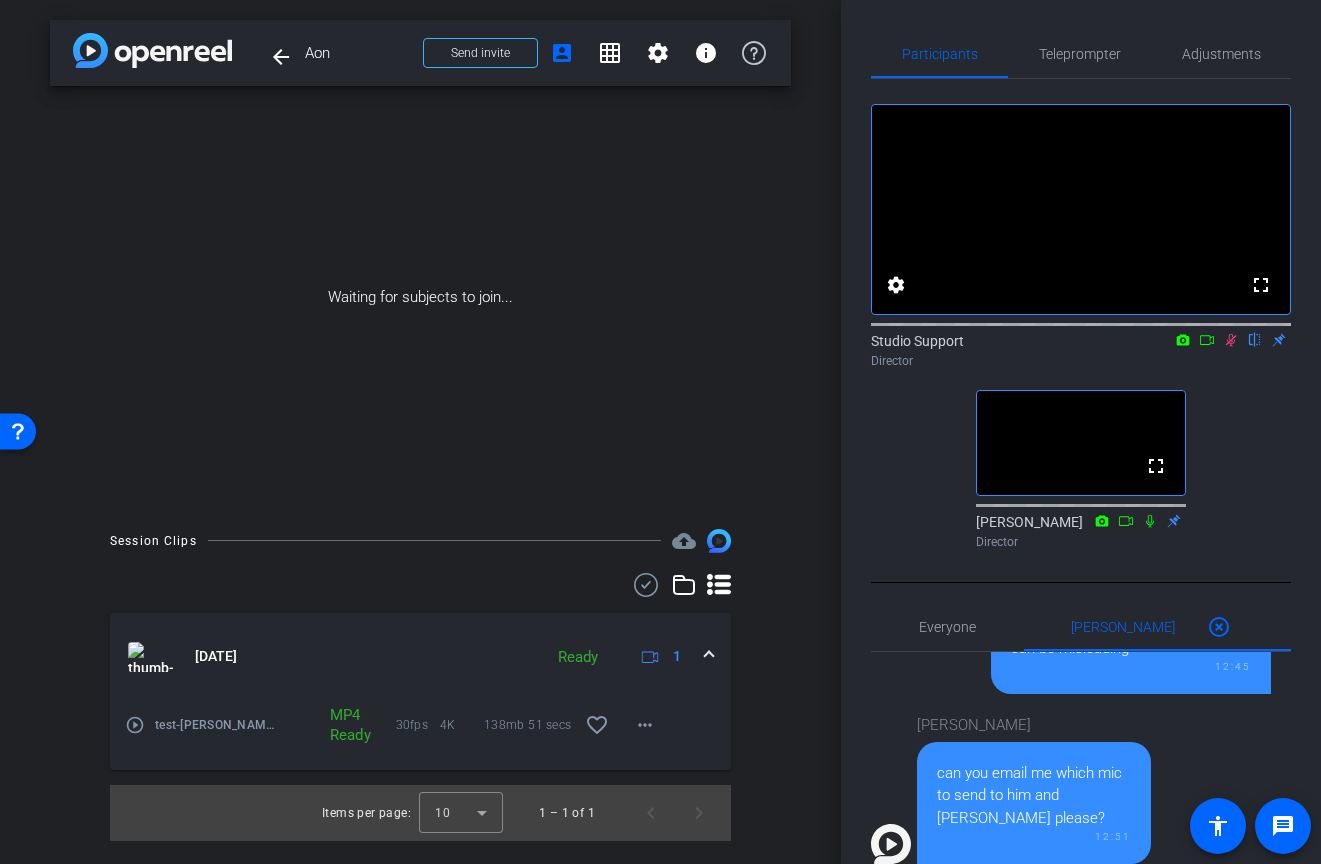click 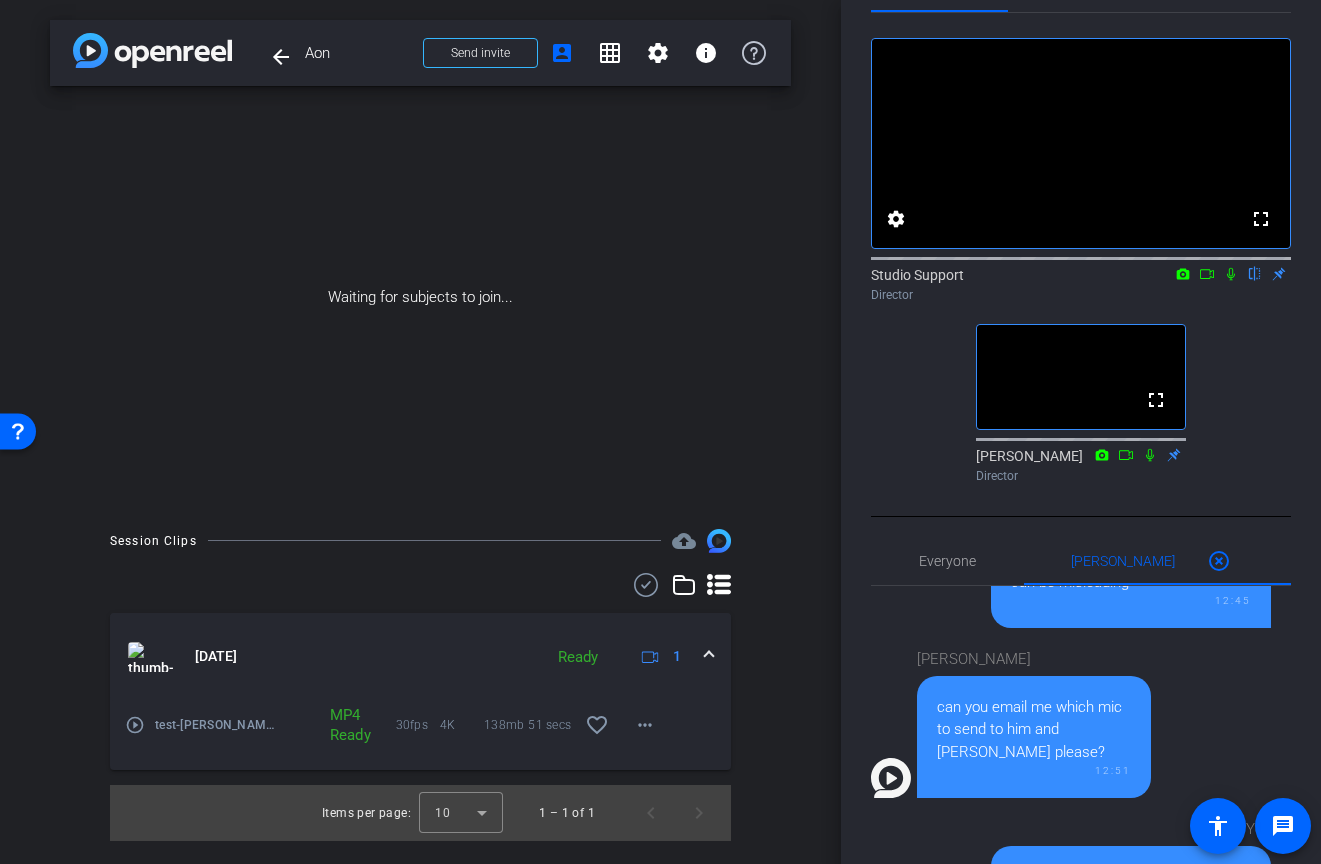 scroll, scrollTop: 85, scrollLeft: 0, axis: vertical 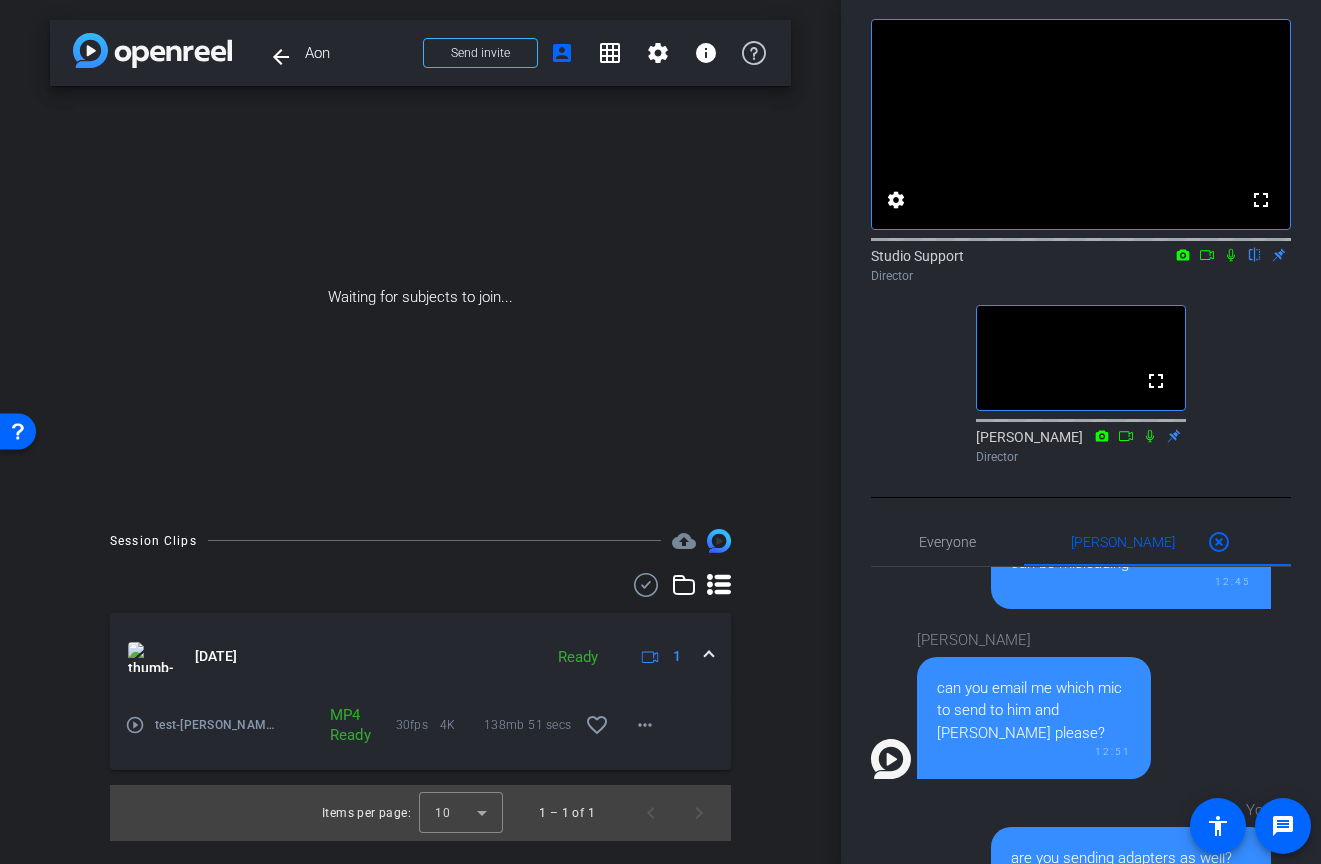 click 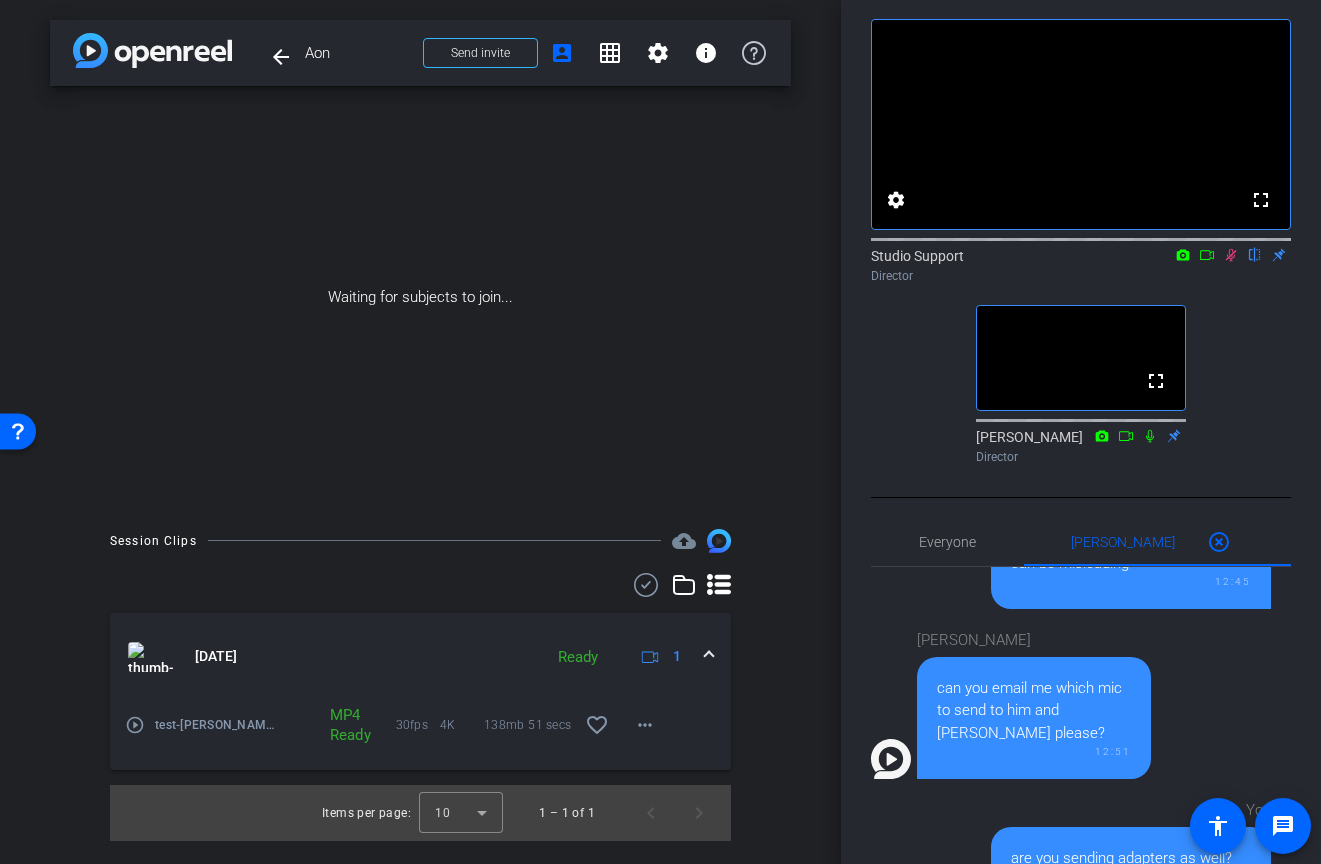 click 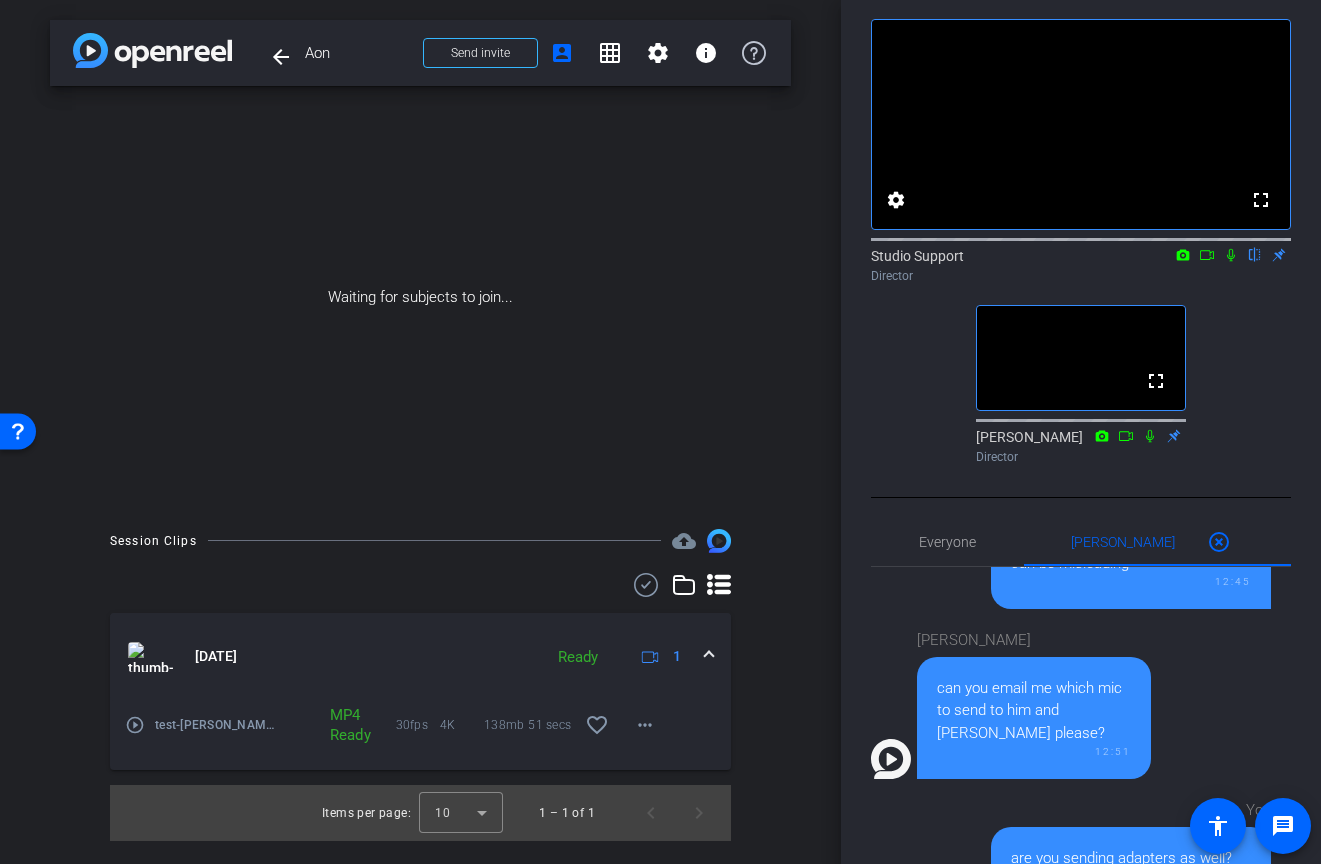 click 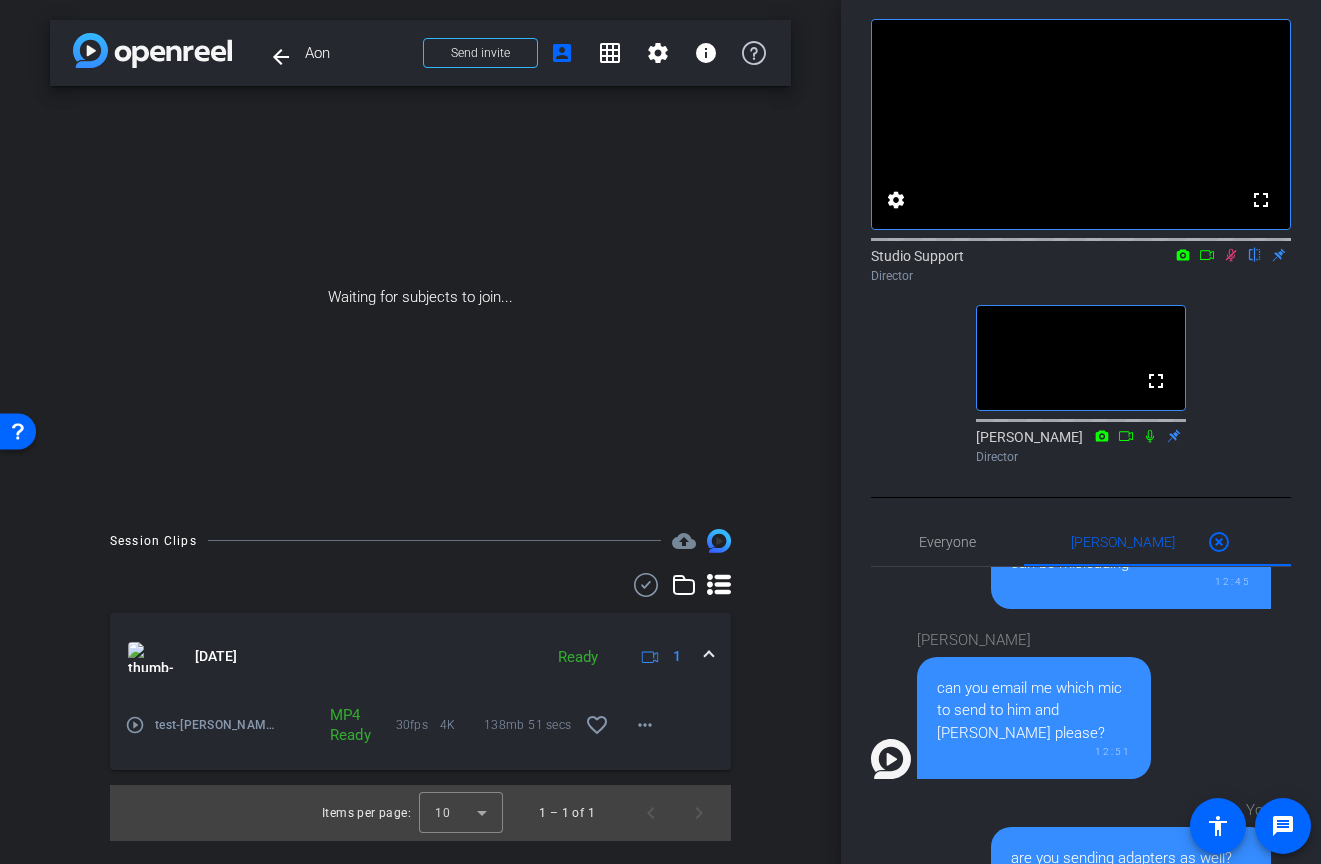 click 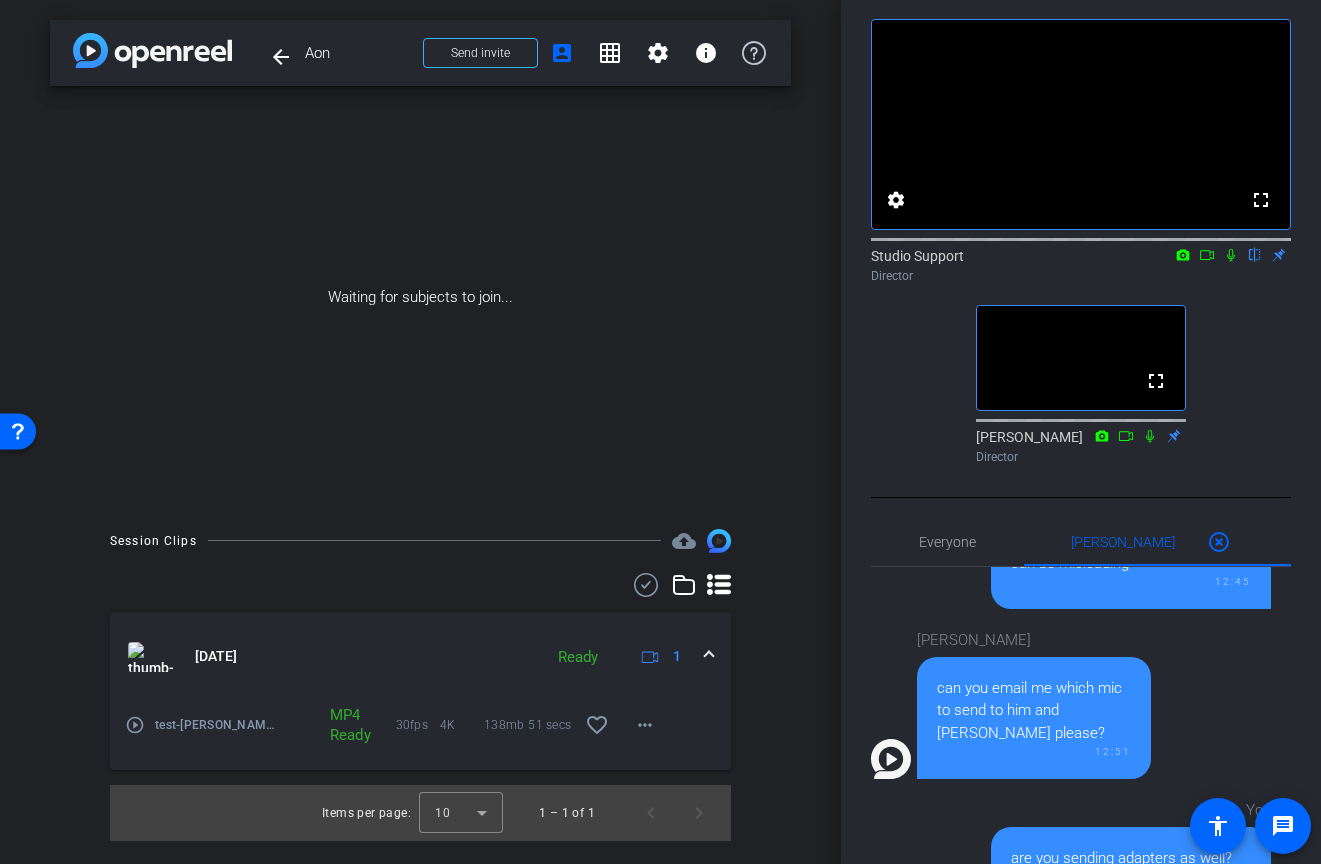 click 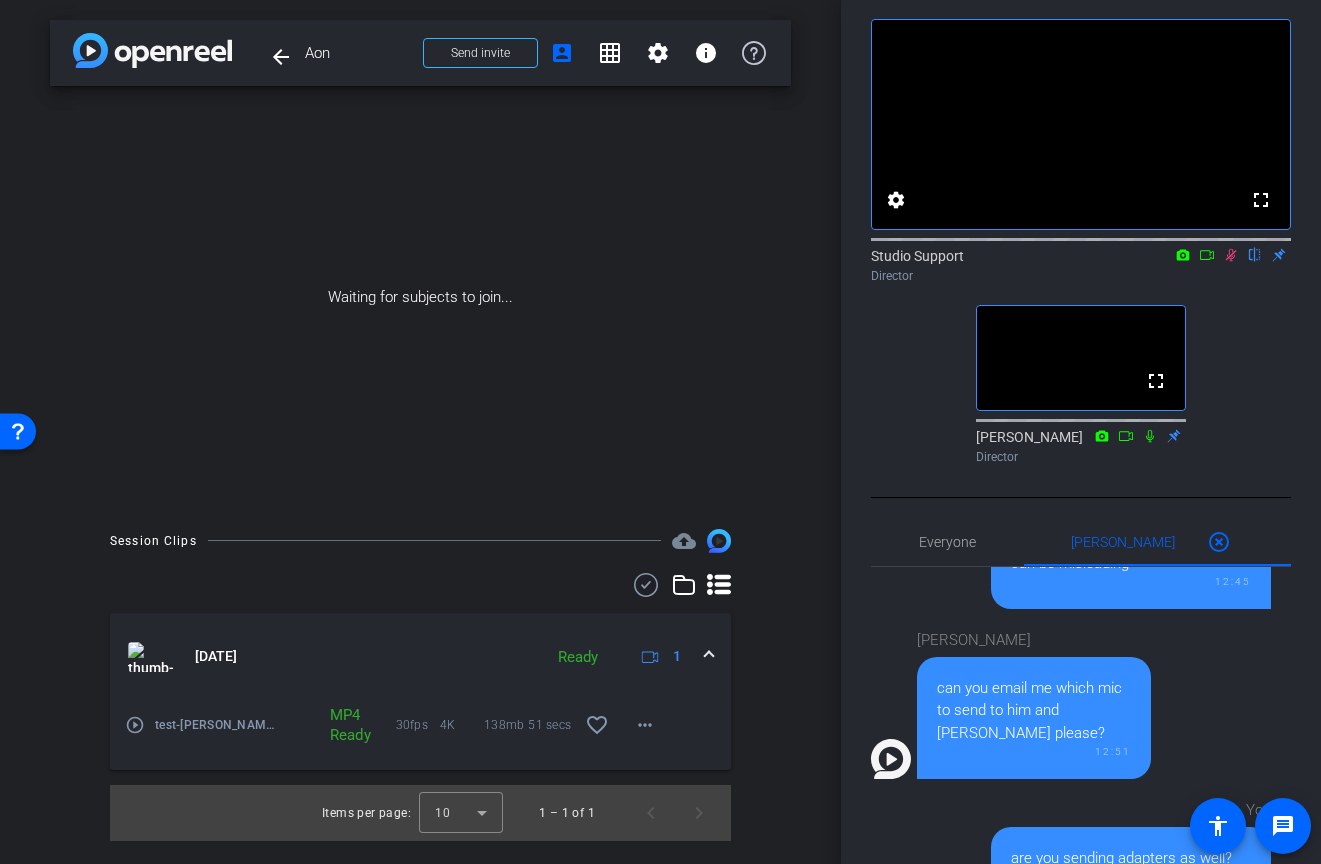 click 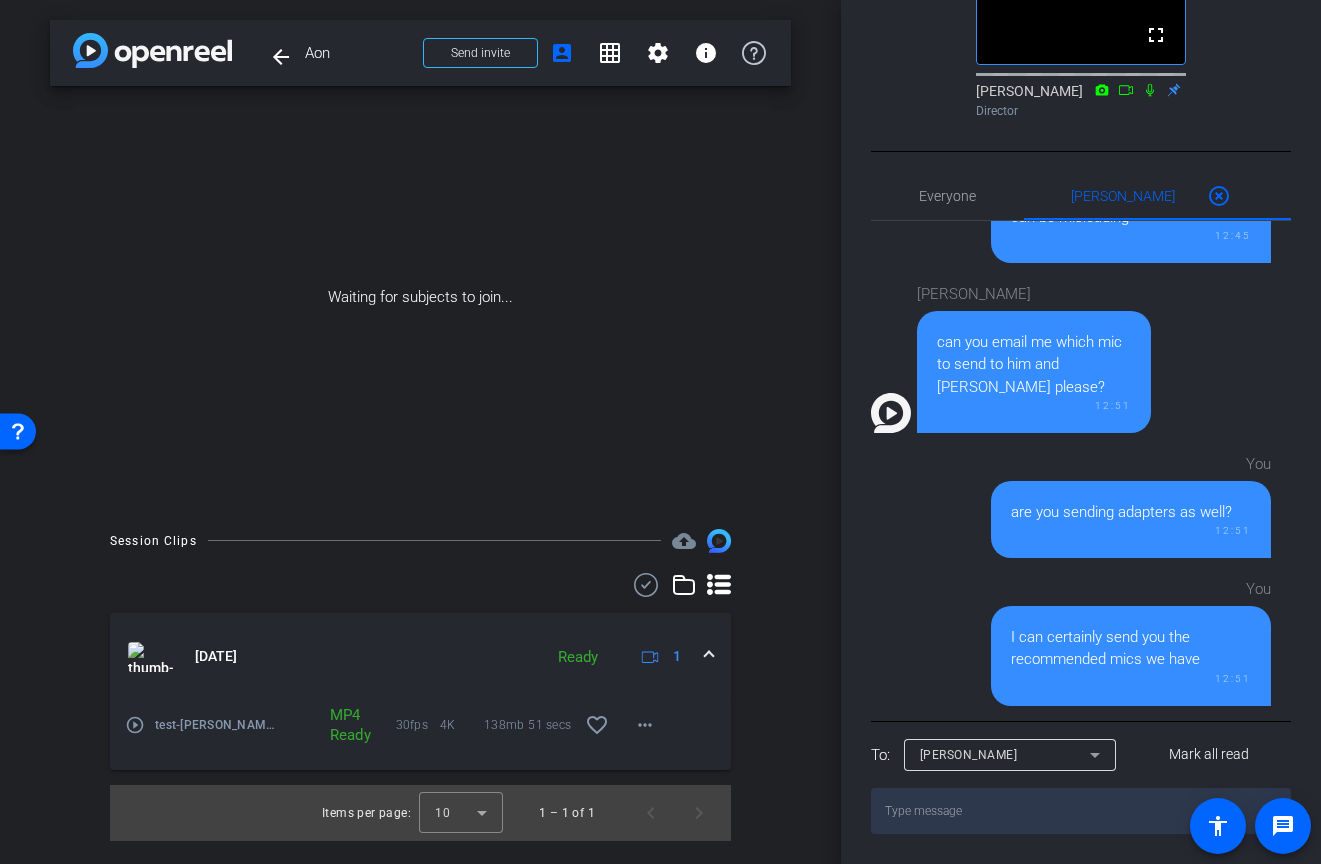 scroll, scrollTop: 0, scrollLeft: 0, axis: both 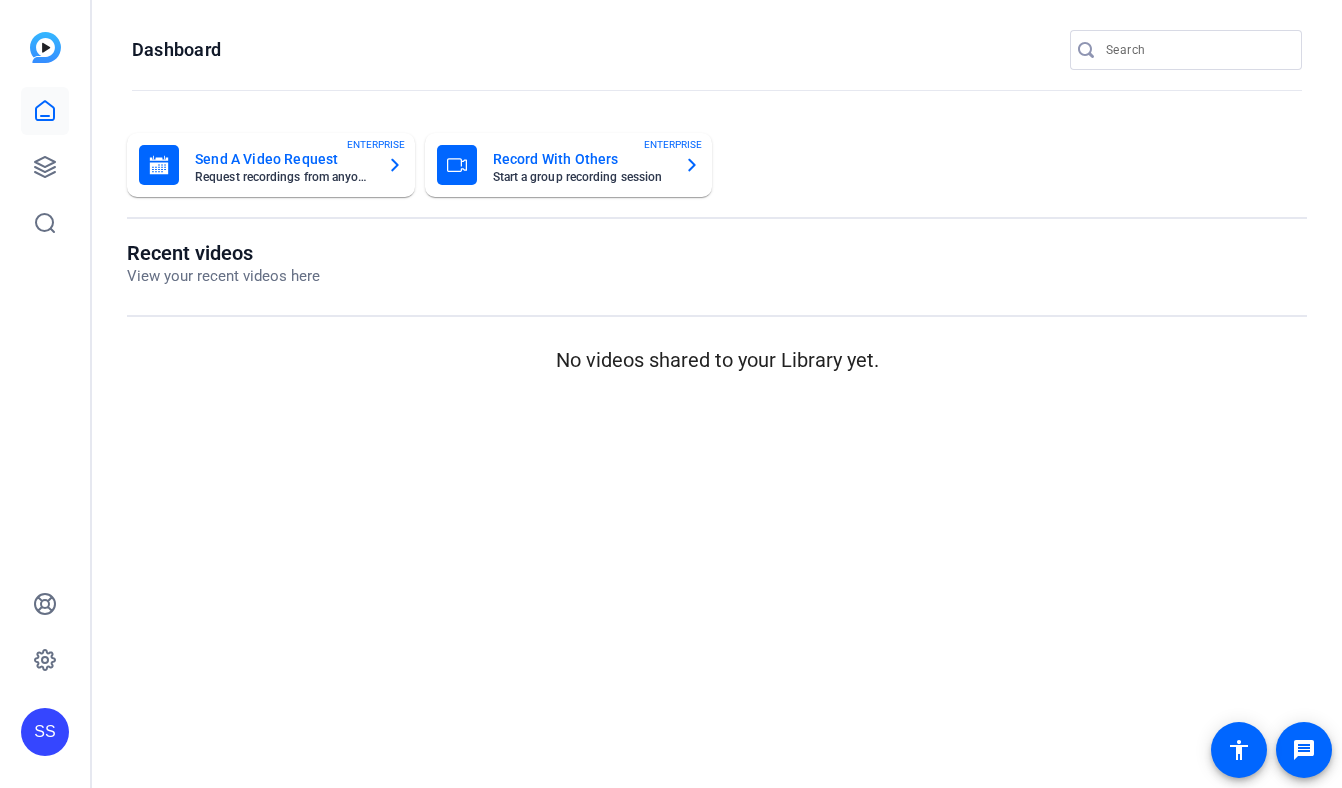 click on "SS" 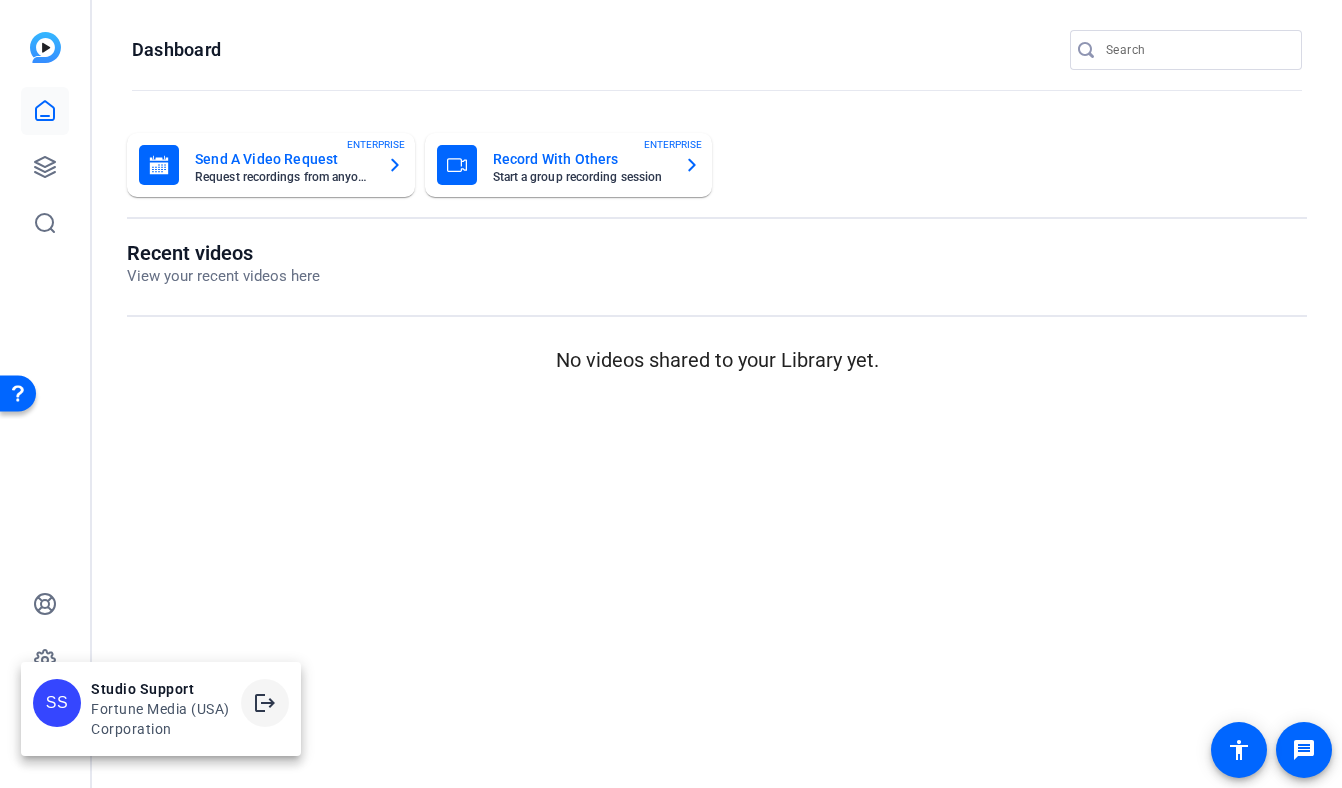 click on "logout" at bounding box center [265, 703] 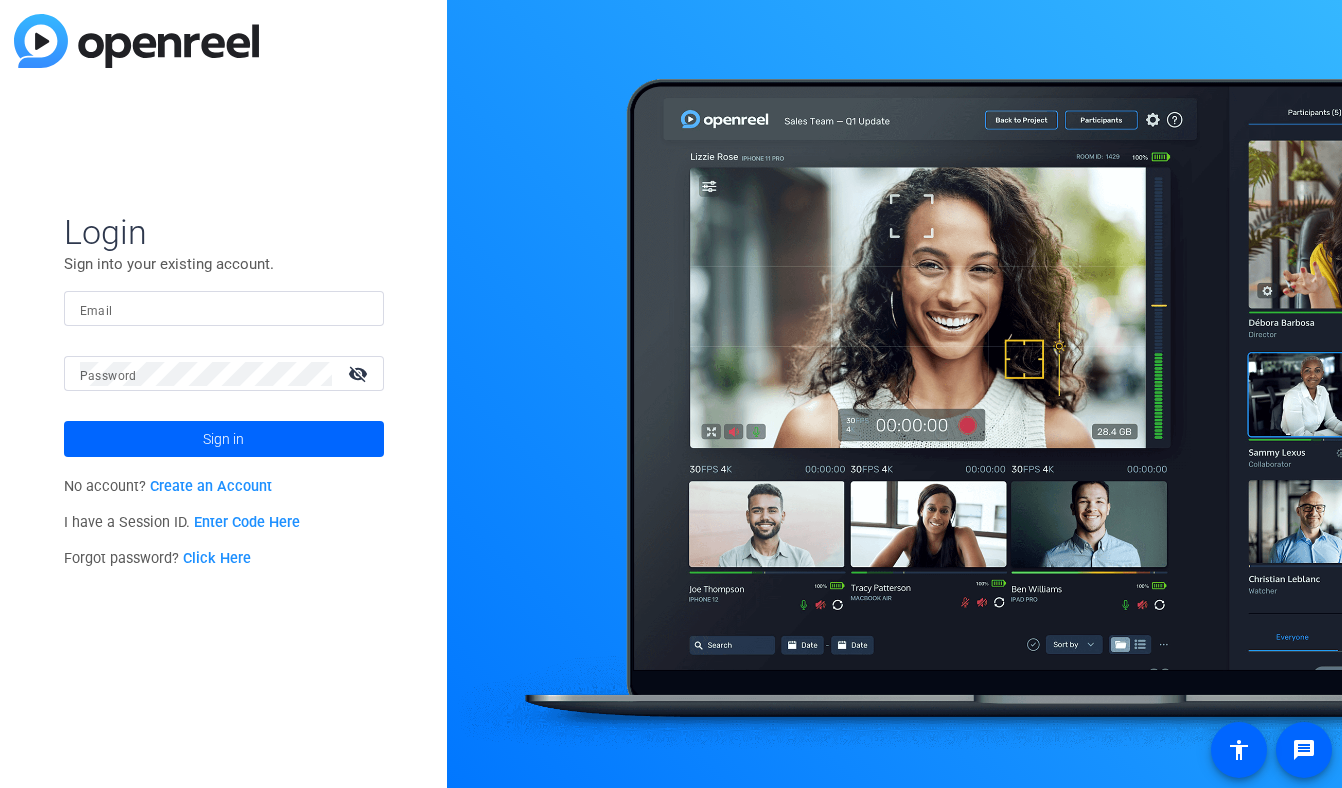 scroll, scrollTop: 0, scrollLeft: 0, axis: both 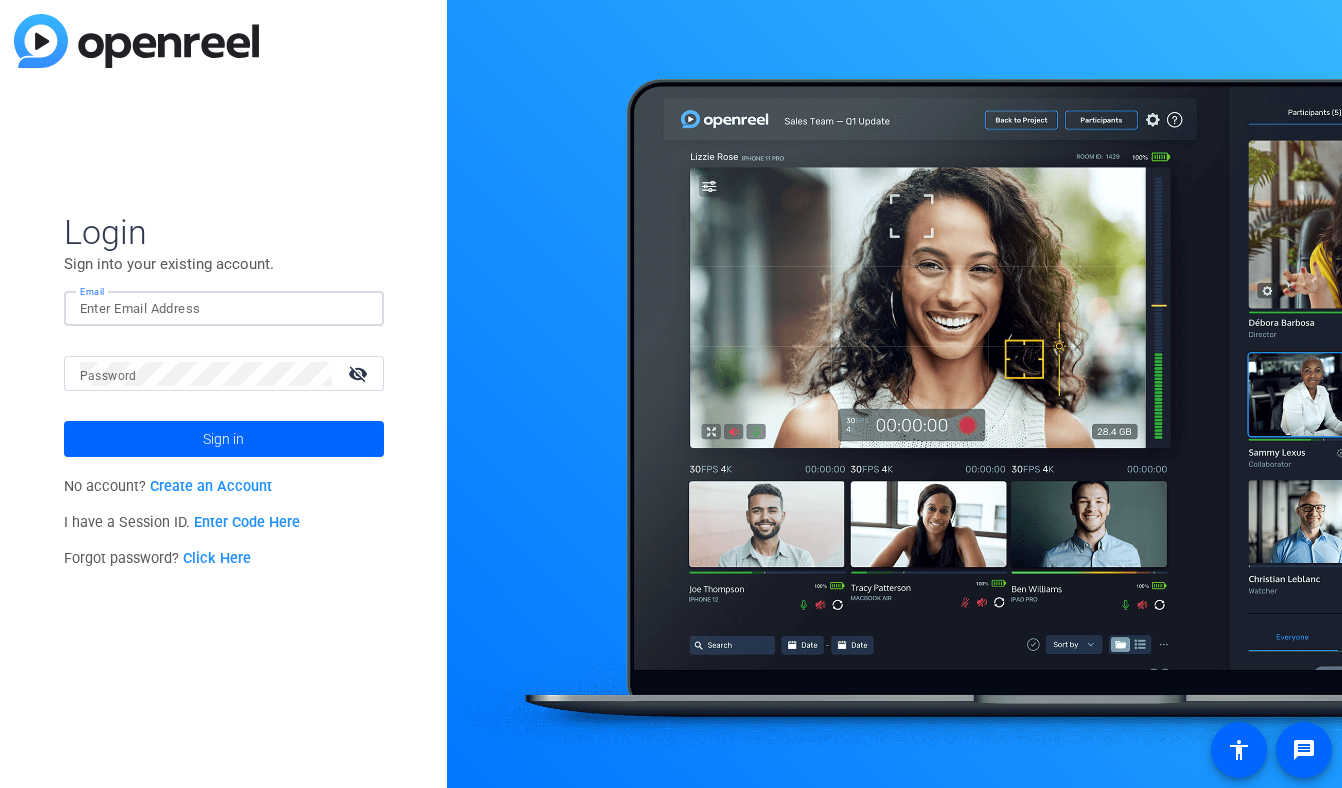 click 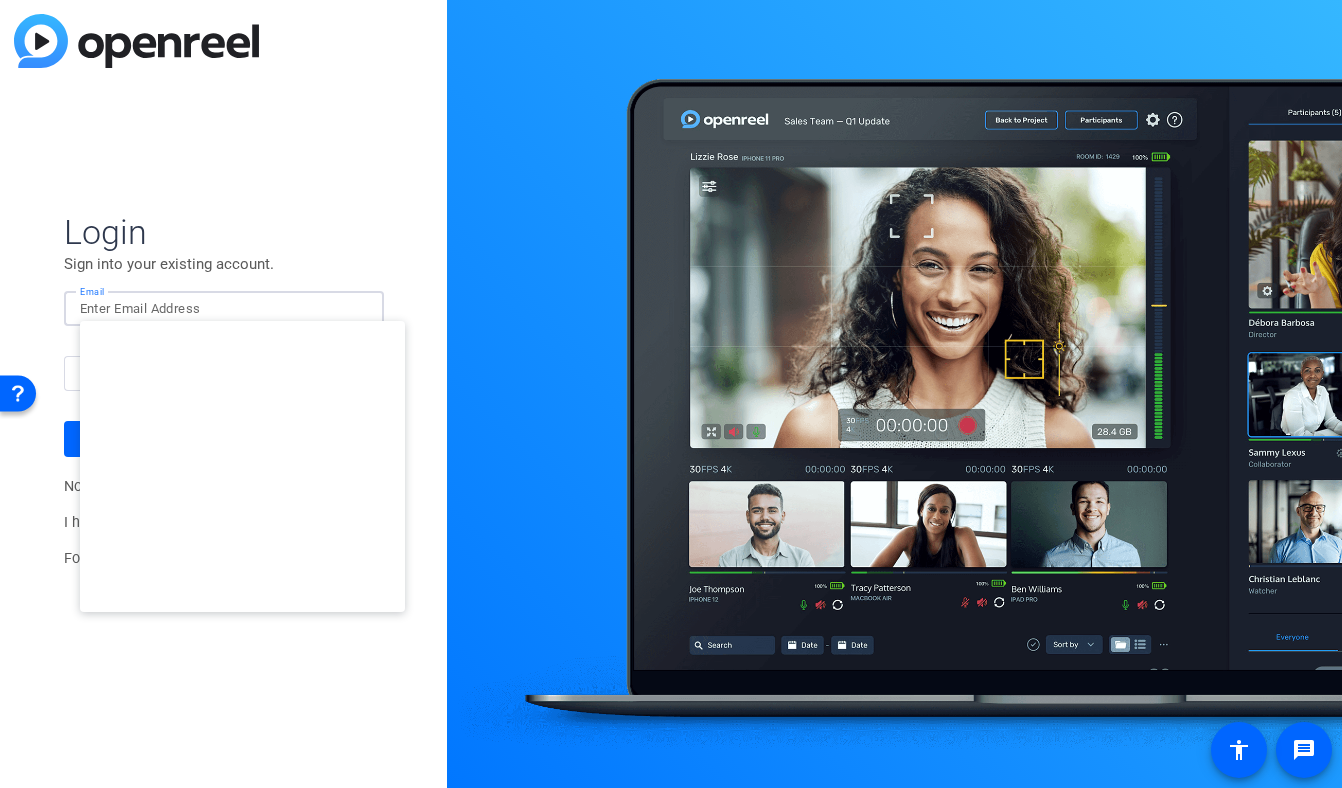 type on "studiosupport+3@openreel.com" 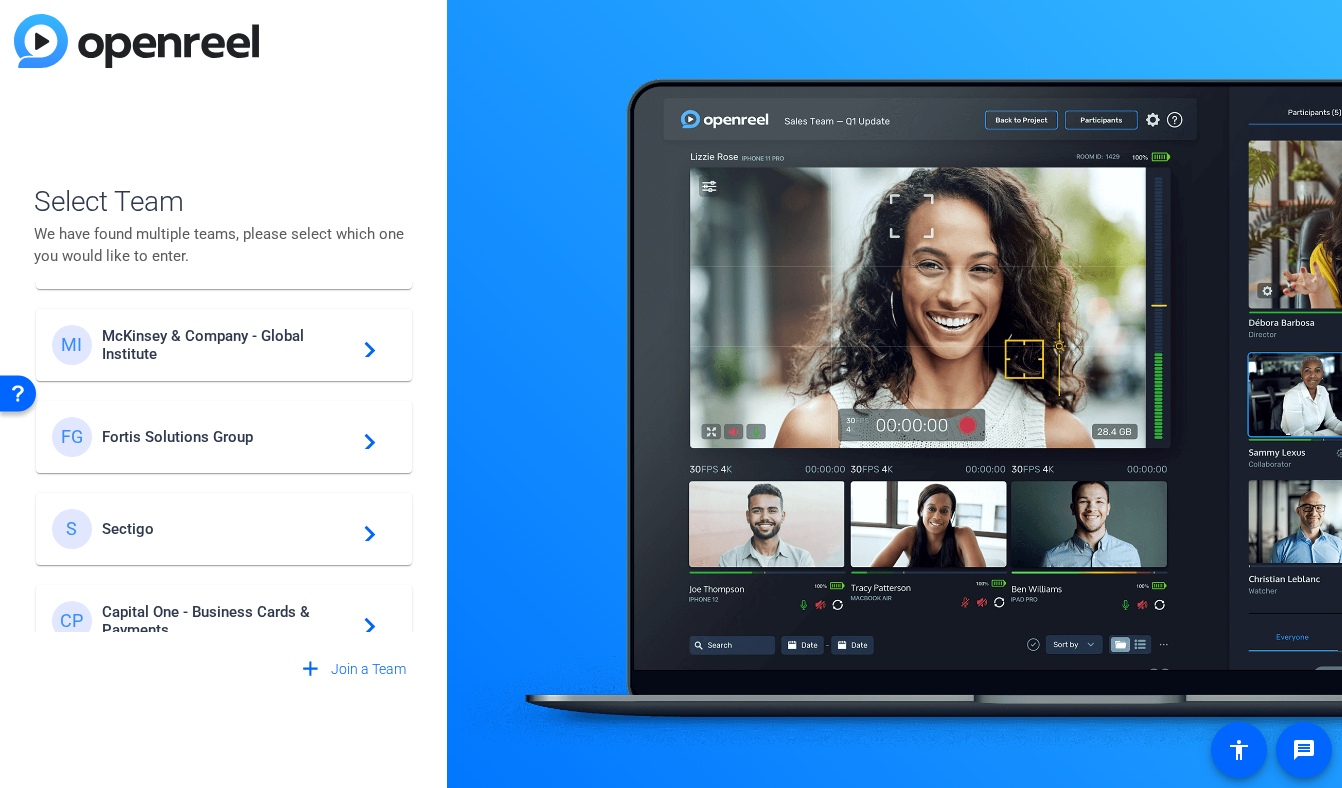 scroll, scrollTop: 176, scrollLeft: 0, axis: vertical 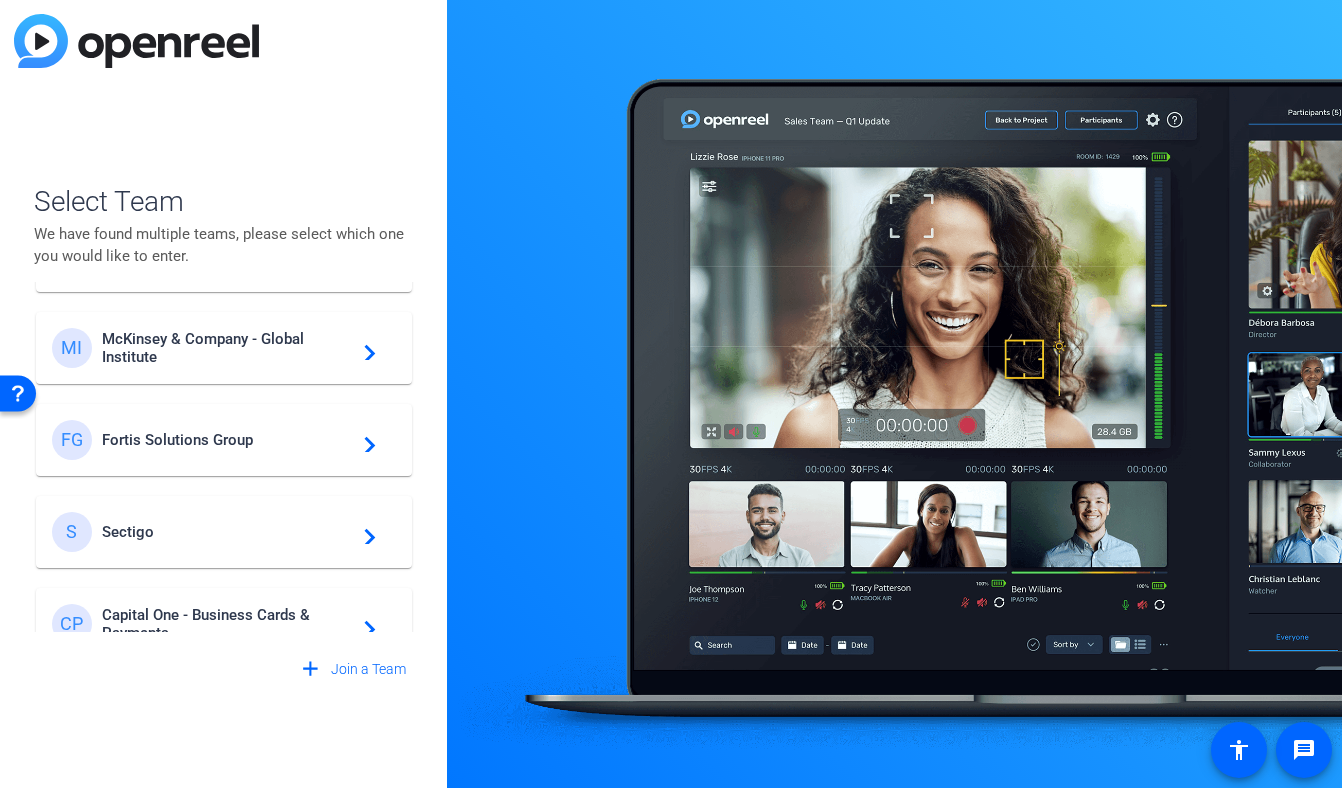 click on "Fortis Solutions Group" 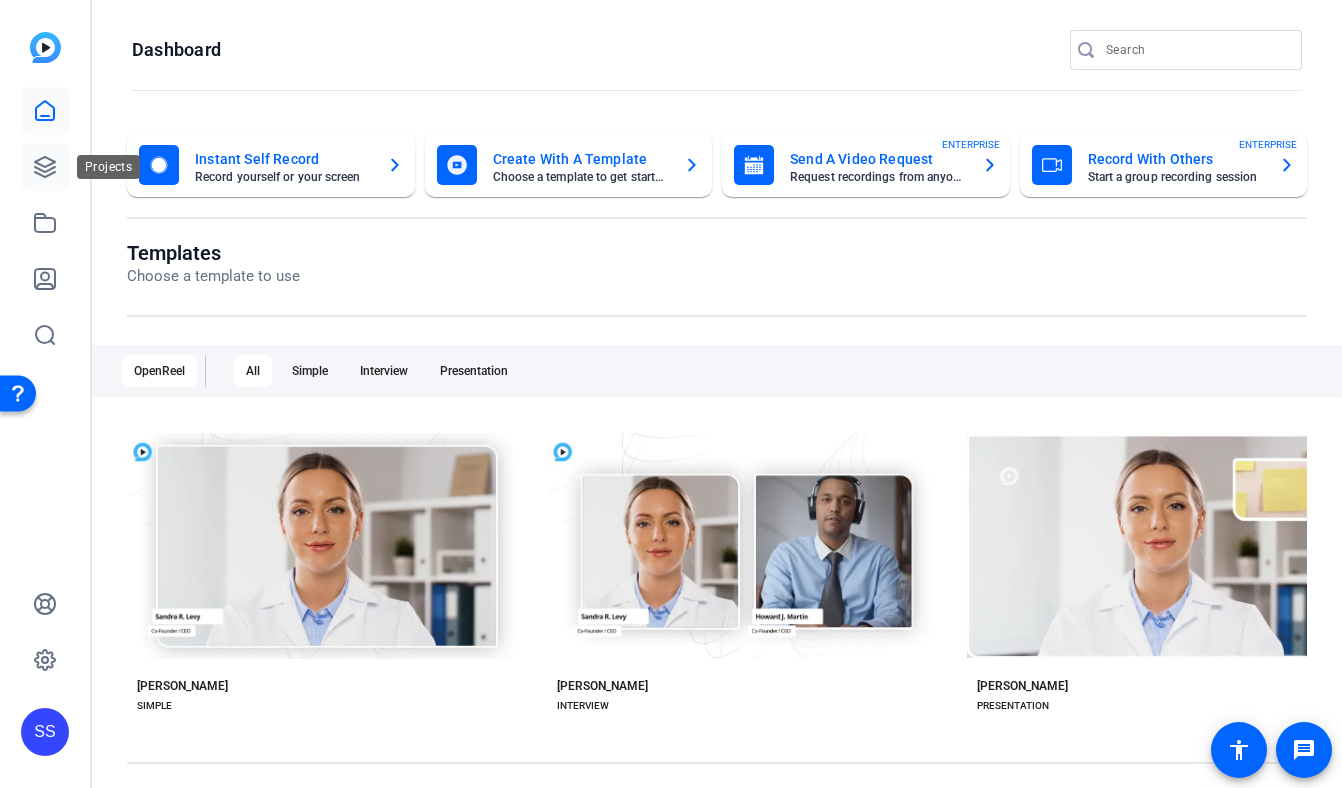 click 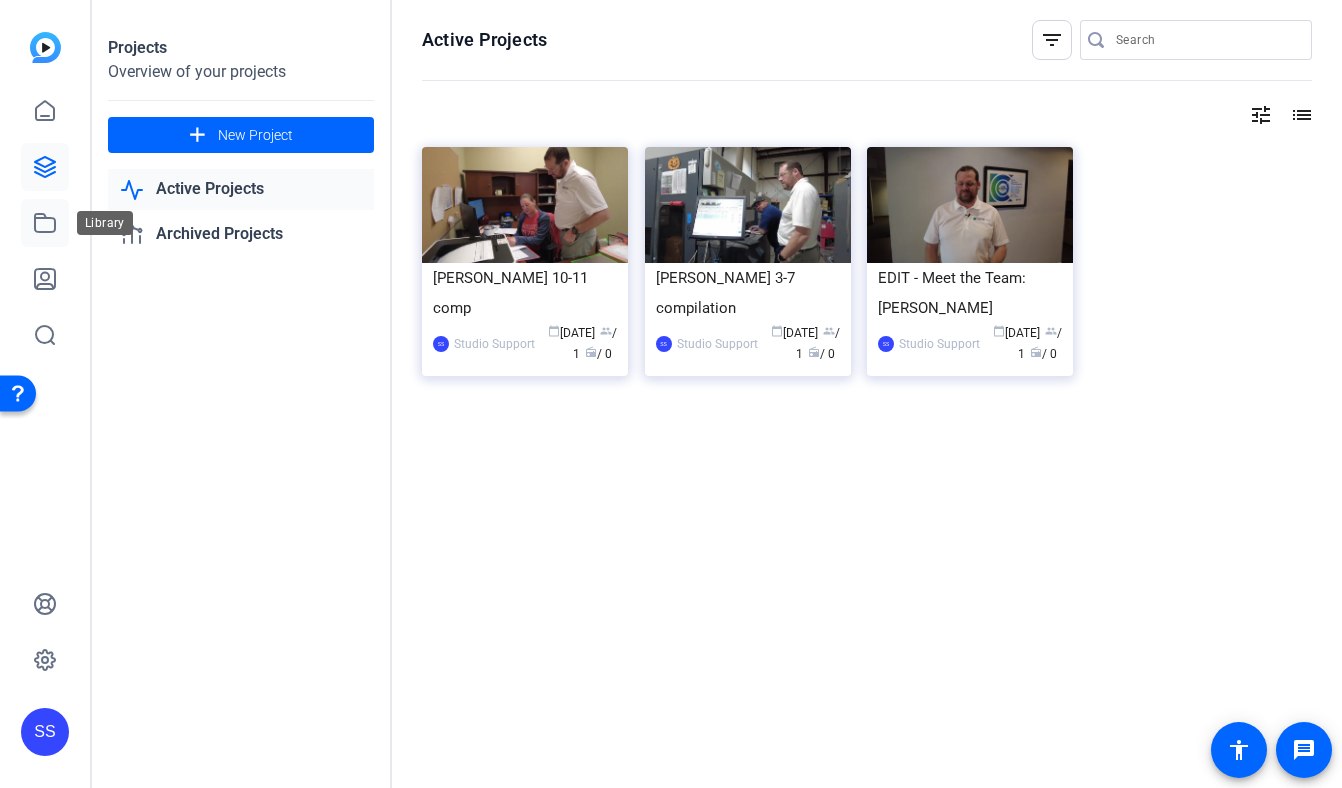 click 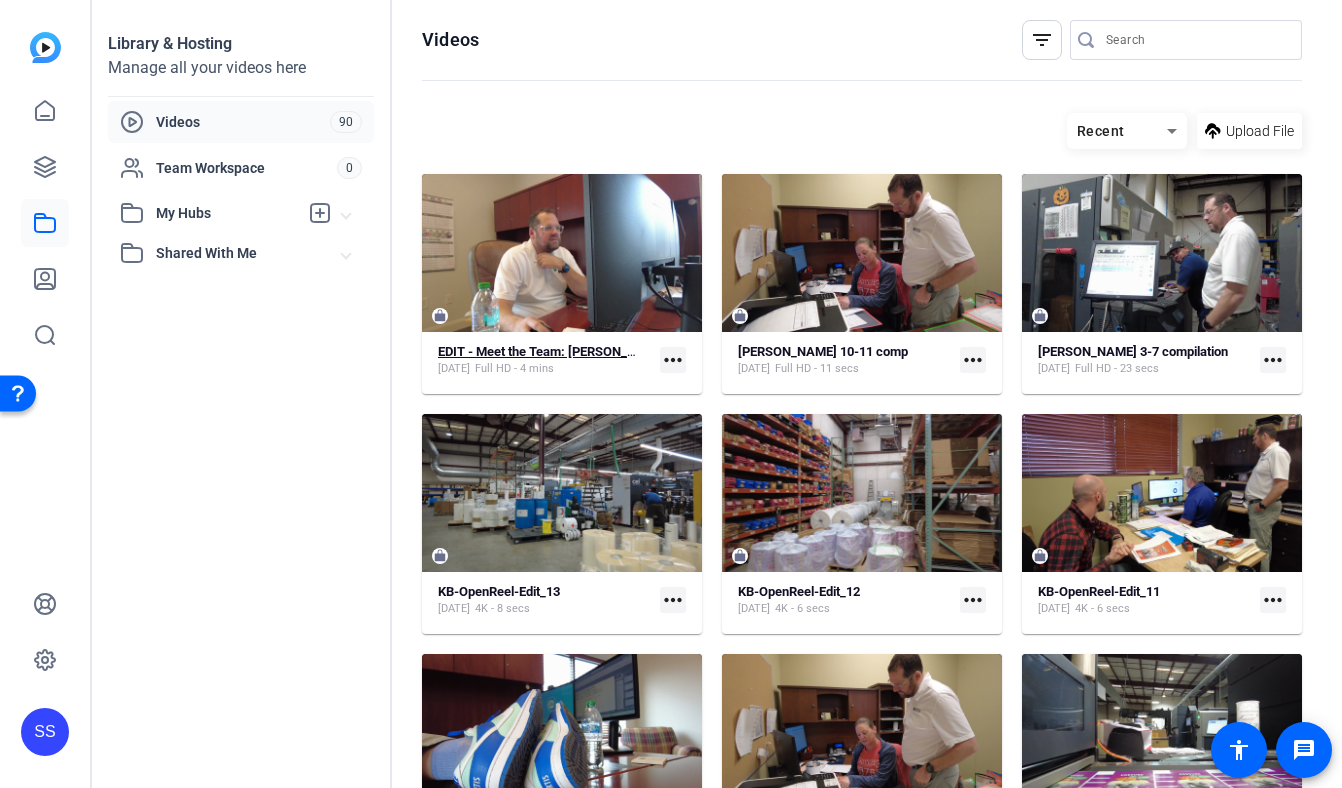 click on "EDIT - Meet the Team: Kevin Bourquin" 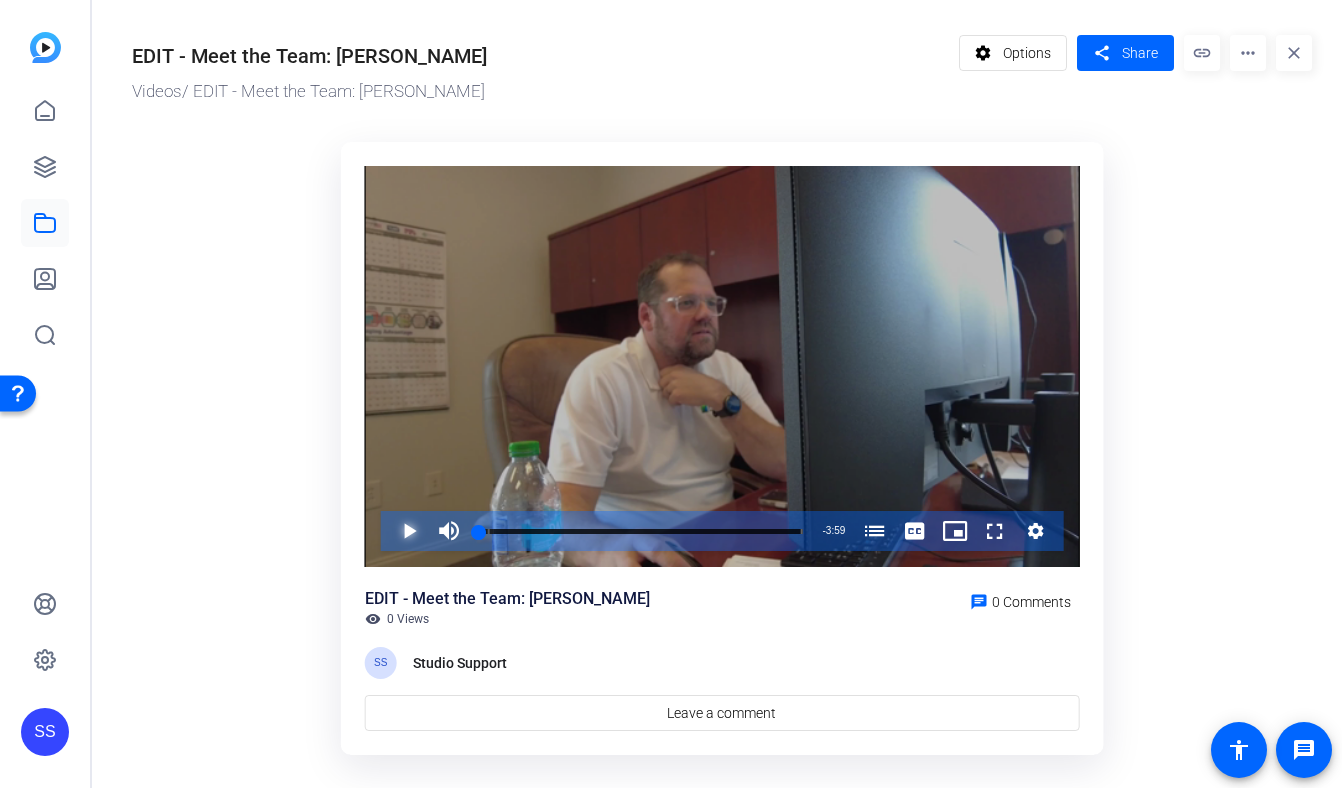 click at bounding box center (389, 531) 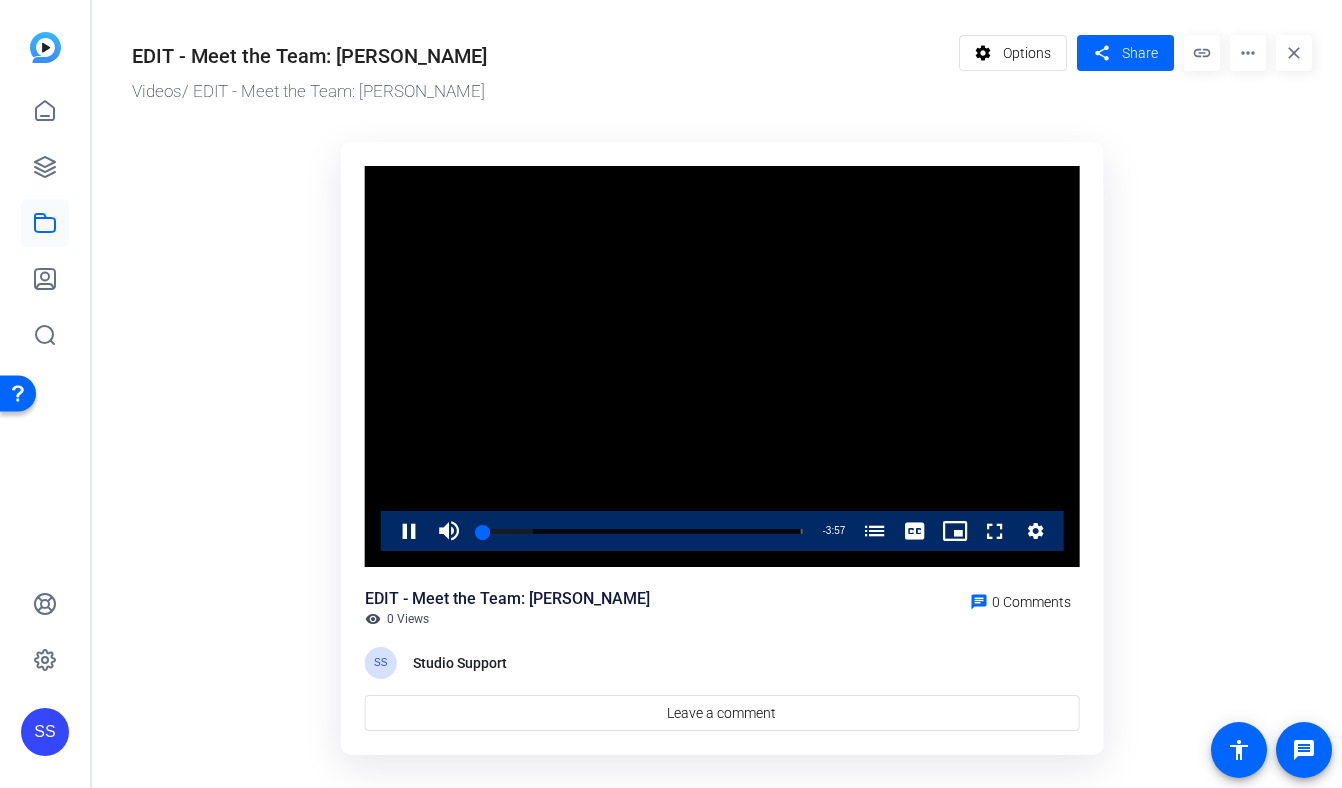 click on "Video Player is loading. Play Video Pause Mute Current Time  0:02 / Duration  3:59 Loaded :  16.67% 0:02 Meet the Fortis Flexible Packaging Technology Team (00:07) Stream Type  LIVE Seek to live, currently behind live LIVE Remaining Time  - 3:57   1x Playback Rate Chapters Chapters Meet the Fortis Flexible Packaging Technology Team (00:07) Descriptions descriptions off , selected Captions captions settings , opens captions settings dialog captions off , selected English  Captions Audio Track default , selected Picture-in-Picture Fullscreen This is a modal window. Beginning of dialog window. Escape will cancel and close the window. Text Color White Black Red Green Blue Yellow Magenta Cyan Transparency Opaque Semi-Transparent Background Color Black White Red Green Blue Yellow Magenta Cyan Transparency Opaque Semi-Transparent Transparent Window Color Black White Red Green Blue Yellow Magenta Cyan Transparency Transparent Semi-Transparent Opaque Font Size 50% 75% 100% 125% 150% 175% 200% 300% 400% None" 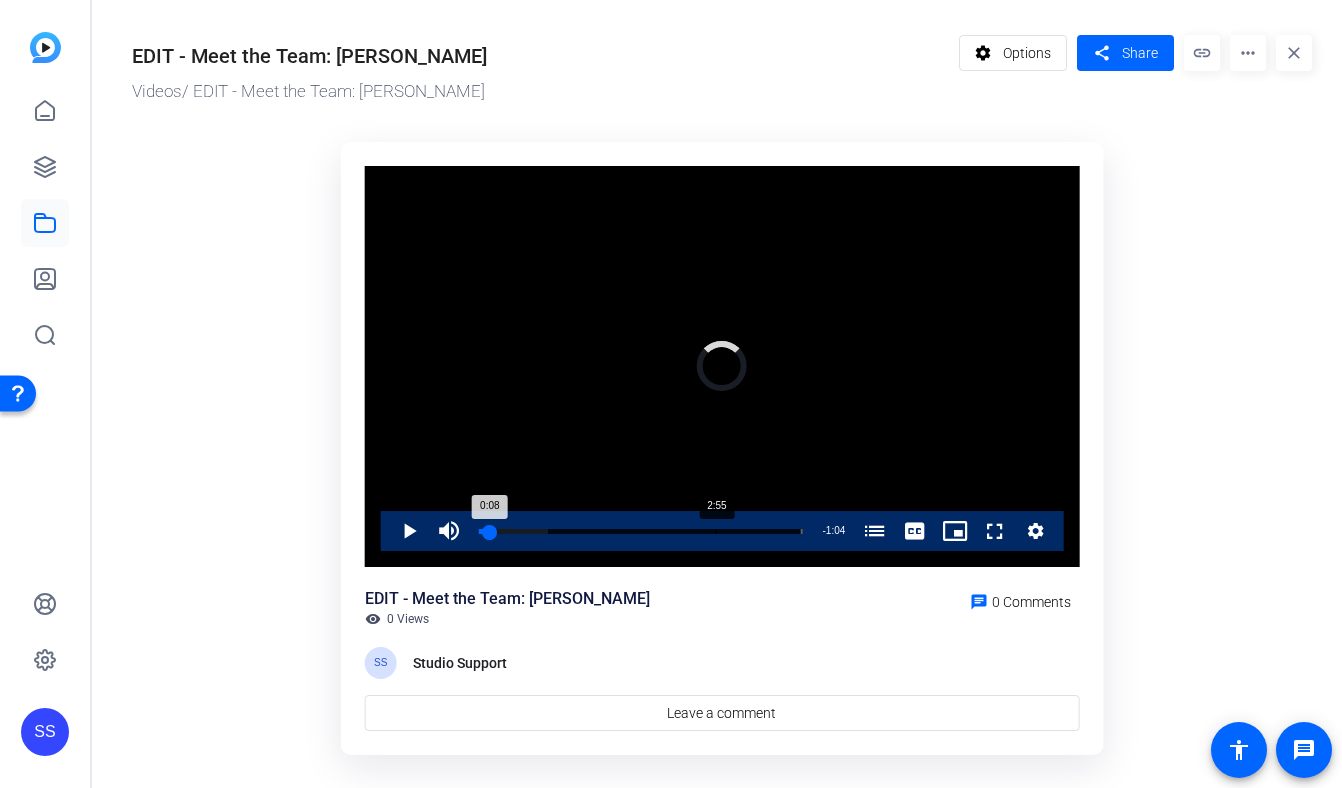 click on "Loaded :  21.35% 2:55 0:08 Meet the Fortis Flexible Packaging Technology Team (00:07)" at bounding box center [641, 531] 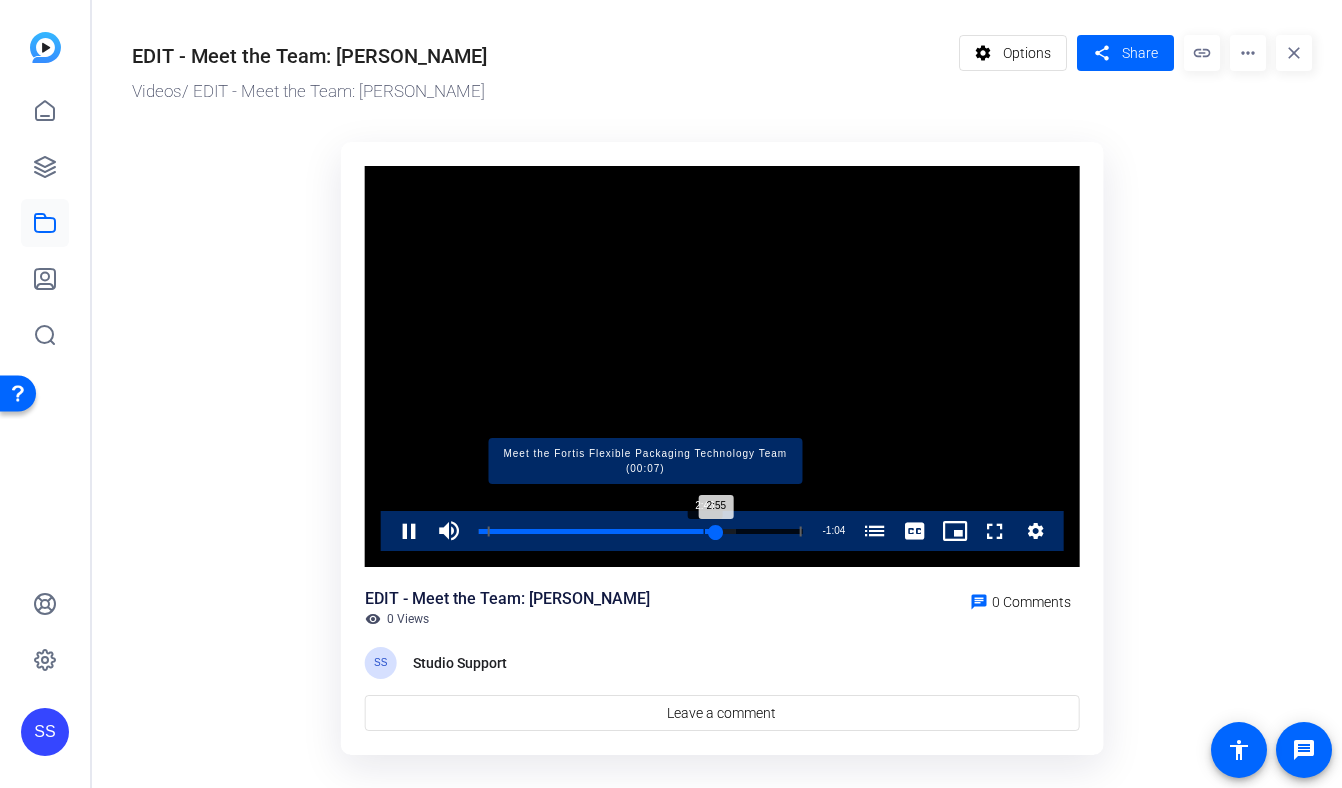 click on "Loaded :  79.44% 2:46 2:55 Meet the Fortis Flexible Packaging Technology Team (00:07)" at bounding box center (641, 531) 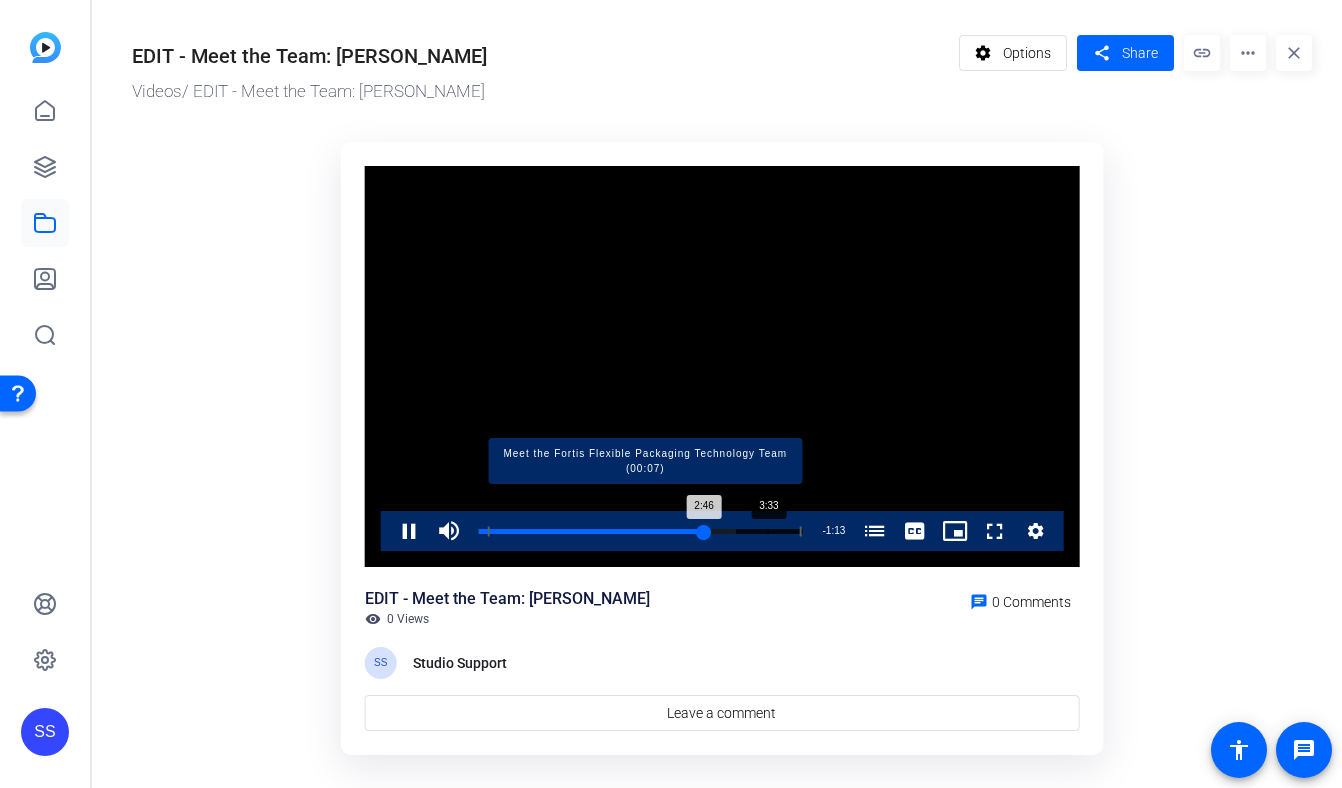 click at bounding box center [645, 531] 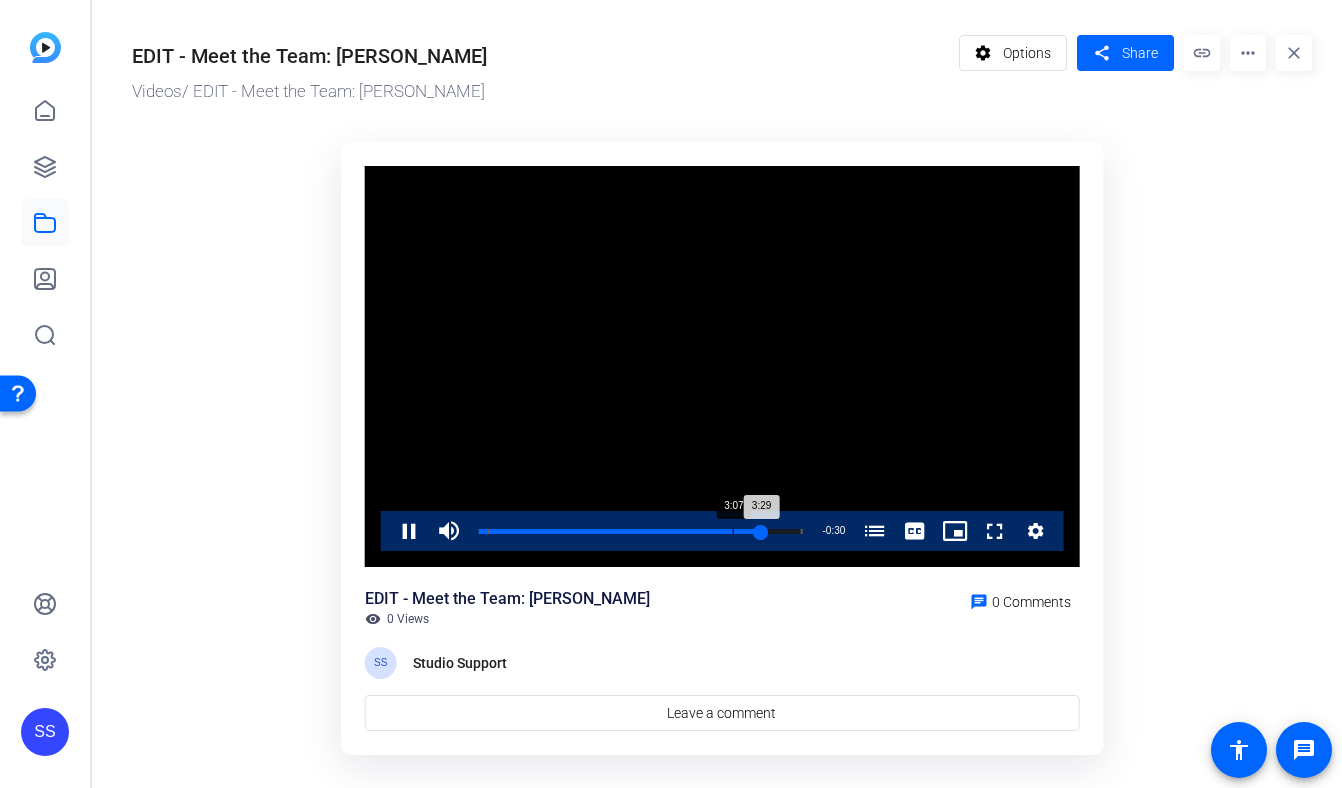 click on "Loaded :  100.00% 3:07 3:29 Meet the Fortis Flexible Packaging Technology Team (00:07)" at bounding box center [641, 531] 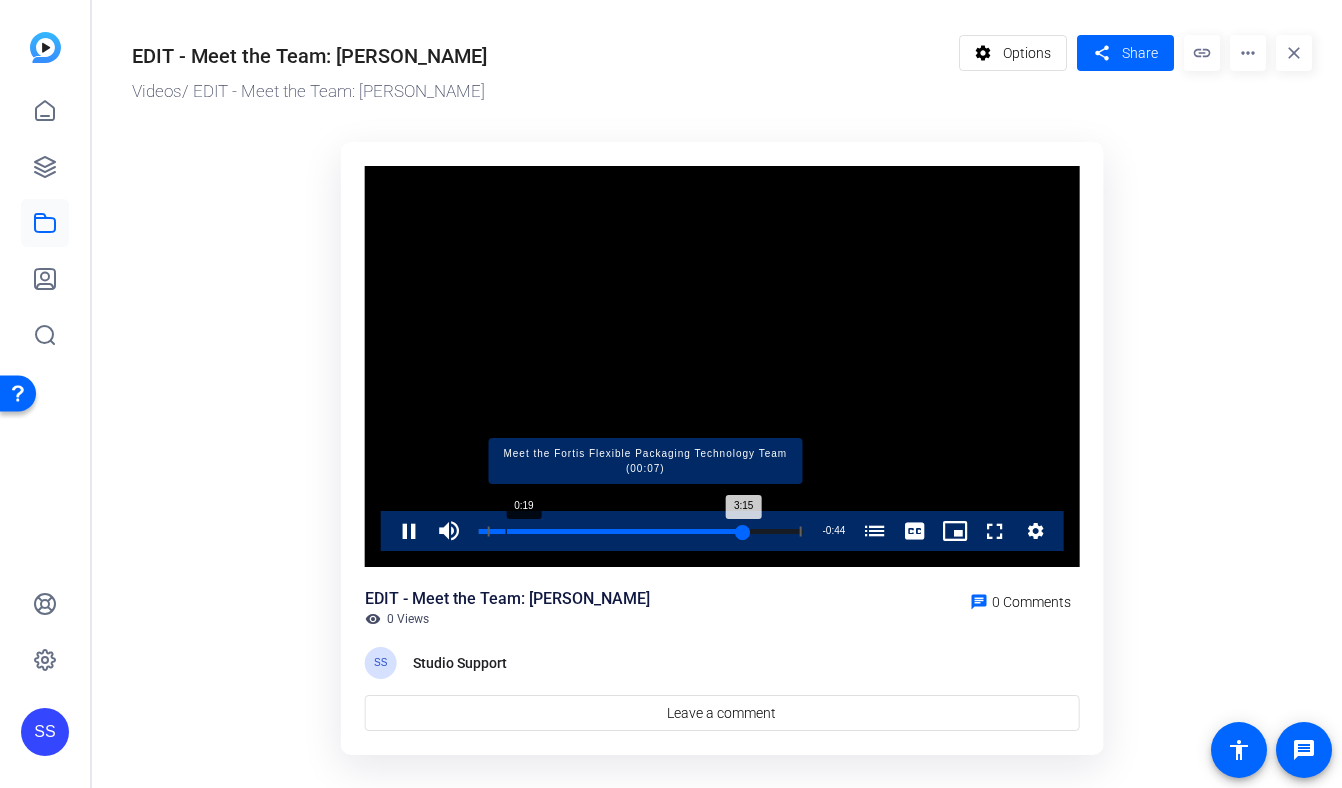 click at bounding box center [645, 531] 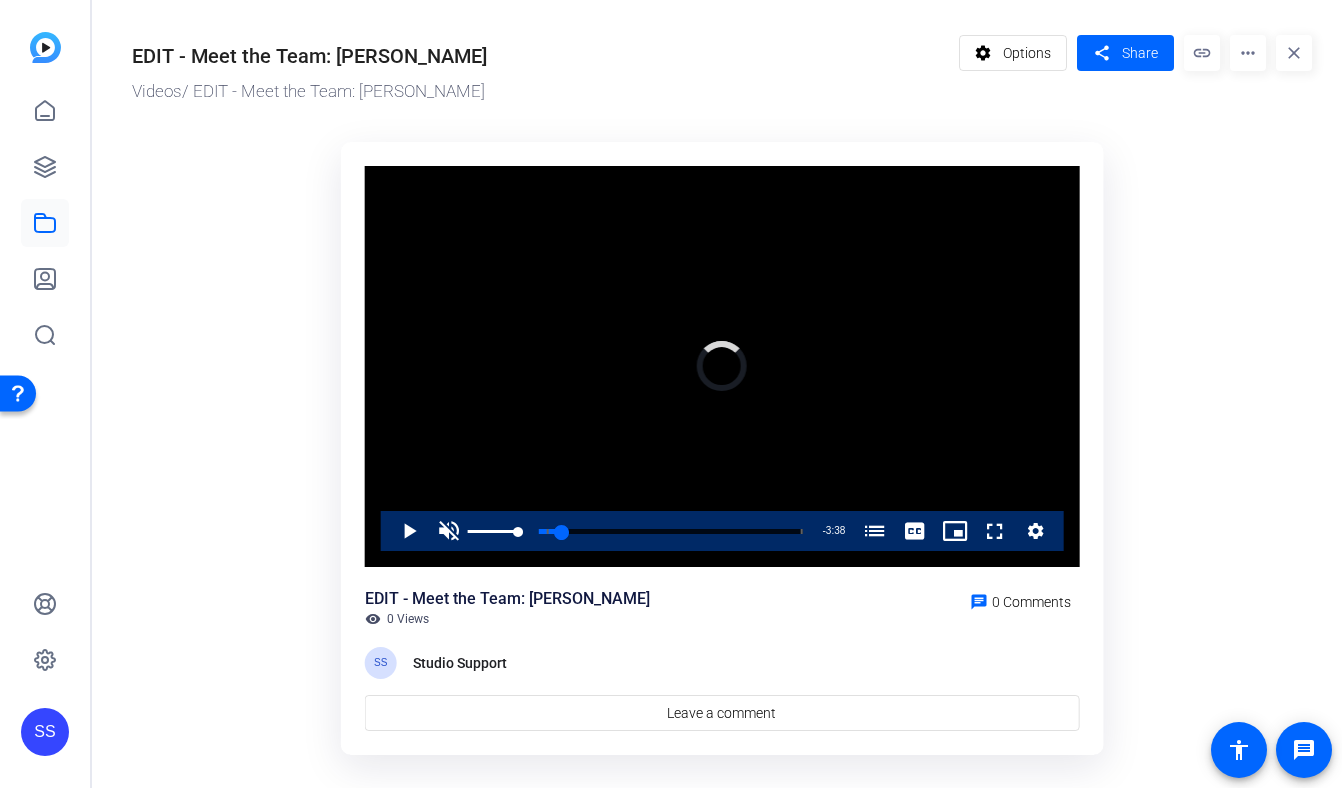 drag, startPoint x: 508, startPoint y: 526, endPoint x: 424, endPoint y: 526, distance: 84 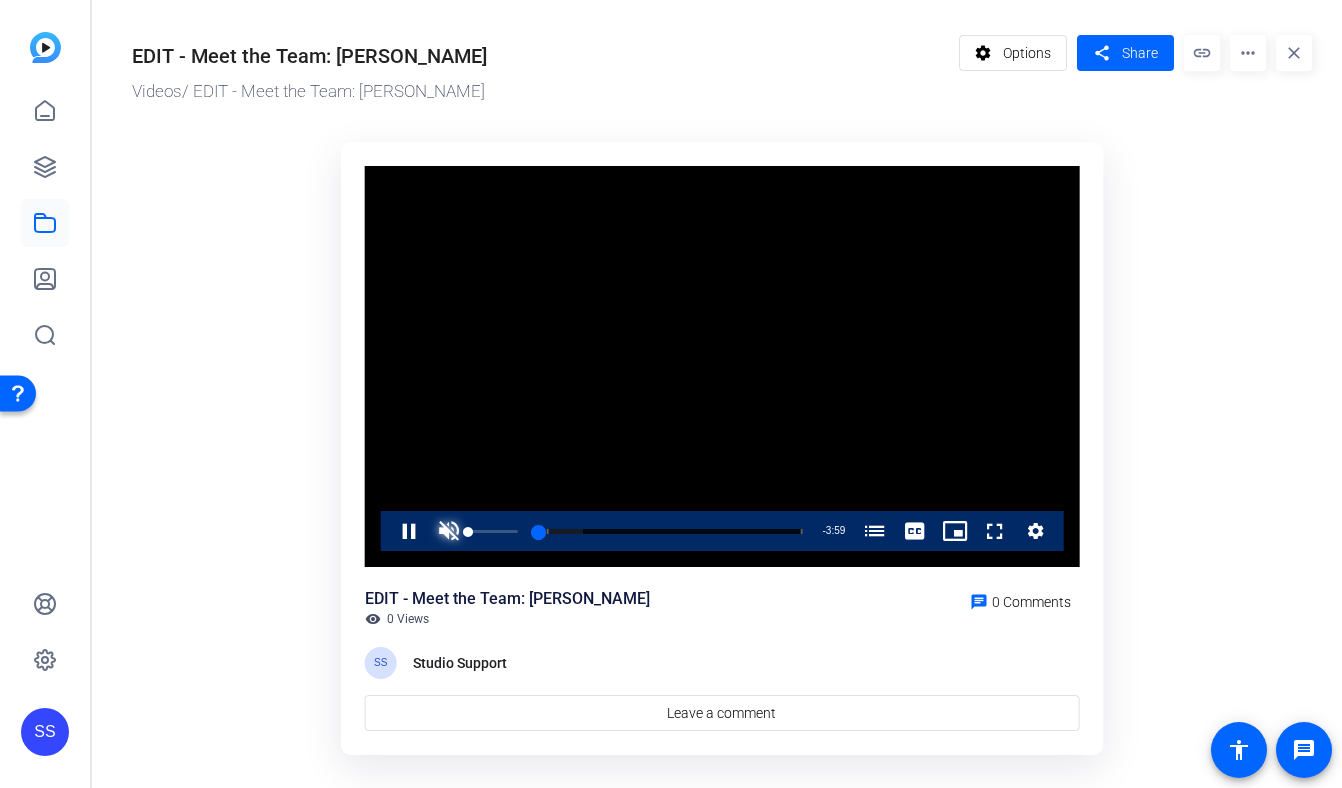 click at bounding box center [449, 531] 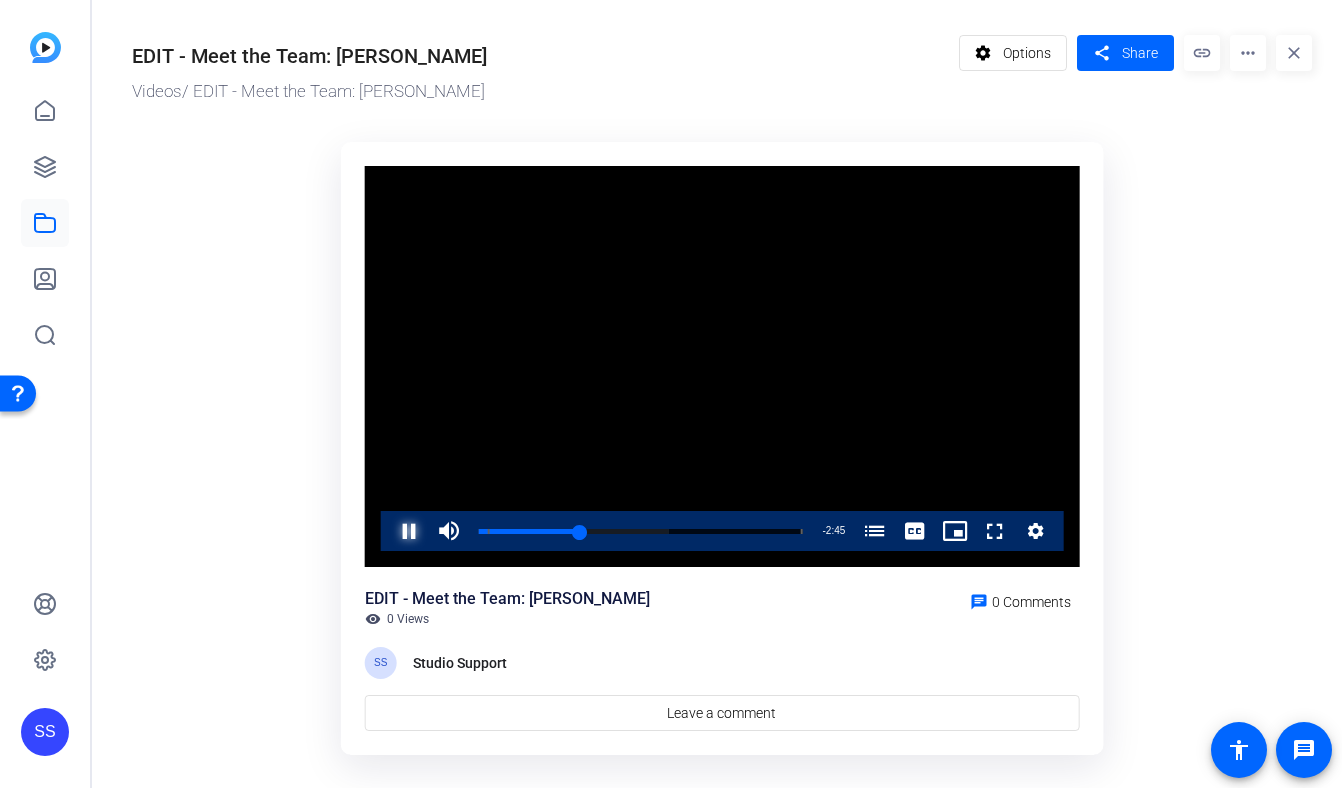 click at bounding box center [389, 531] 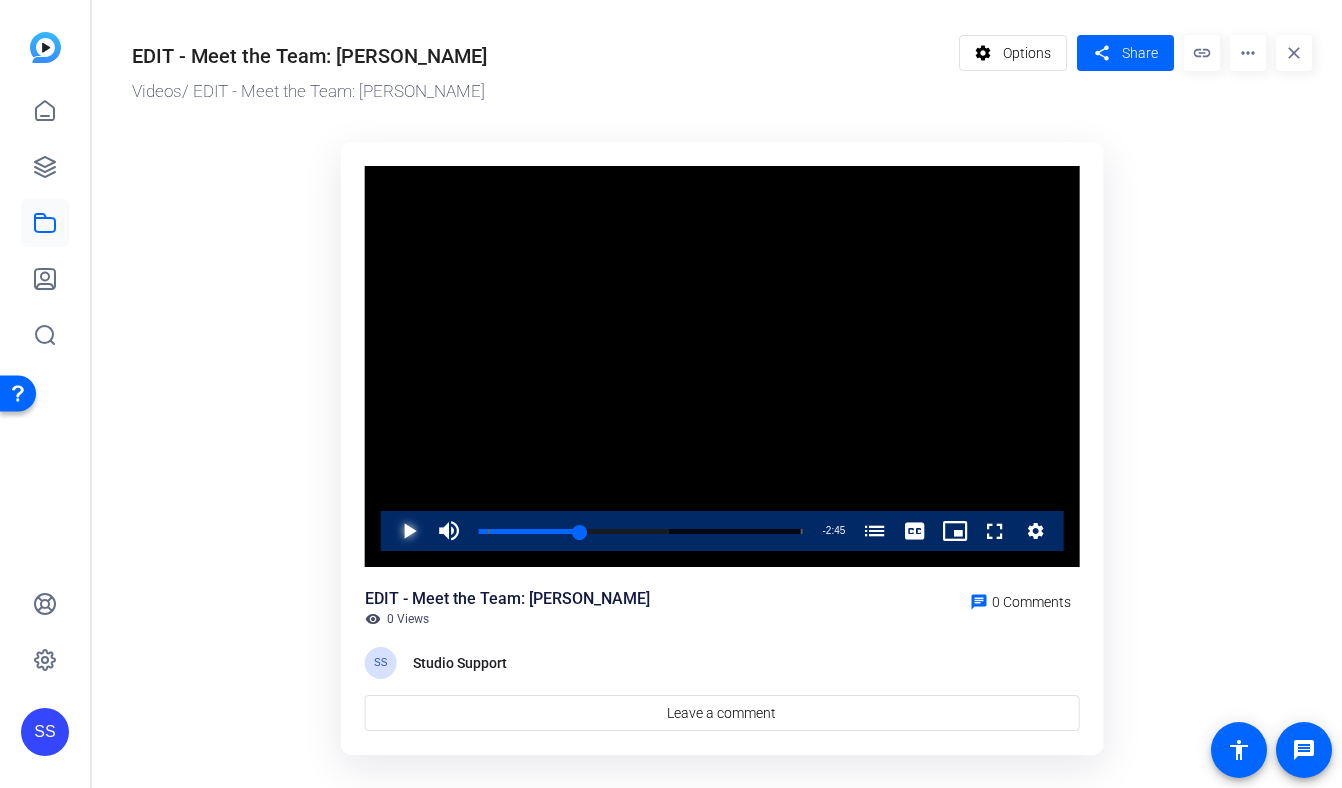 click at bounding box center [389, 531] 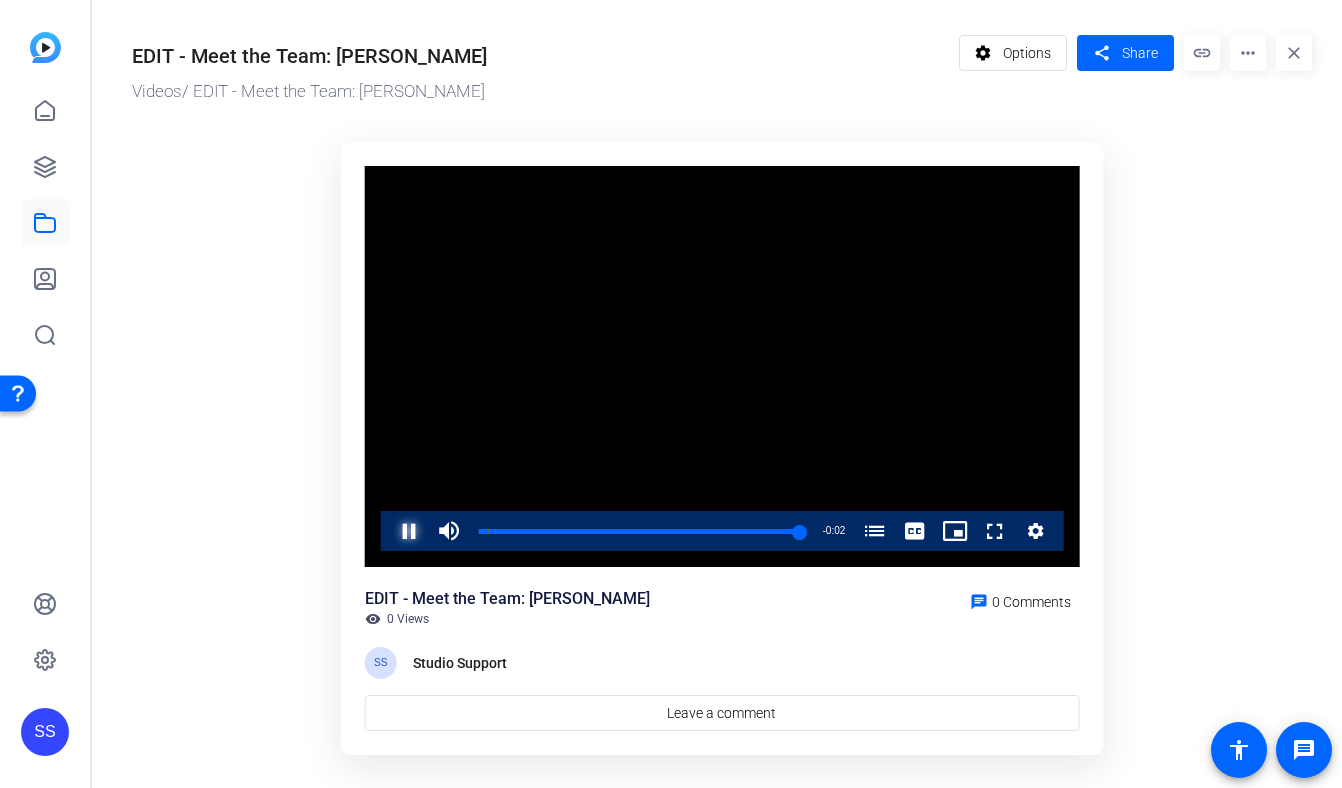 click at bounding box center (389, 531) 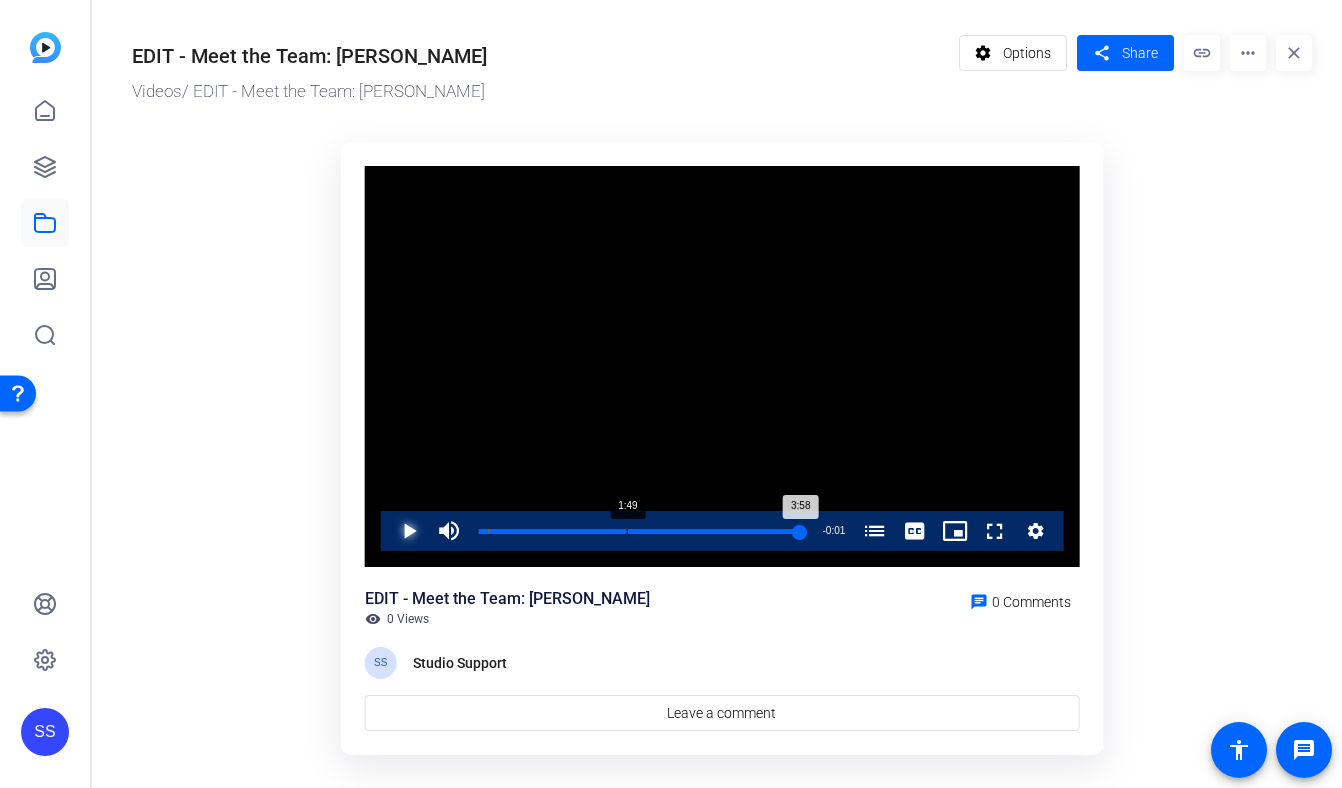click on "Loaded :  100.00% 1:49 3:58 Meet the Fortis Flexible Packaging Technology Team (00:07)" at bounding box center (641, 531) 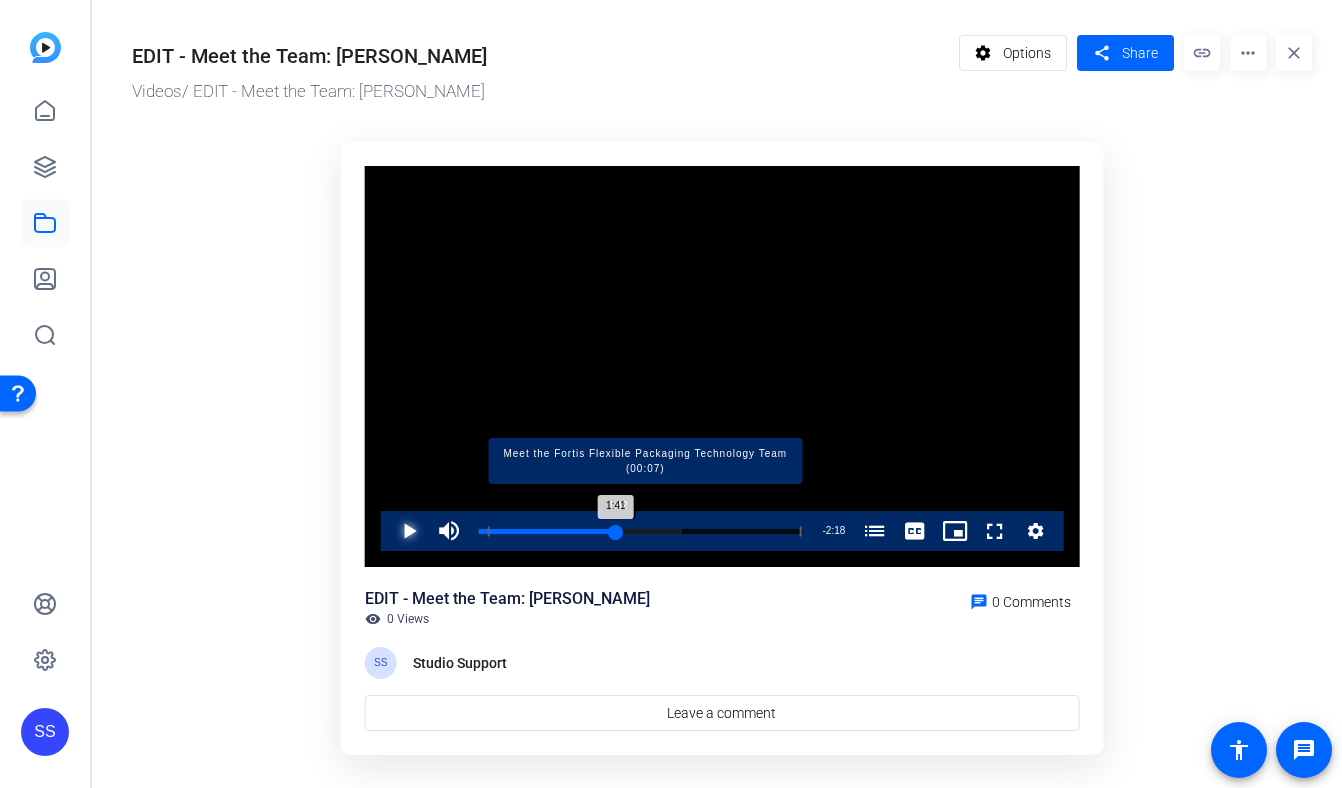 click on "Loaded :  62.74% 1:42 1:41 Meet the Fortis Flexible Packaging Technology Team (00:07)" at bounding box center (641, 531) 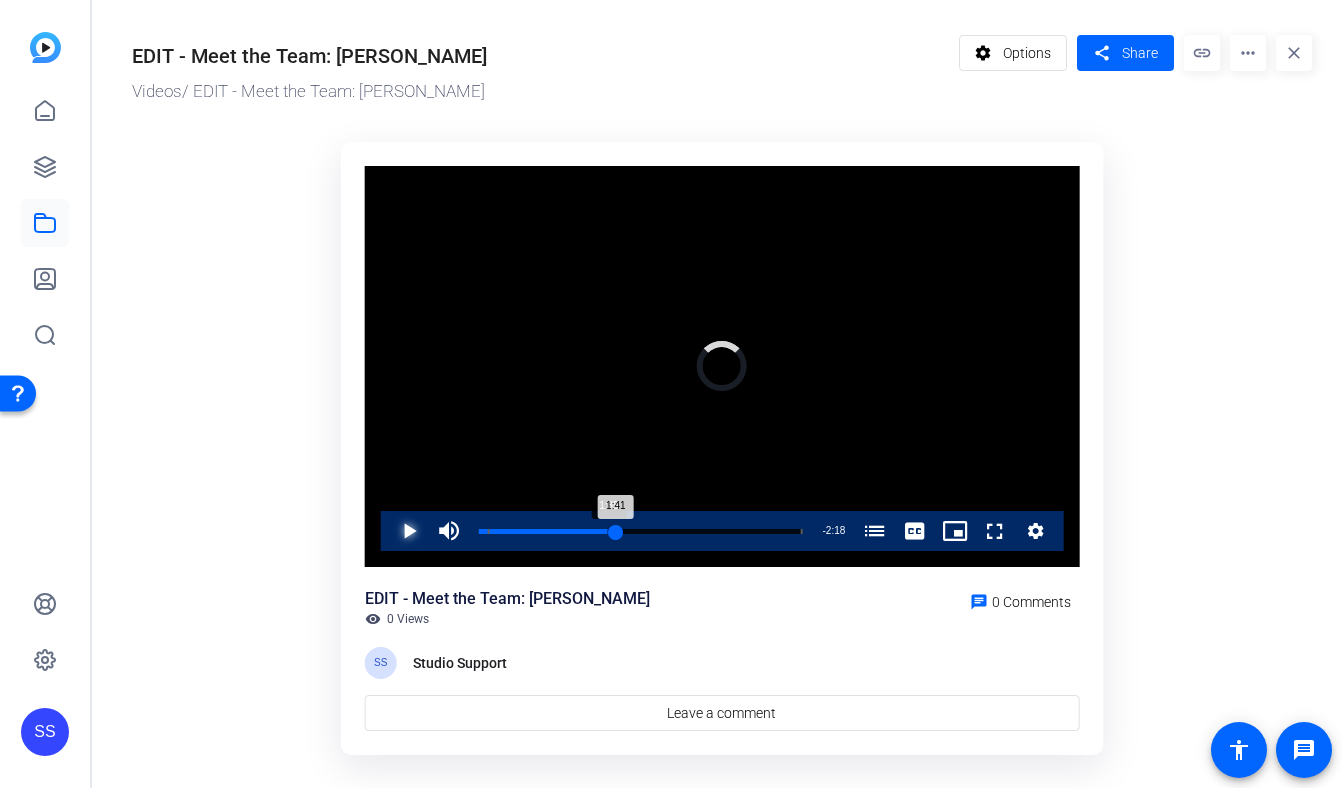 click on "1:41" at bounding box center (547, 531) 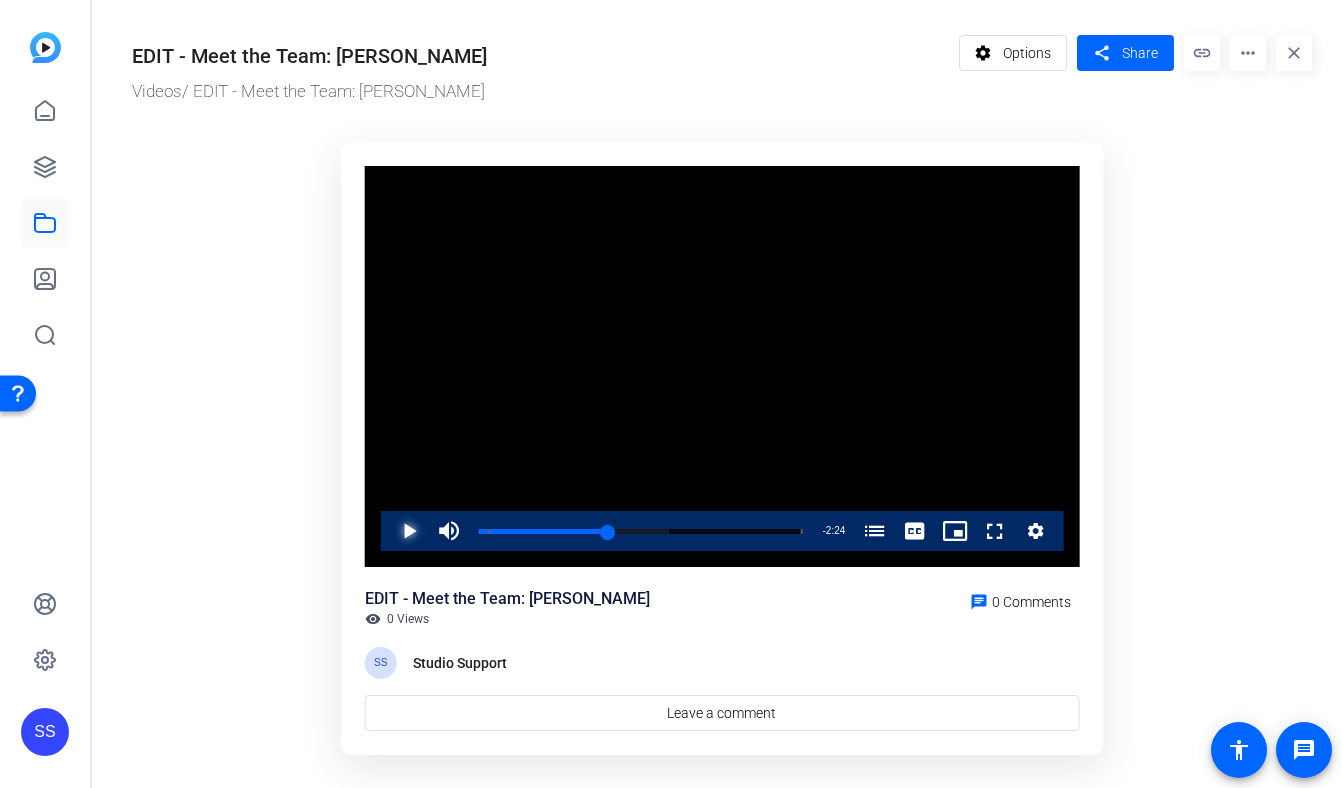 click at bounding box center (389, 531) 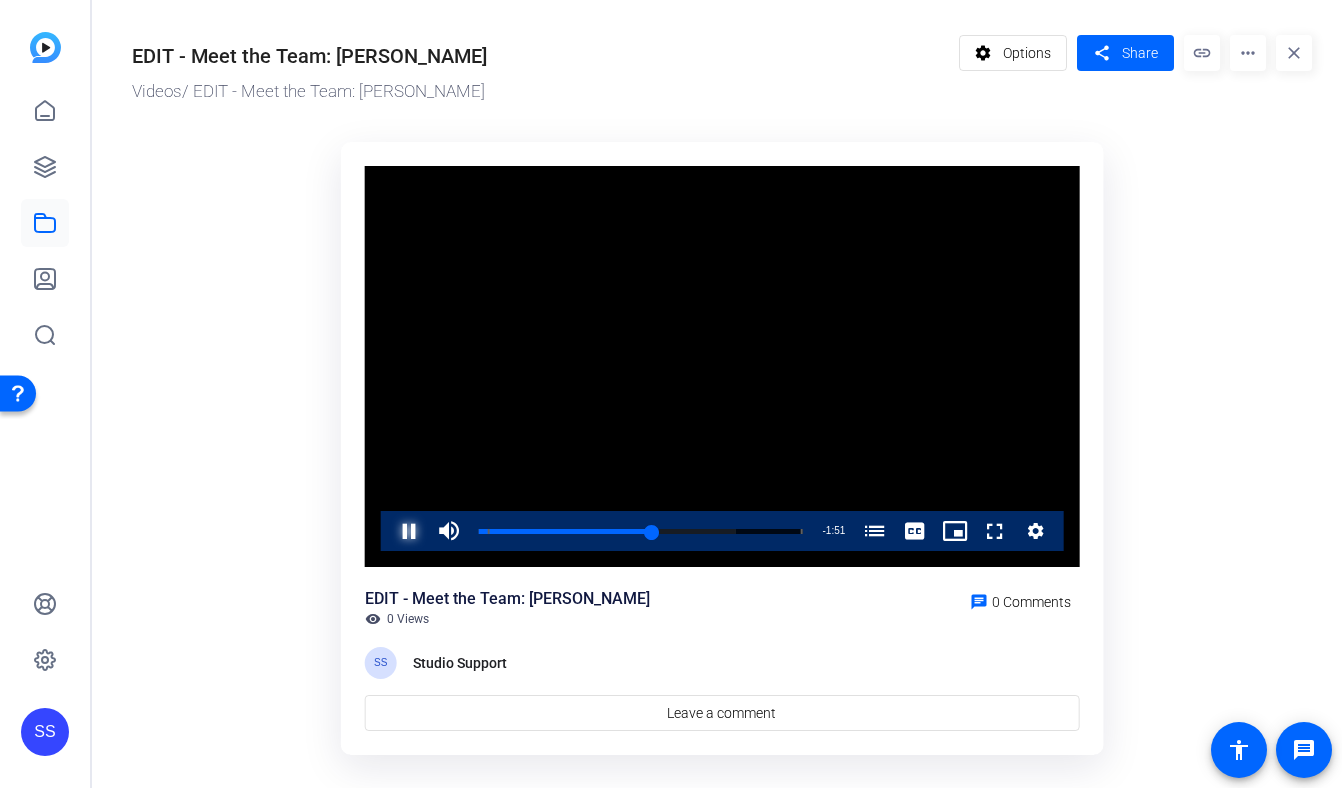click at bounding box center [389, 531] 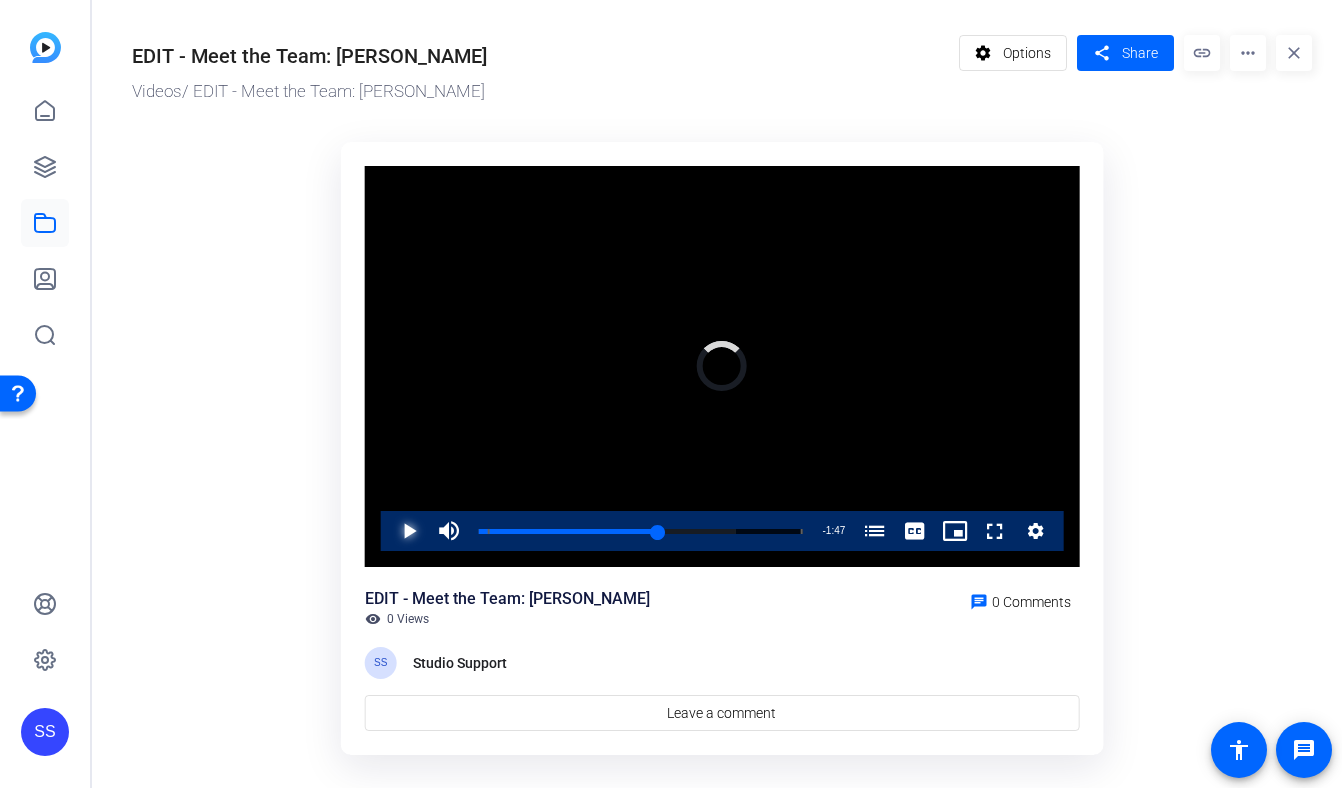 drag, startPoint x: 657, startPoint y: 531, endPoint x: 352, endPoint y: 530, distance: 305.00165 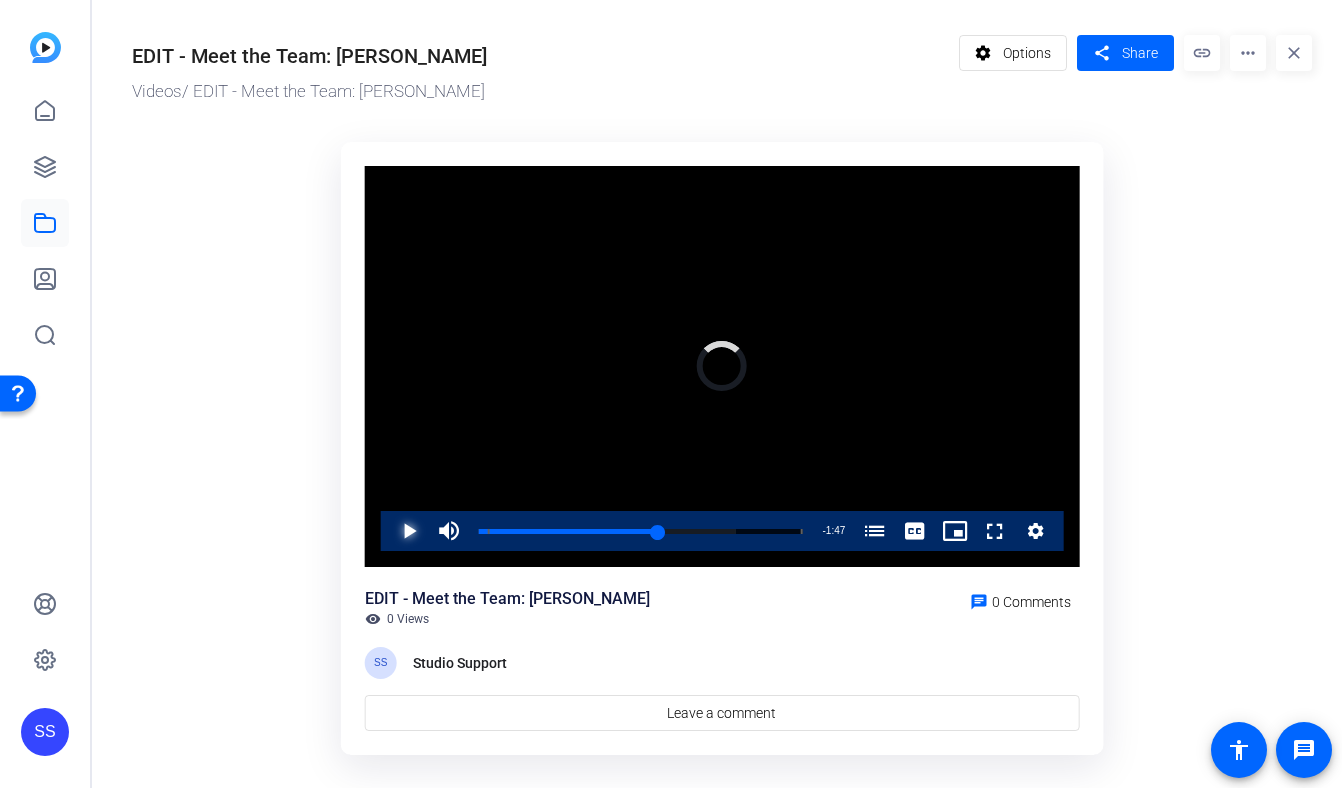 click on "Video Player is loading. Play Video Play Mute 0% Current Time  2:12 / Duration  3:59 Loaded :  79.44% 2:12 2:12 Meet the Fortis Flexible Packaging Technology Team (00:07) Stream Type  LIVE Seek to live, currently behind live LIVE Remaining Time  - 1:47   1x Playback Rate Chapters Chapters Meet the Fortis Flexible Packaging Technology Team (00:07) , selected Descriptions descriptions off , selected Captions captions settings , opens captions settings dialog captions off , selected English  Captions Audio Track default , selected Picture-in-Picture Fullscreen This is a modal window. Beginning of dialog window. Escape will cancel and close the window. Text Color White Black Red Green Blue Yellow Magenta Cyan Transparency Opaque Semi-Transparent Background Color Black White Red Green Blue Yellow Magenta Cyan Transparency Opaque Semi-Transparent Transparent Window Color Black White Red Green Blue Yellow Magenta Cyan Transparency Transparent Semi-Transparent Opaque Font Size 50% 75% 100% 125% 150% 175% 200%" 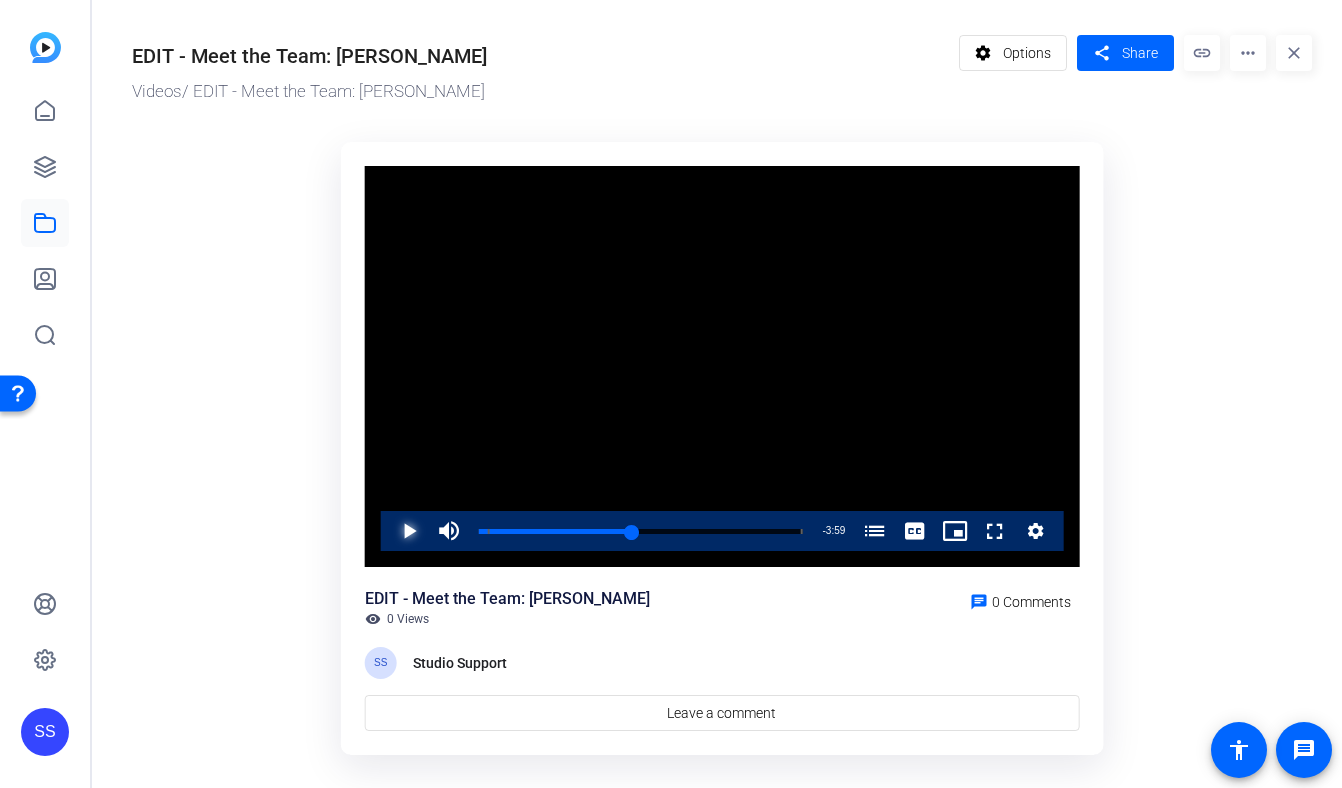 click at bounding box center (389, 531) 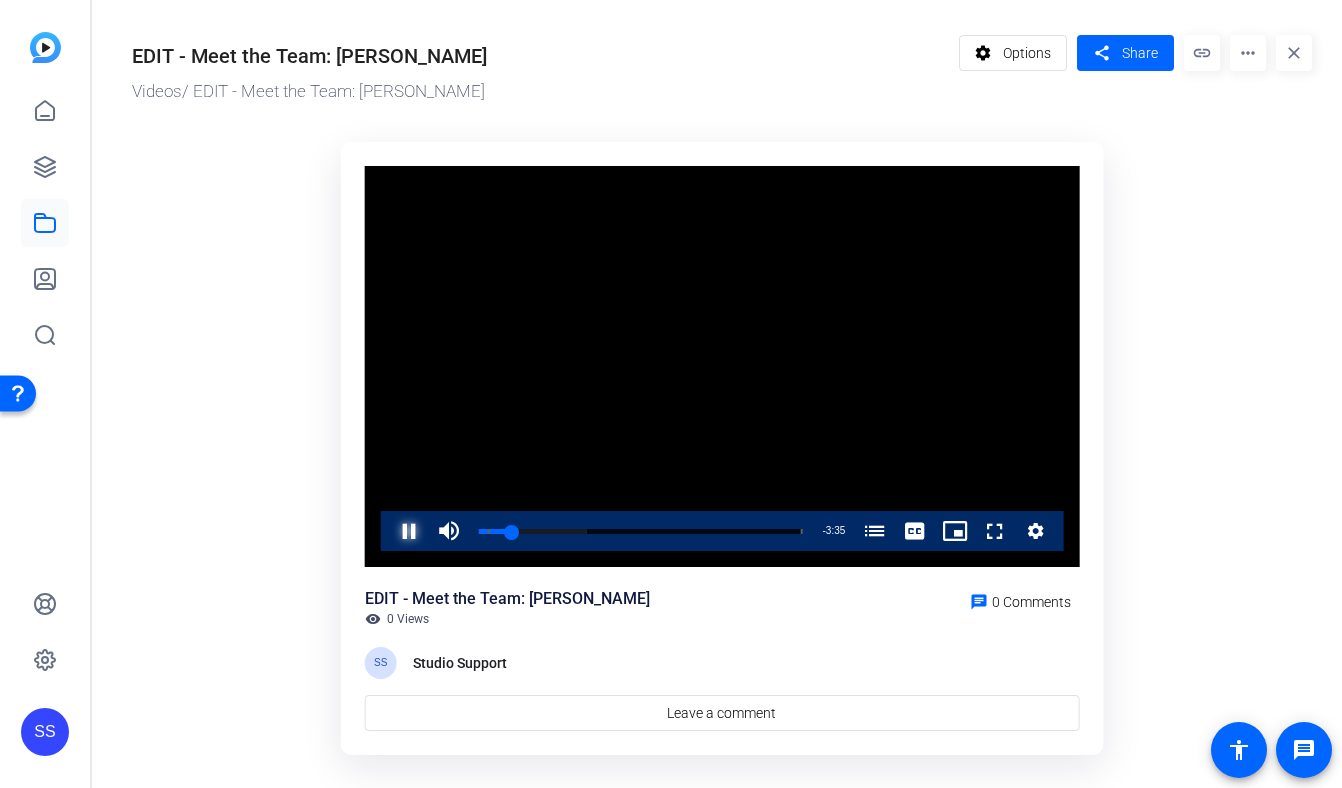 click at bounding box center [389, 531] 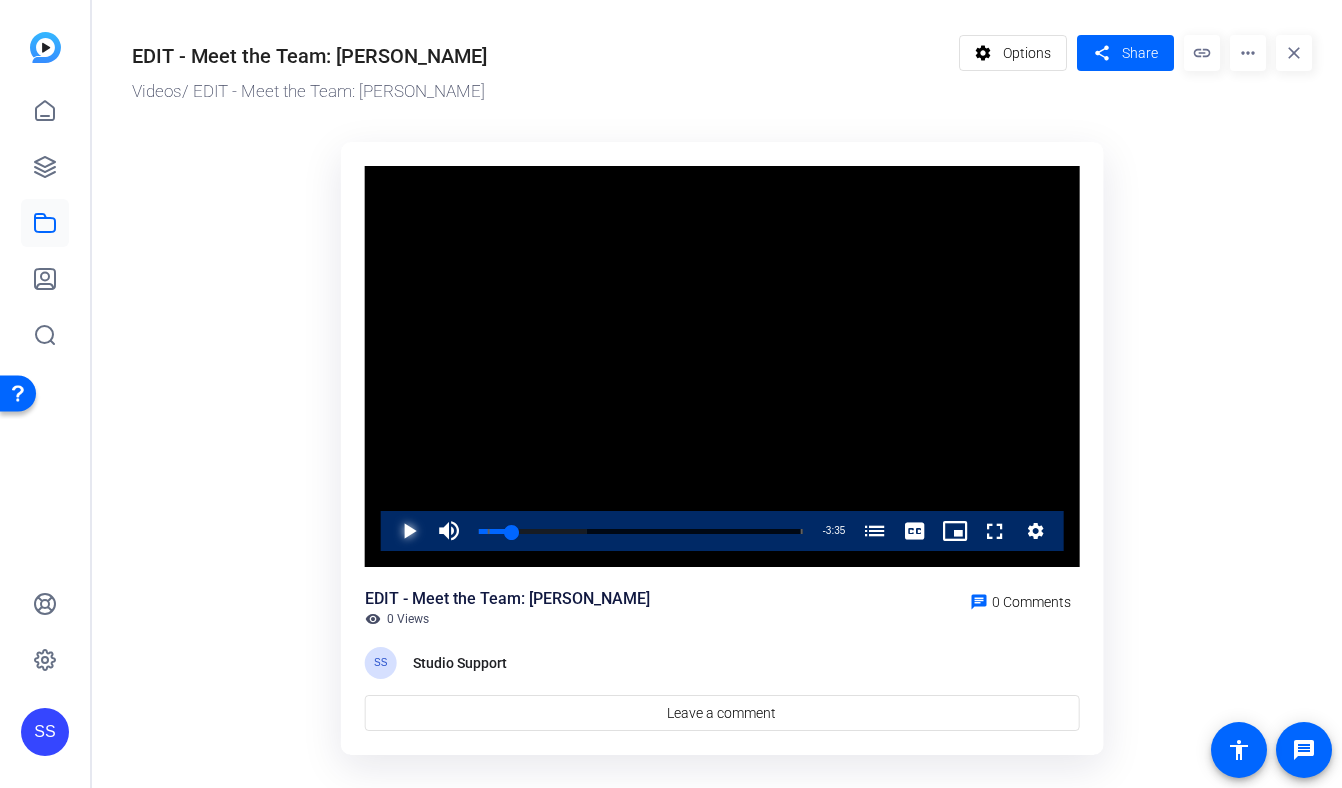 click at bounding box center (389, 531) 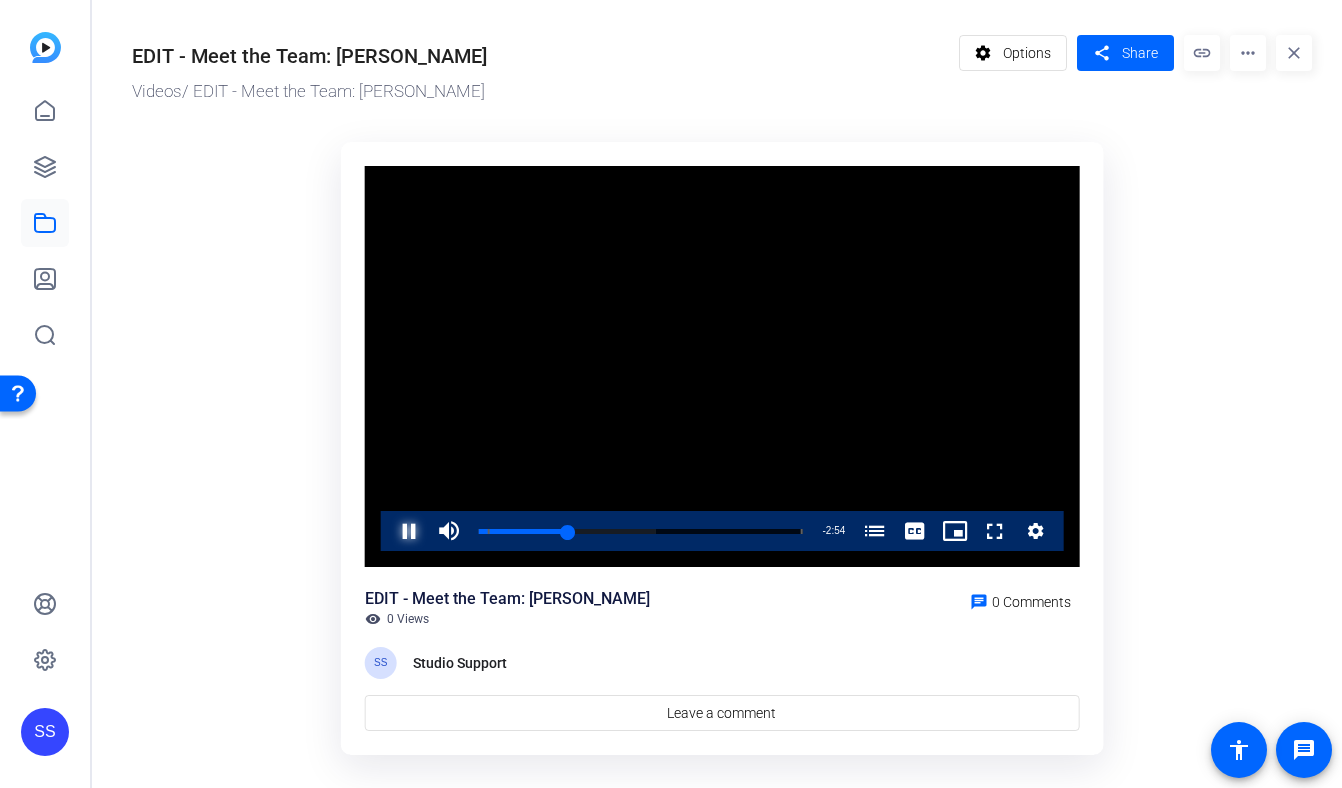 click at bounding box center (389, 531) 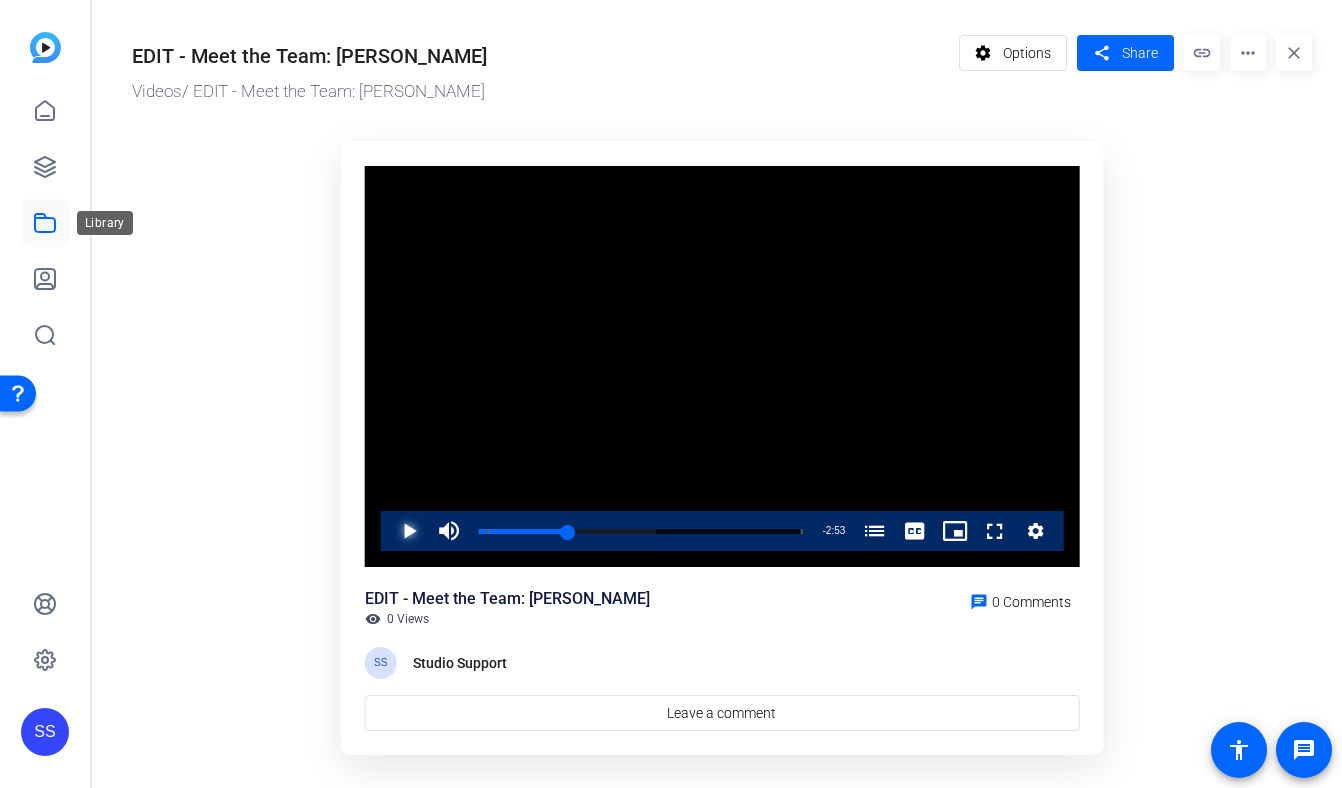 type 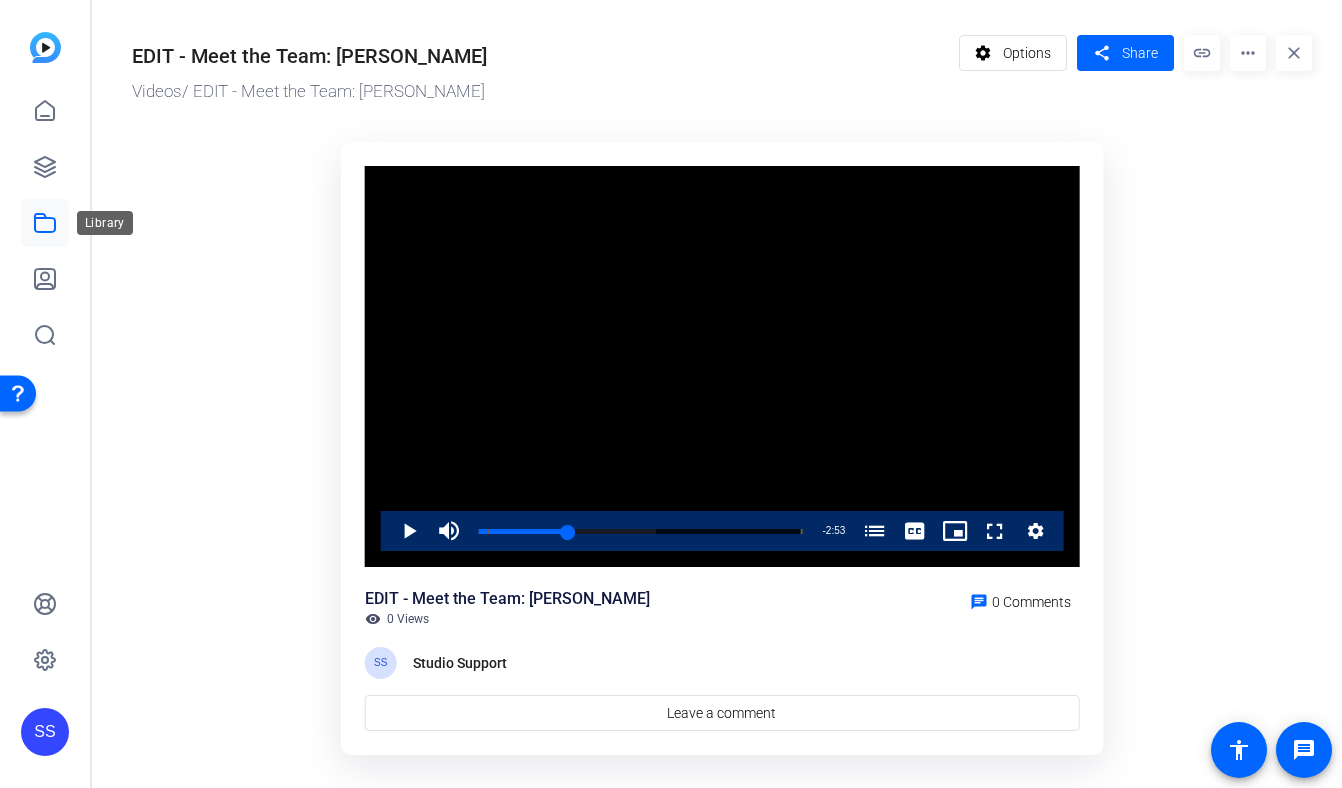 click 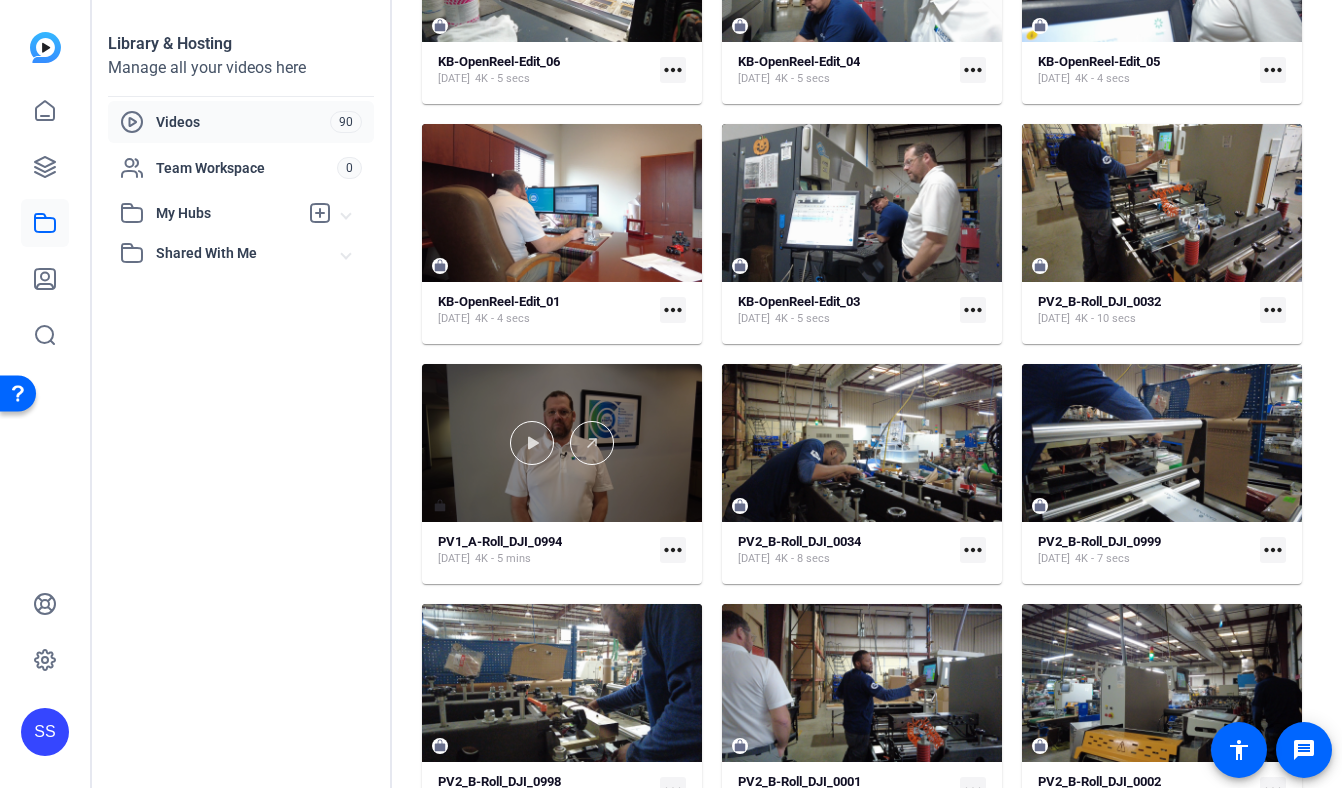 scroll, scrollTop: 1254, scrollLeft: 0, axis: vertical 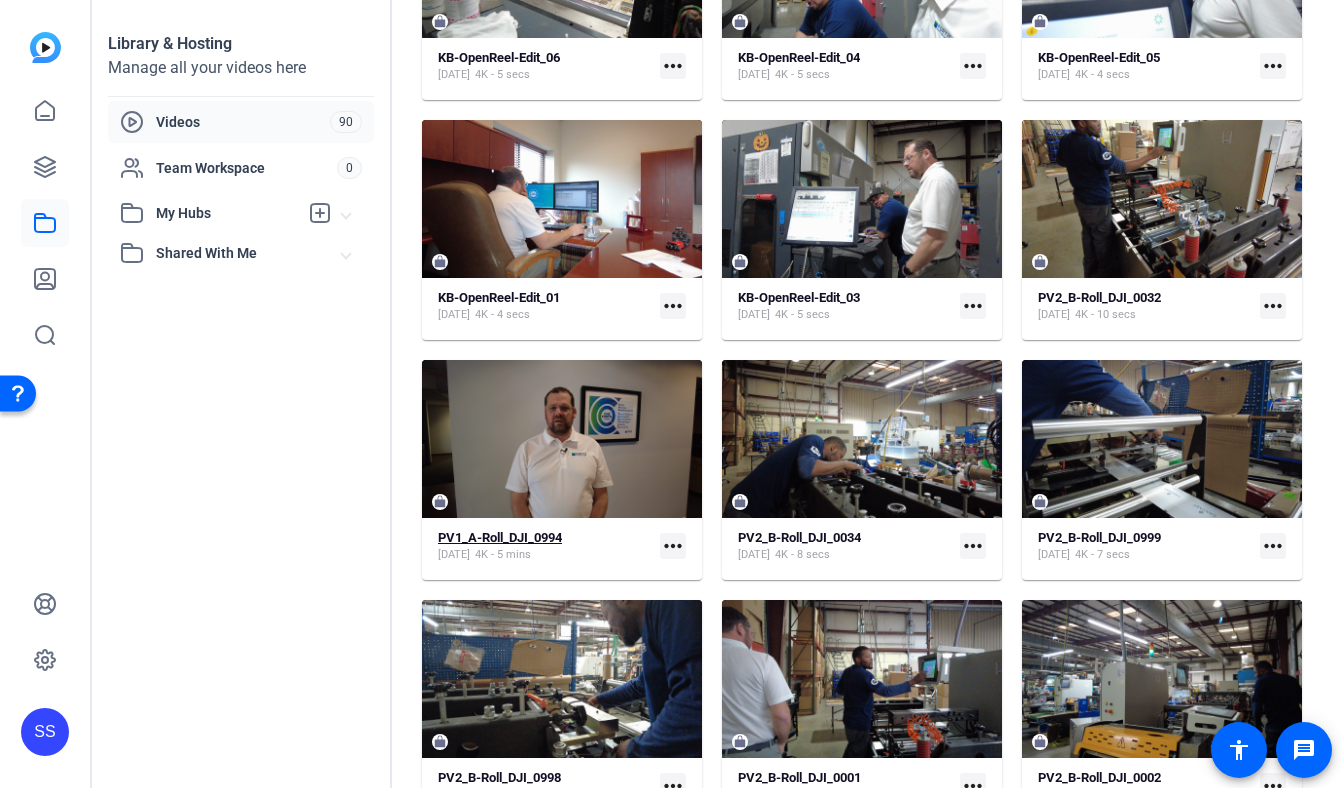 click on "PV1_A-Roll_DJI_0994" 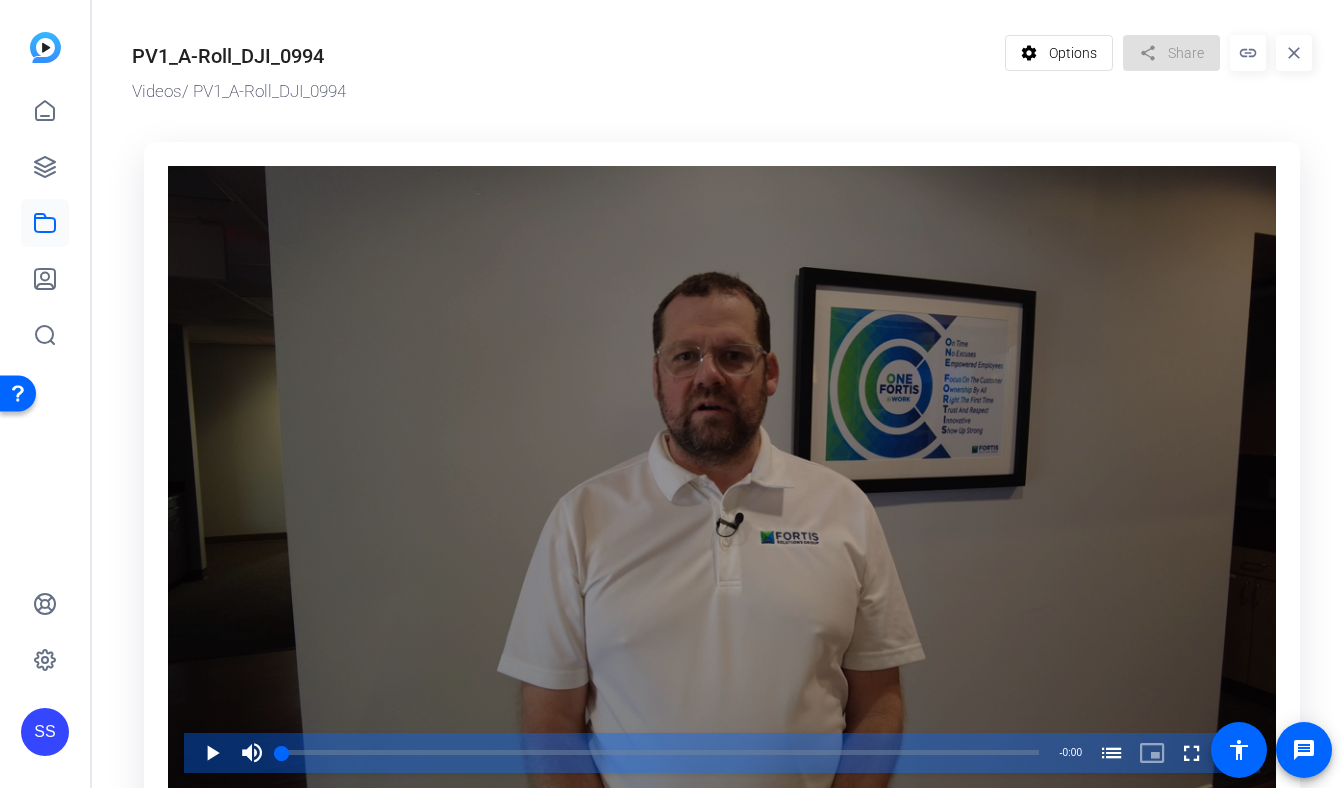 click at bounding box center (722, 477) 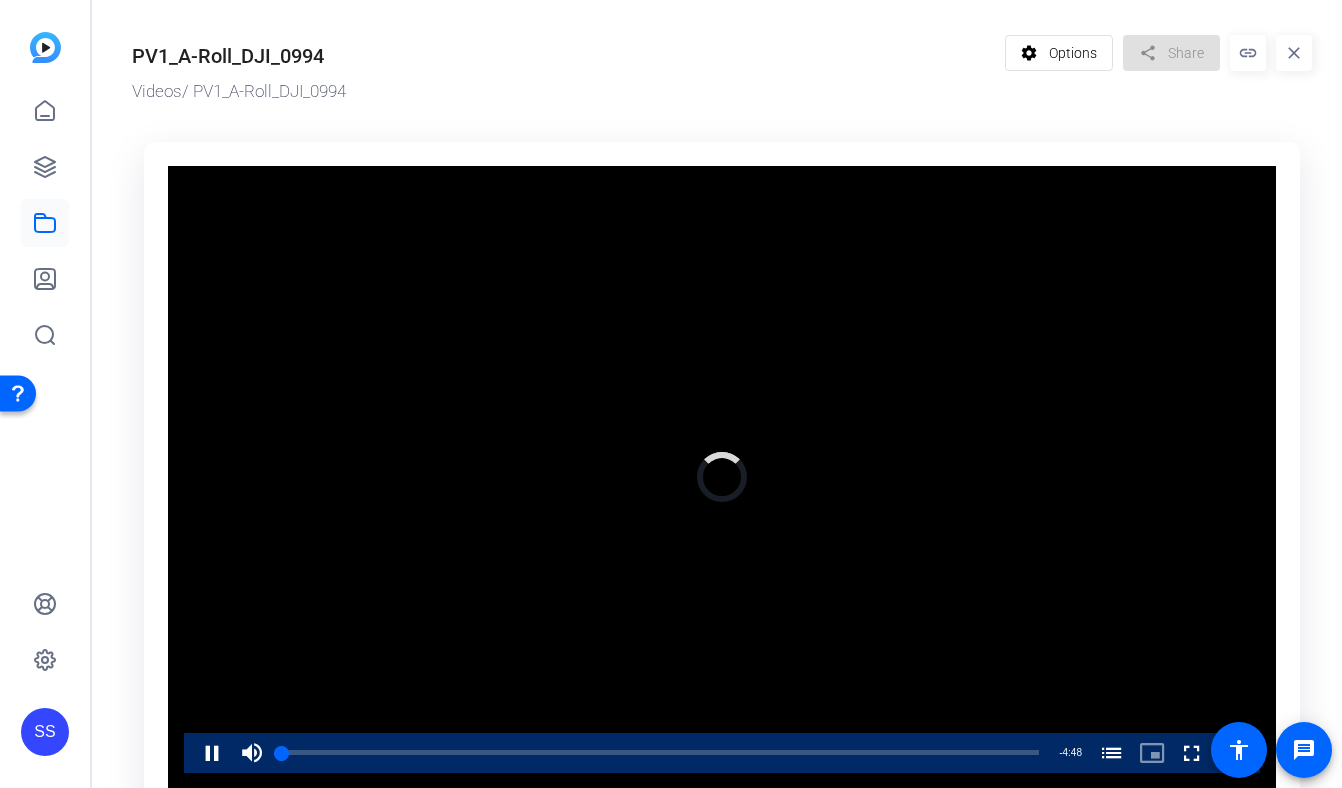 scroll, scrollTop: 1, scrollLeft: 0, axis: vertical 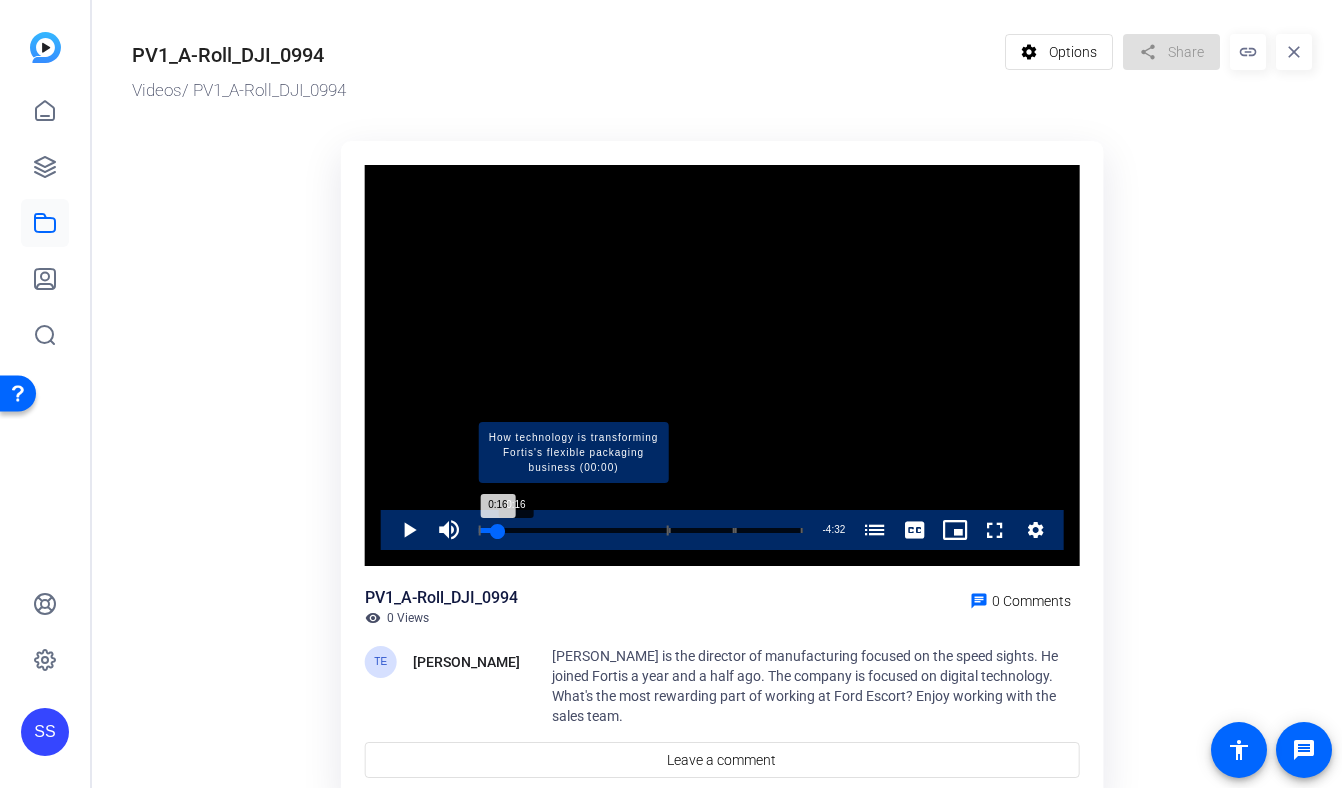 click on "Loaded :  7.20% 0:16 0:16 How technology is transforming Fortis's flexible packaging business (00:00) Describing yourself as a professional at Fortis Chemical (02:49) If You Had to Switch Roles, What Would You Do? (03:48)" at bounding box center [641, 530] 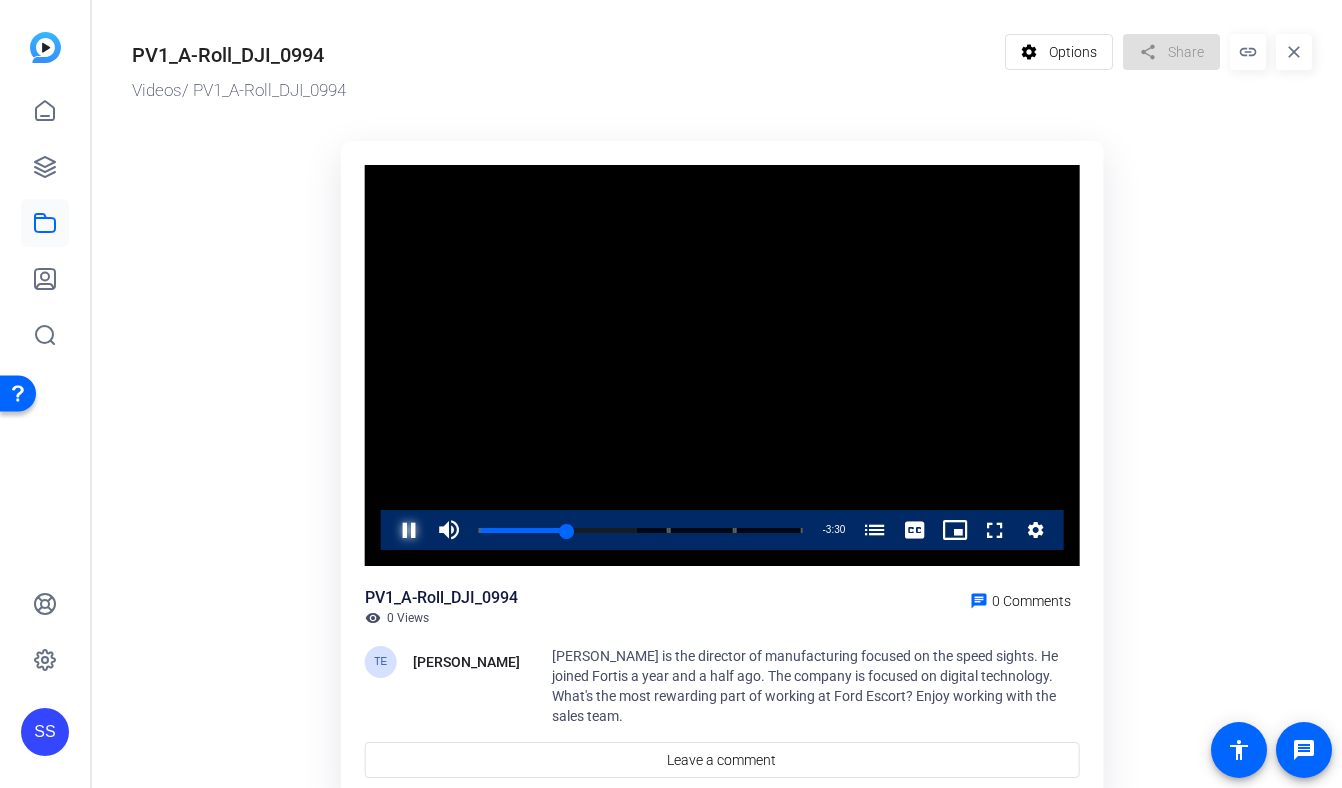 click at bounding box center (389, 530) 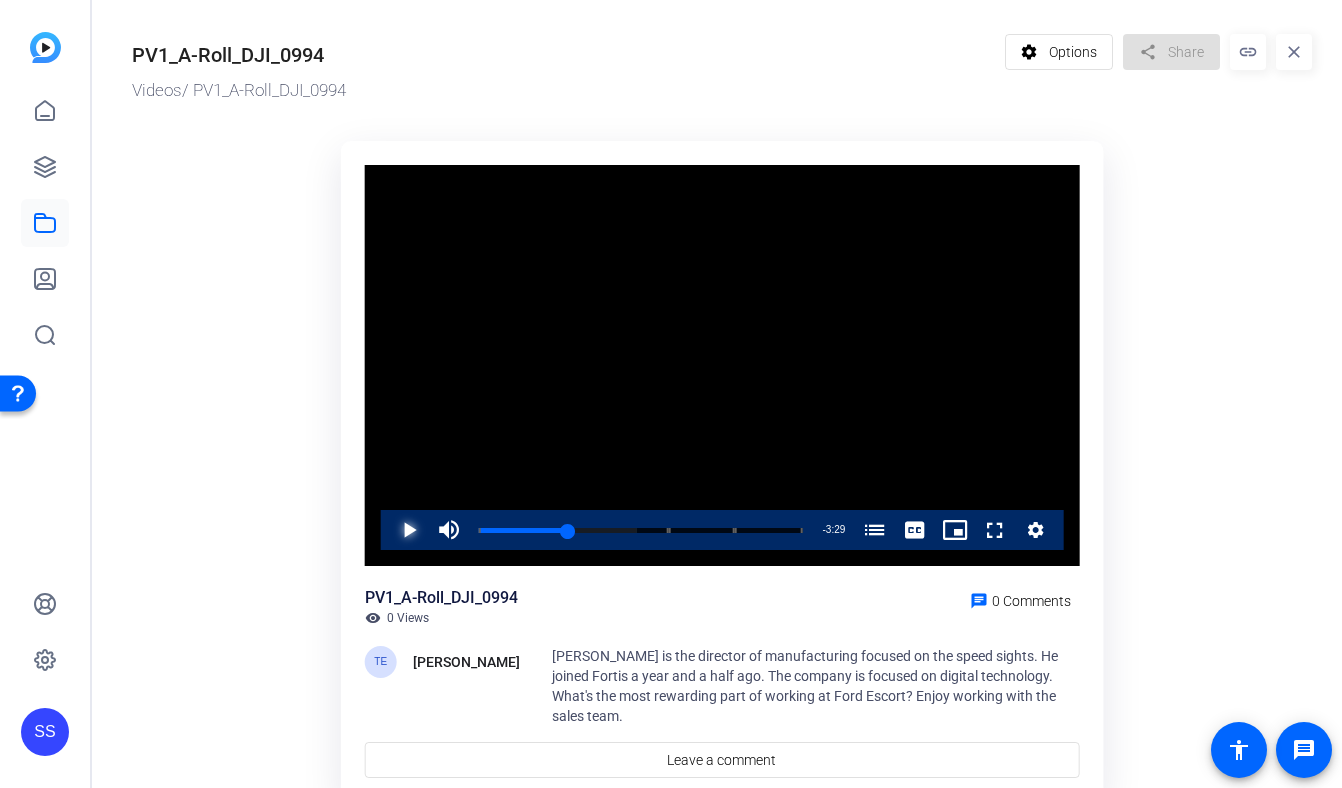 click at bounding box center (389, 530) 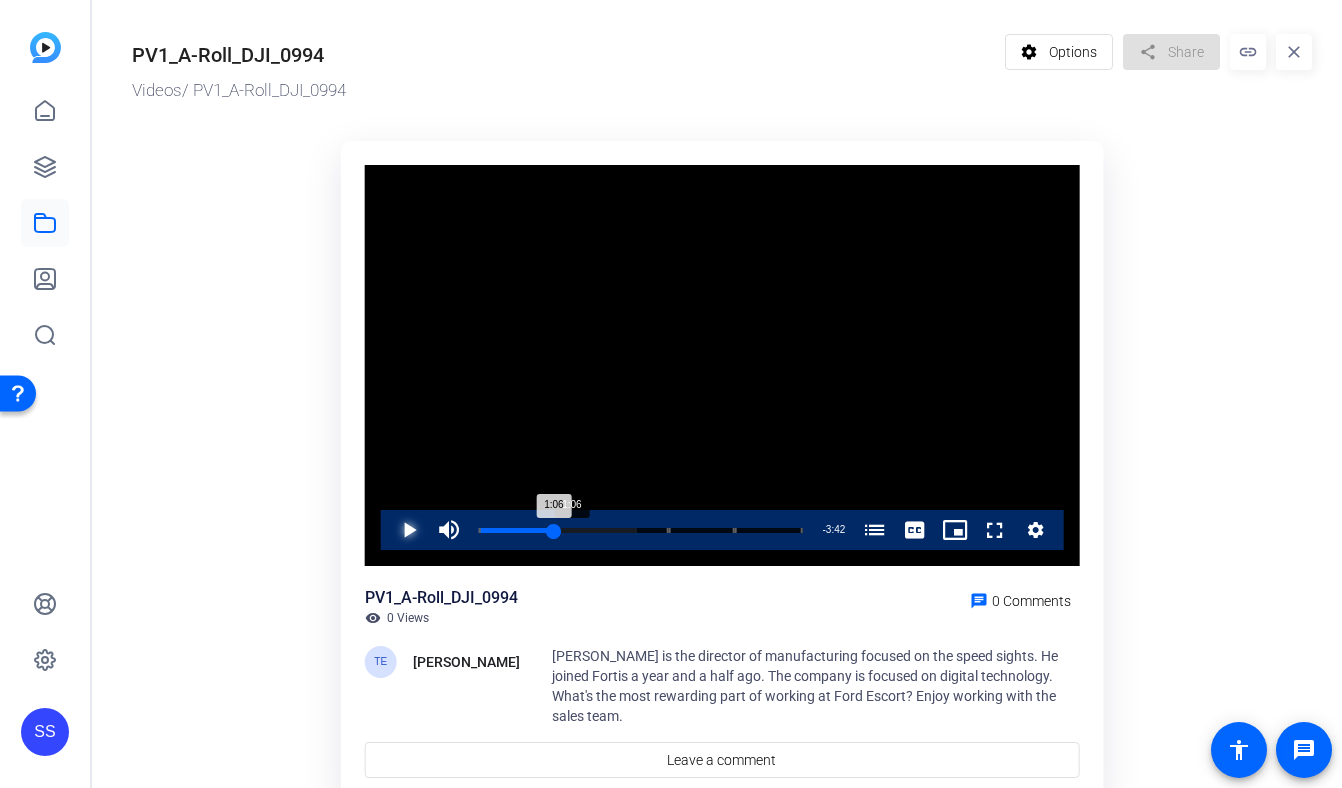 click on "Loaded :  48.88% 1:06 1:06 How technology is transforming Fortis's flexible packaging business (00:00) Describing yourself as a professional at Fortis Chemical (02:49) If You Had to Switch Roles, What Would You Do? (03:48)" at bounding box center (641, 530) 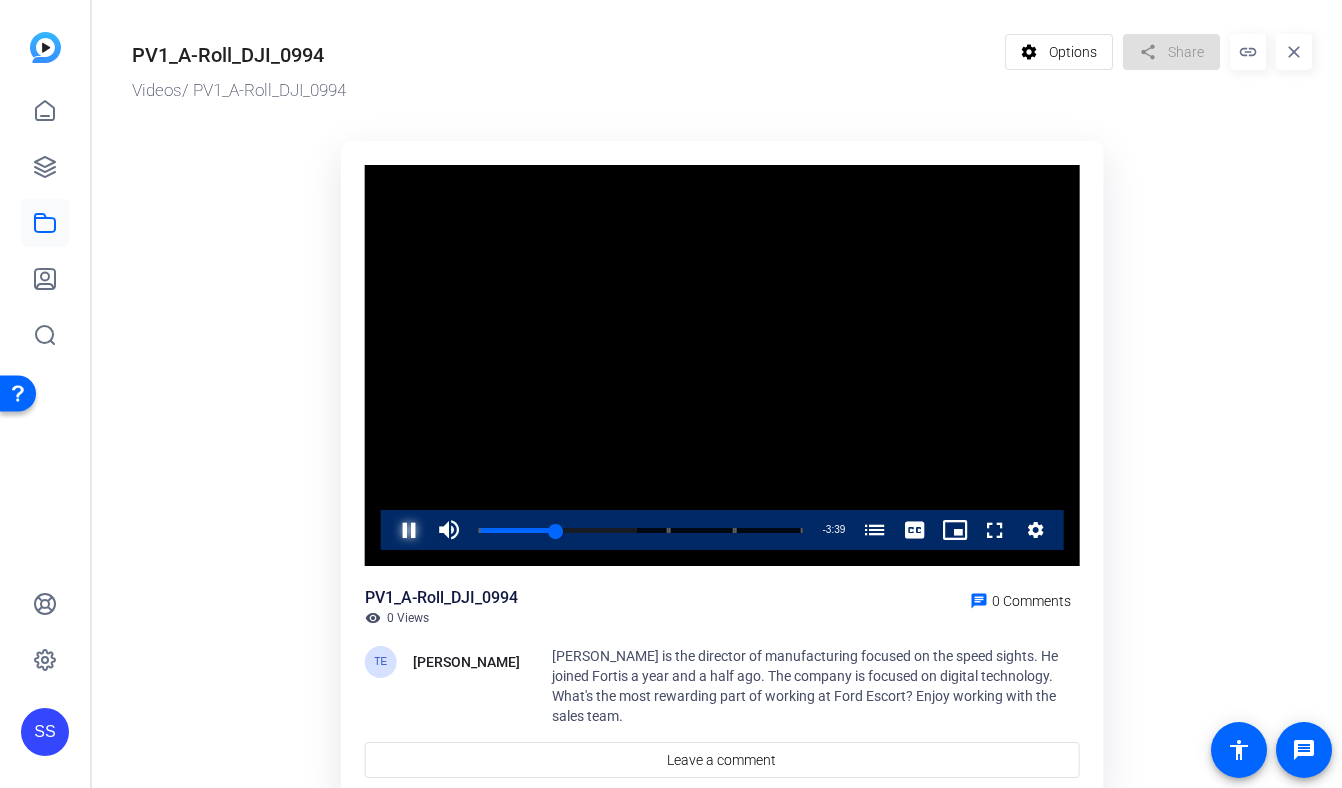 click at bounding box center (389, 530) 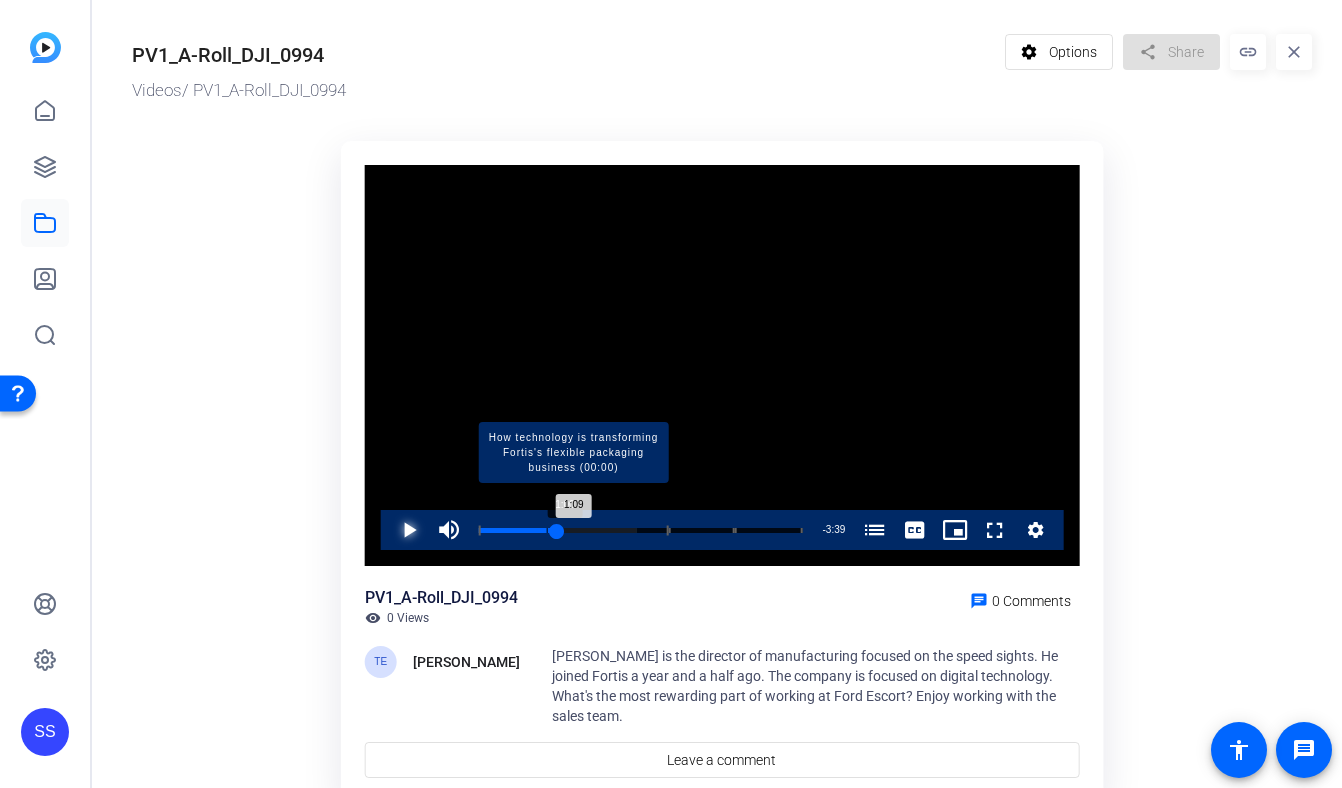 click on "Loaded :  48.88% 1:00 1:09 How technology is transforming Fortis's flexible packaging business (00:00) Describing yourself as a professional at Fortis Chemical (02:49) If You Had to Switch Roles, What Would You Do? (03:48)" at bounding box center (641, 530) 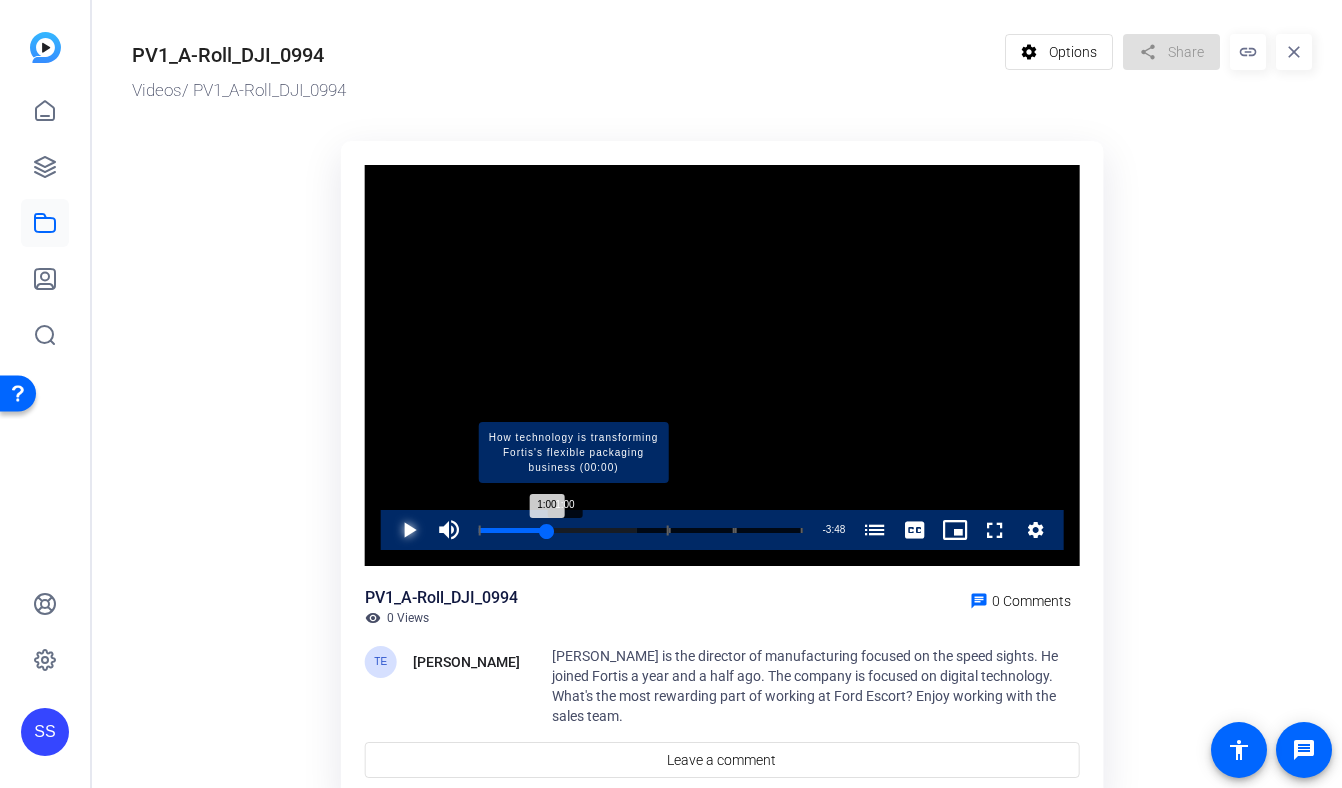 type 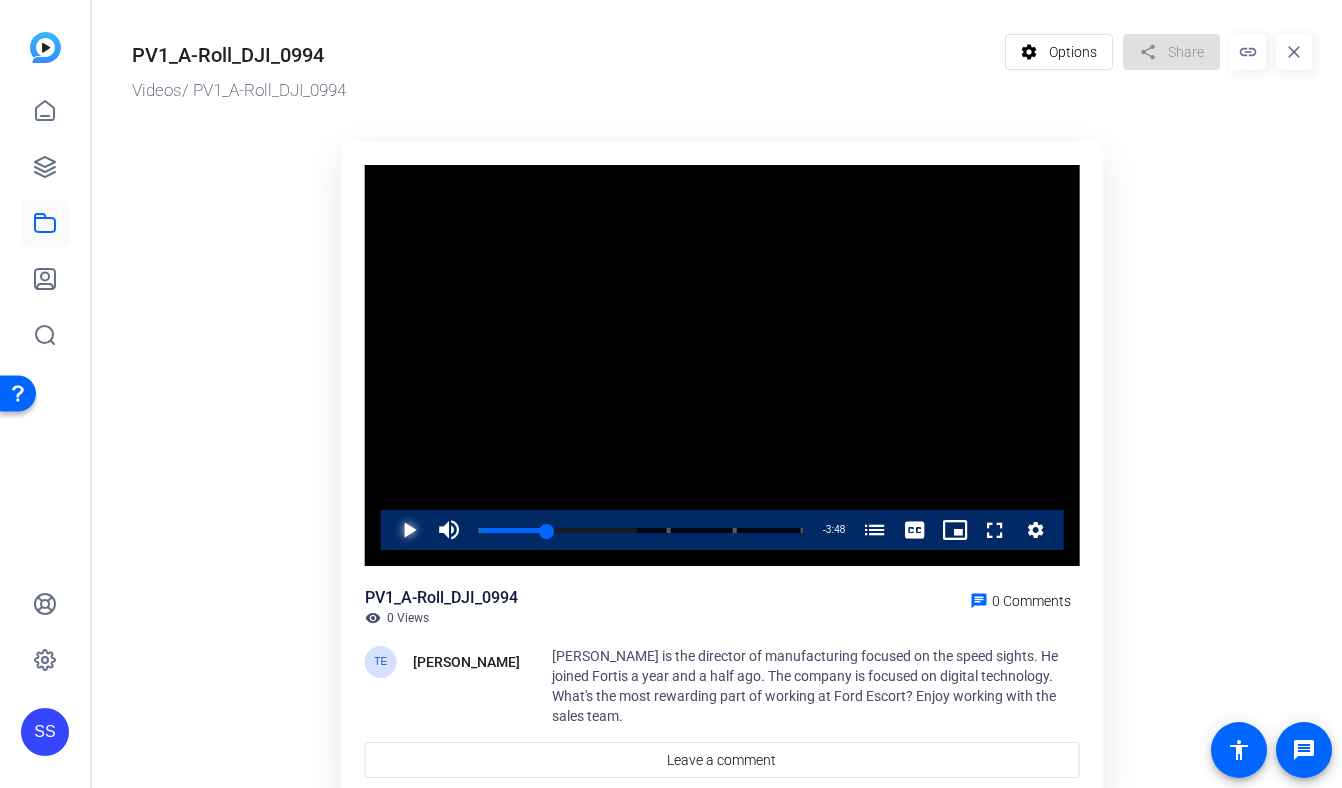 click at bounding box center [389, 530] 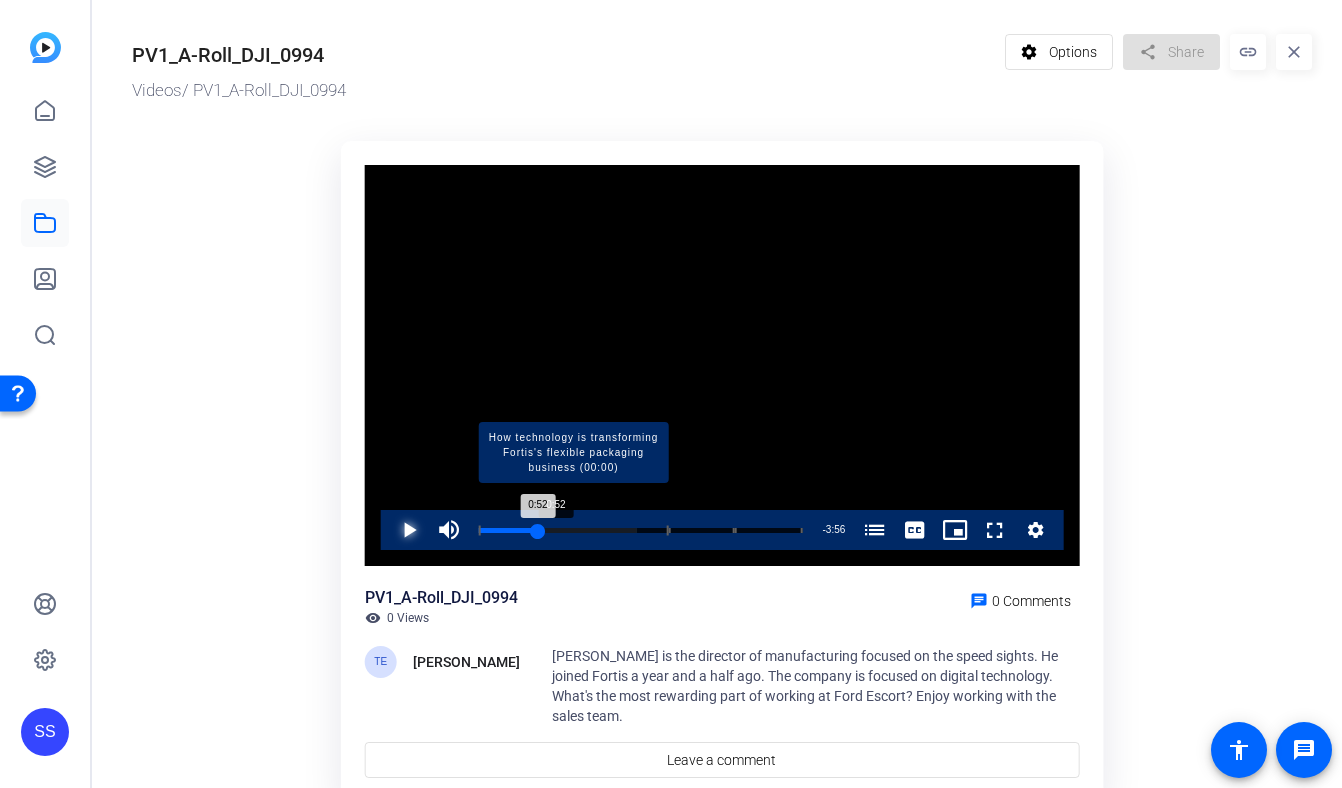 click on "Loaded :  48.88% 0:52 0:52 How technology is transforming Fortis's flexible packaging business (00:00) Describing yourself as a professional at Fortis Chemical (02:49) If You Had to Switch Roles, What Would You Do? (03:48)" at bounding box center [641, 530] 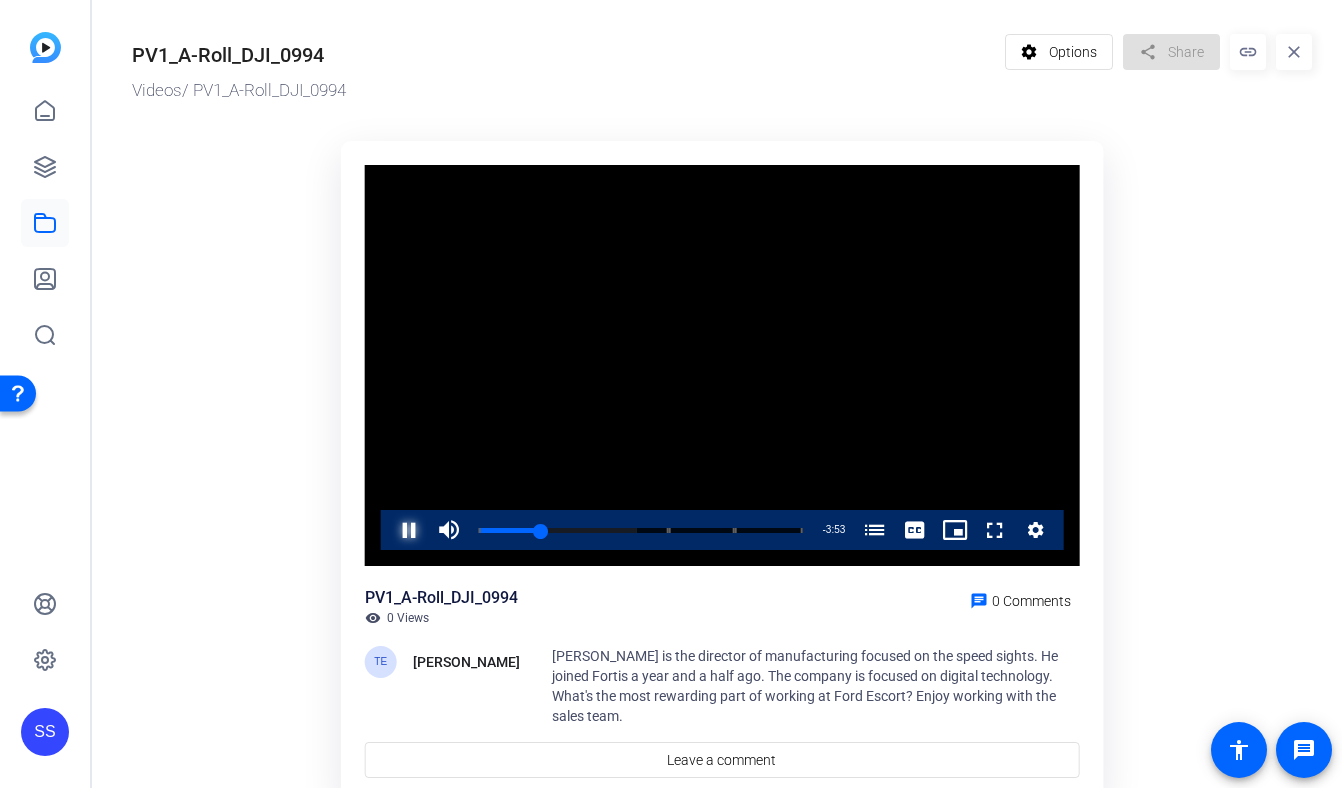 click at bounding box center [389, 530] 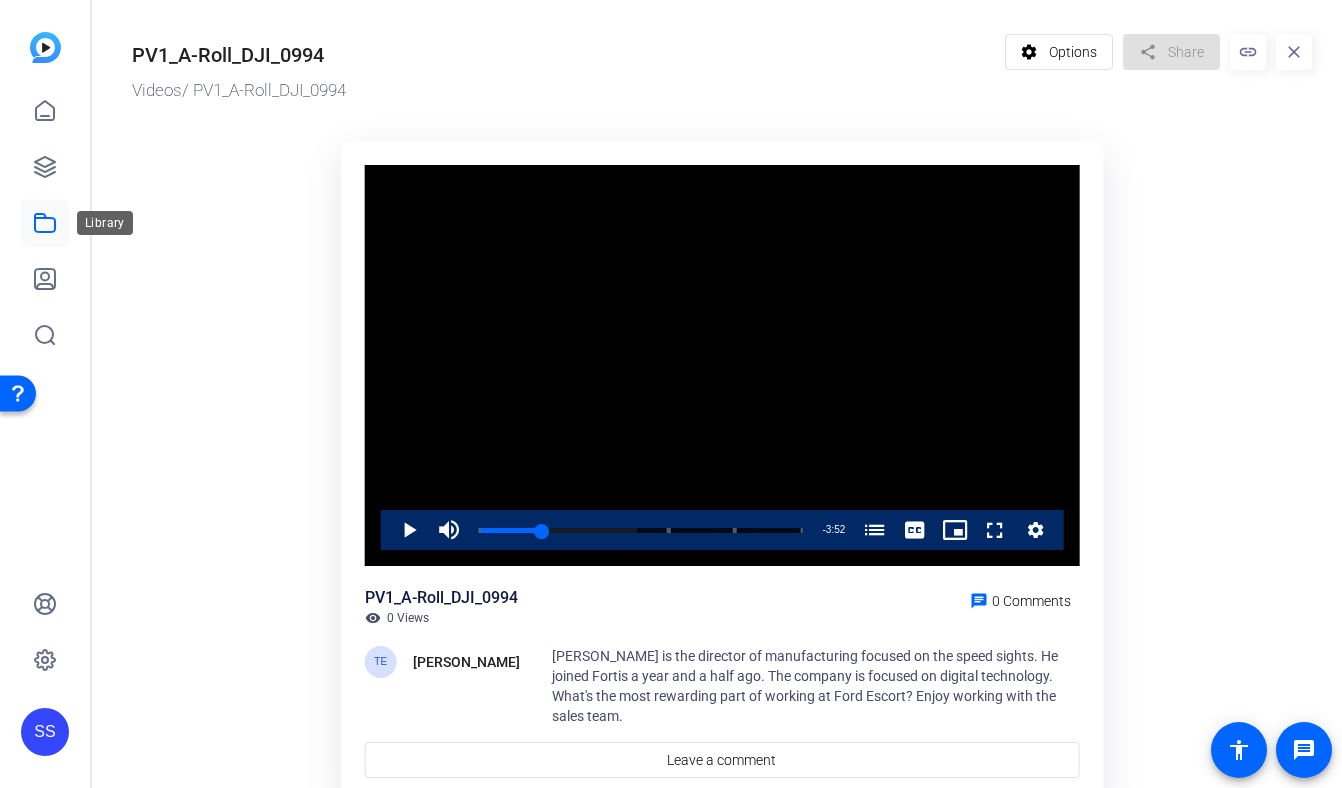 click 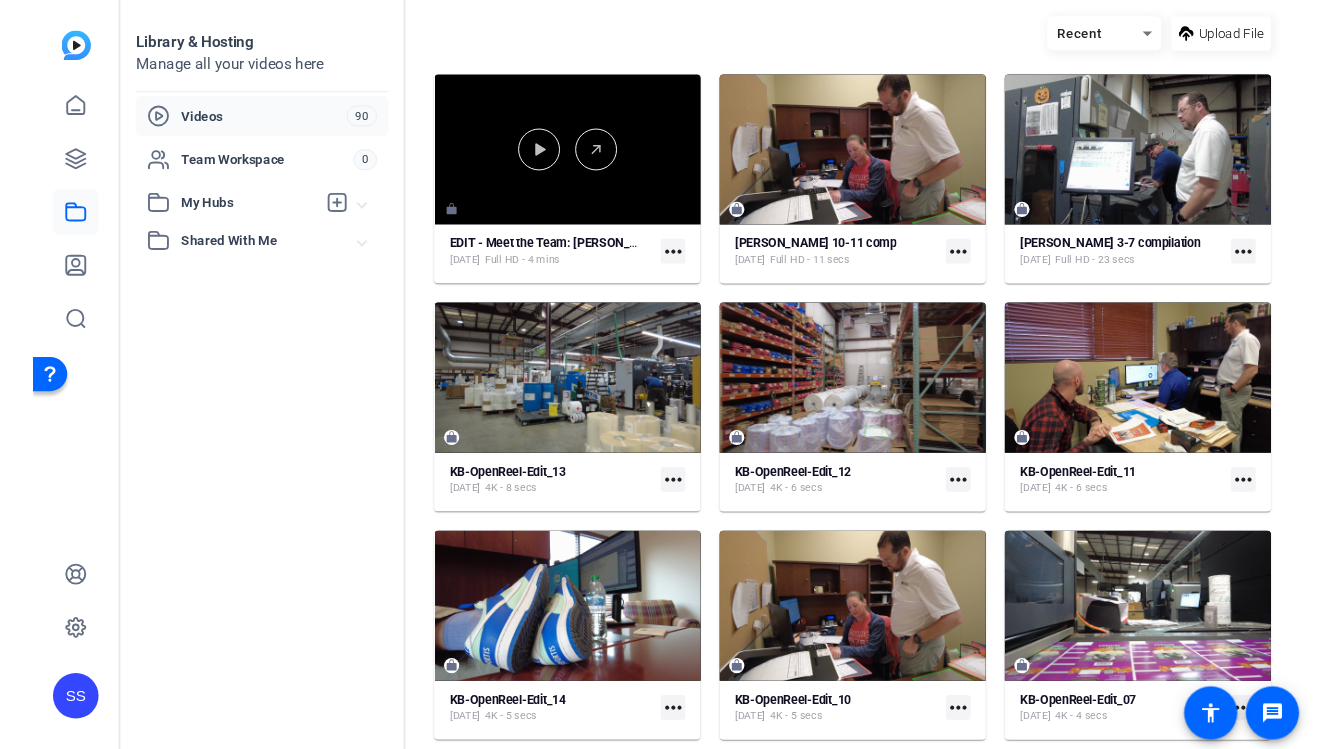 scroll, scrollTop: 0, scrollLeft: 0, axis: both 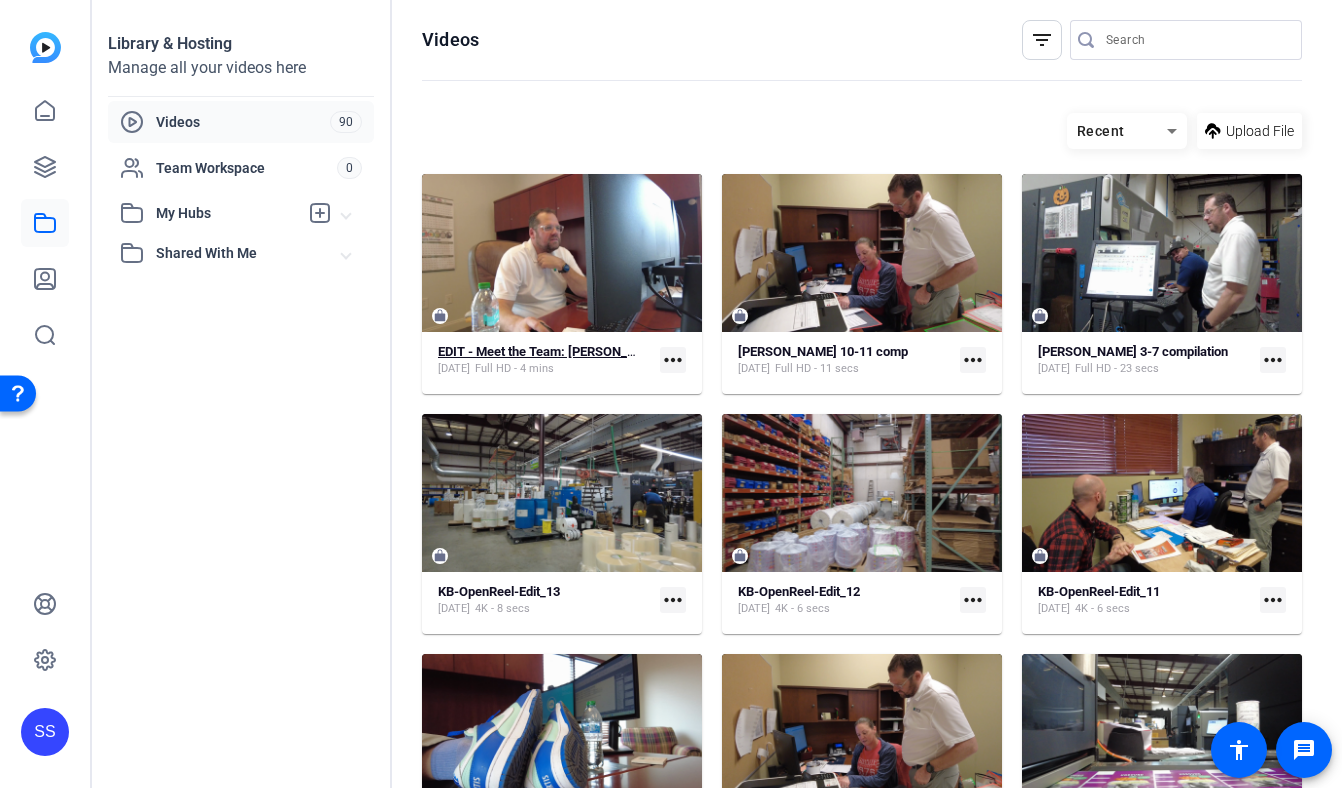 click on "EDIT - Meet the Team: Kevin Bourquin" 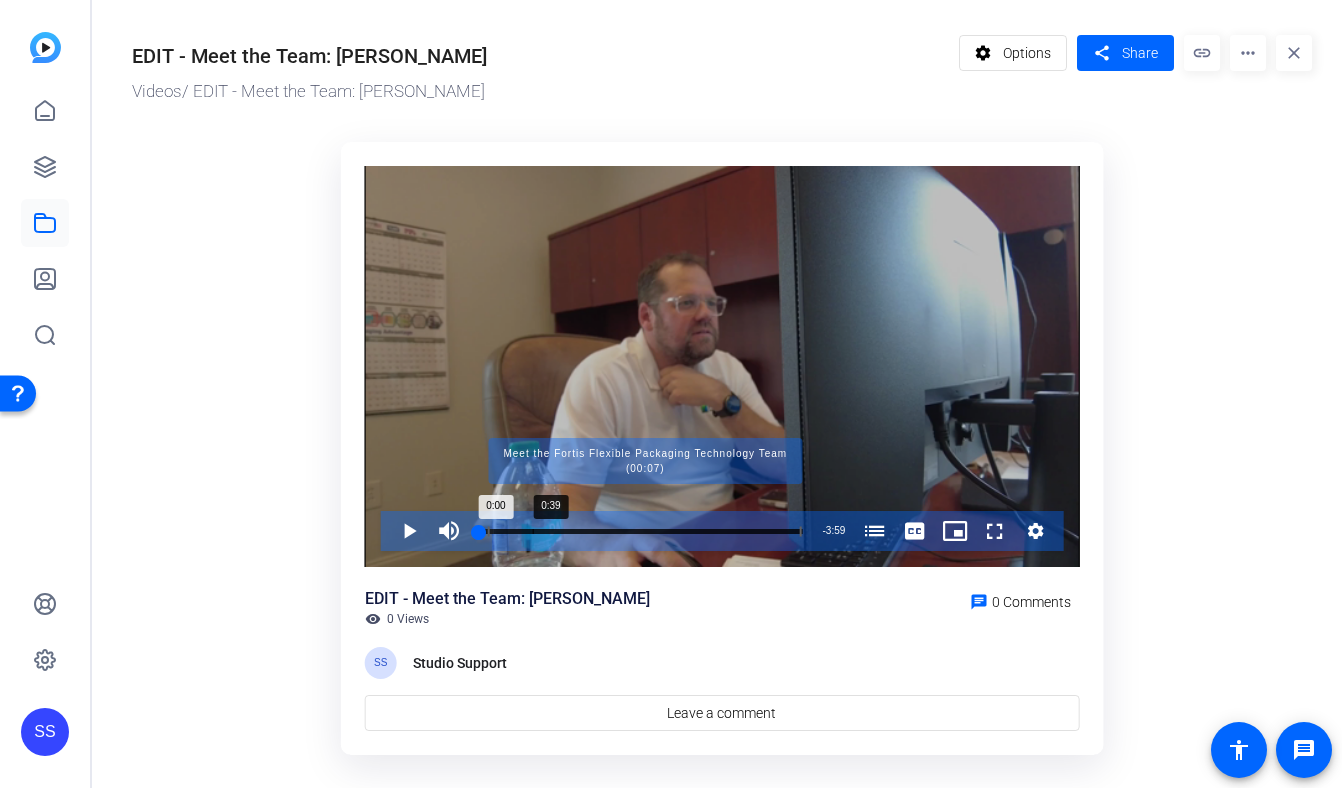 click at bounding box center [645, 531] 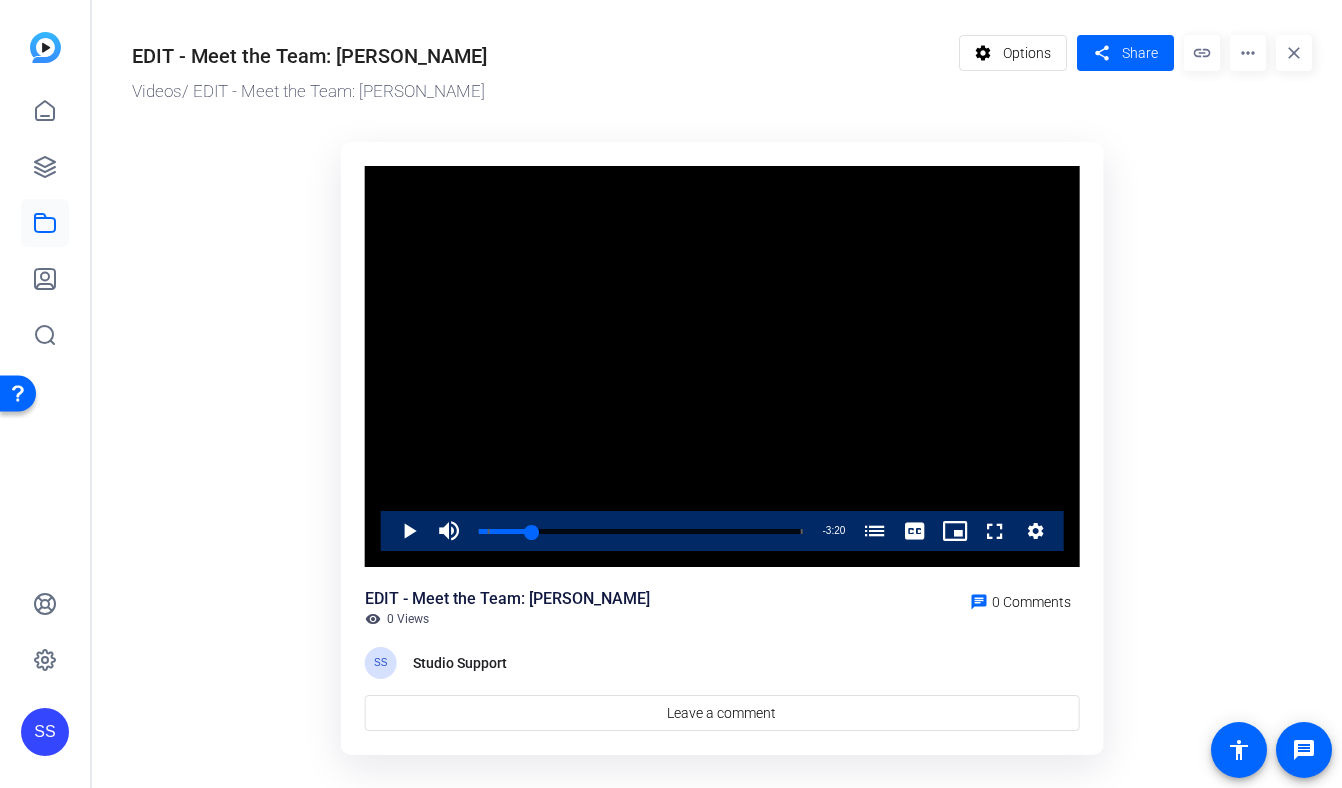 click at bounding box center [722, 367] 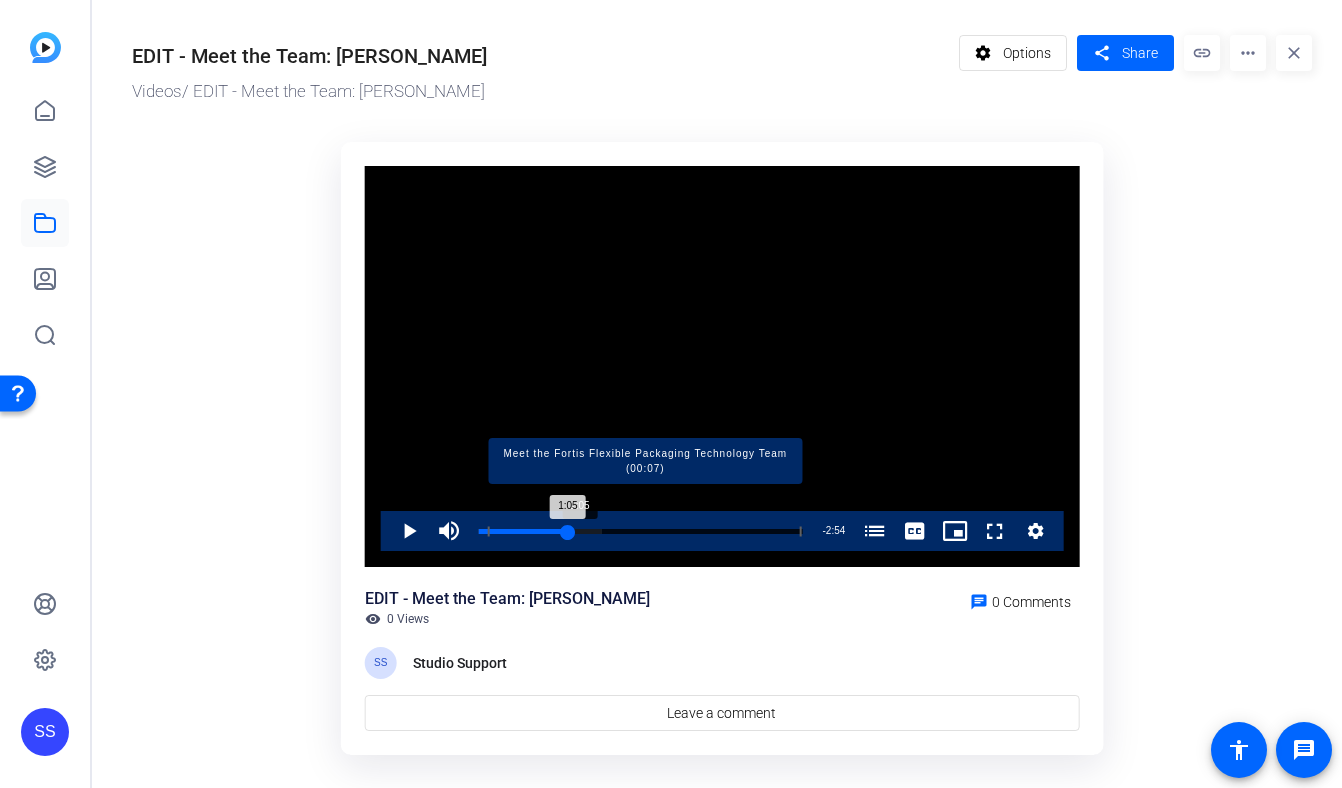 click on "Loaded :  38.04% 1:05 1:05 Meet the Fortis Flexible Packaging Technology Team (00:07)" at bounding box center [641, 531] 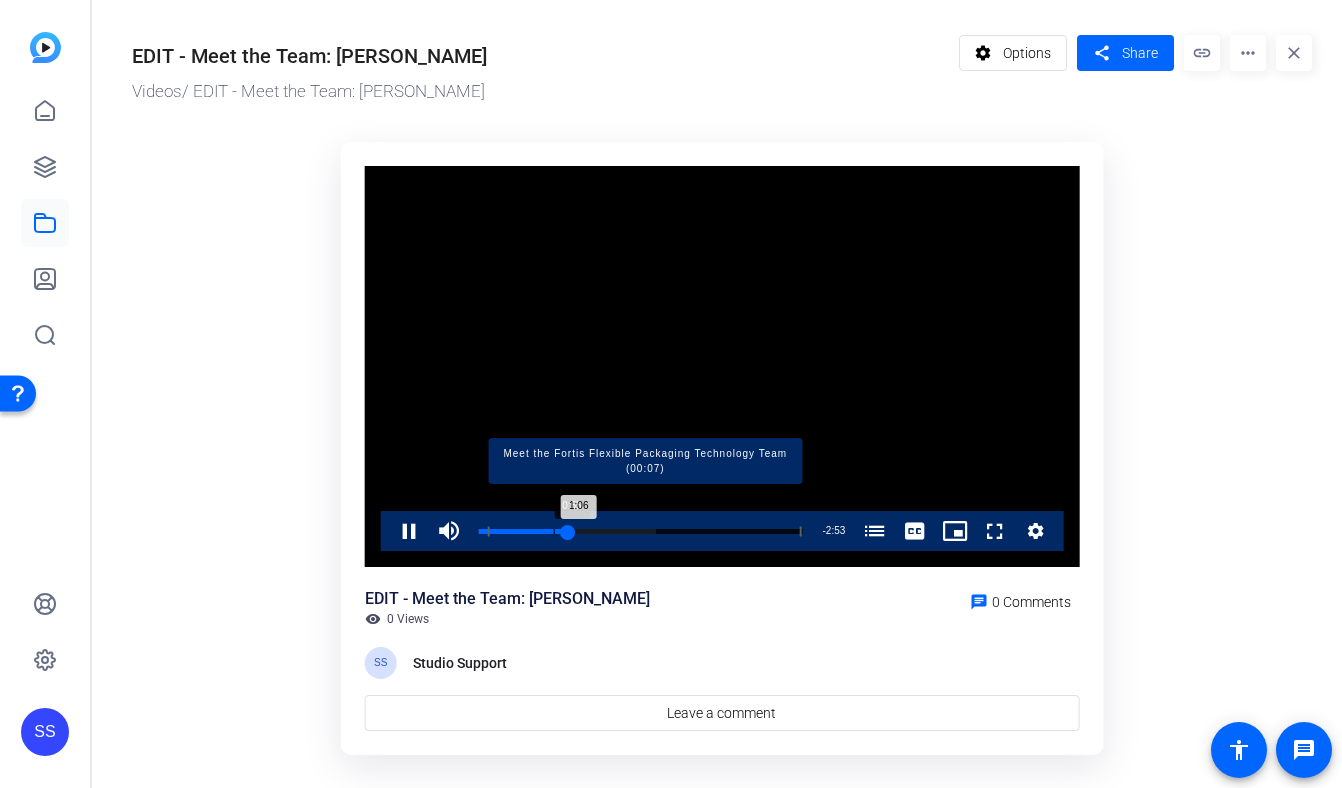 click on "Loaded :  54.74% 0:55 1:06 Meet the Fortis Flexible Packaging Technology Team (00:07)" at bounding box center (641, 531) 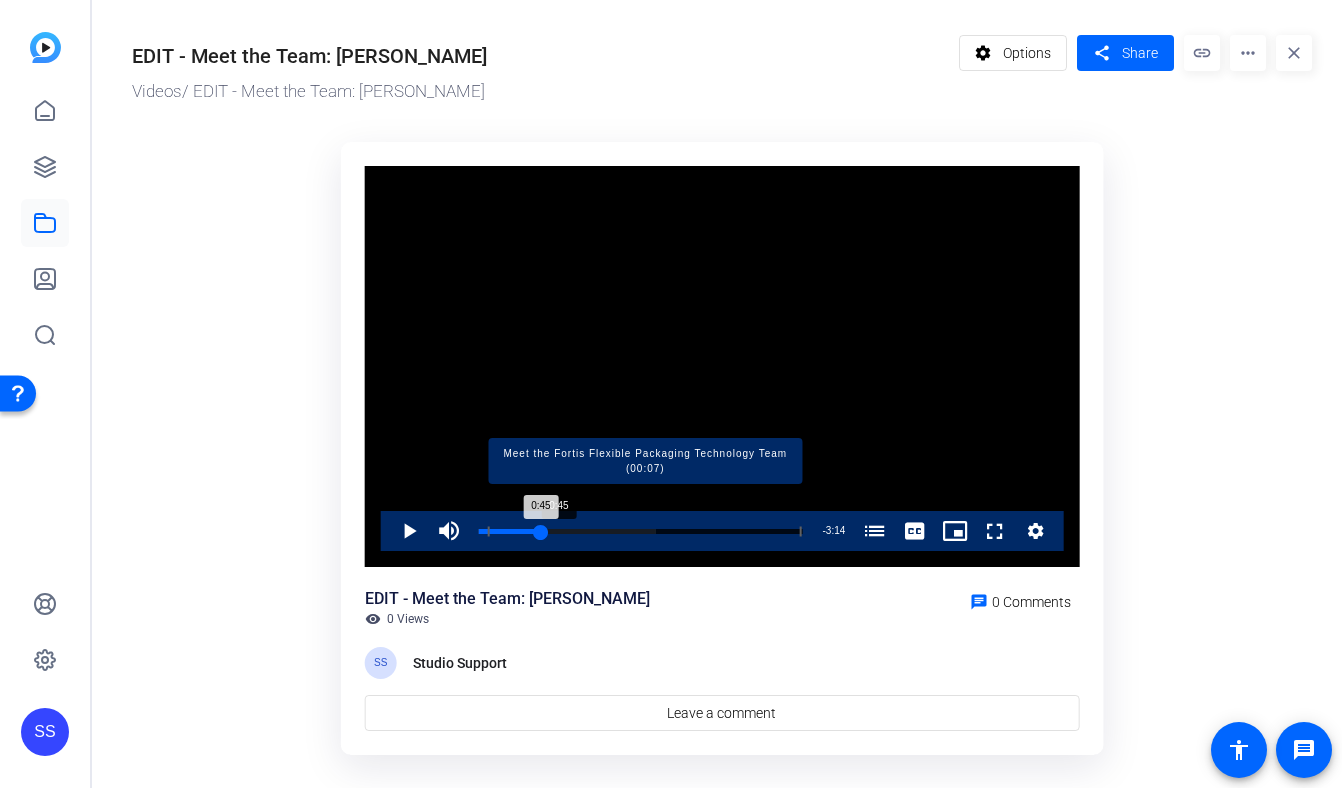click on "Loaded :  54.74% 0:45 0:45 Meet the Fortis Flexible Packaging Technology Team (00:07)" at bounding box center (641, 531) 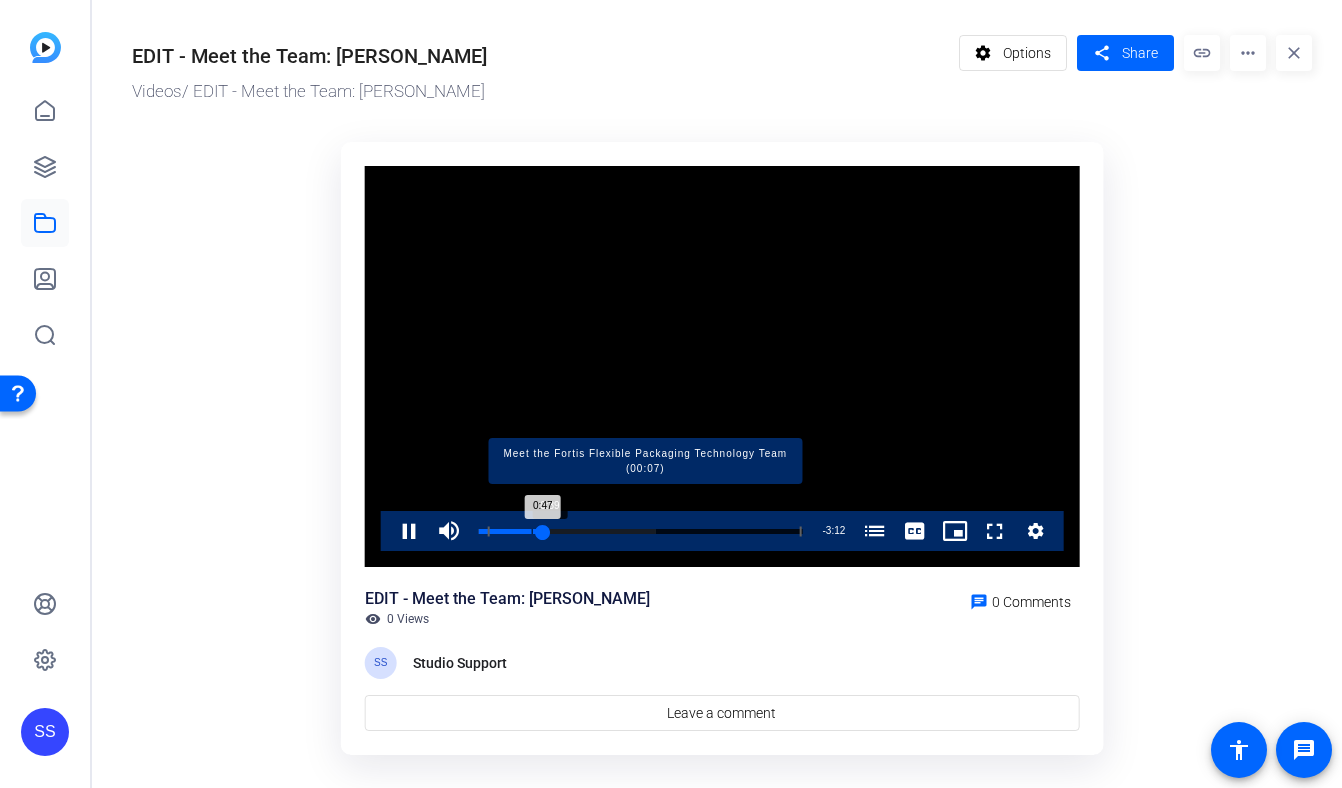 click on "Loaded :  54.74% 0:39 0:47 Meet the Fortis Flexible Packaging Technology Team (00:07)" at bounding box center (641, 531) 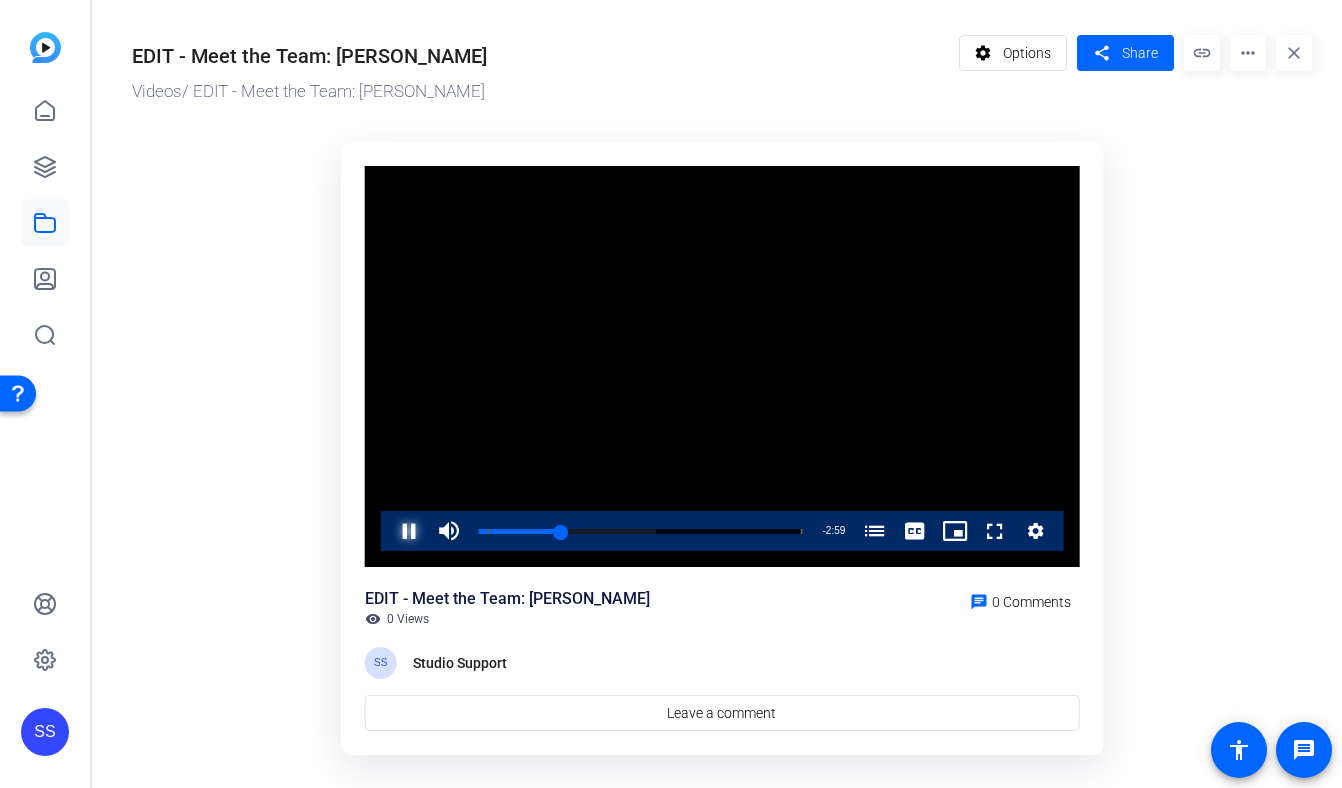 click at bounding box center (389, 531) 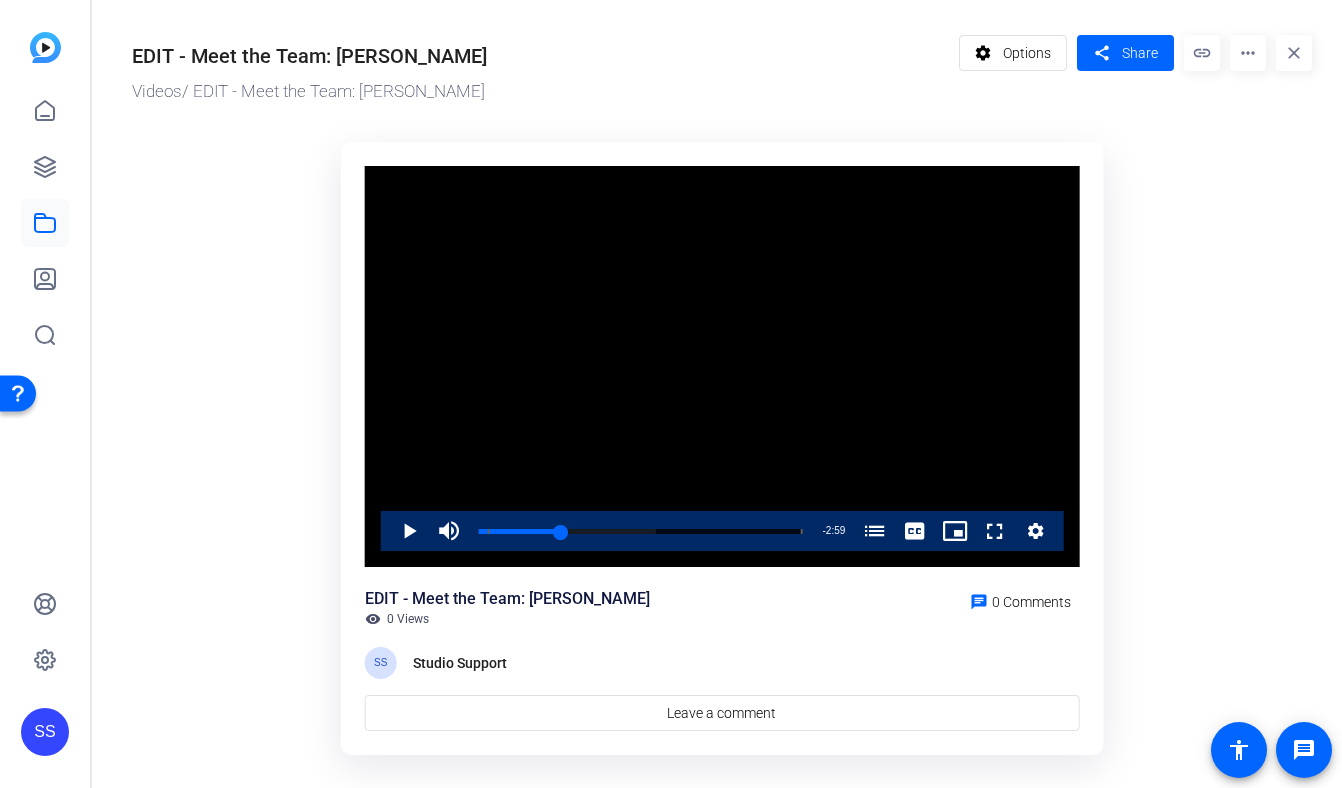 click on "more_horiz" 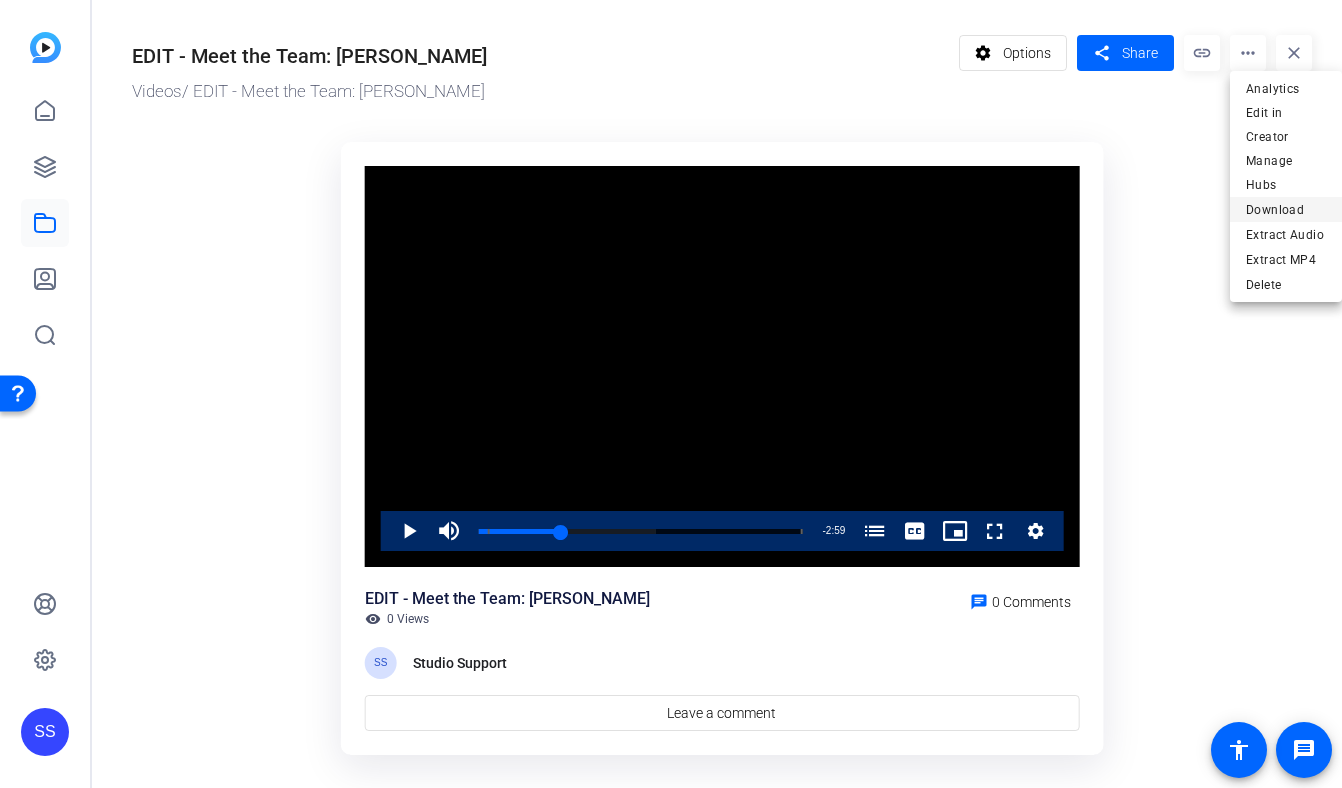 click on "Download" at bounding box center (1286, 210) 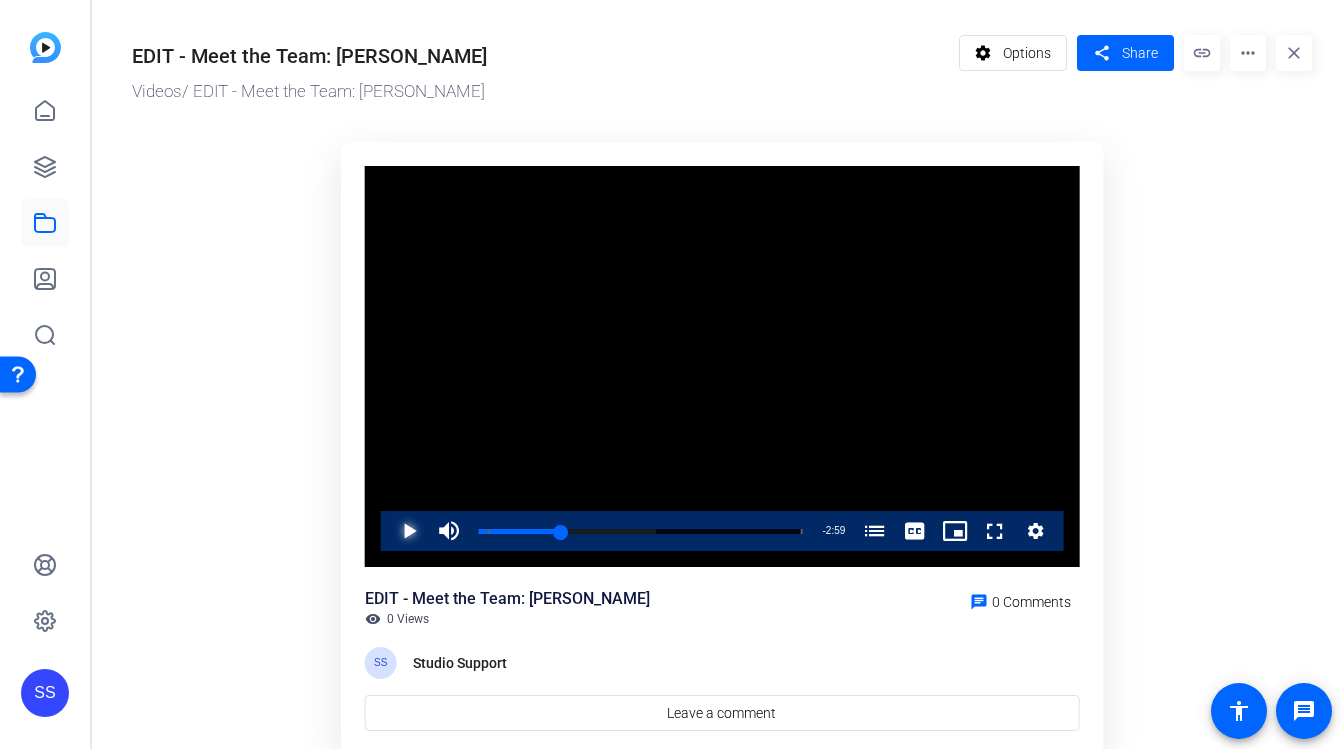 click at bounding box center [389, 531] 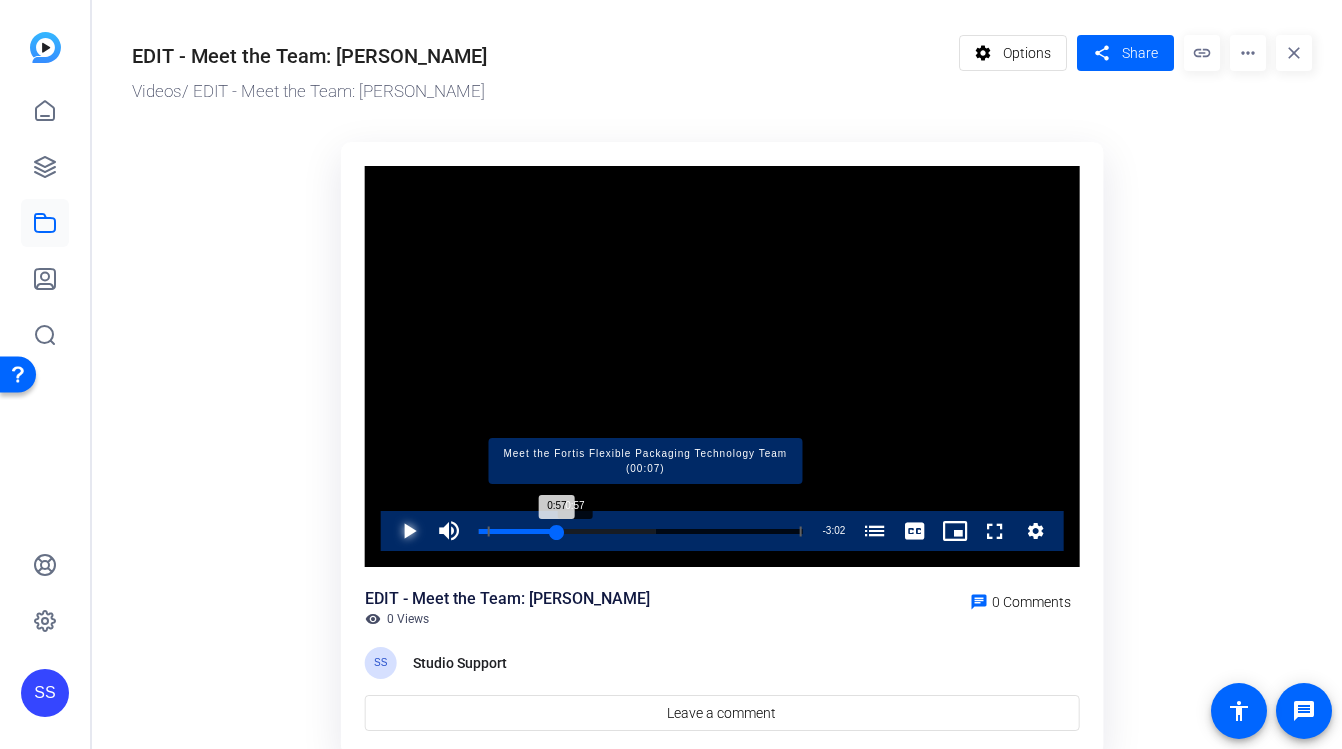 click on "Loaded :  54.74% 0:57 0:57 Meet the Fortis Flexible Packaging Technology Team (00:07)" at bounding box center (641, 531) 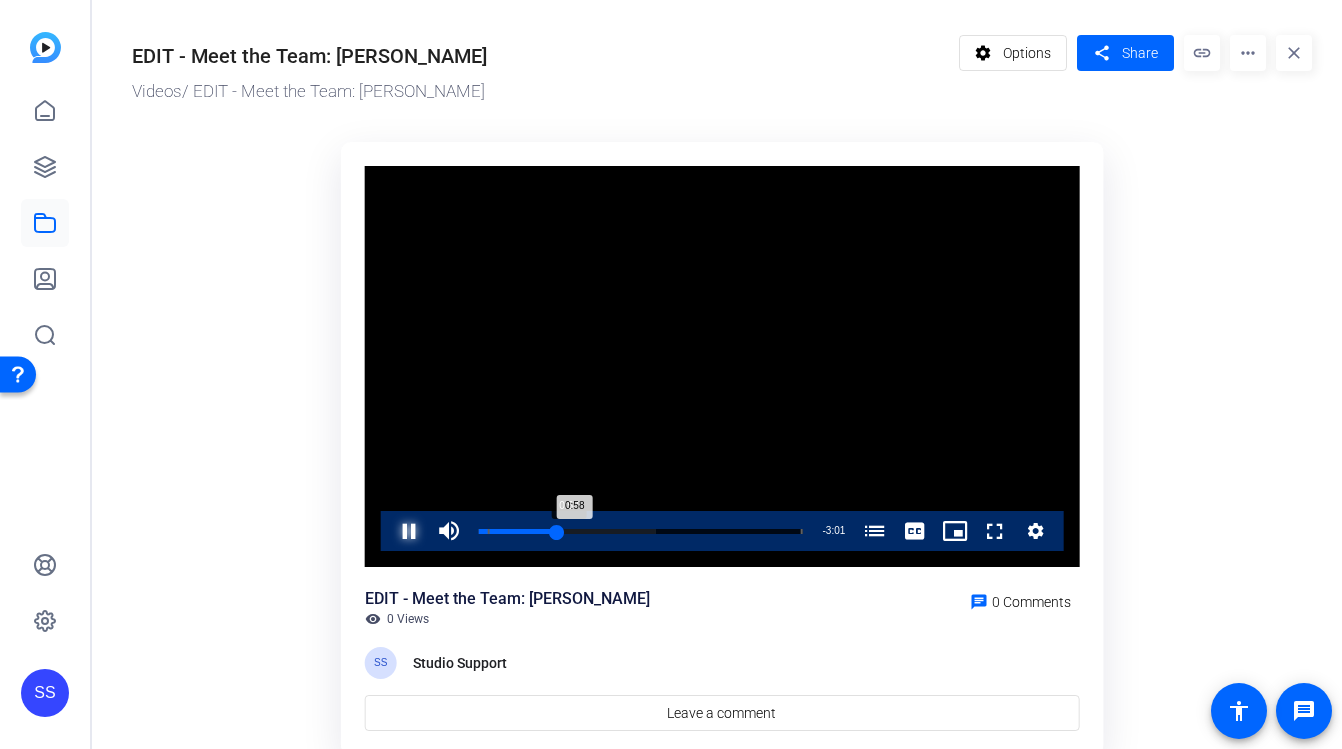 click on "0:58" at bounding box center (518, 531) 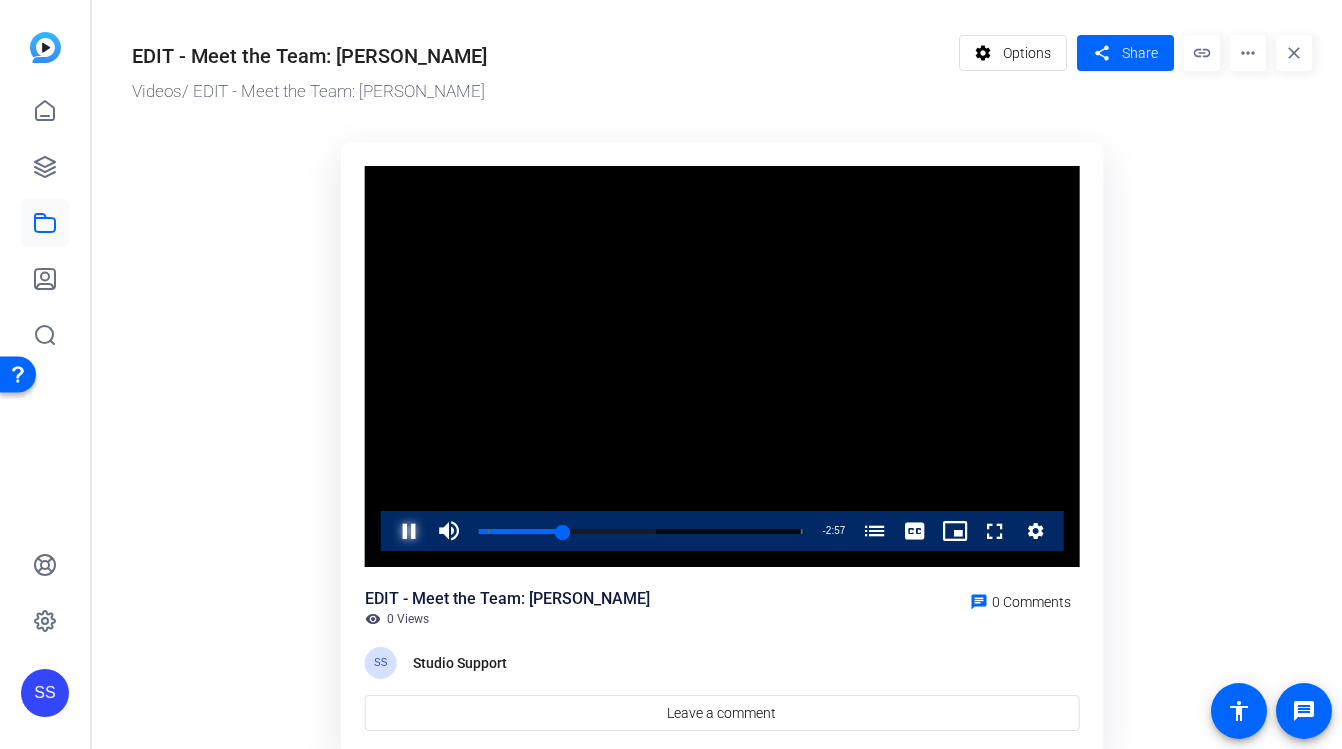 click at bounding box center (389, 531) 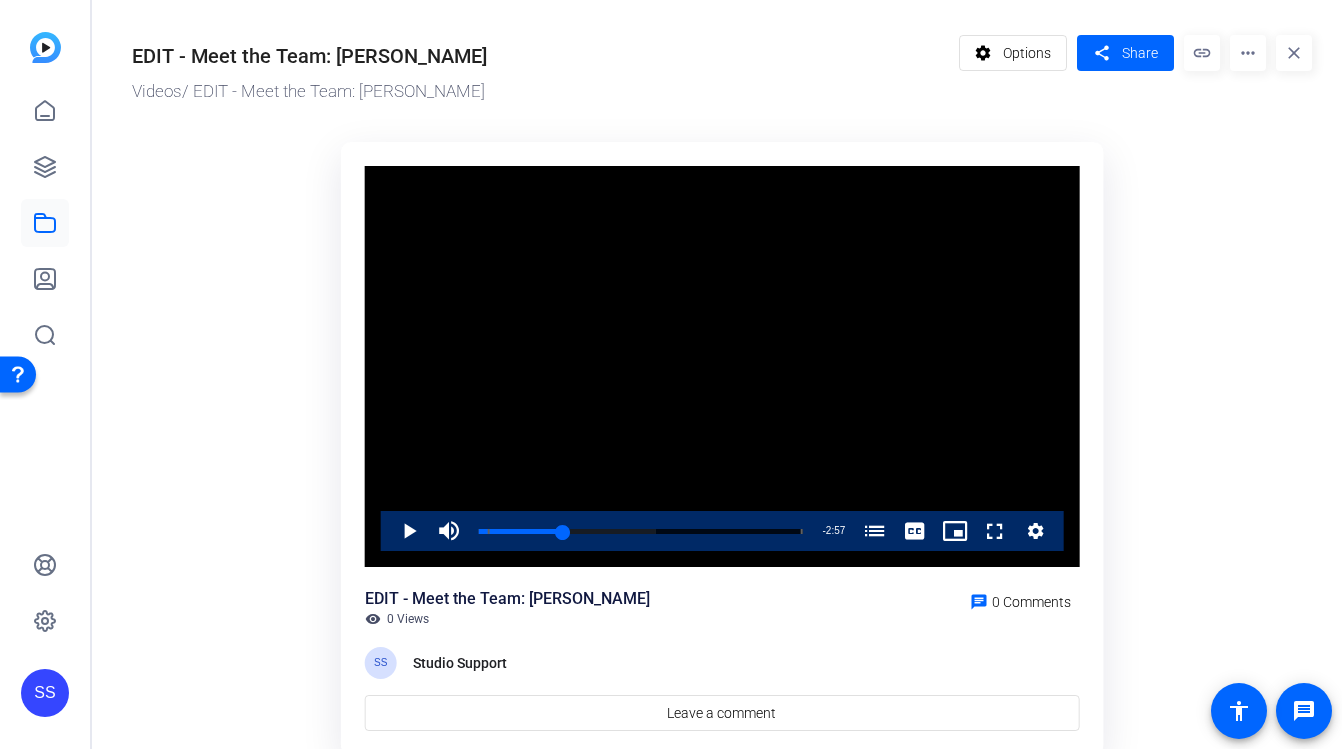 click at bounding box center (722, 367) 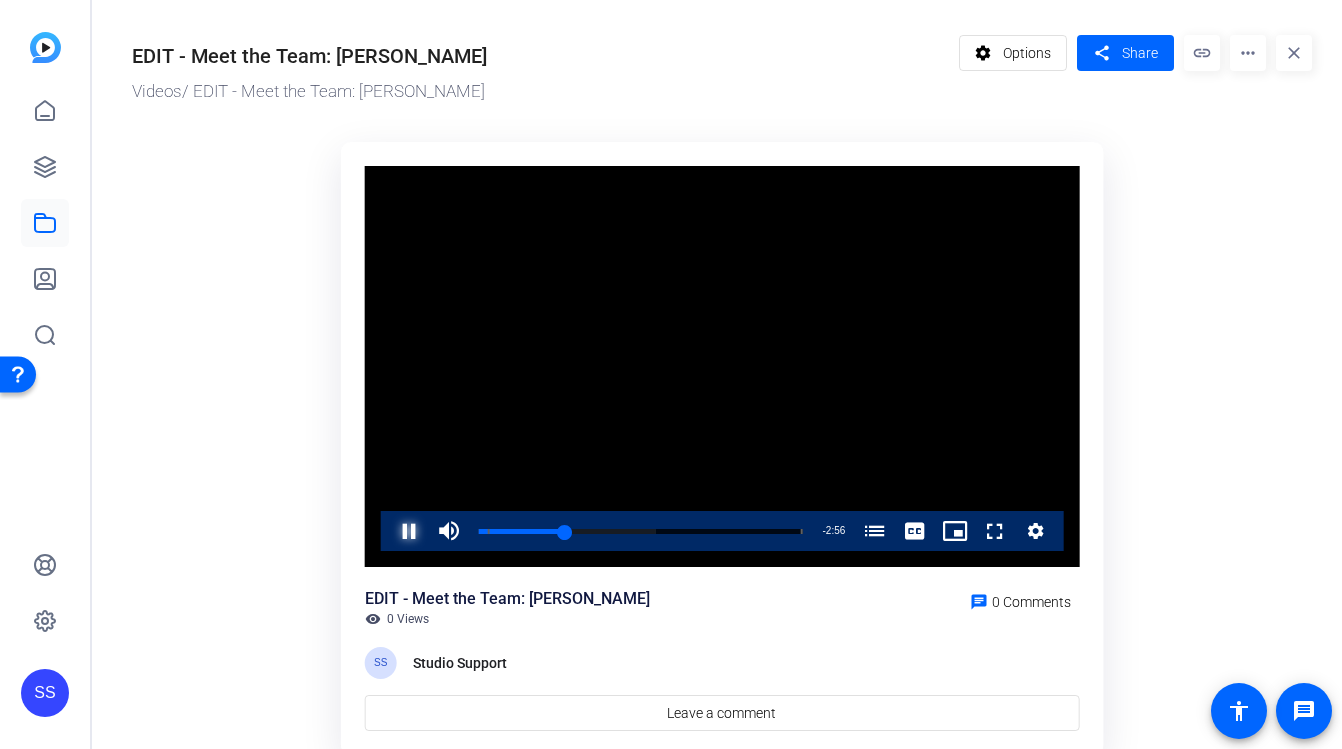 click at bounding box center [389, 531] 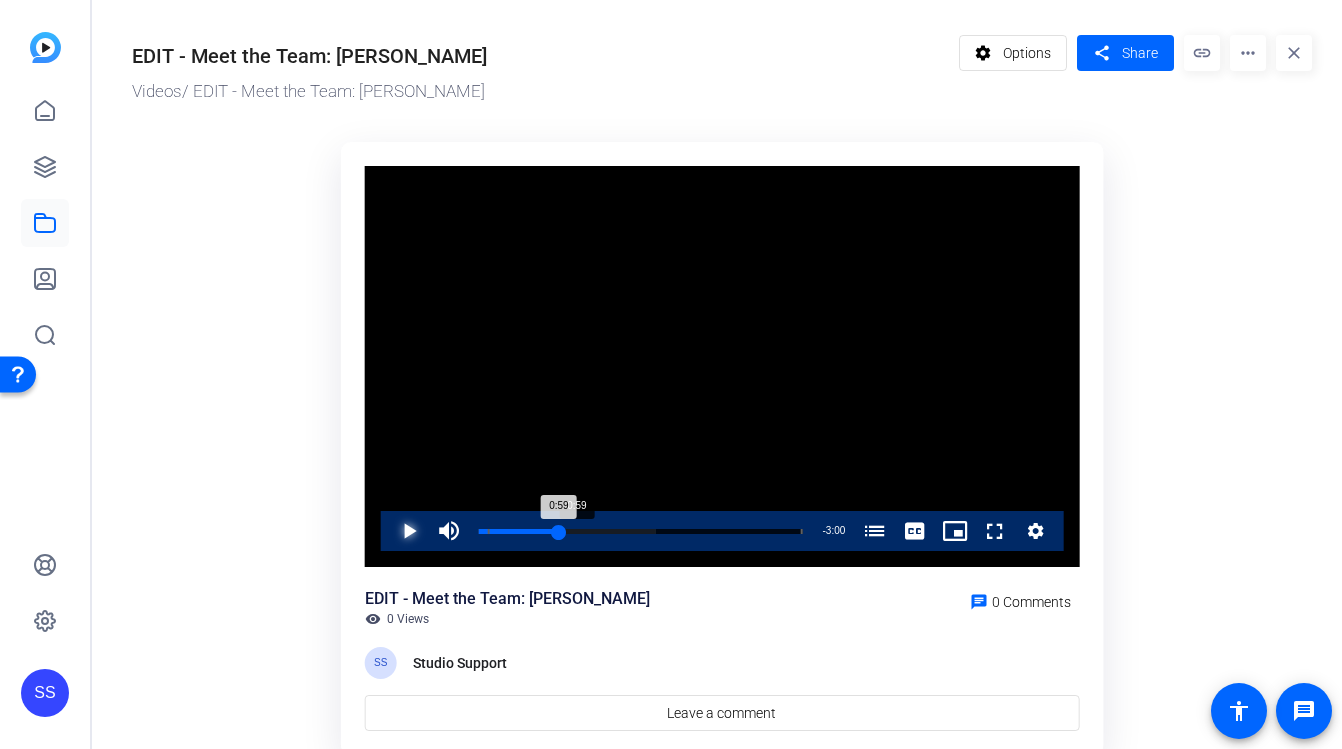 click on "0:59" at bounding box center (519, 531) 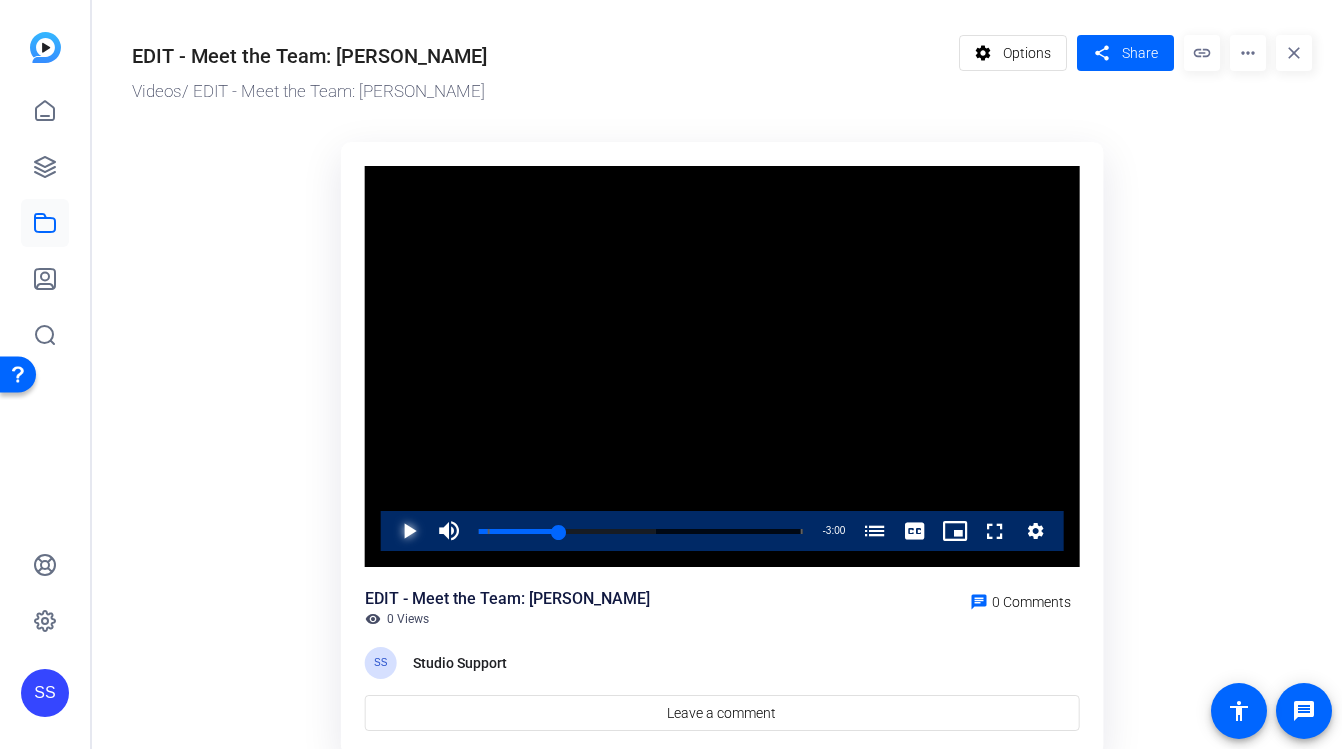 click at bounding box center [389, 531] 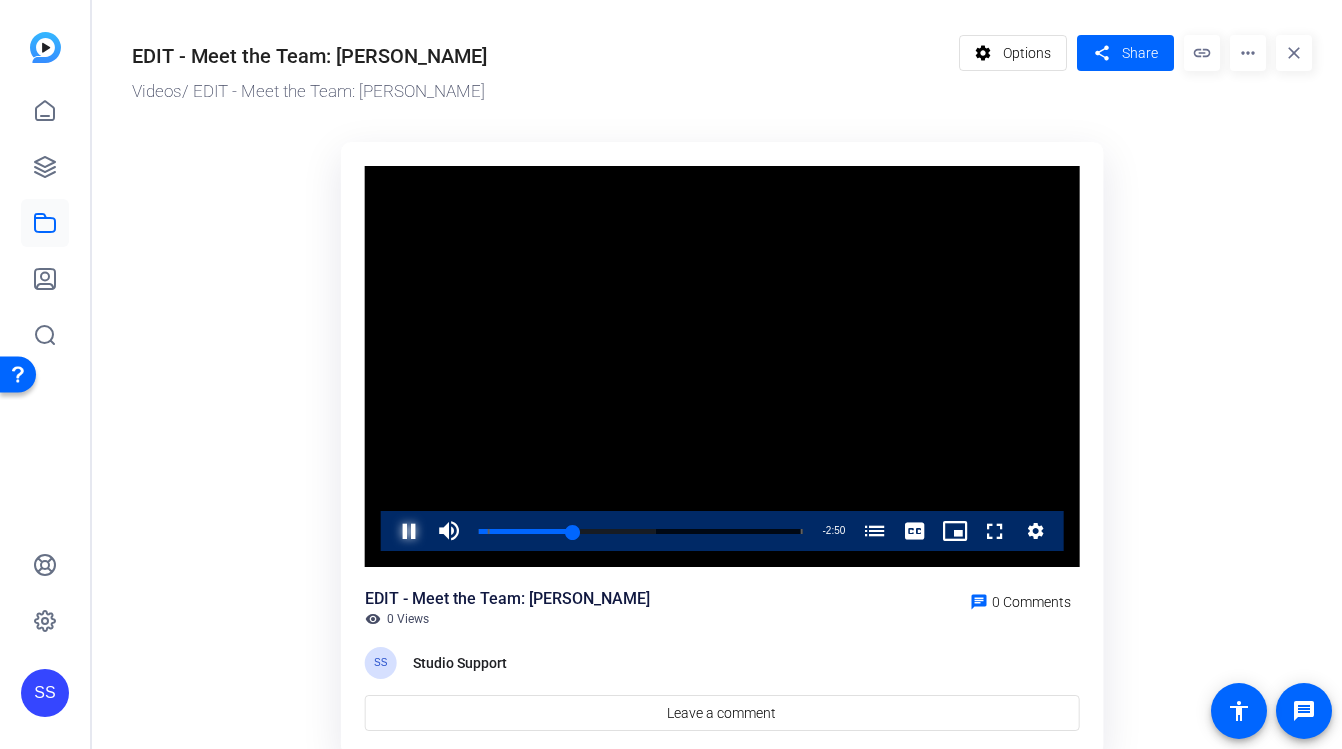 click at bounding box center [389, 531] 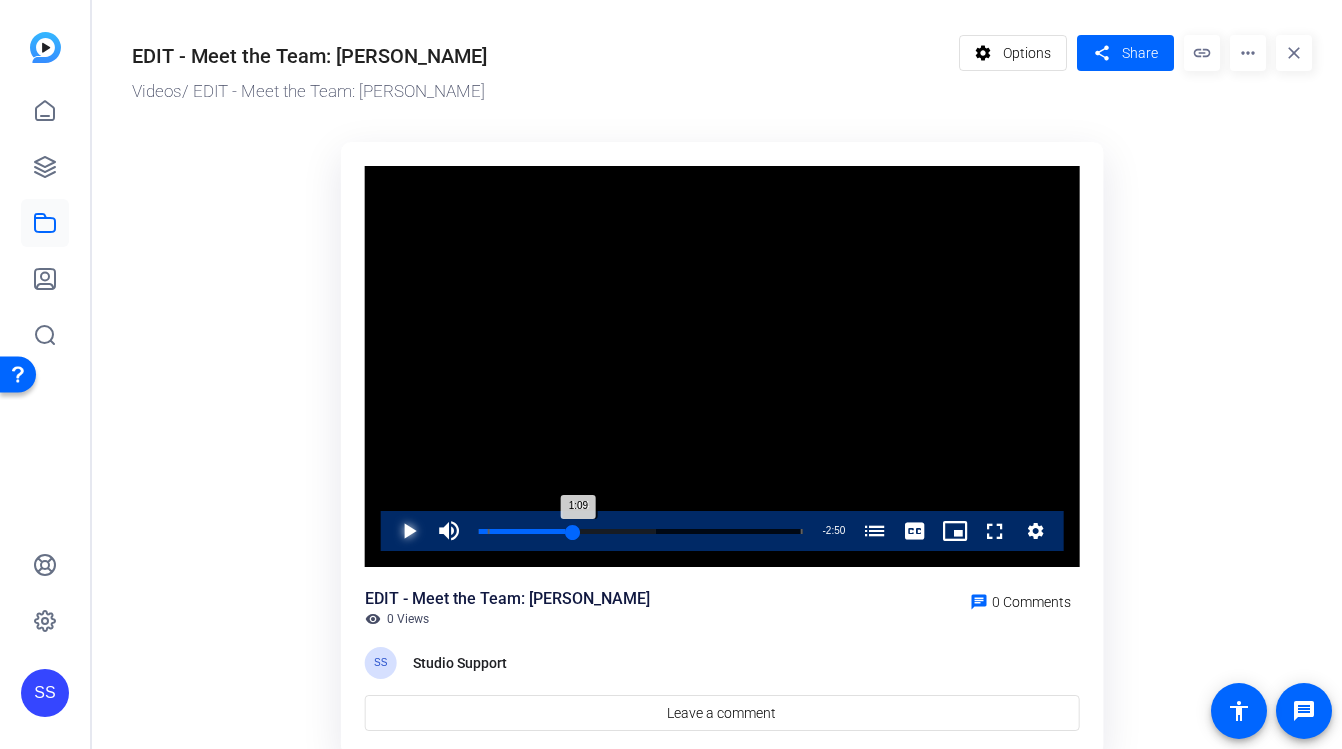 click on "1:09" at bounding box center (526, 531) 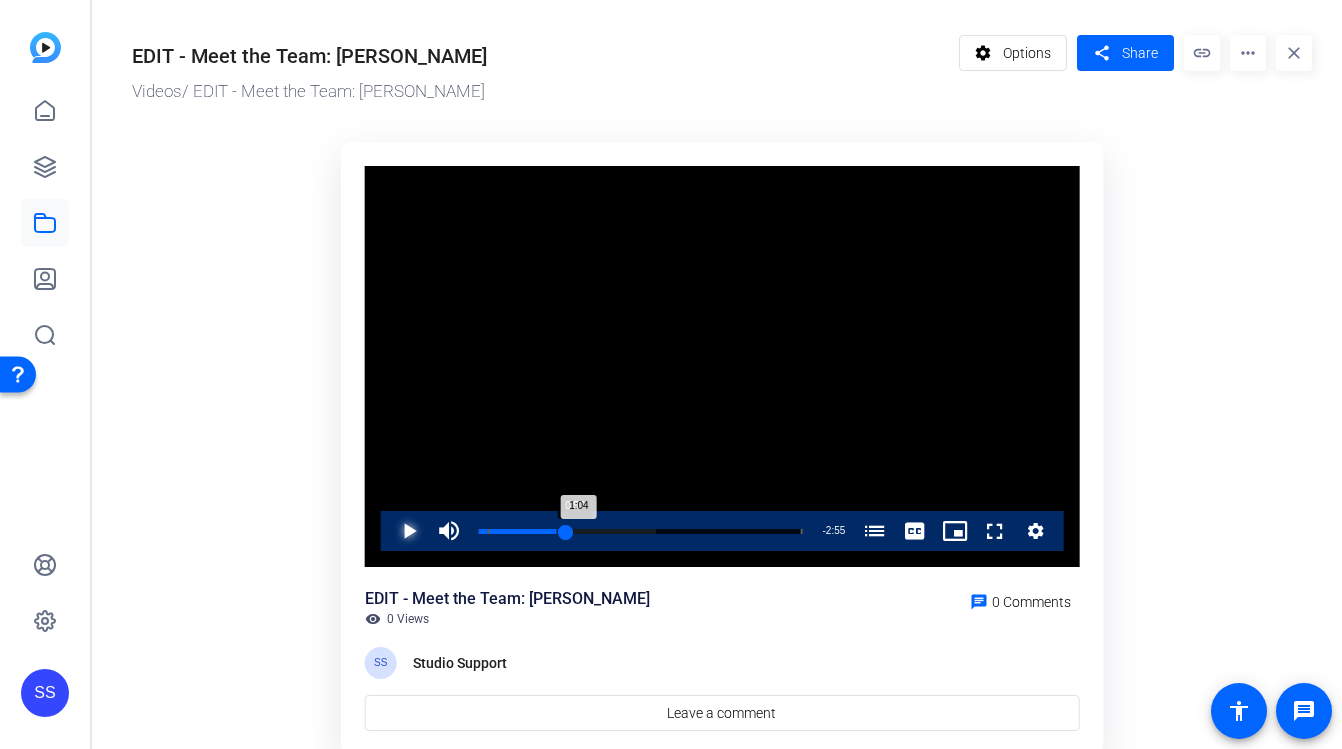 click on "1:04" at bounding box center (522, 531) 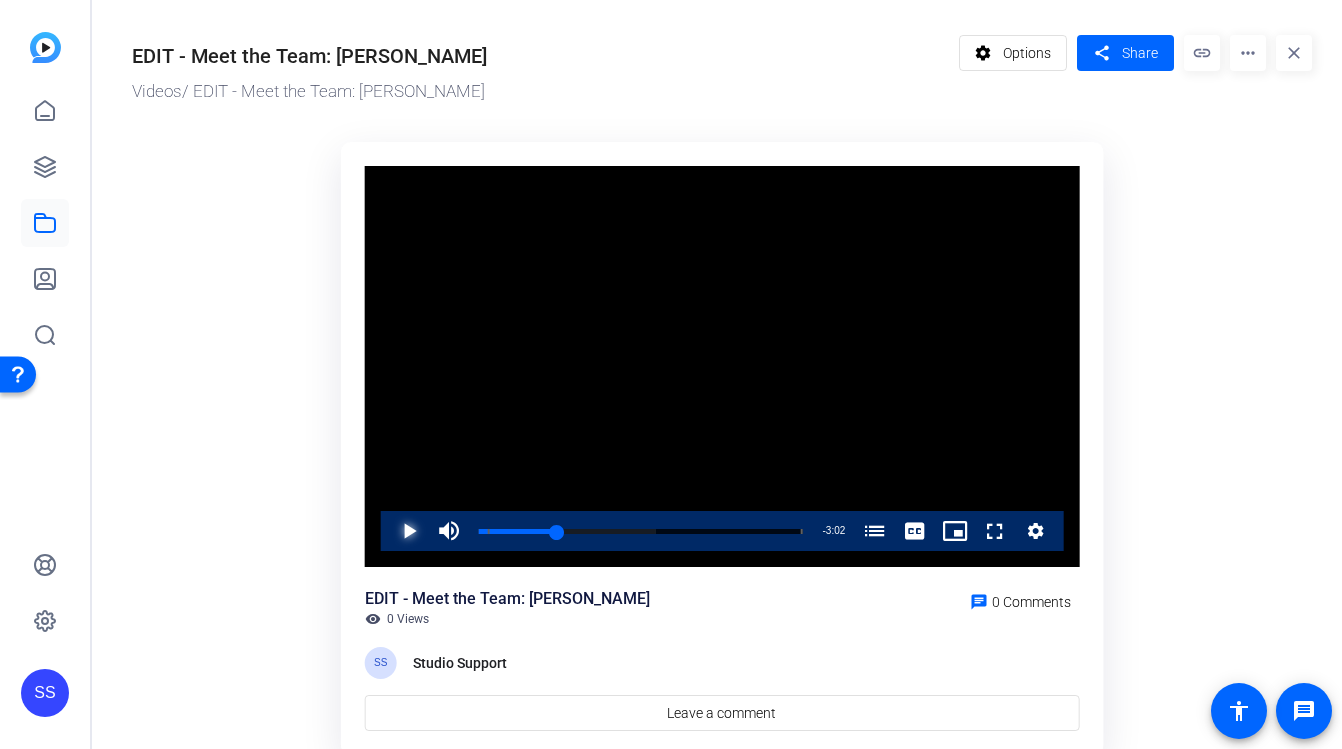 click at bounding box center [389, 531] 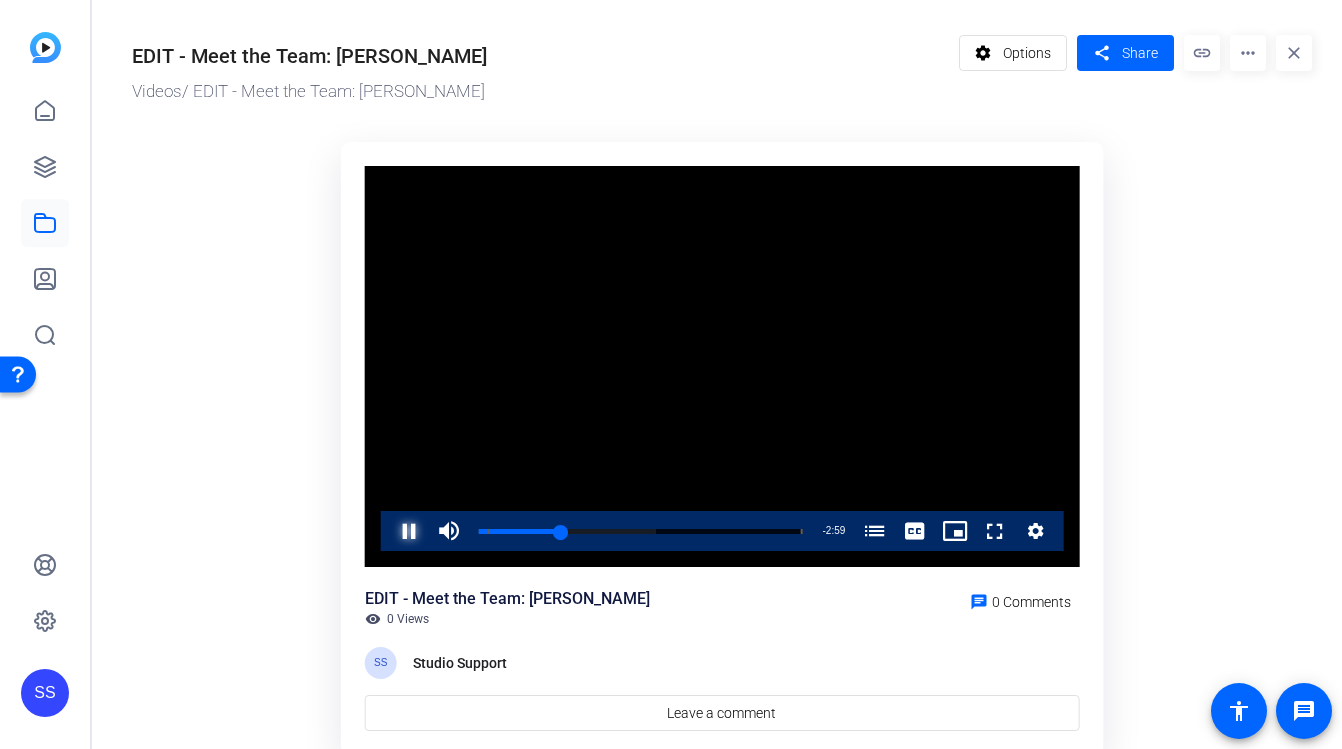 click at bounding box center [389, 531] 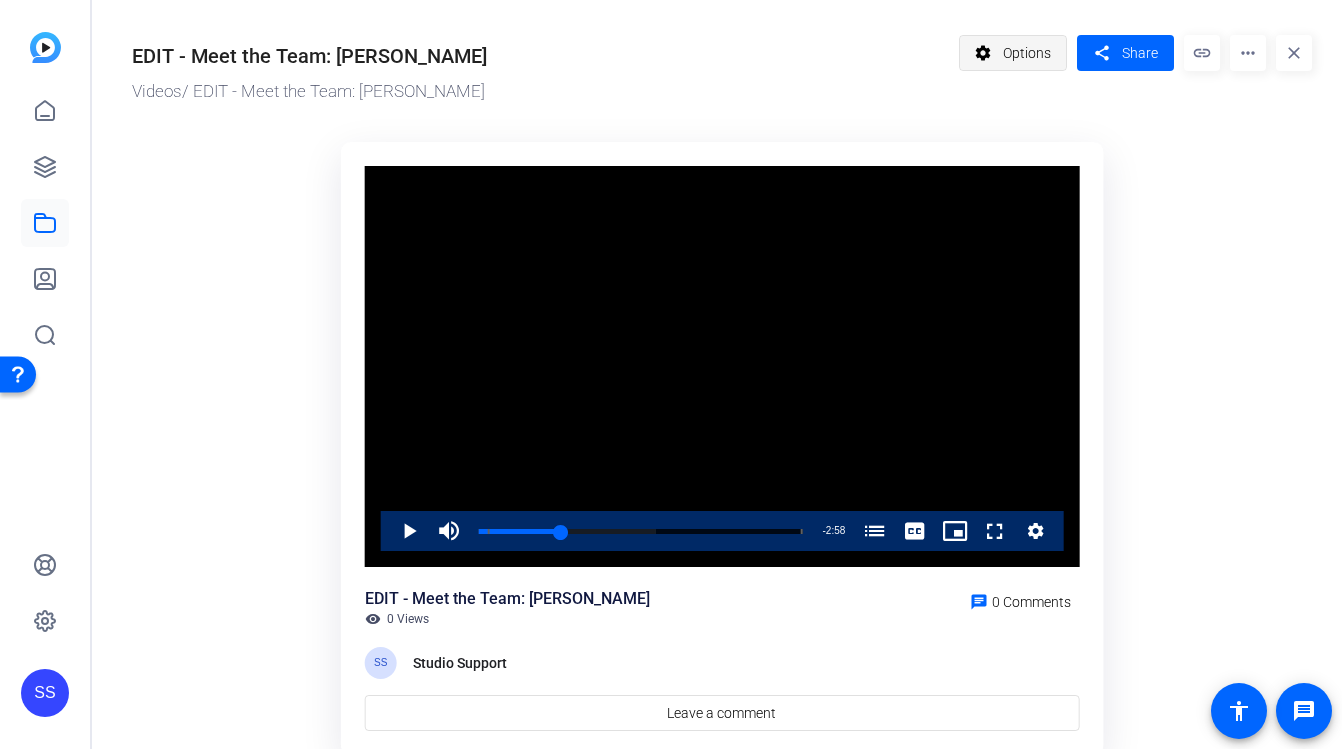 click on "Options" 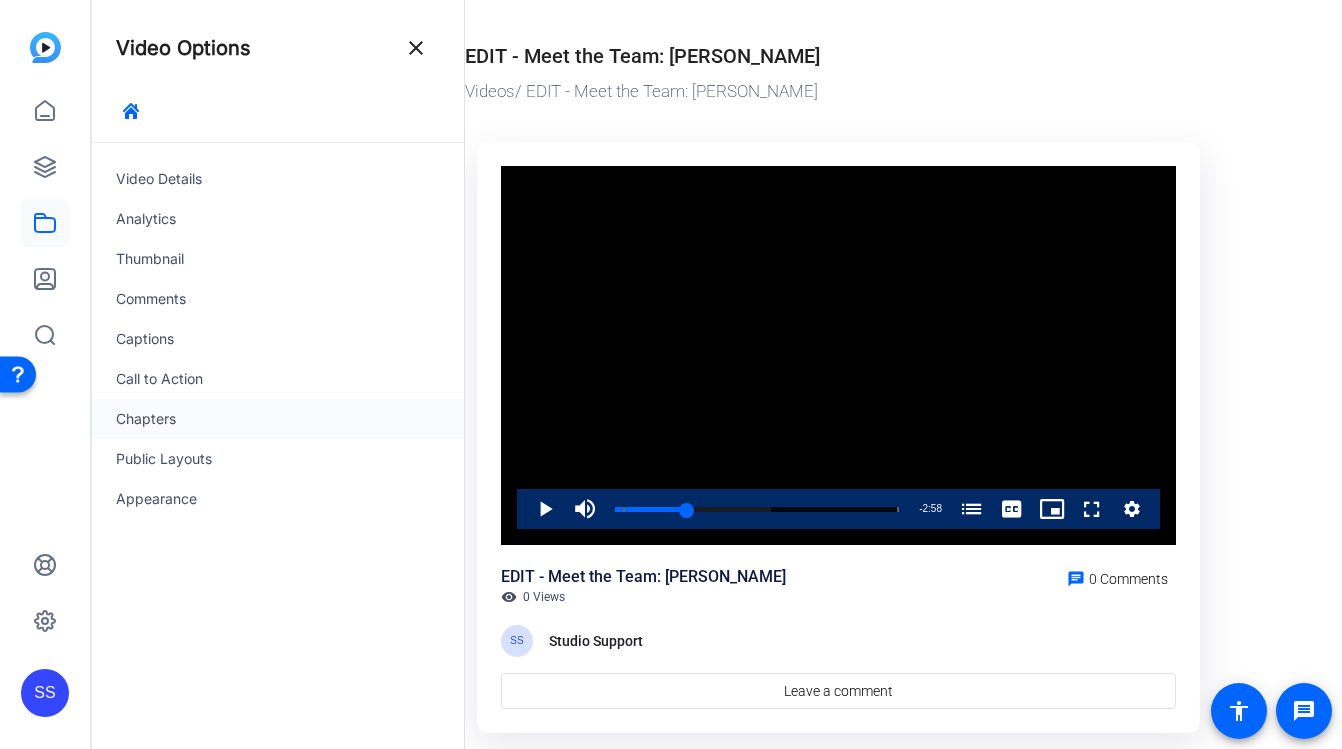 click on "Chapters" 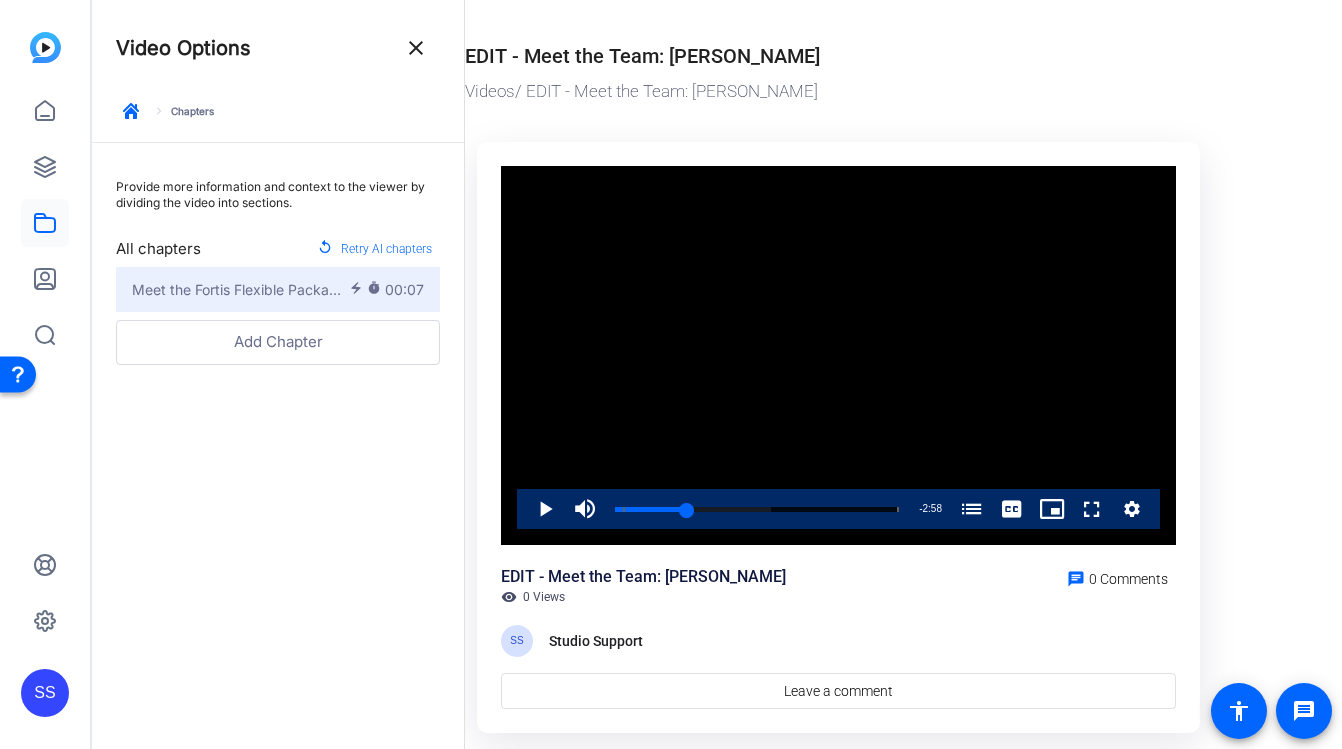 click on "Meet the Fortis Flexible Packaging Technology Team" 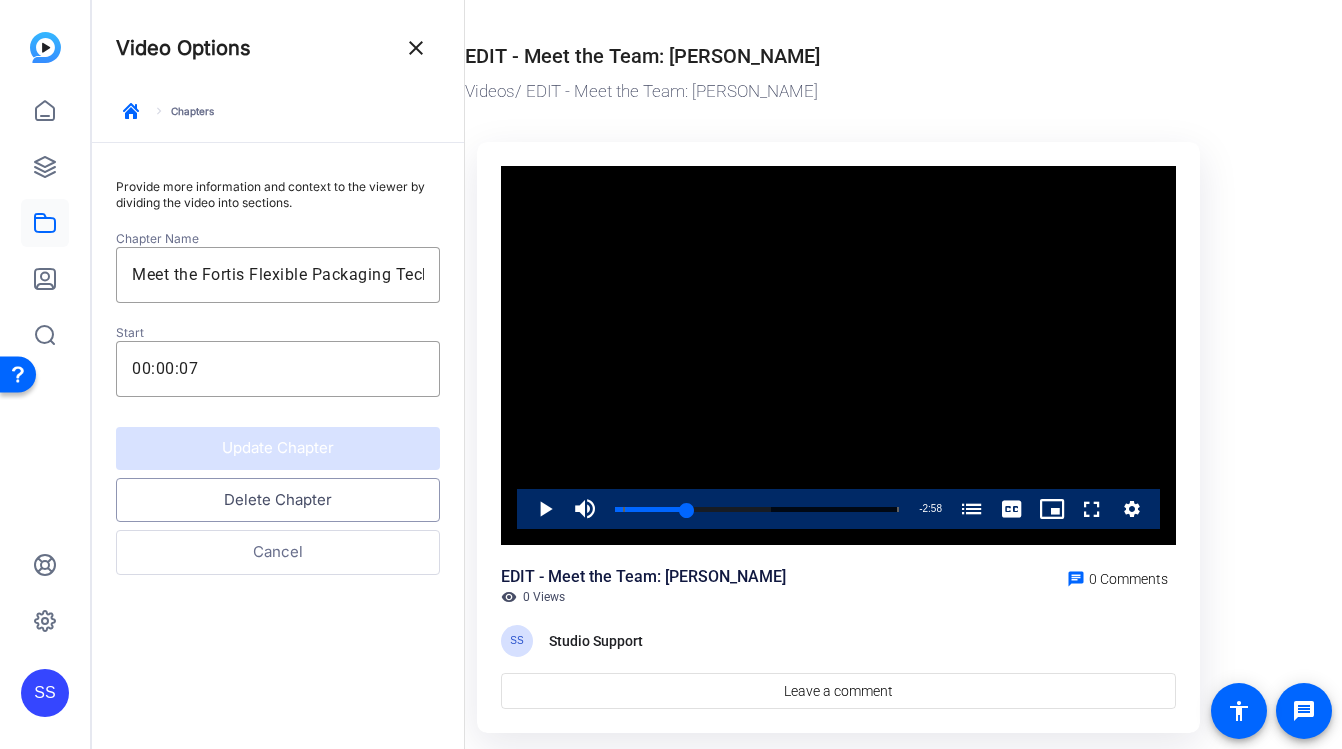 click on "Delete Chapter" 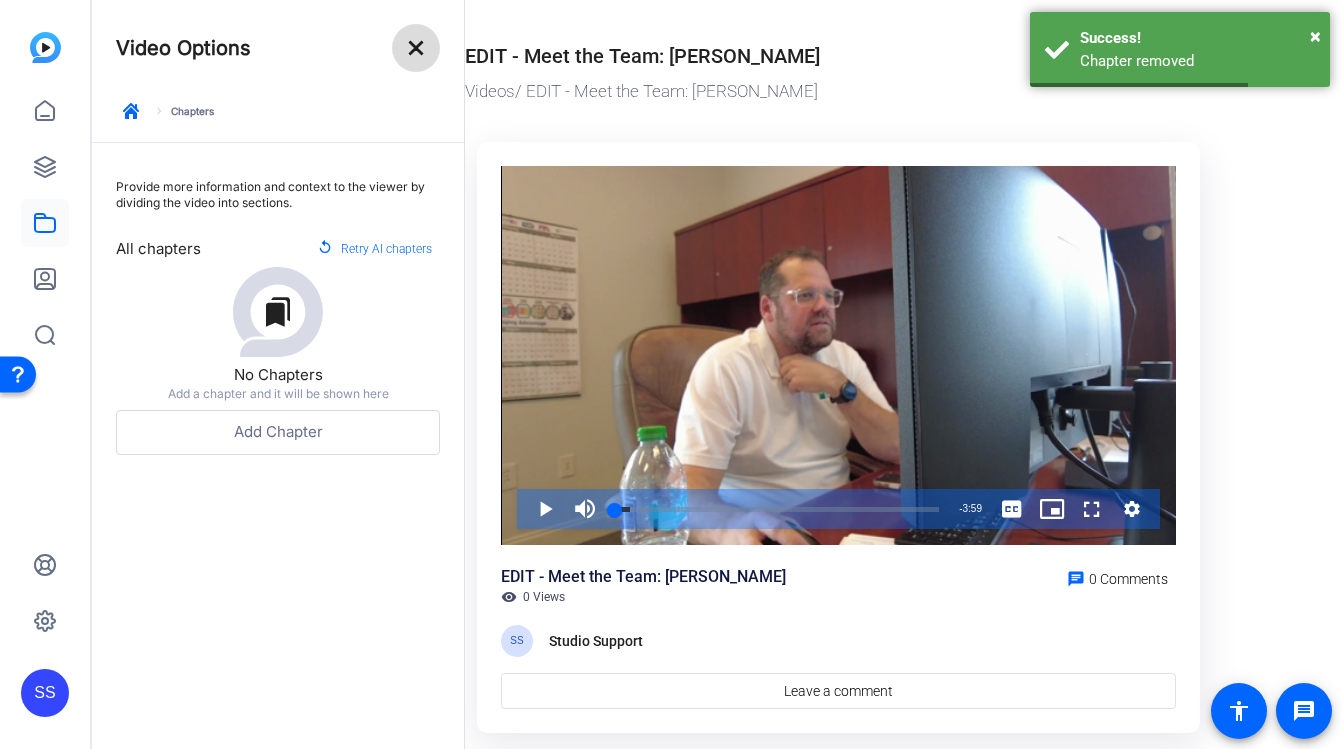 click on "close" 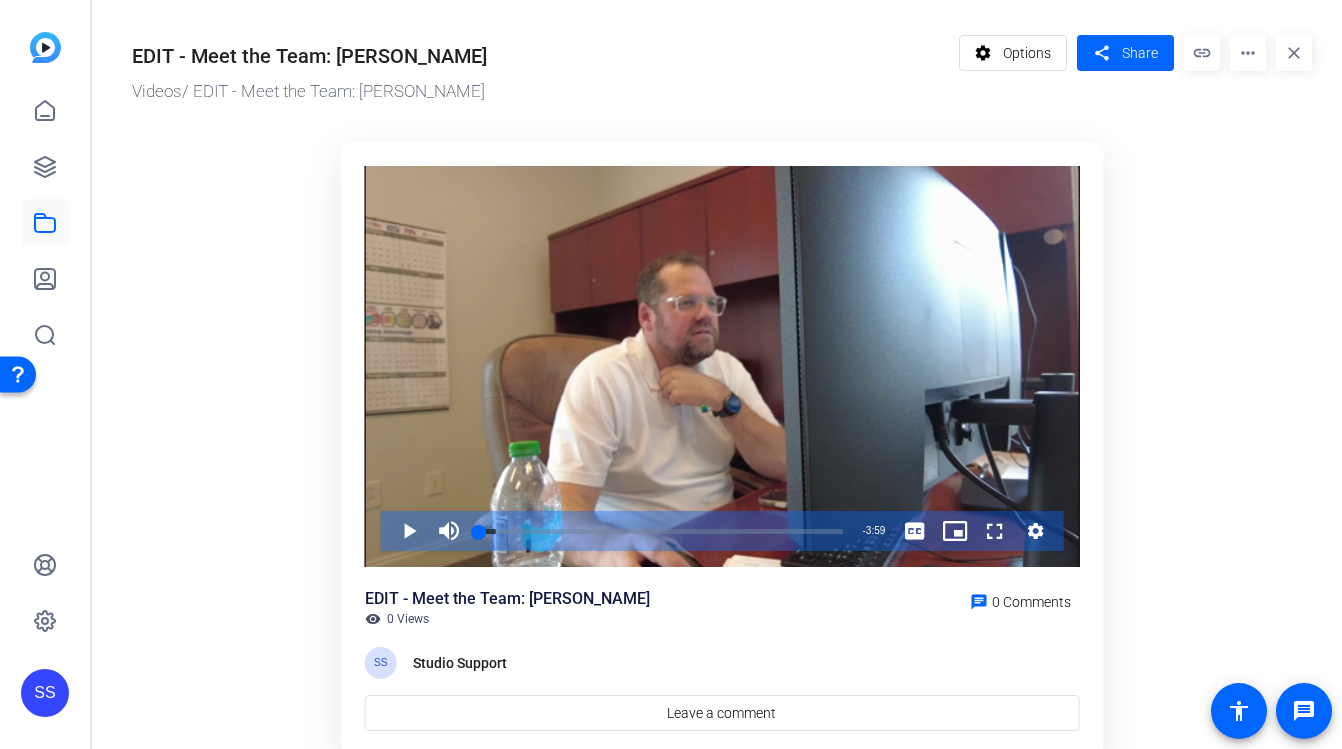 click on "SS" 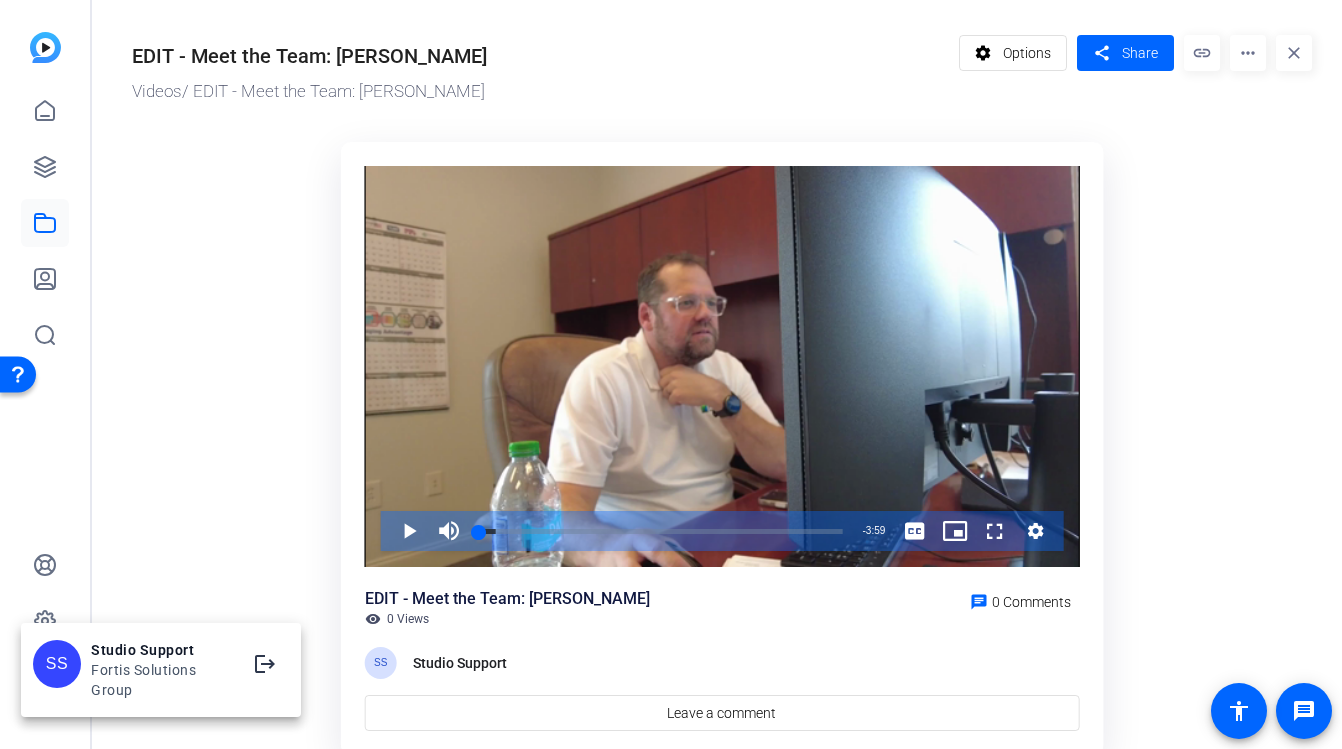 click at bounding box center (671, 374) 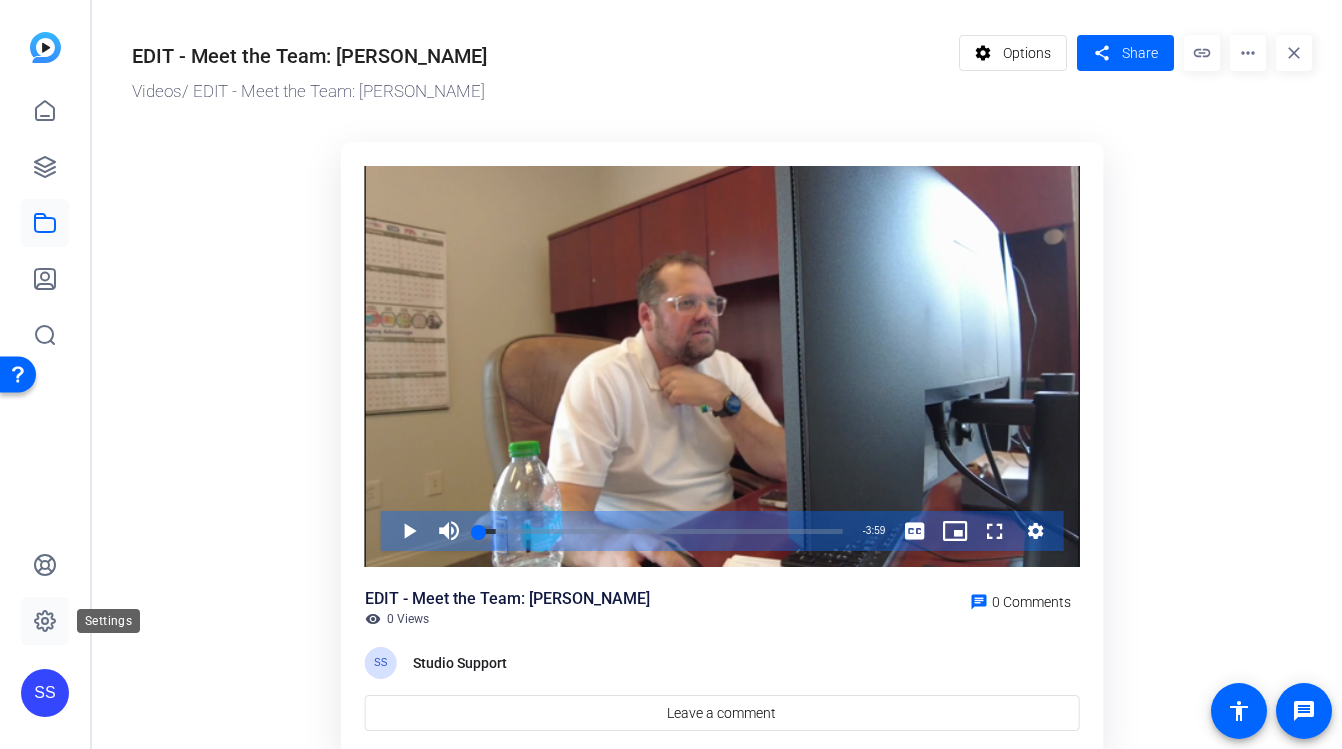 click 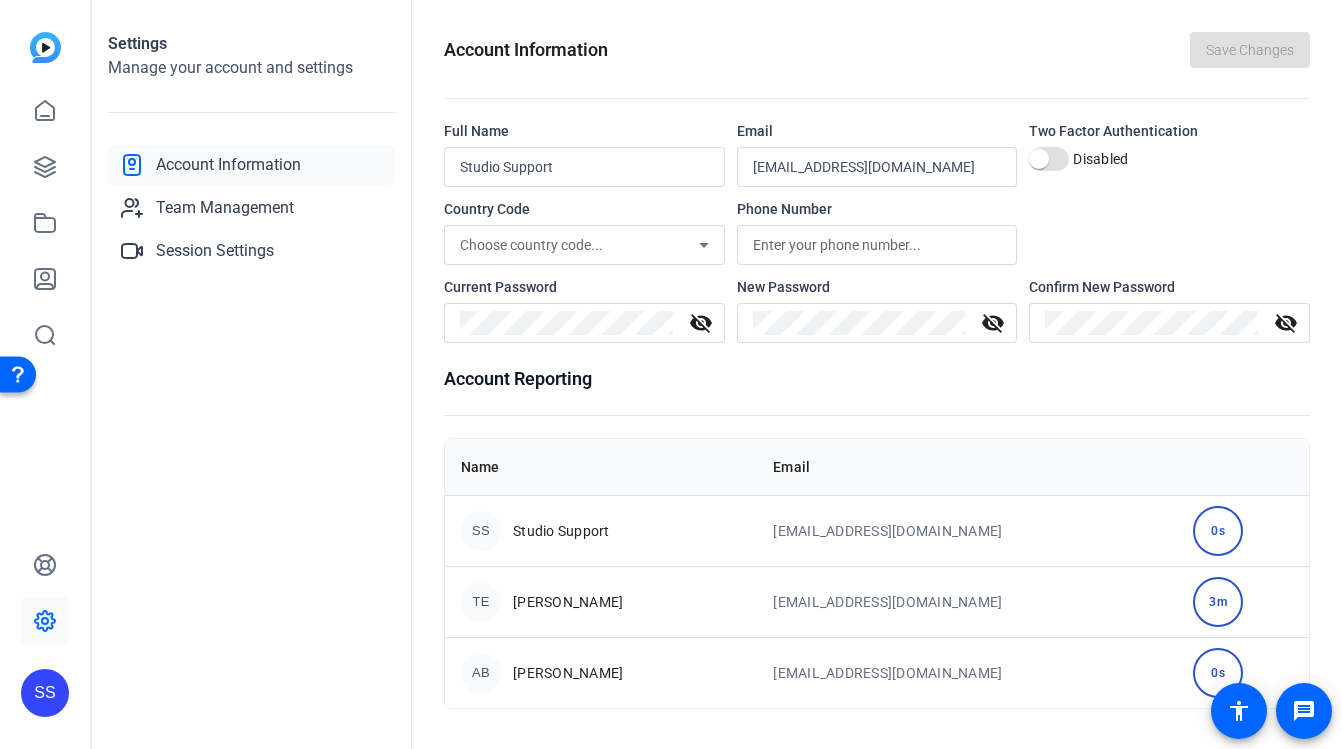 click on "Account Information" 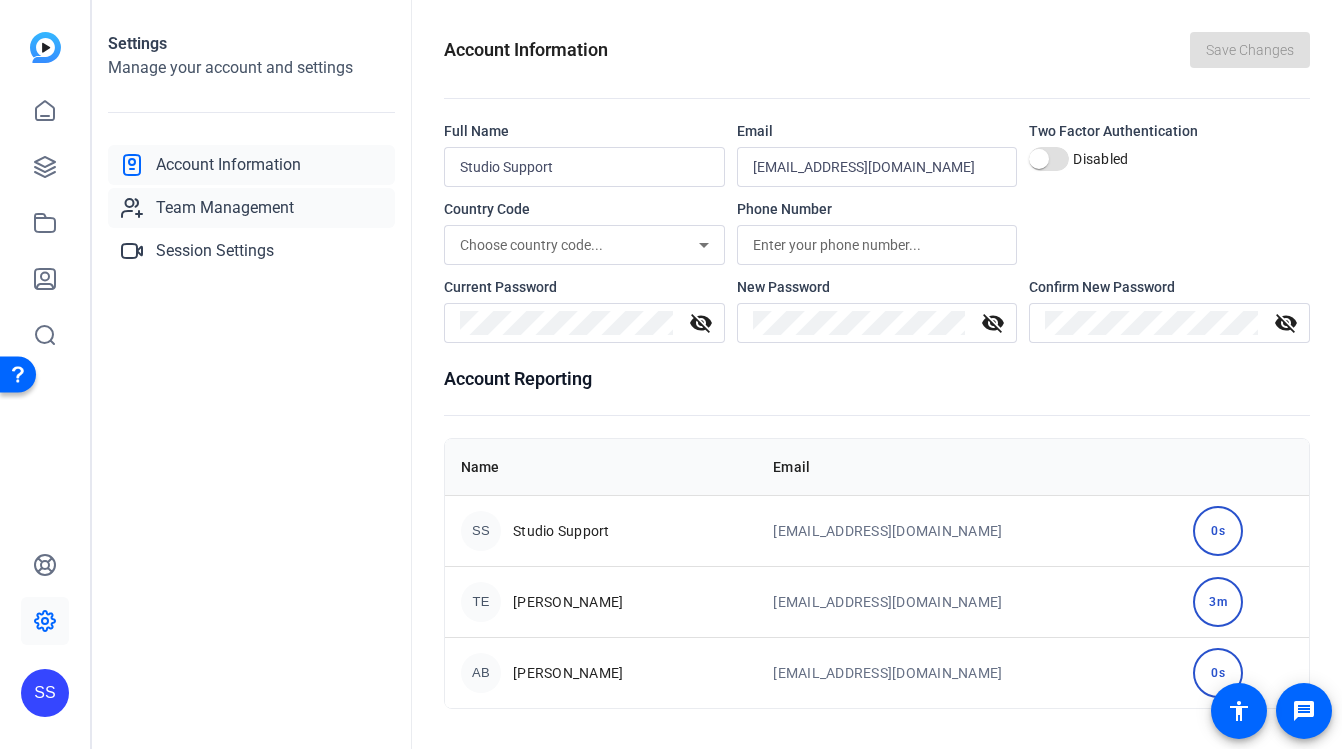 click on "Team Management" 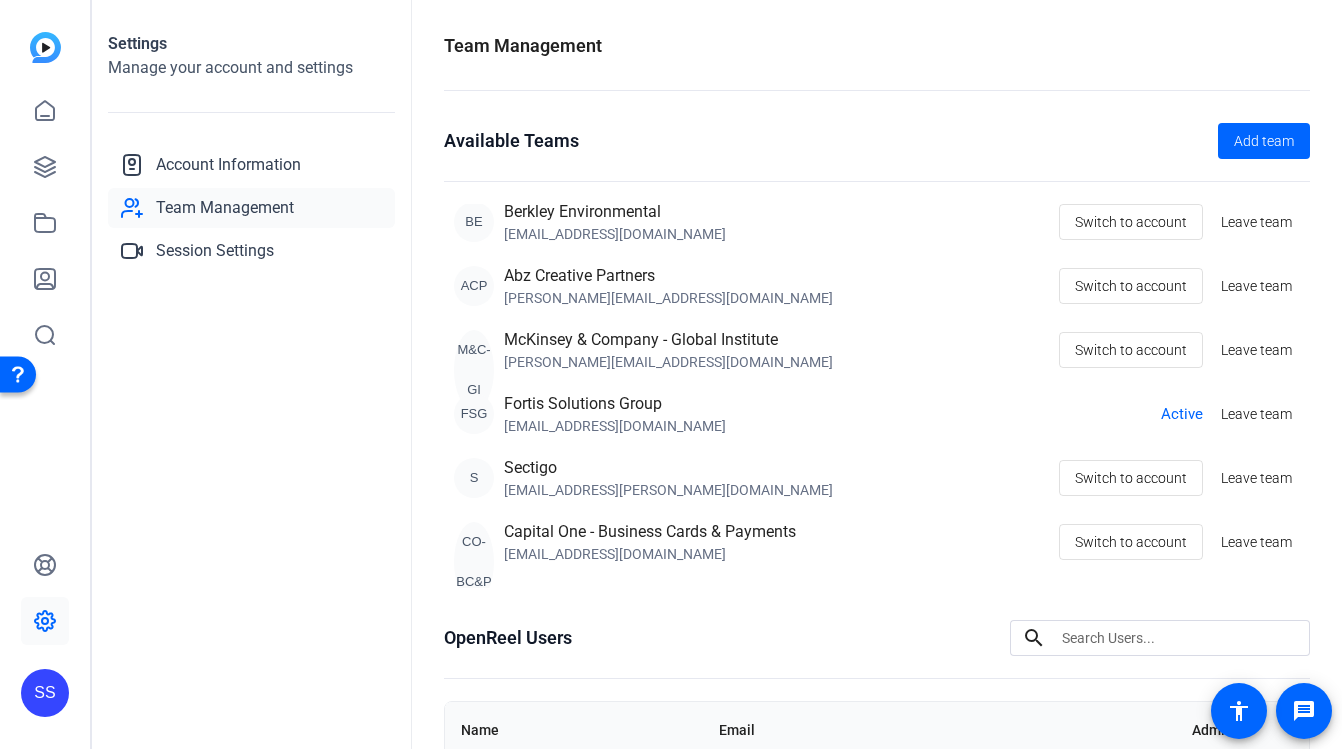scroll, scrollTop: 17, scrollLeft: 0, axis: vertical 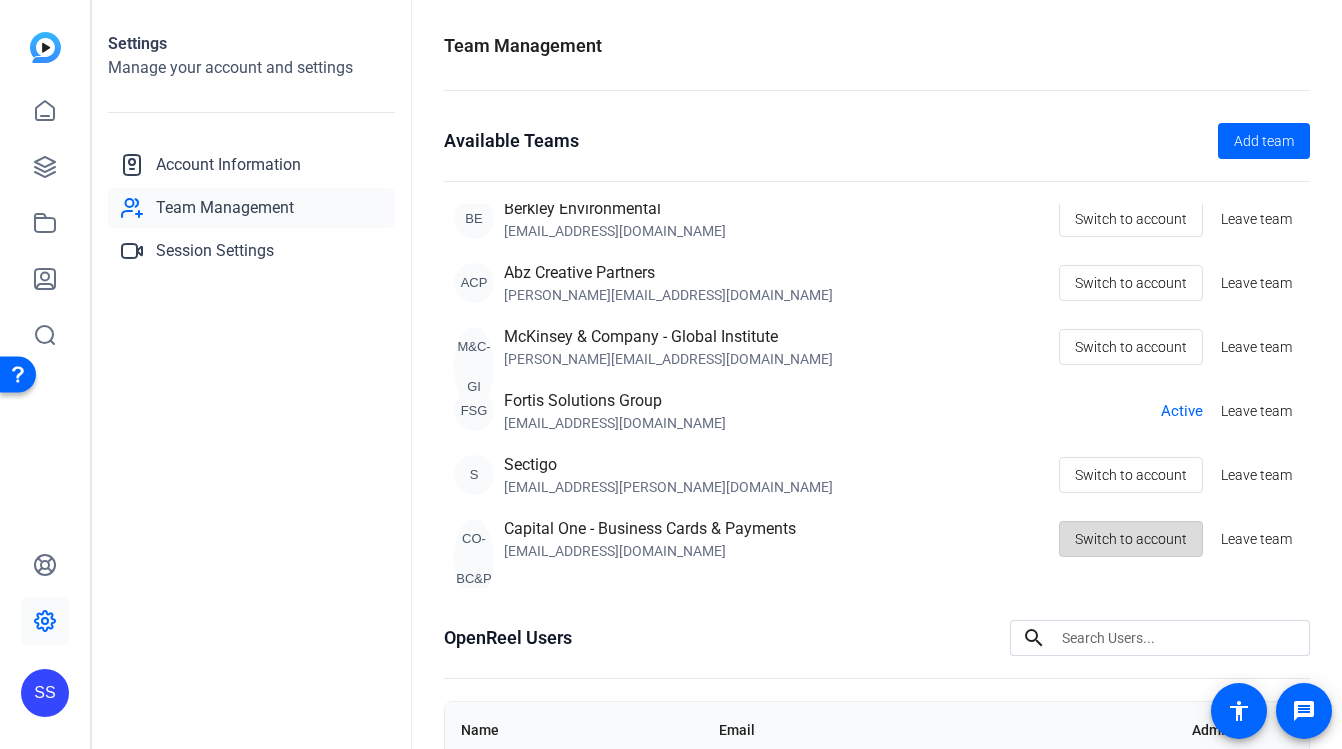 click on "Switch to account" 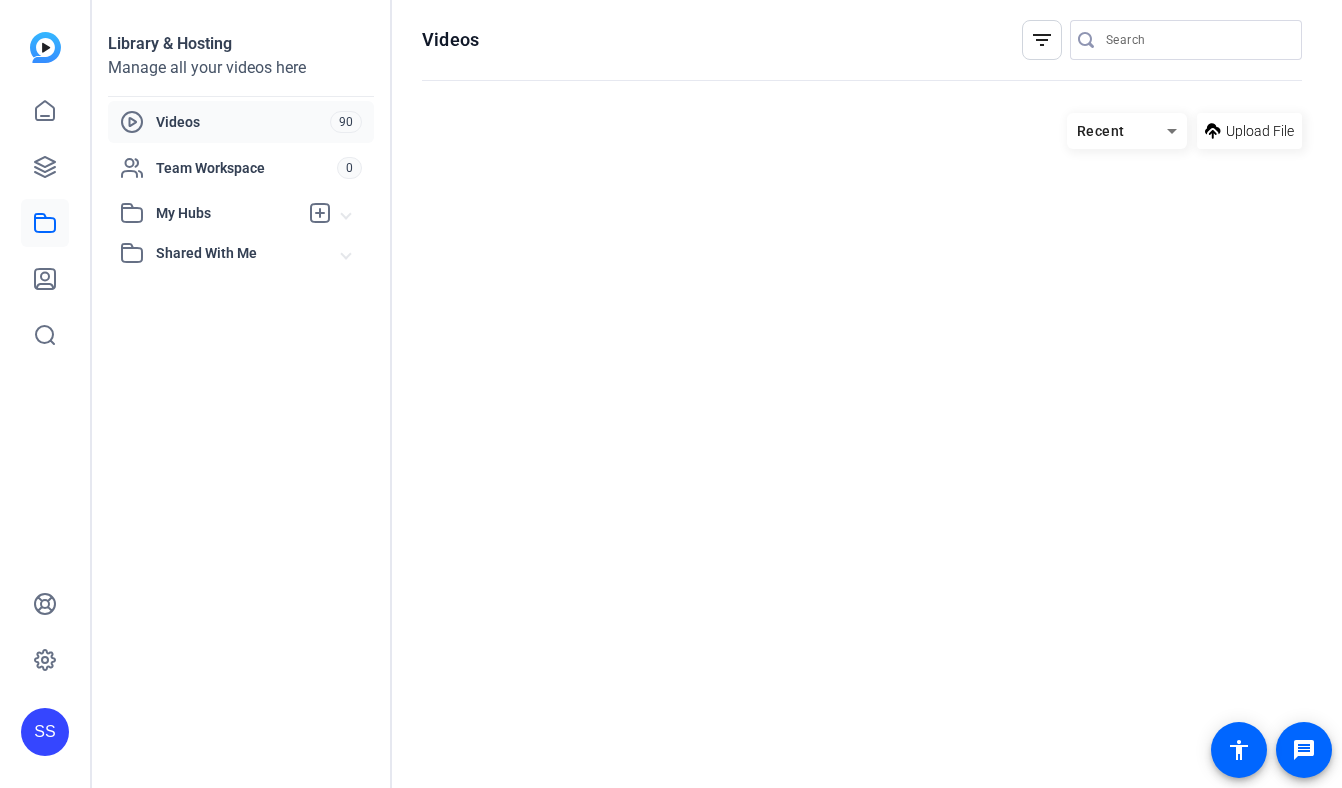 scroll, scrollTop: 0, scrollLeft: 0, axis: both 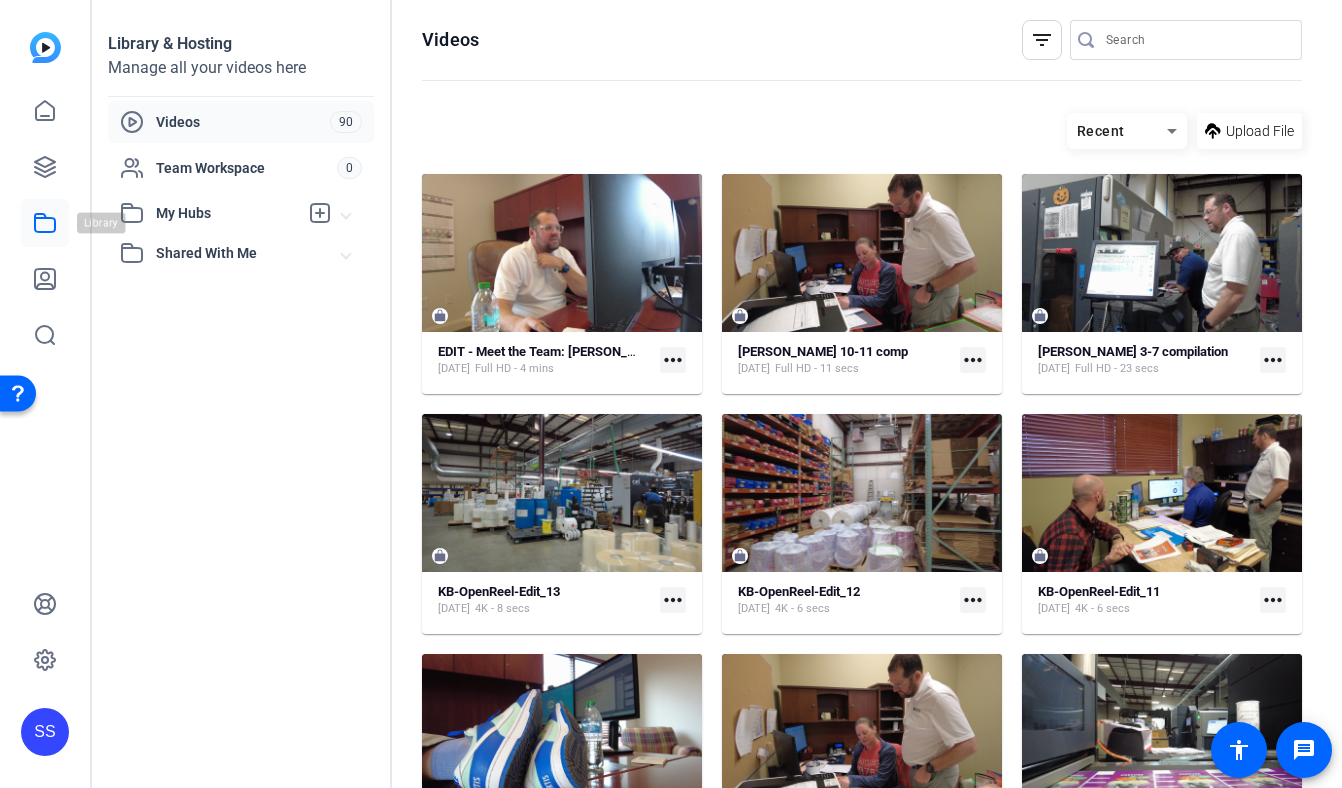click 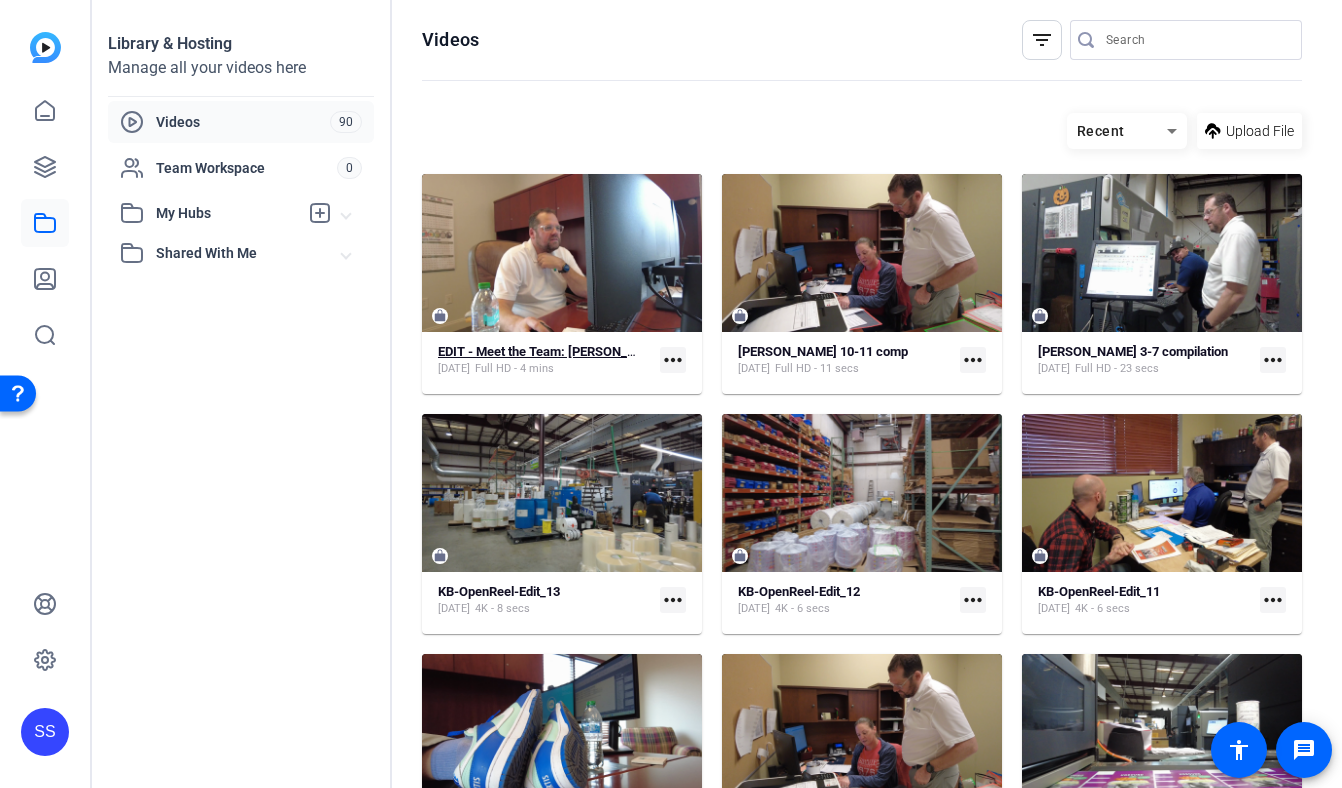 click on "EDIT - Meet the Team: Kevin Bourquin" 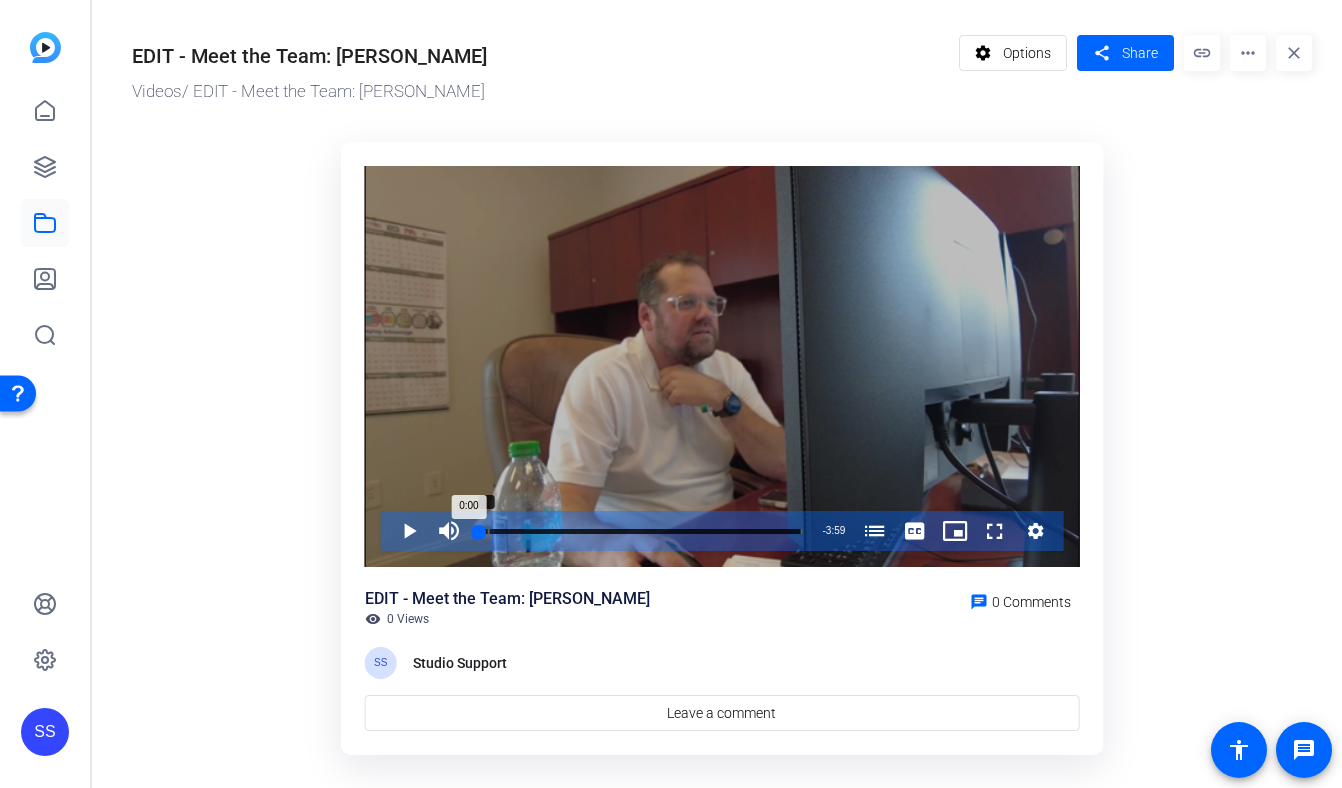 click at bounding box center [641, 545] 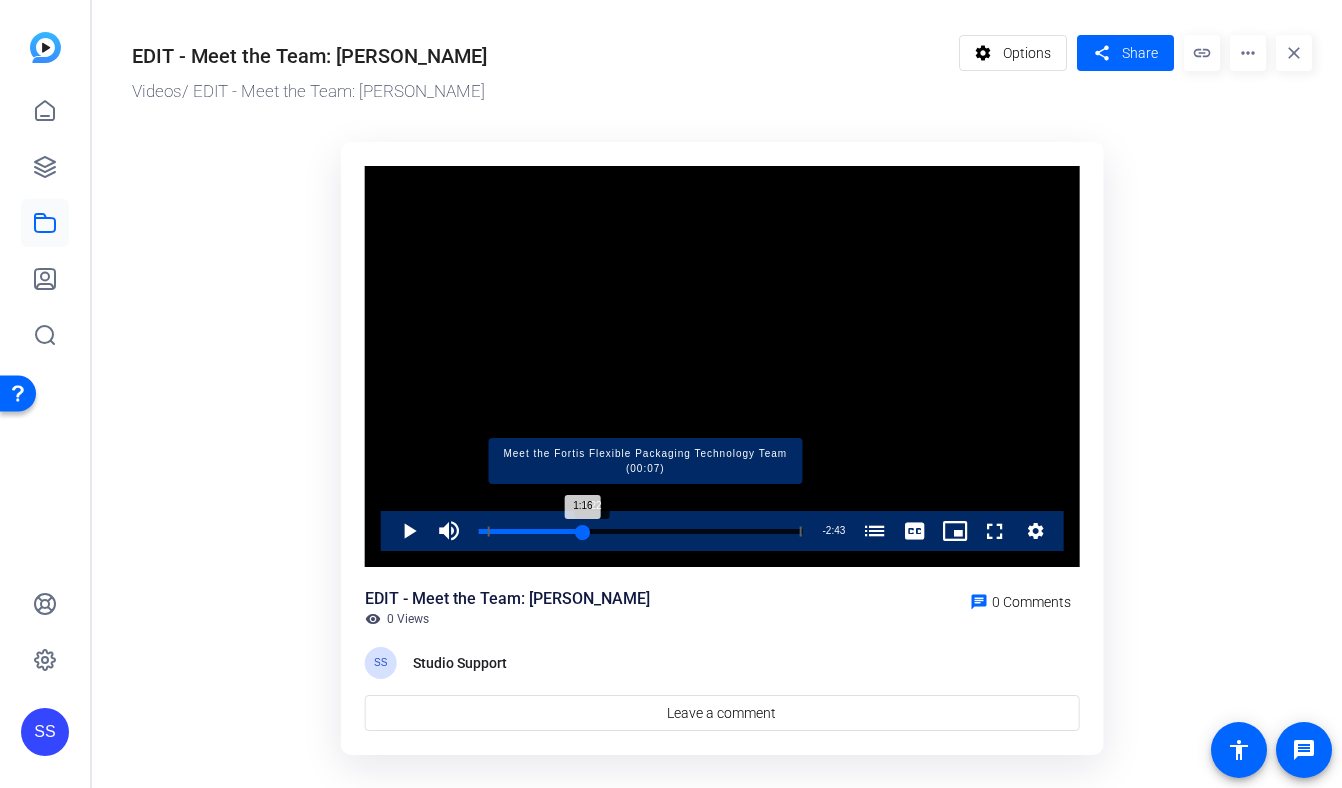 click at bounding box center (645, 531) 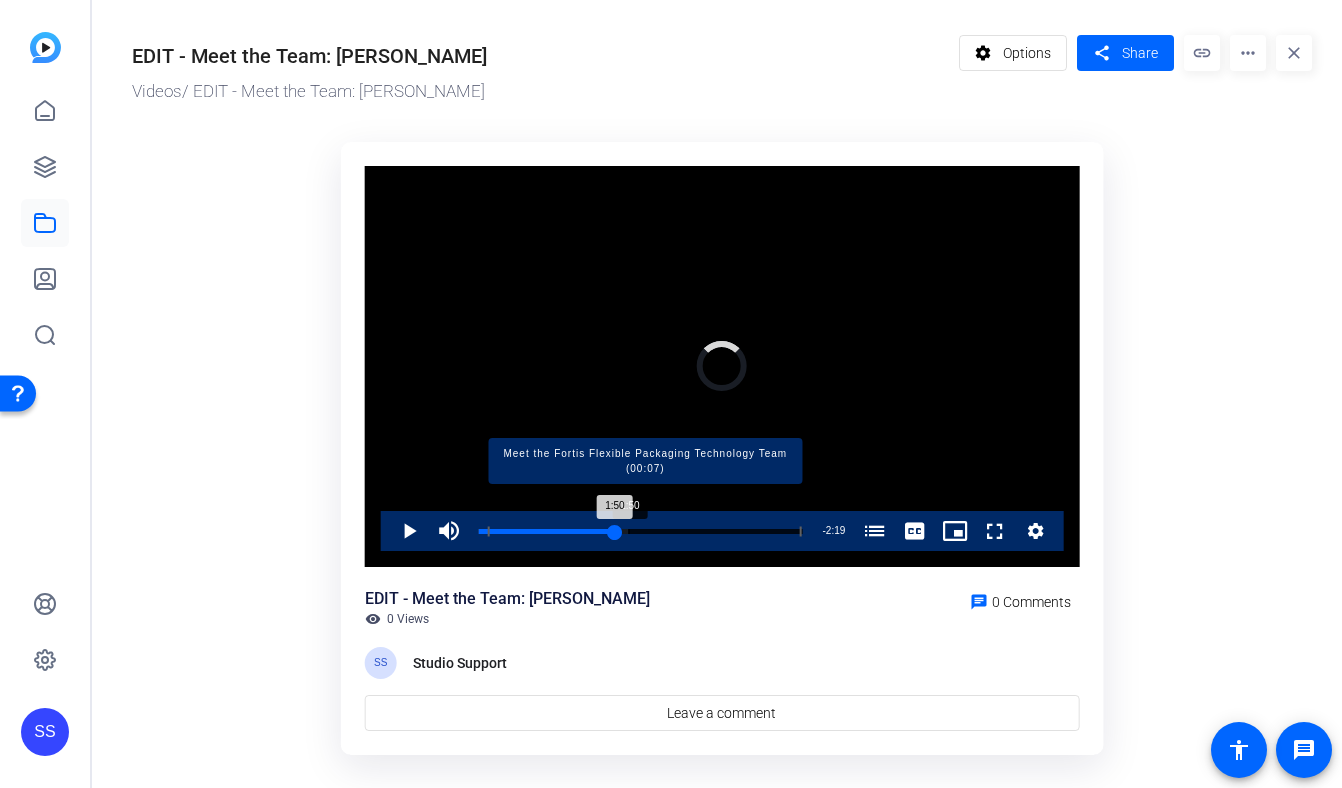 click at bounding box center (645, 531) 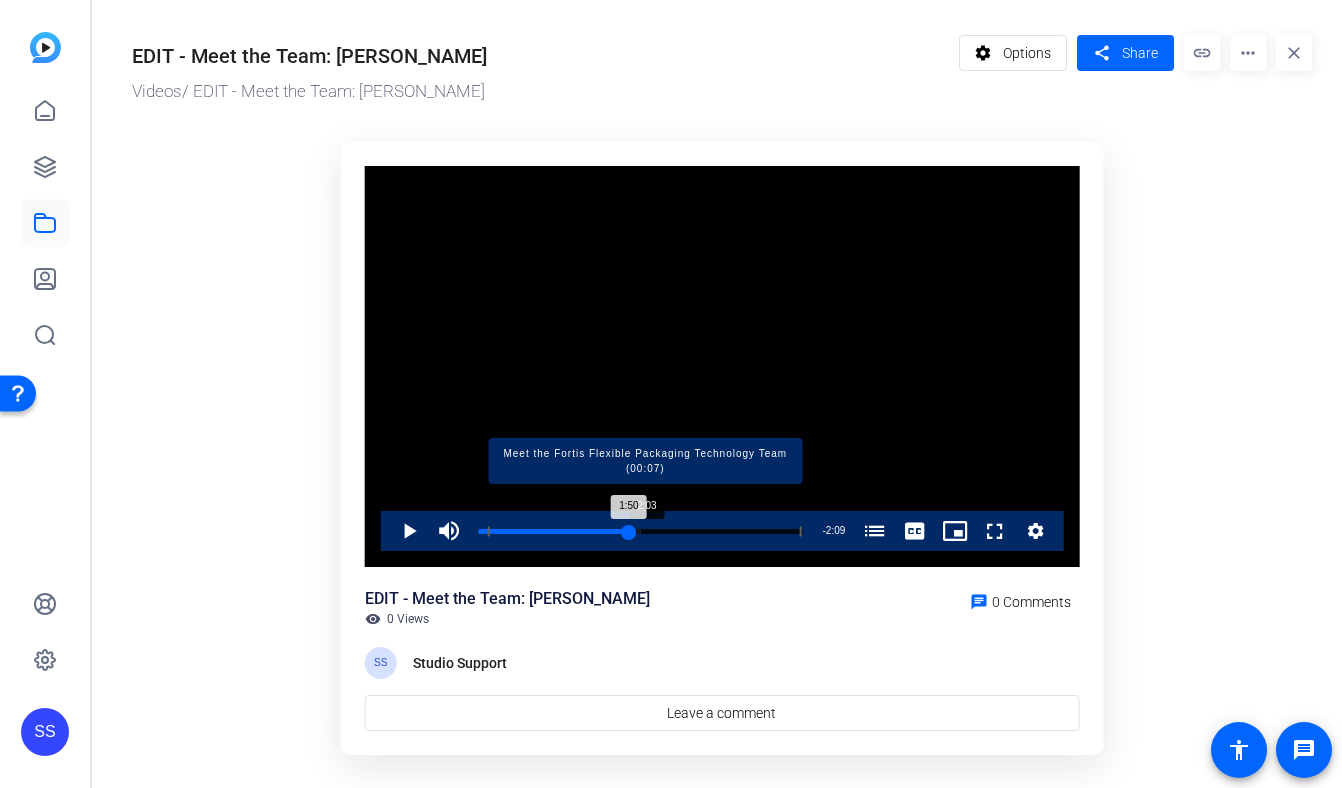 click at bounding box center [645, 531] 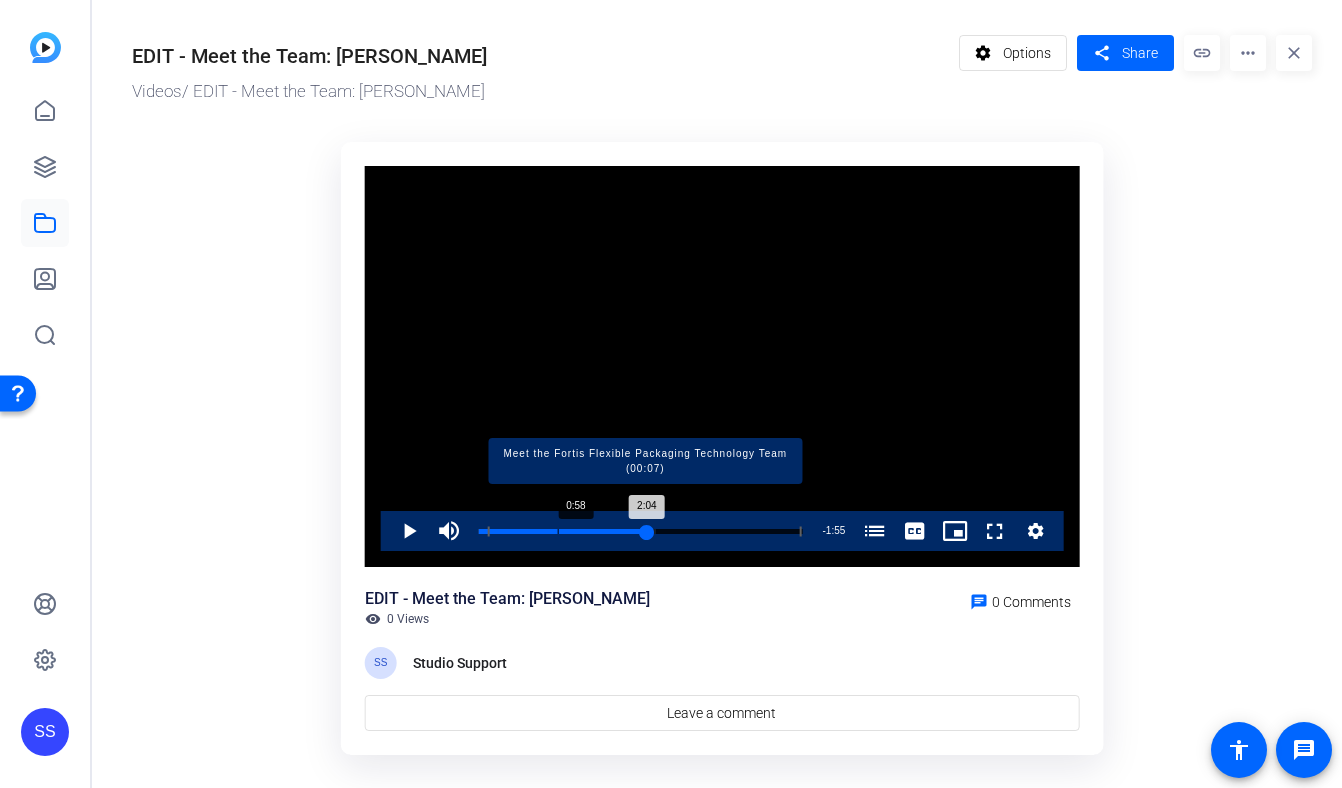 click at bounding box center (567, 531) 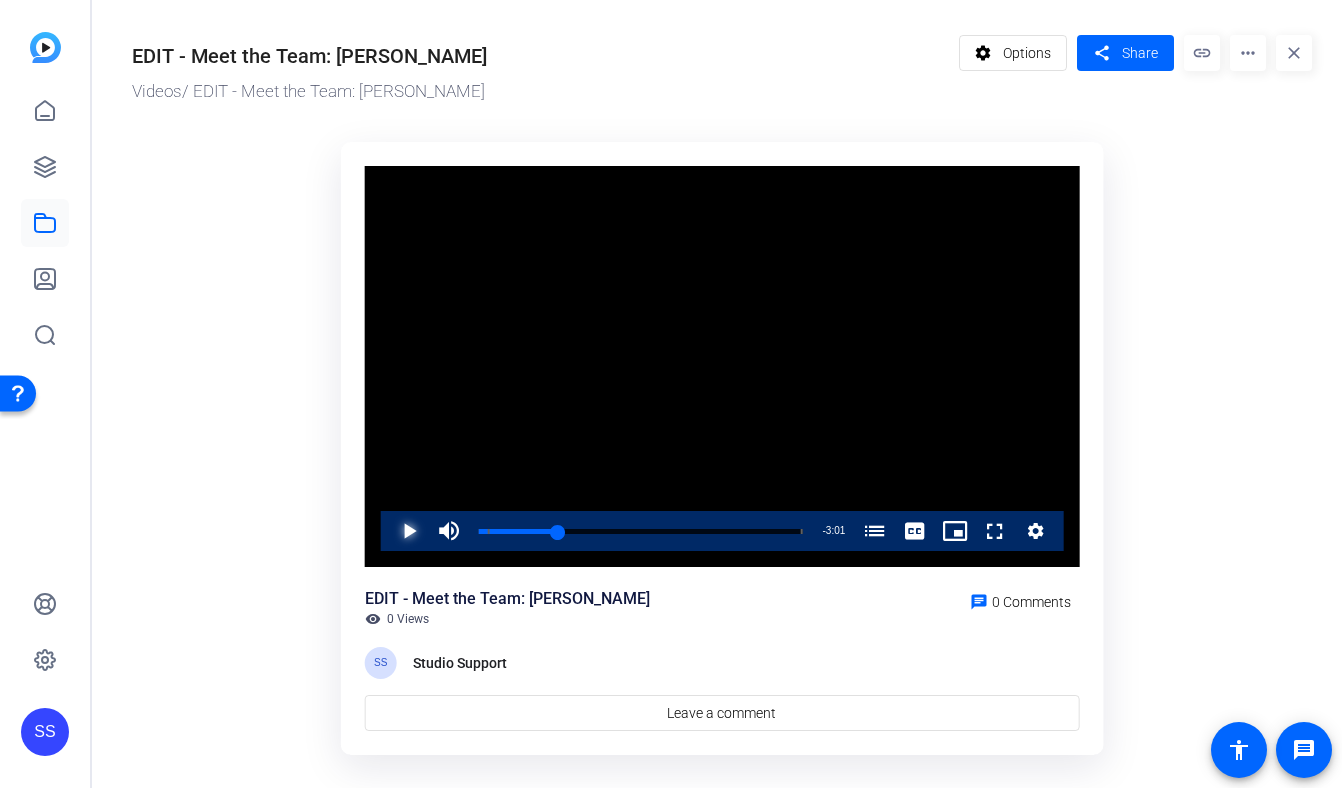 click at bounding box center (389, 531) 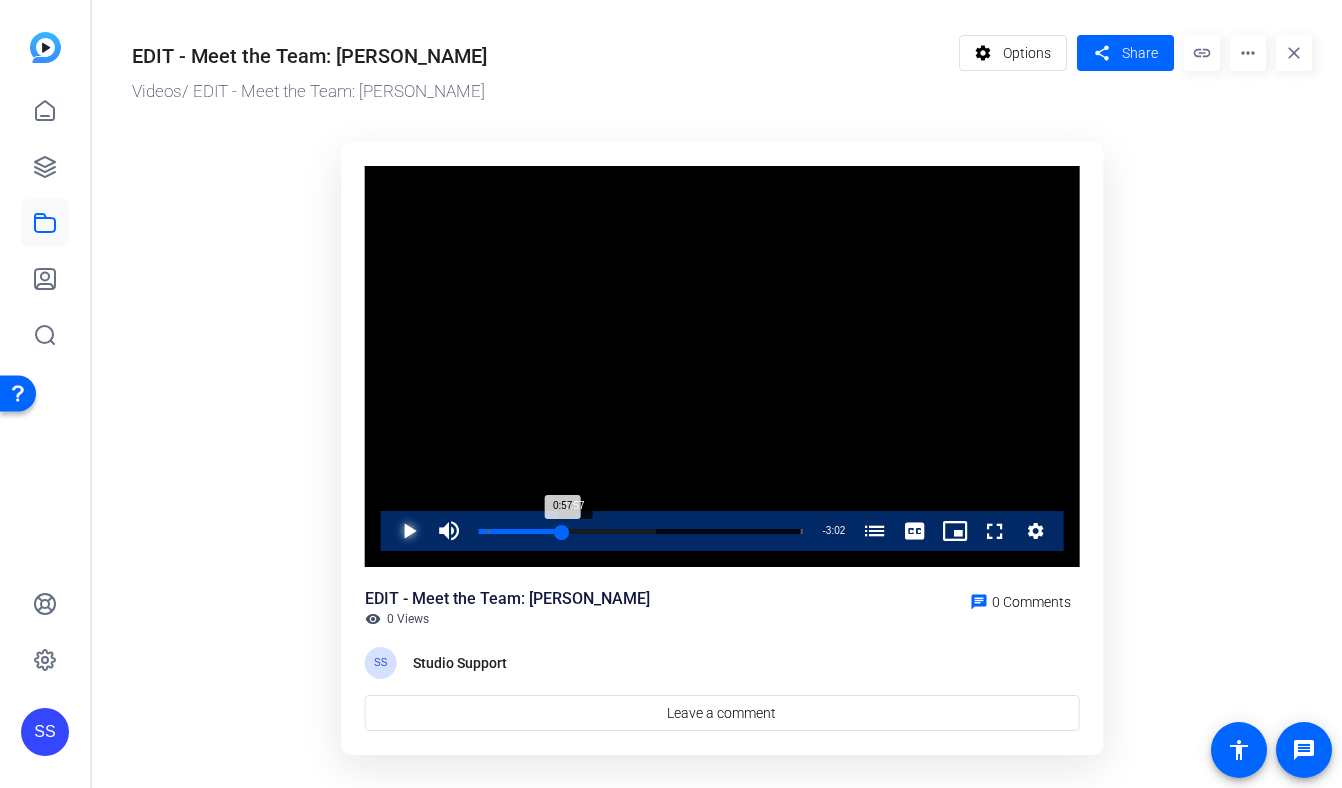 click on "0:57" at bounding box center (521, 531) 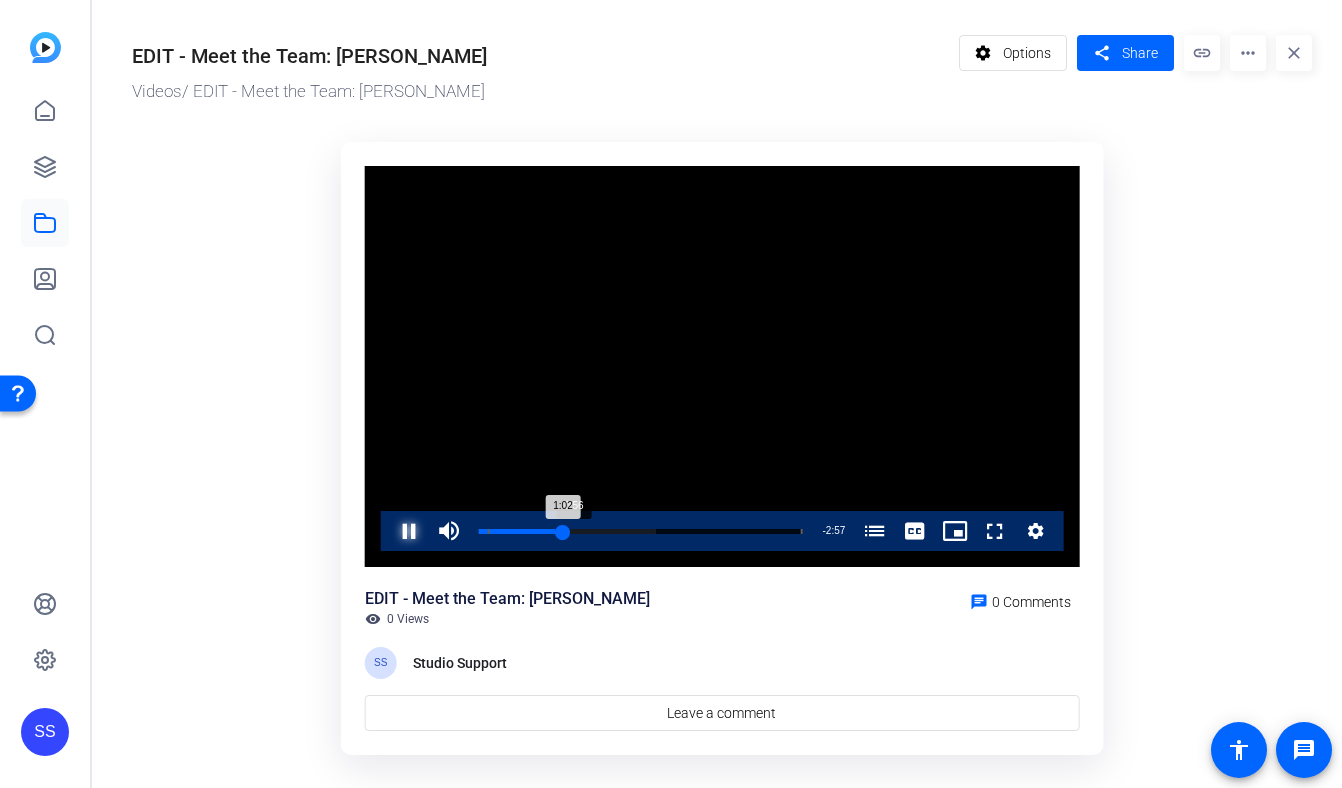 click on "1:02" at bounding box center [521, 531] 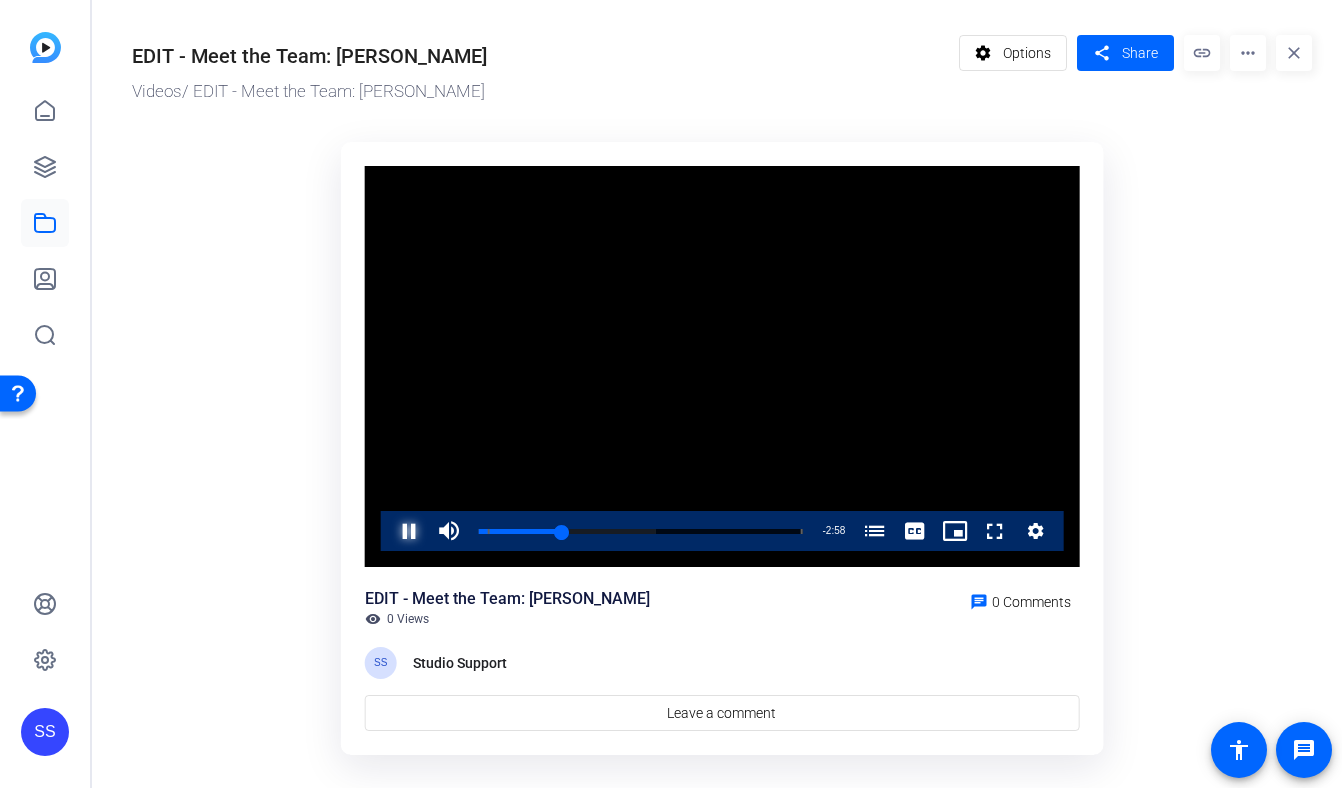 click at bounding box center [389, 531] 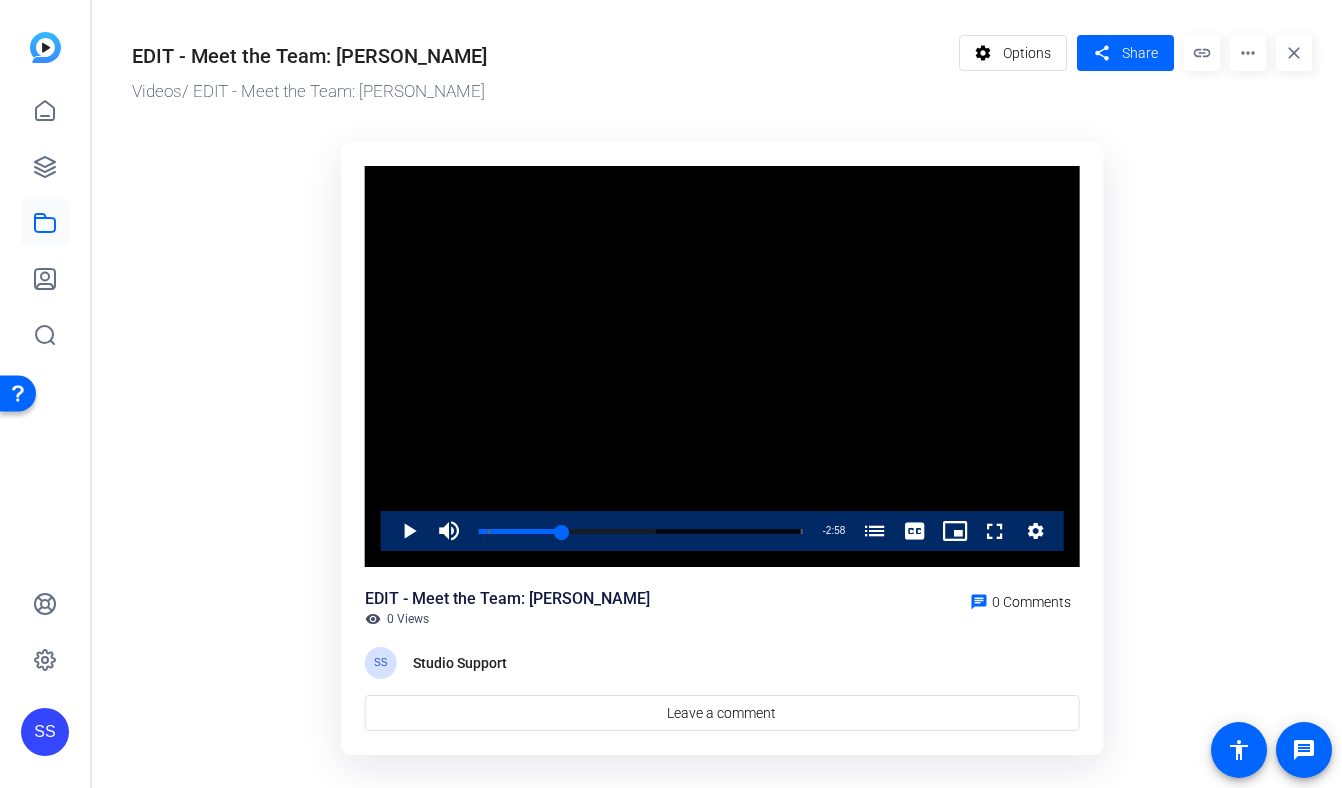click at bounding box center [722, 367] 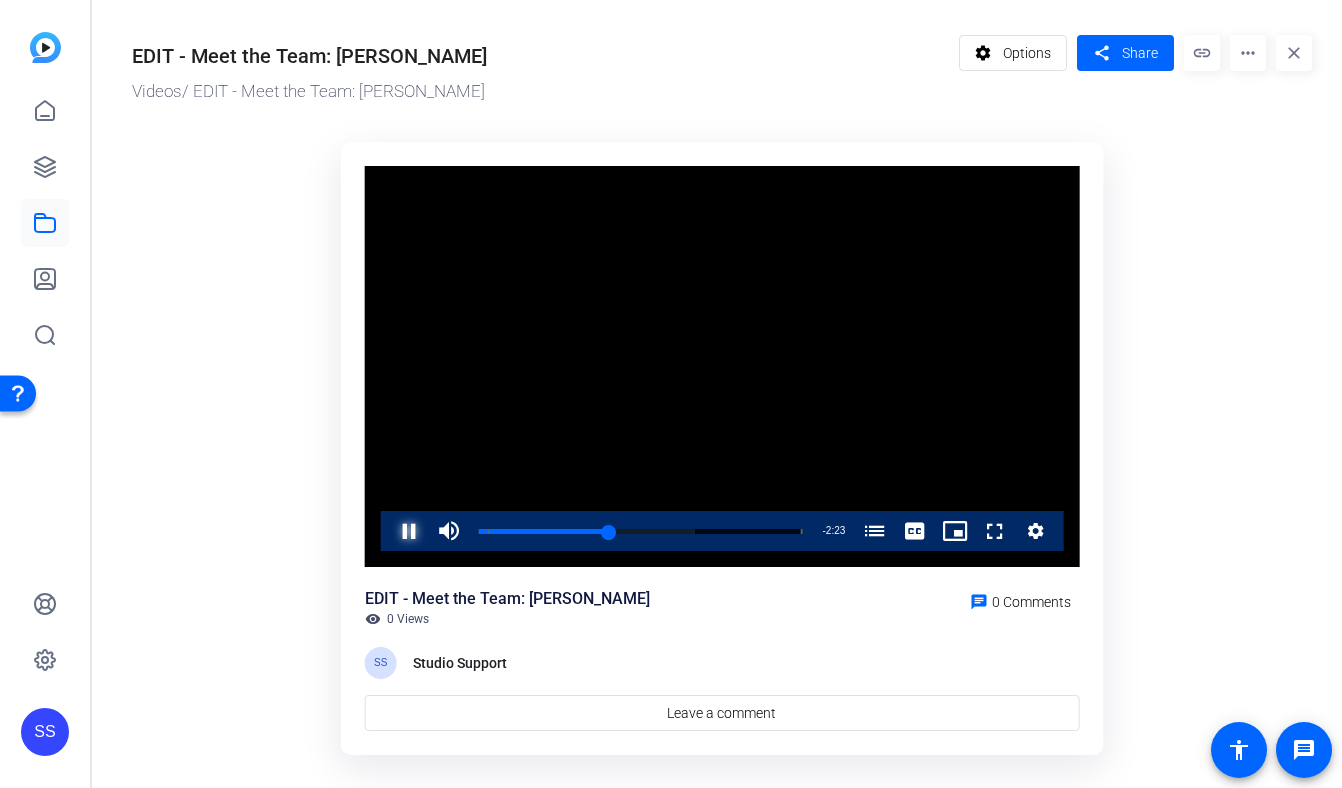 click at bounding box center (389, 531) 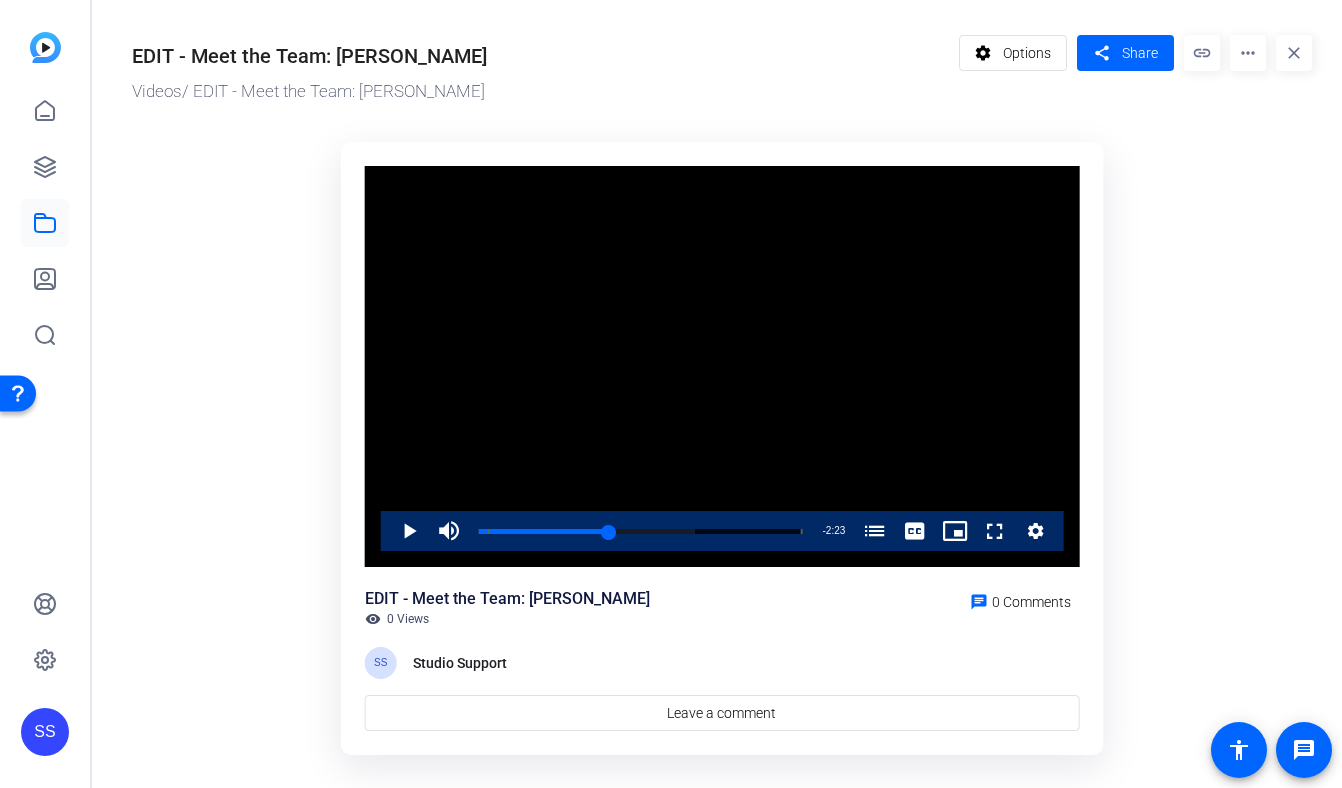 click on "SS" 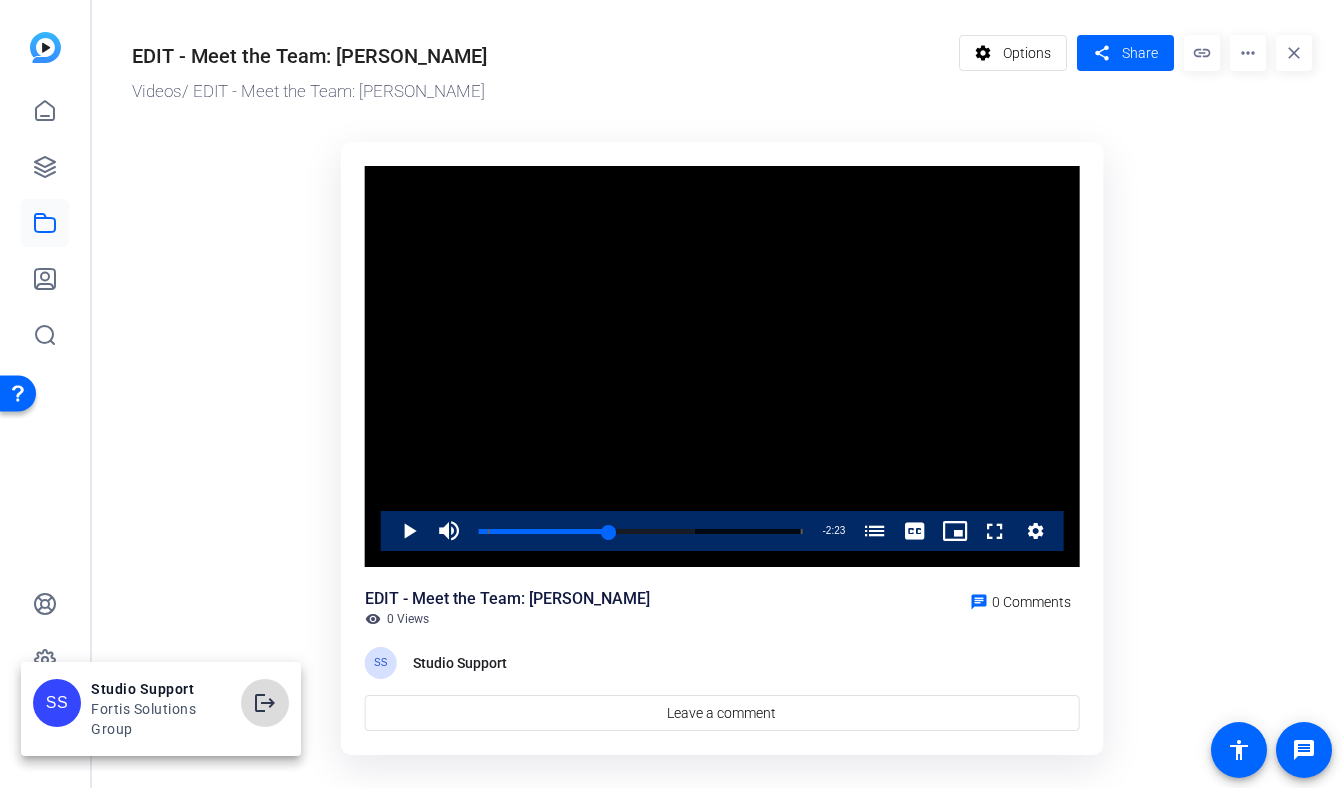 click on "logout" at bounding box center (265, 703) 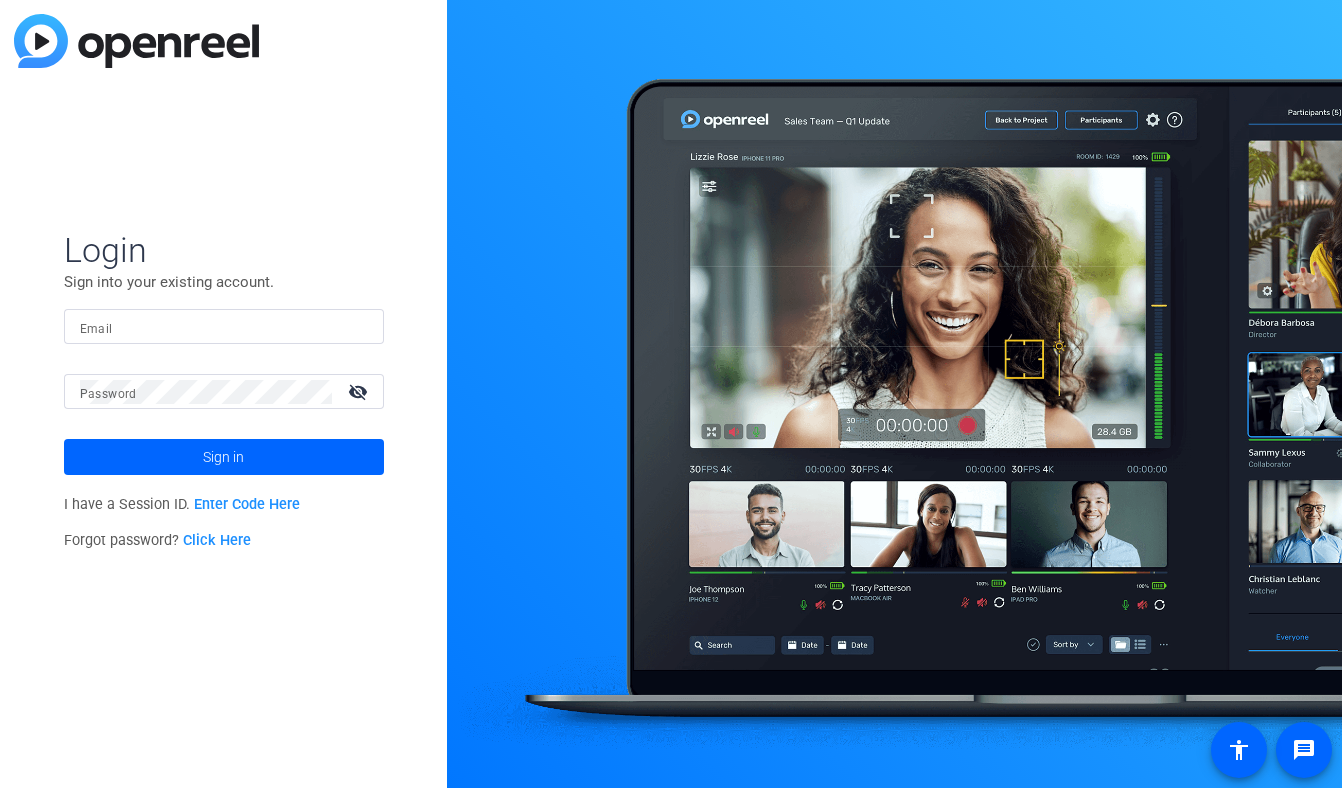 scroll, scrollTop: 0, scrollLeft: 0, axis: both 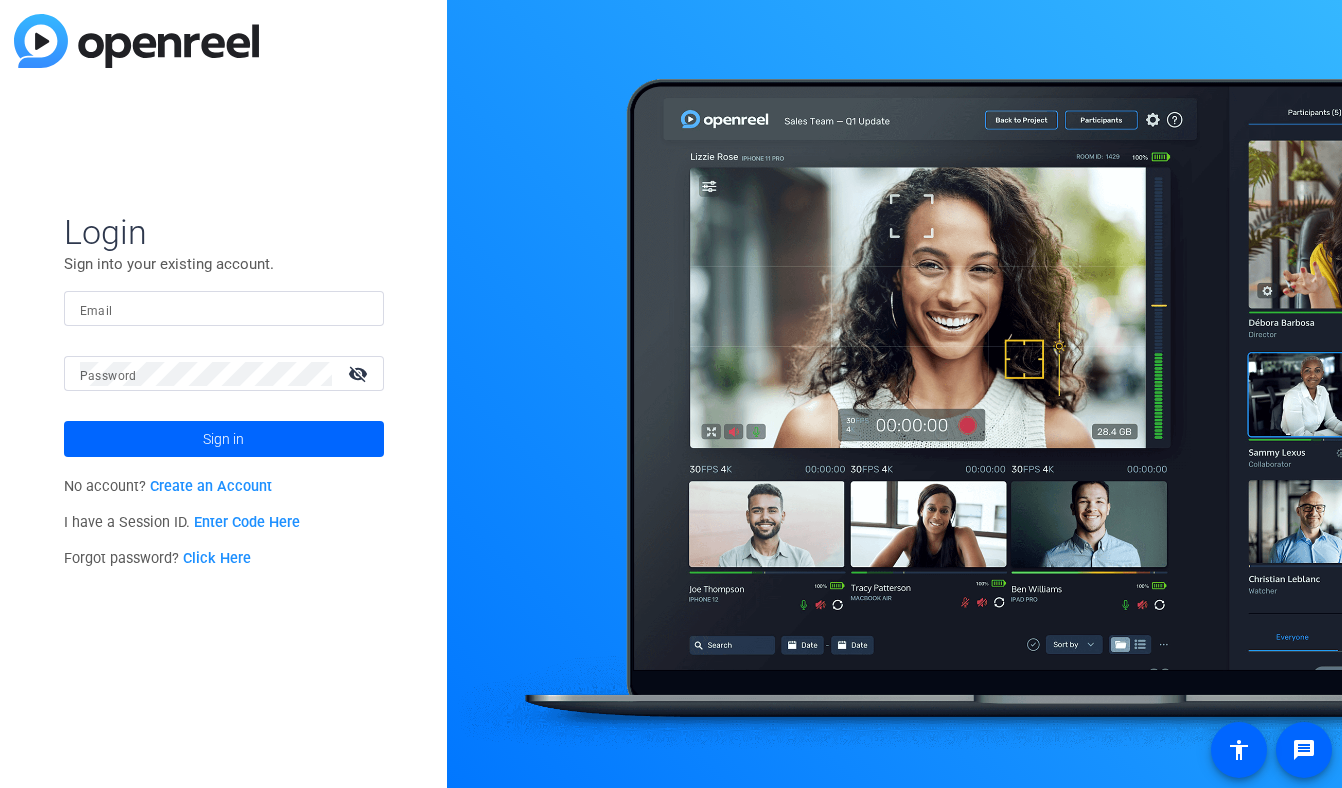 click on "Email" at bounding box center [224, 309] 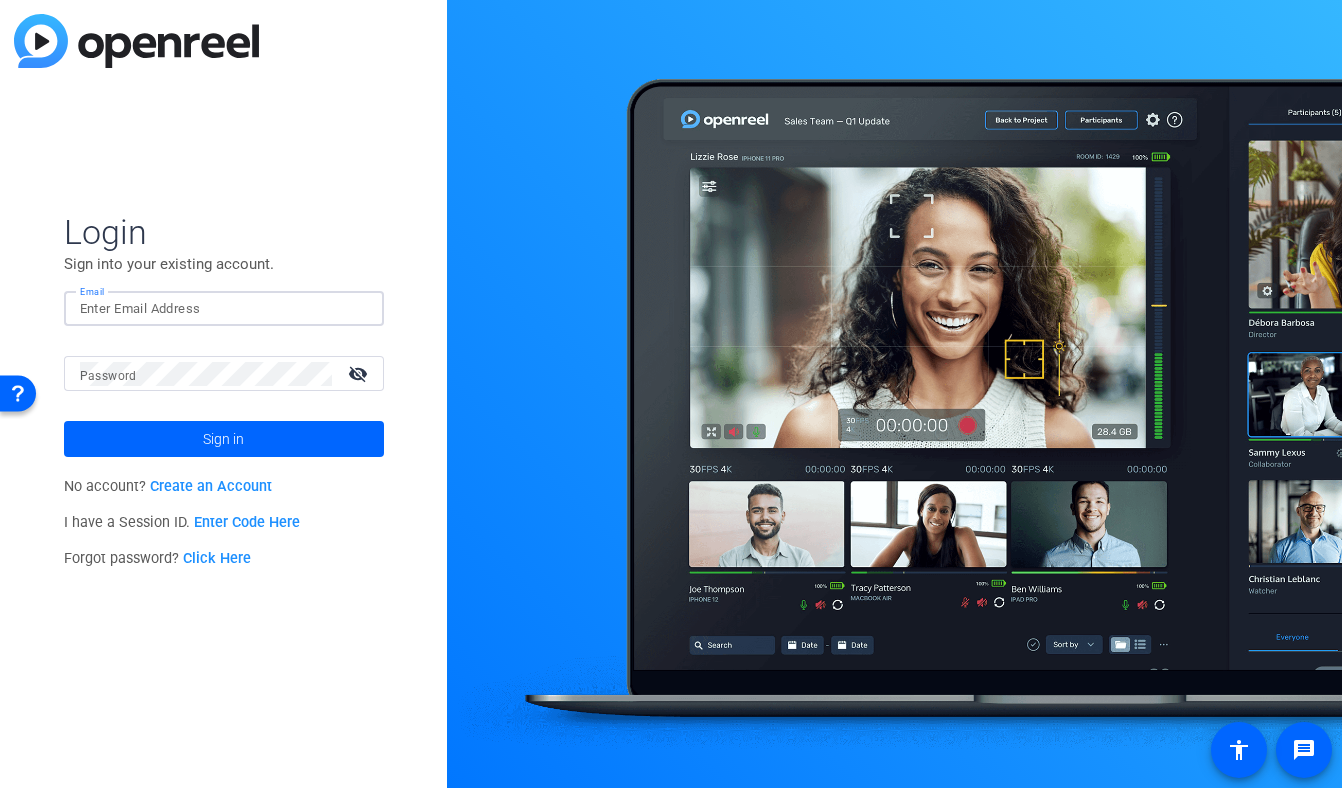 click 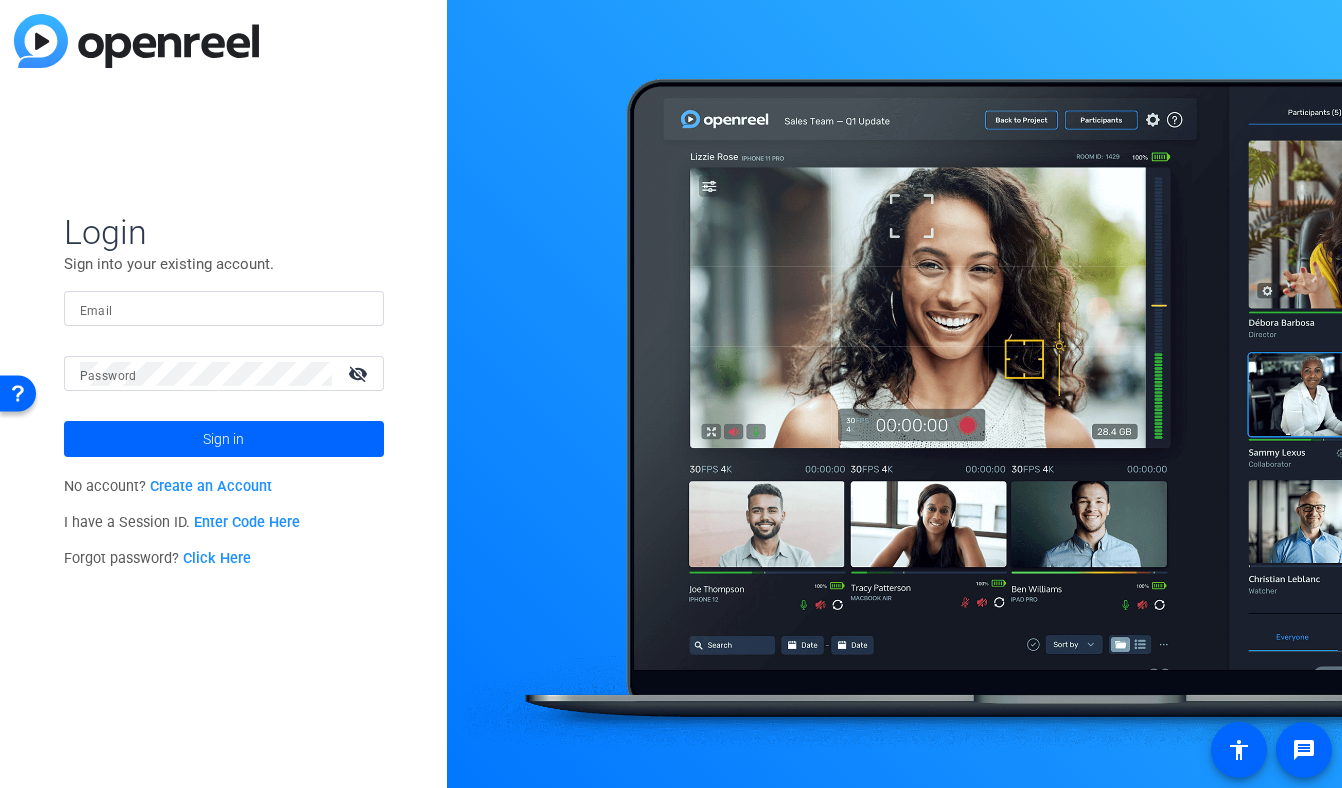 click on "Email" at bounding box center (224, 309) 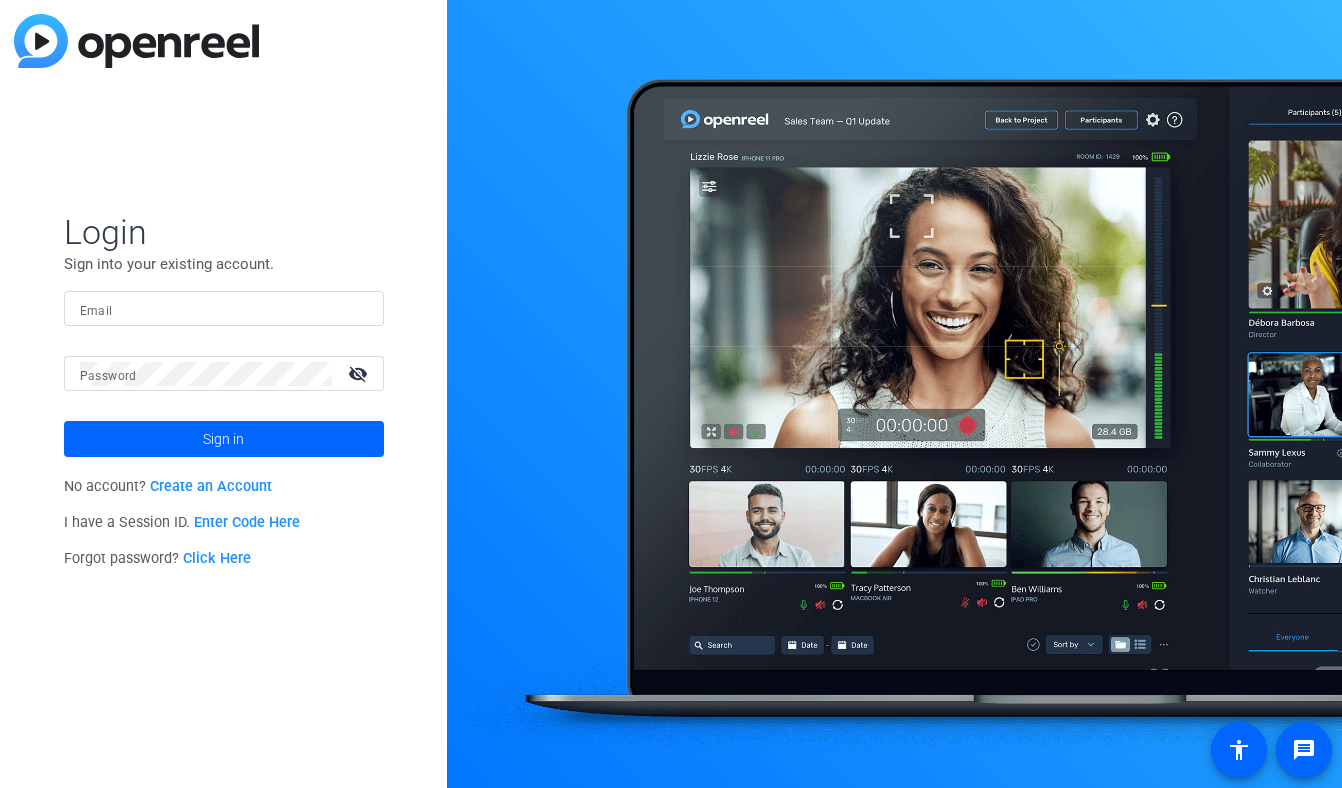 scroll, scrollTop: 0, scrollLeft: 0, axis: both 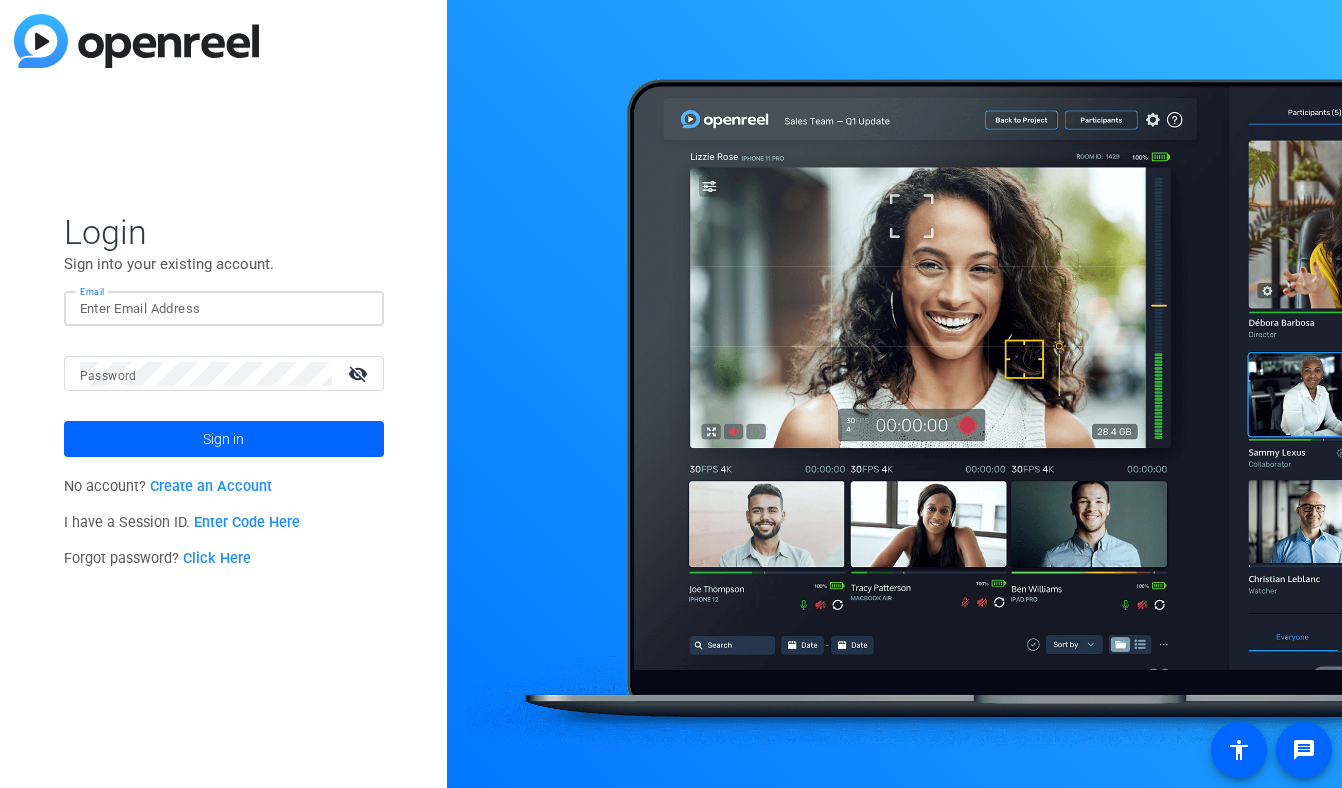 click 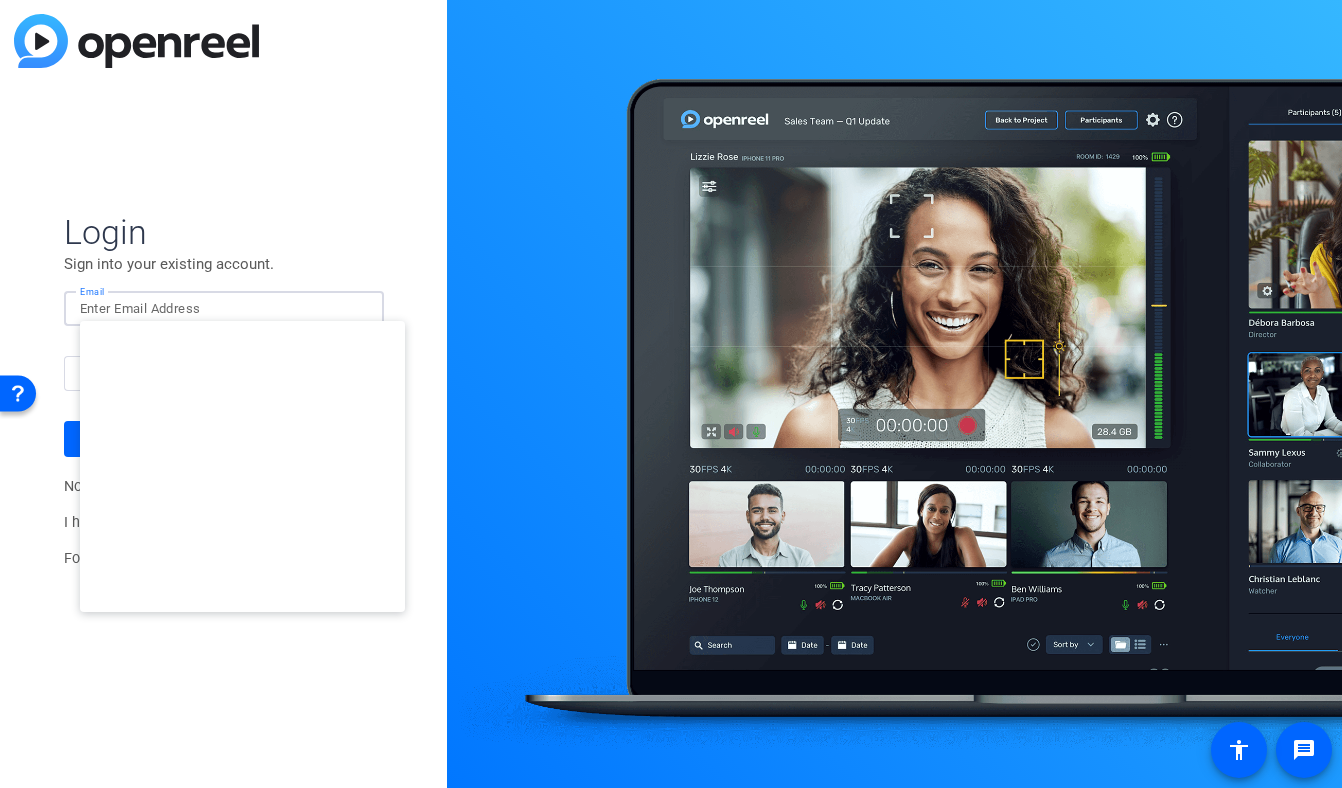 type on "[EMAIL_ADDRESS][DOMAIN_NAME]" 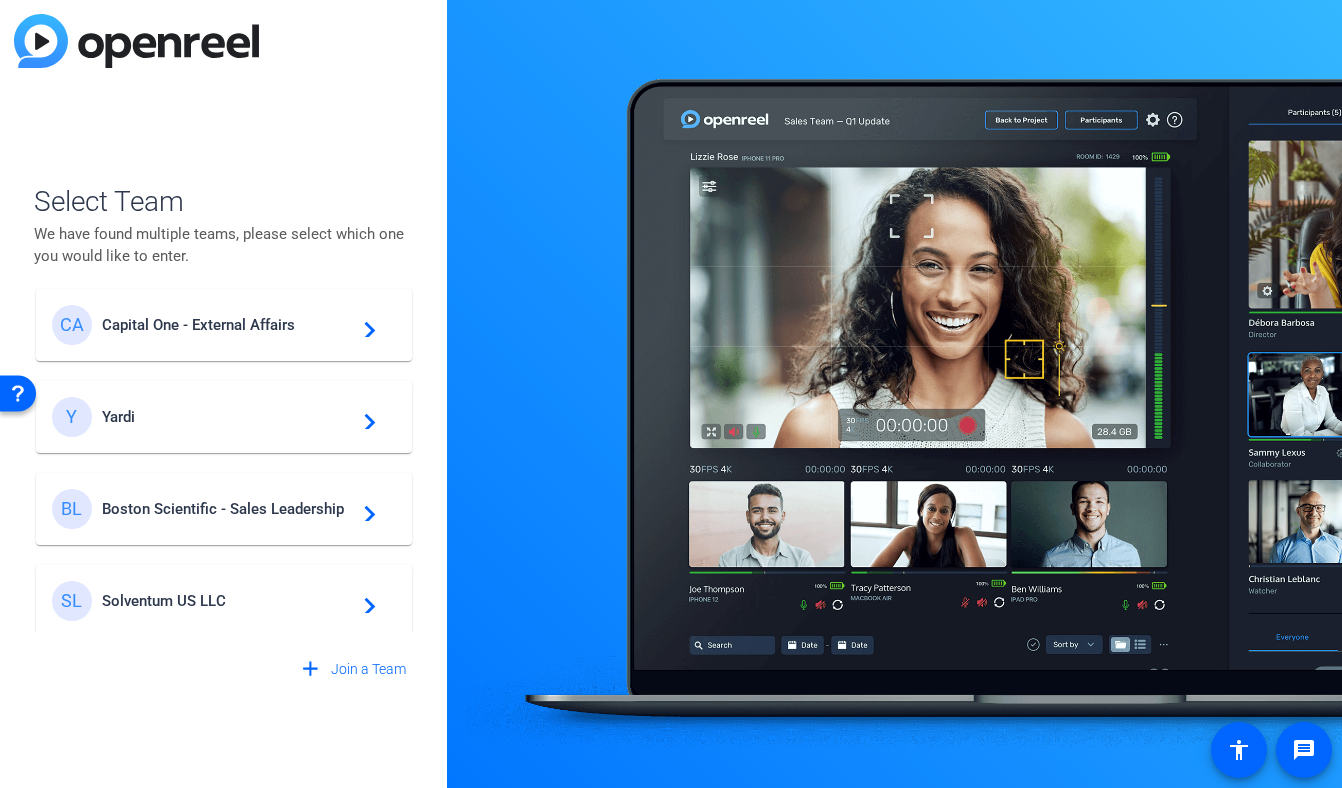 scroll, scrollTop: 294, scrollLeft: 0, axis: vertical 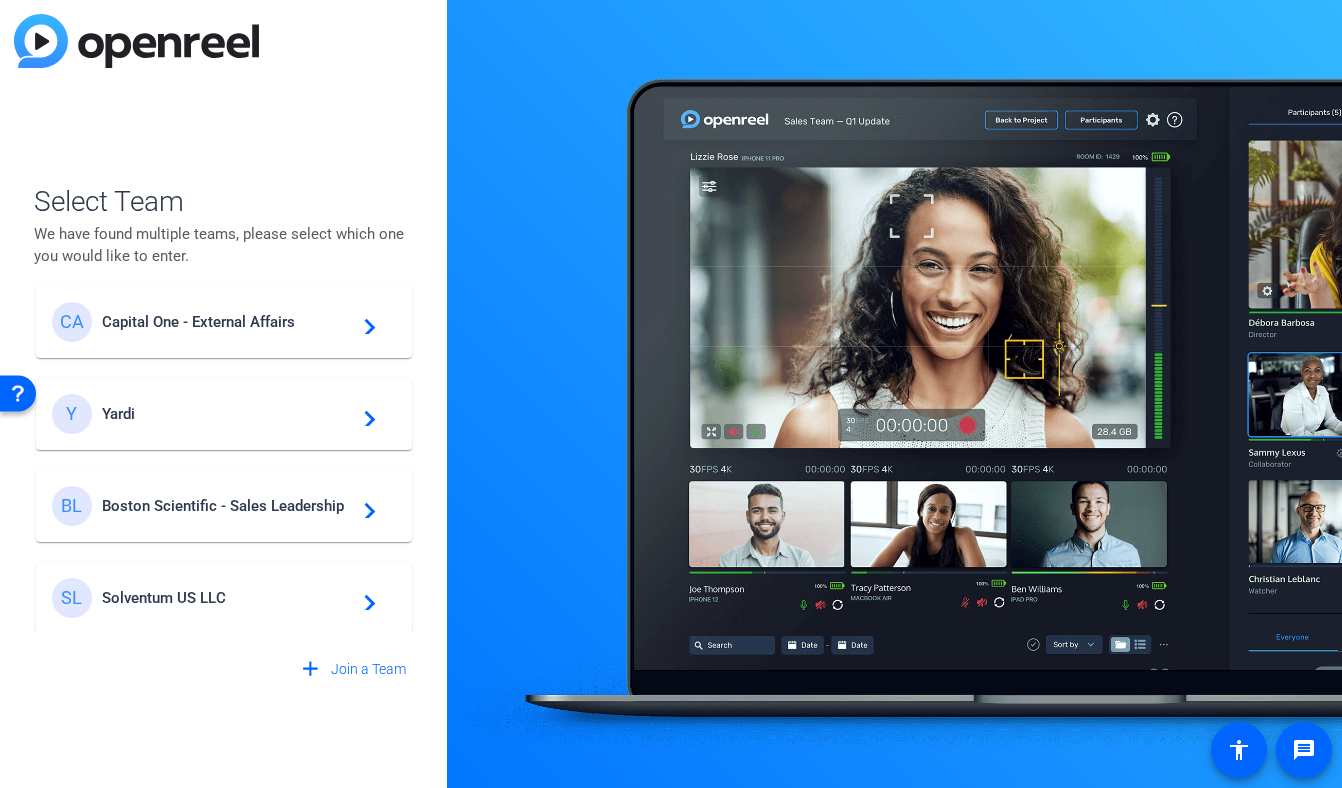 click on "Yardi" 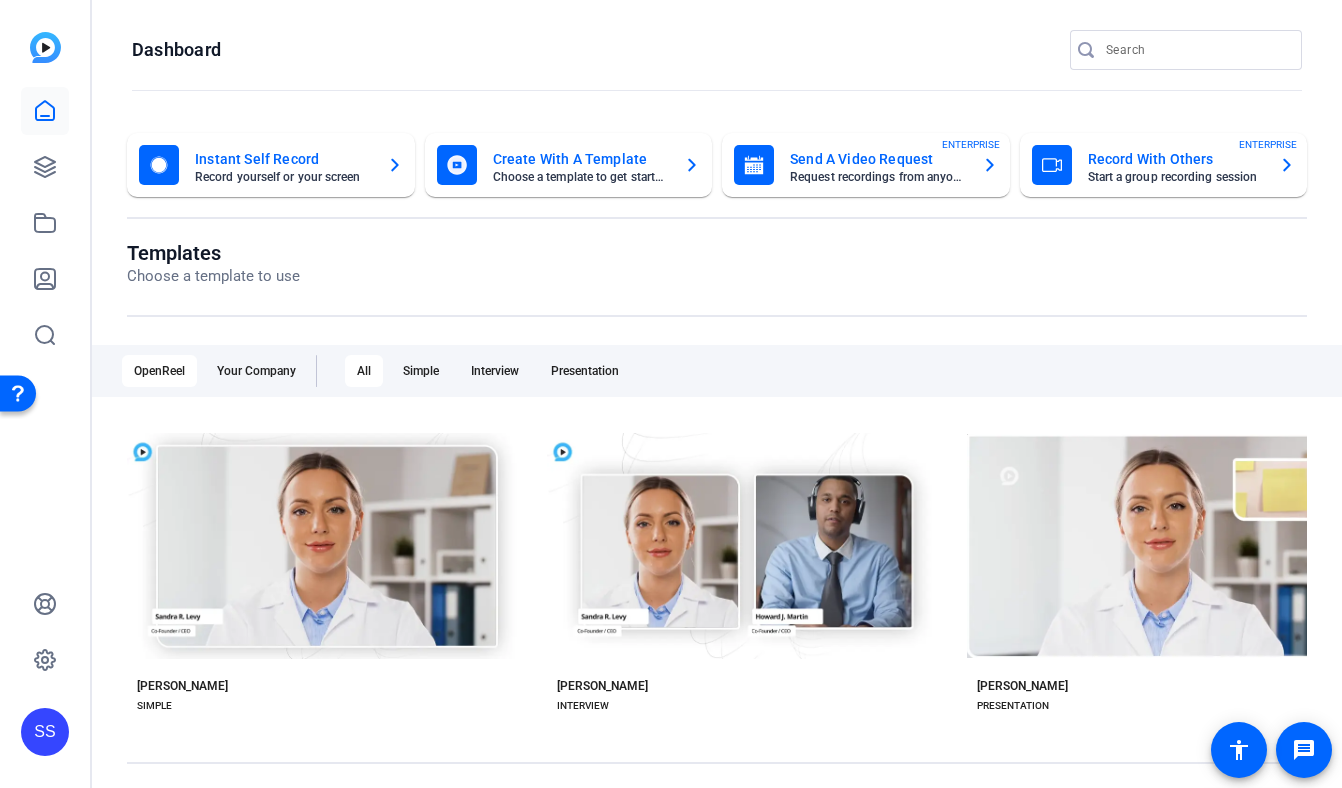 click on "SS" 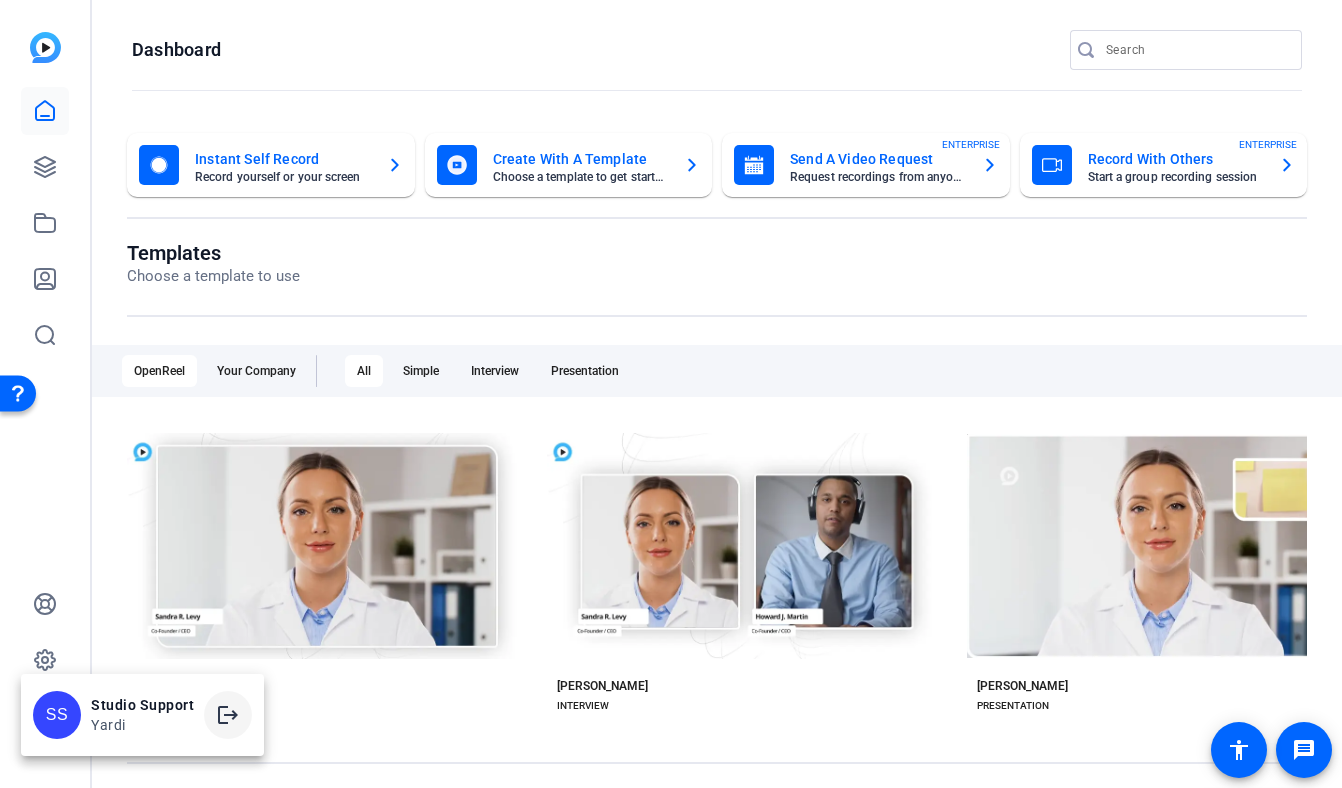 click on "logout" at bounding box center (228, 715) 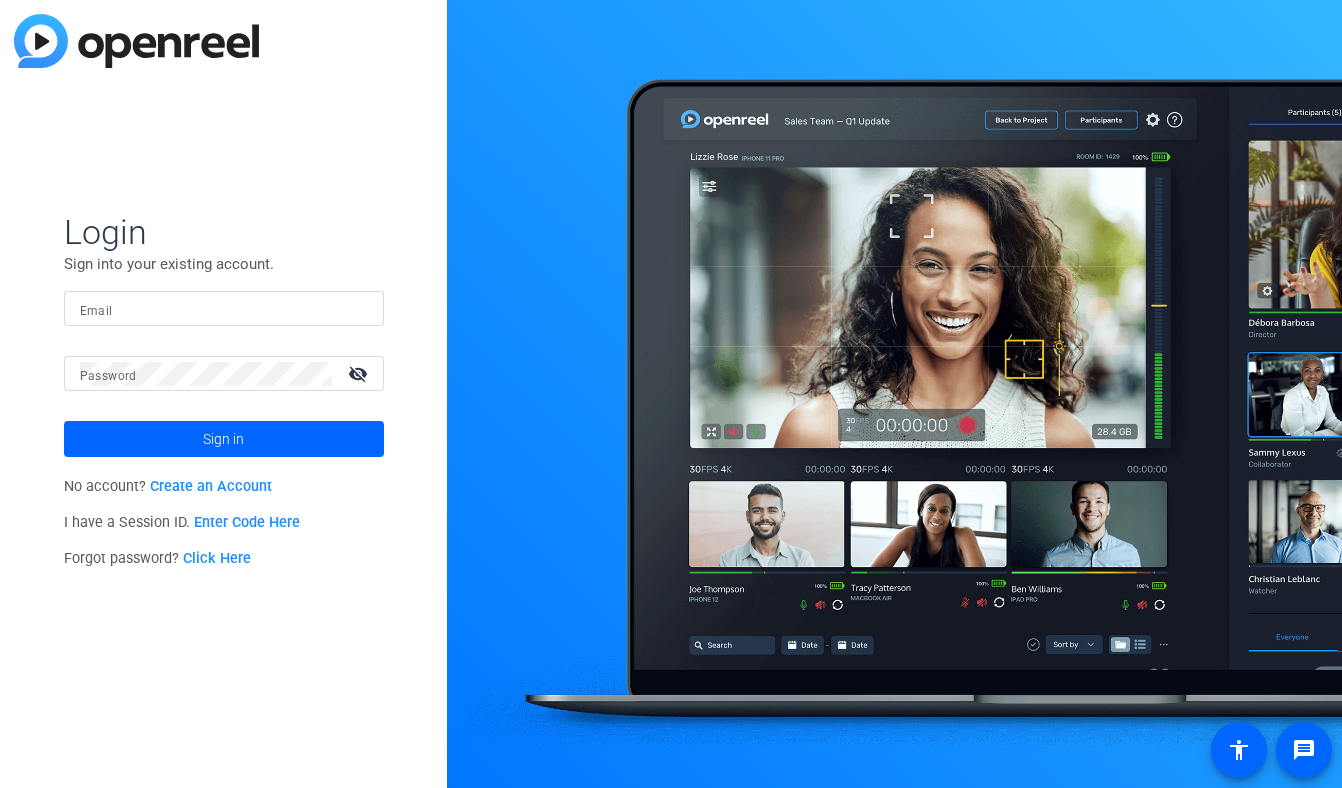 scroll, scrollTop: 0, scrollLeft: 0, axis: both 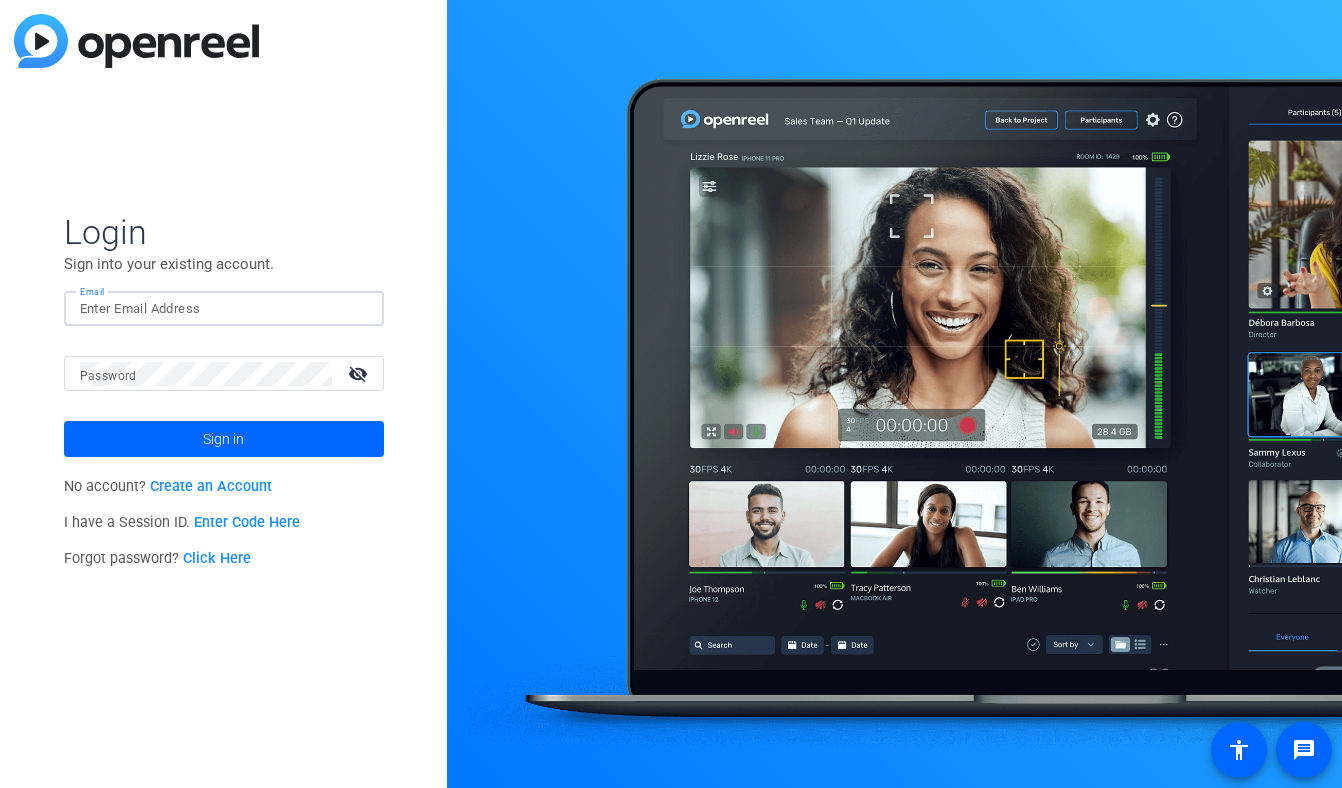 click on "Email" at bounding box center [224, 309] 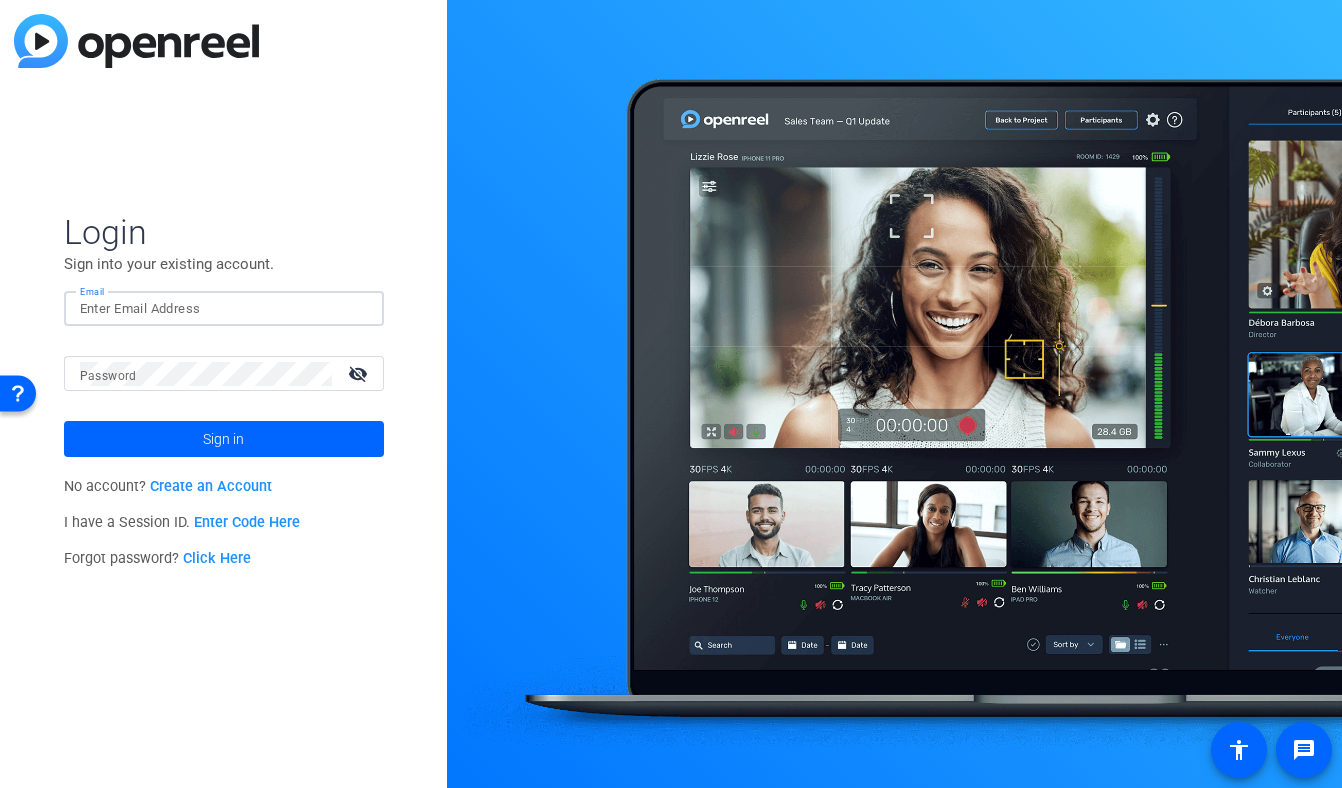 click 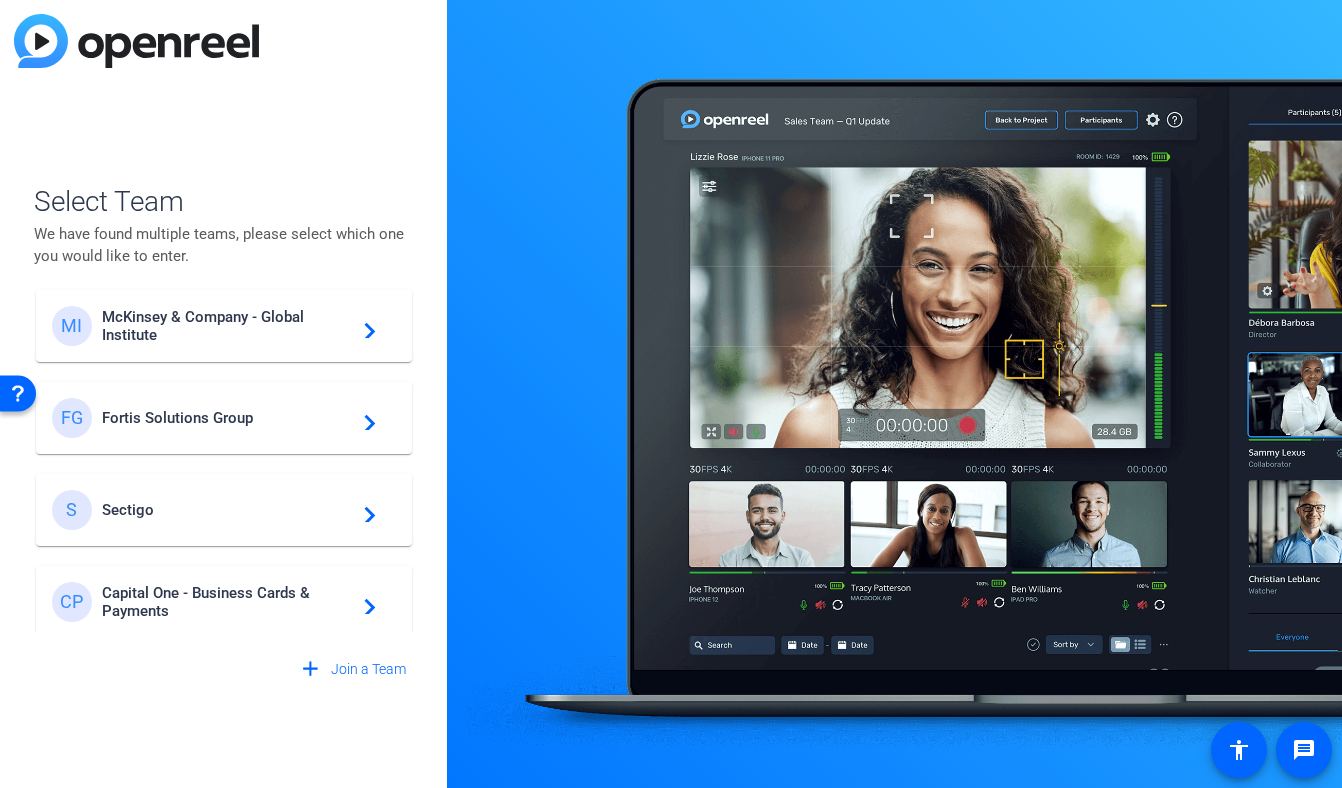 scroll, scrollTop: 206, scrollLeft: 0, axis: vertical 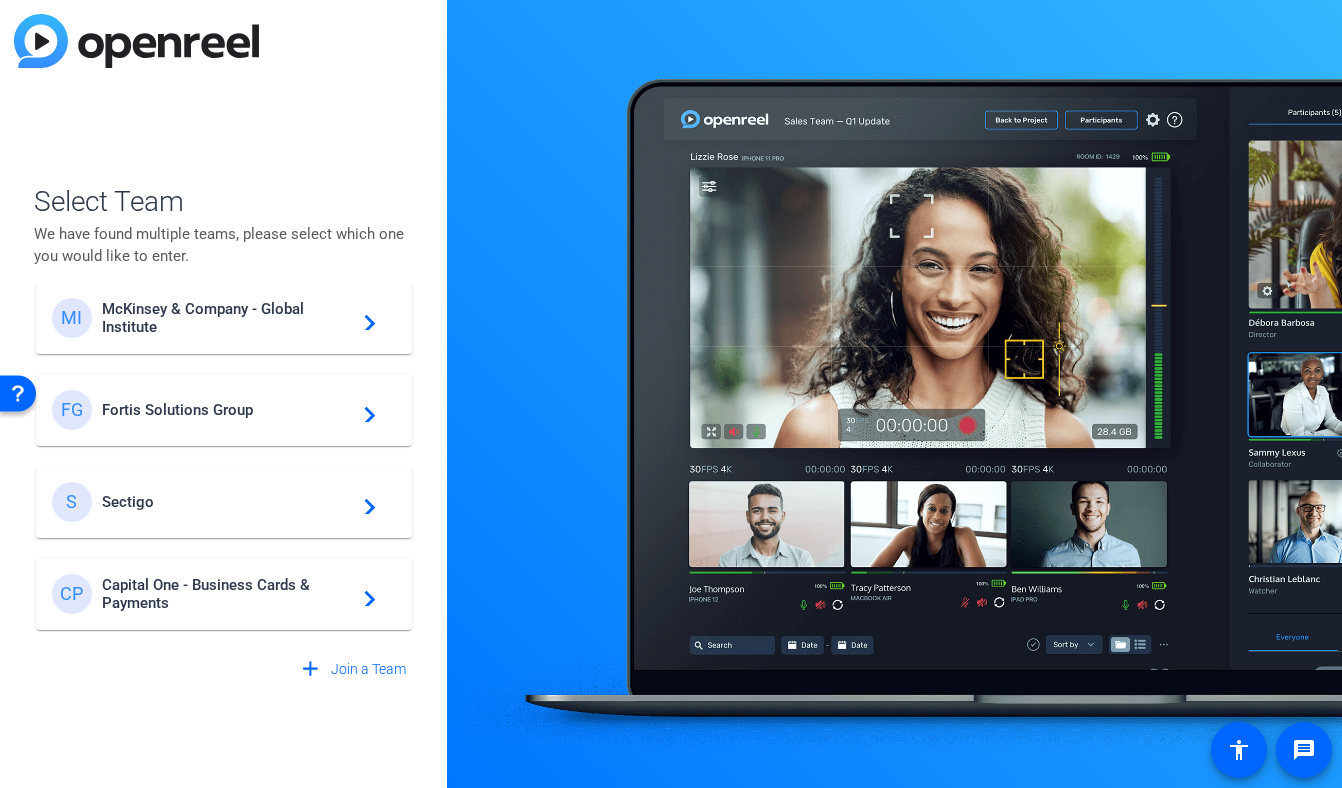click on "FG Fortis Solutions Group  navigate_next" 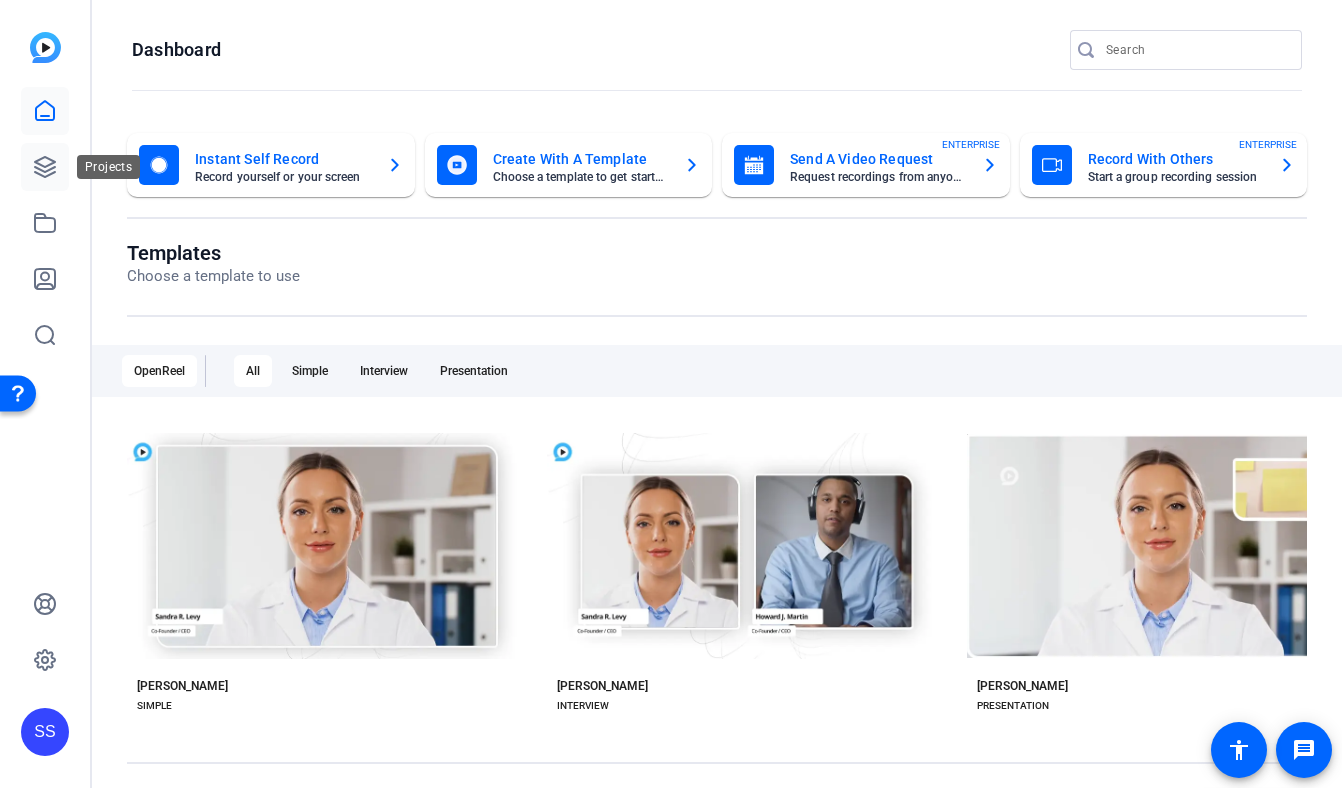click 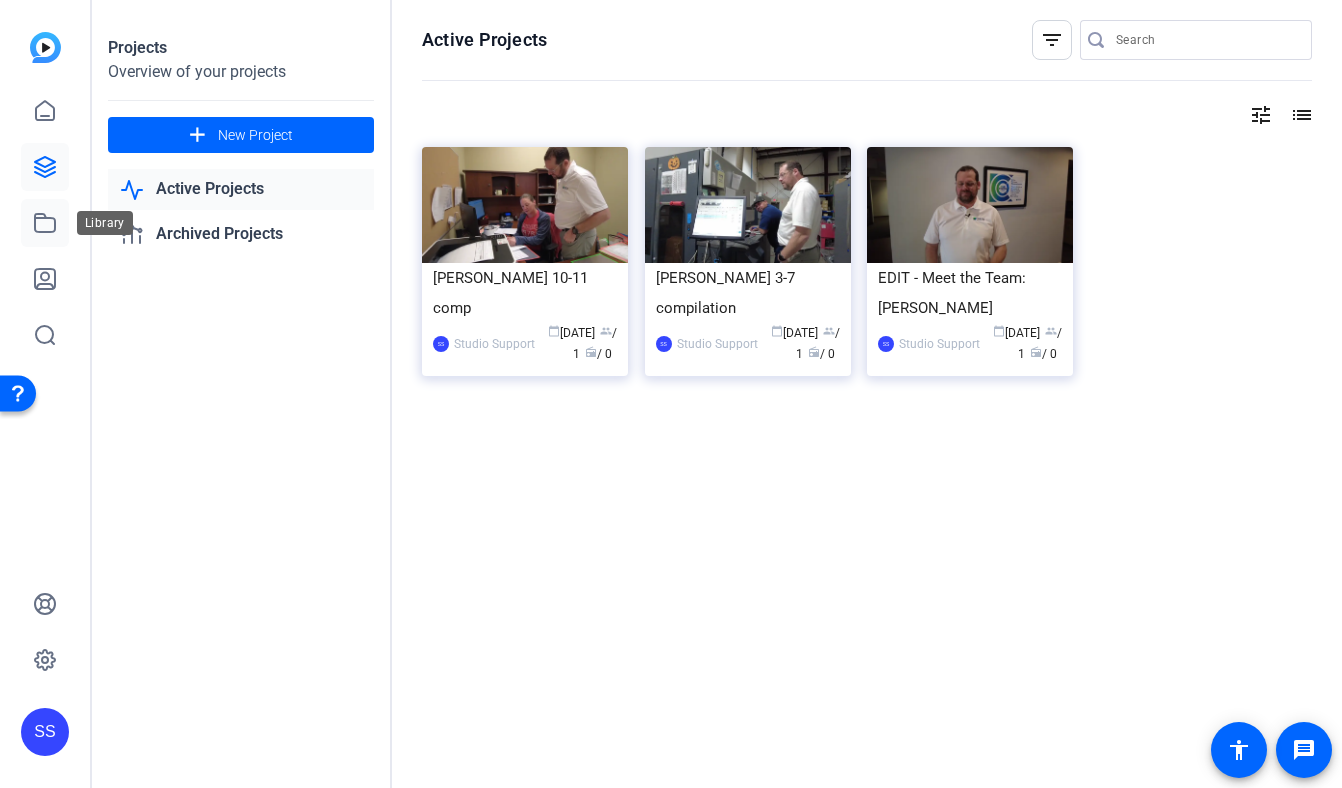 click 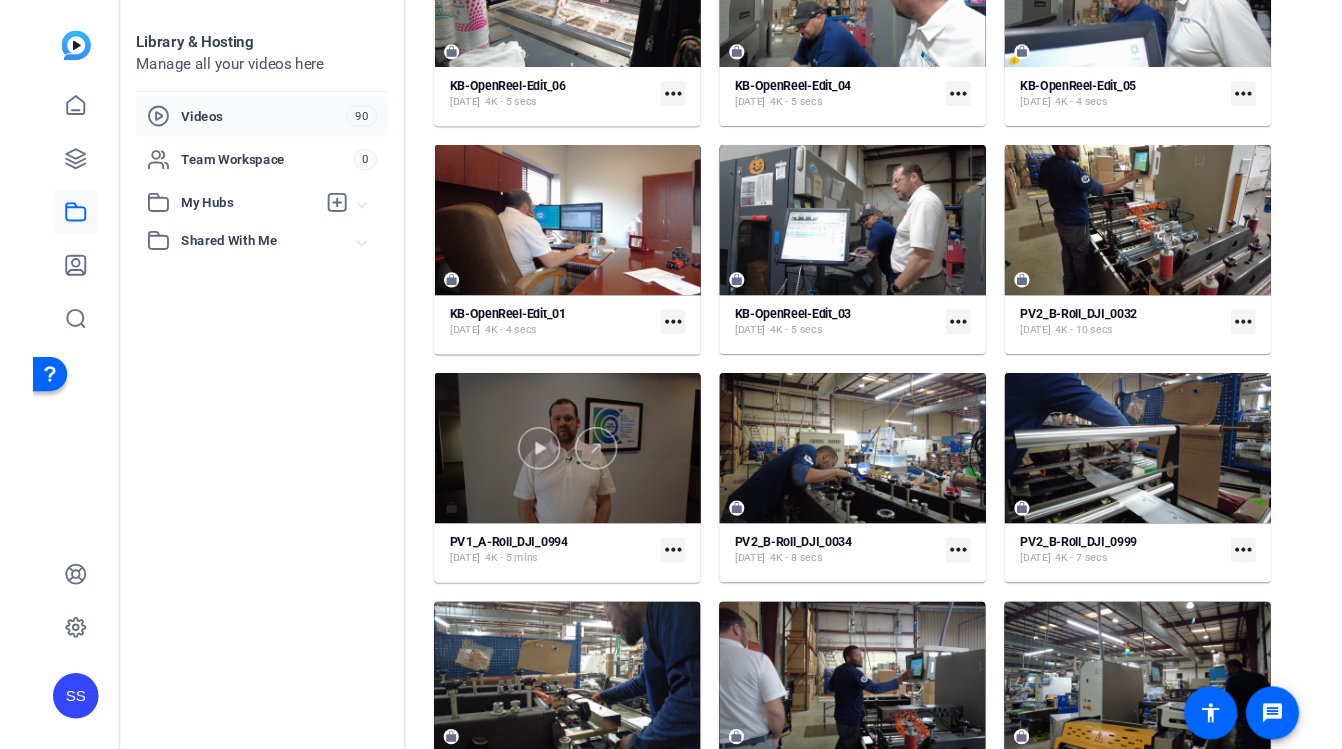 scroll, scrollTop: 1223, scrollLeft: 0, axis: vertical 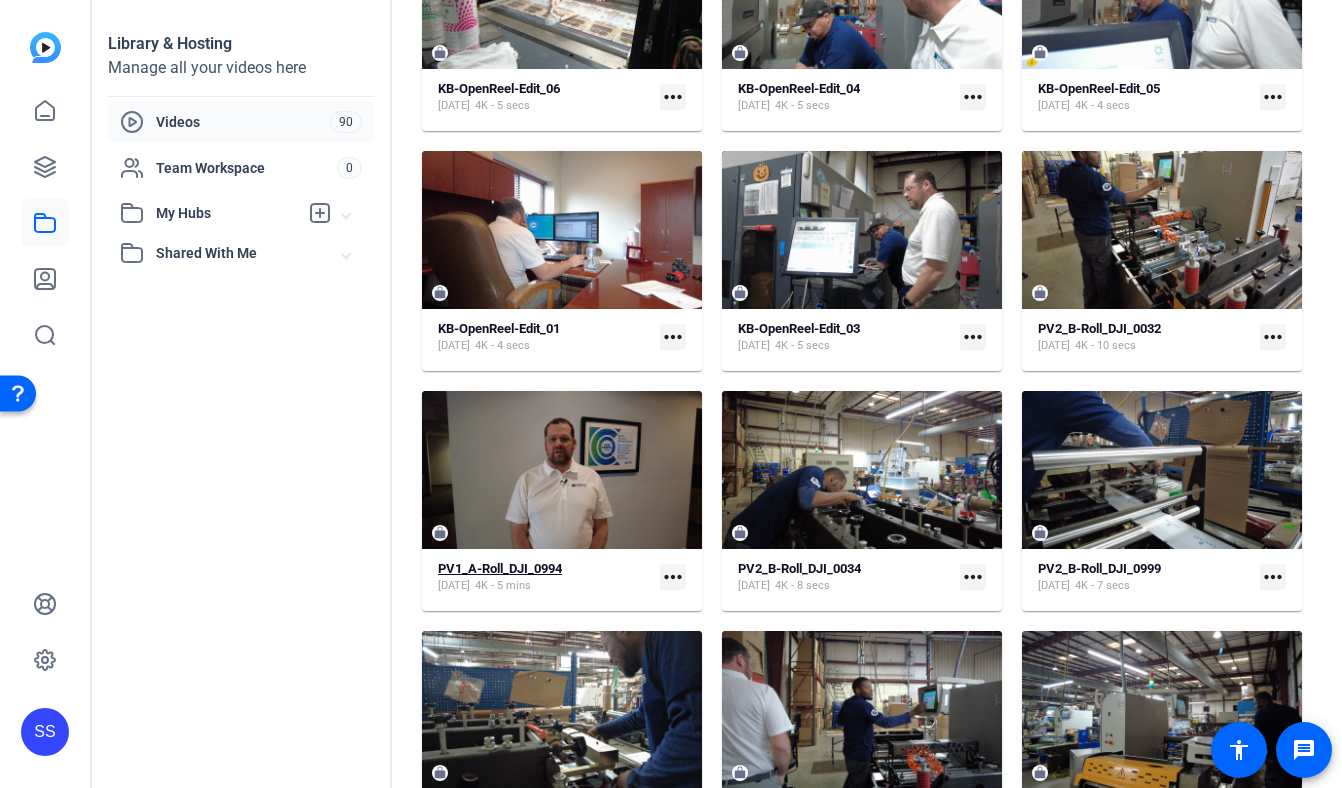 click on "PV1_A-Roll_DJI_0994" 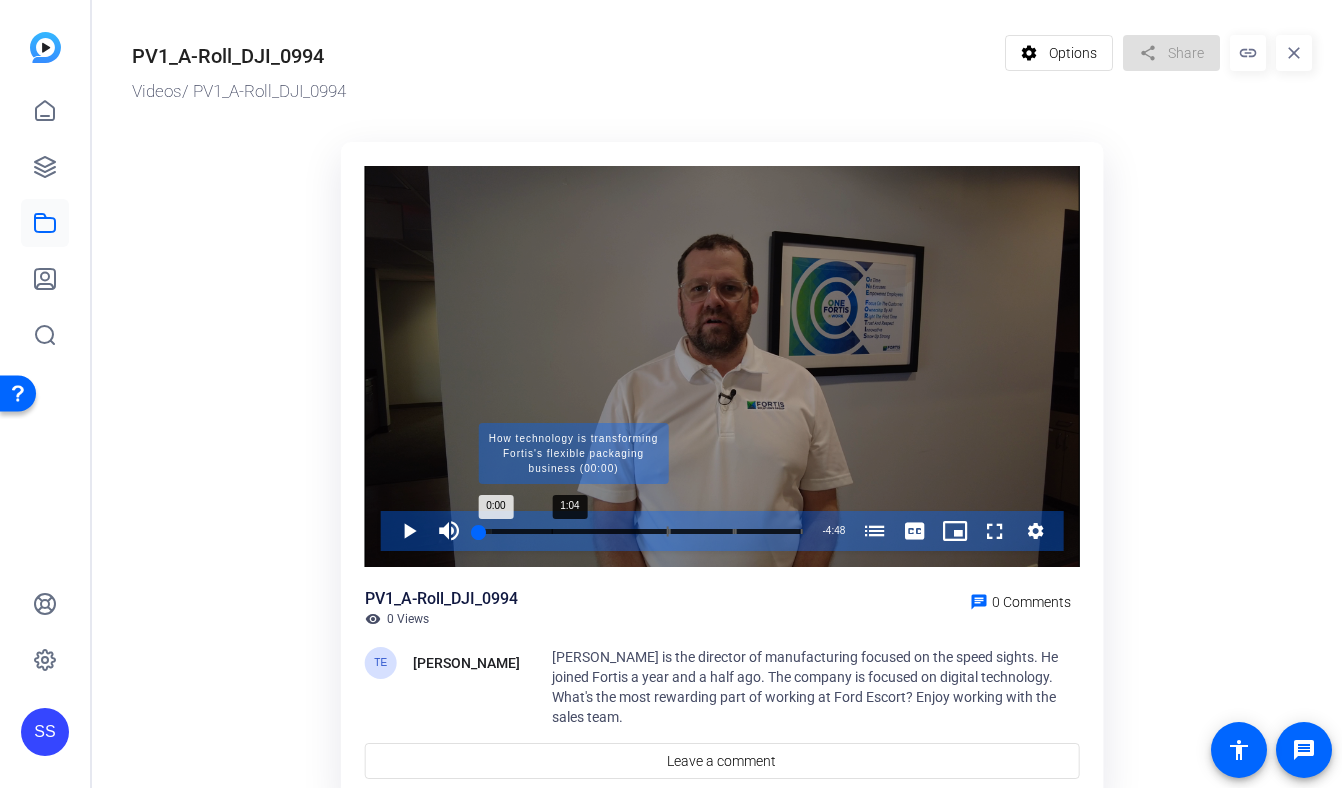 click at bounding box center [574, 531] 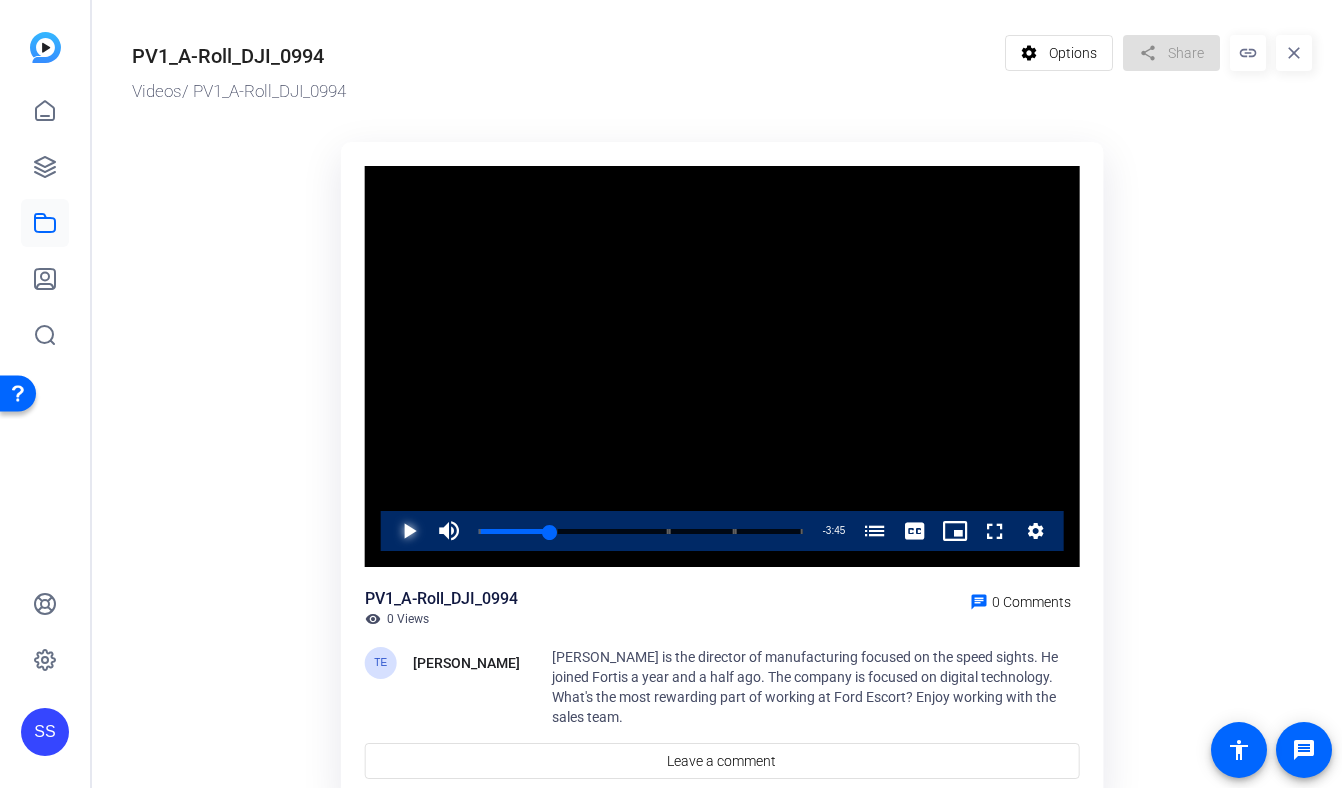 click at bounding box center [389, 531] 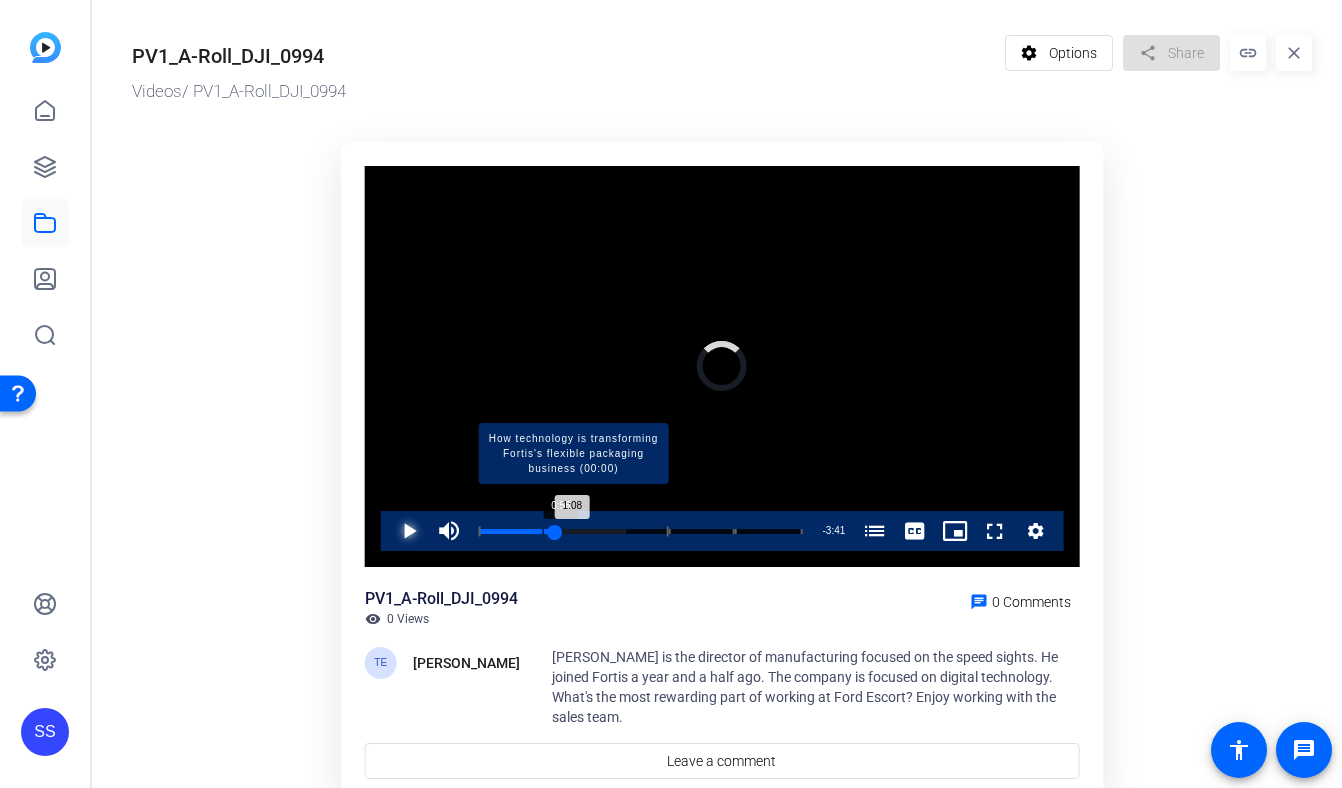 click on "Loaded :  45.54% 0:56 1:08 How technology is transforming Fortis's flexible packaging business (00:00) Describing yourself as a professional at Fortis Chemical (02:49) If You Had to Switch Roles, What Would You Do? (03:48)" at bounding box center (641, 531) 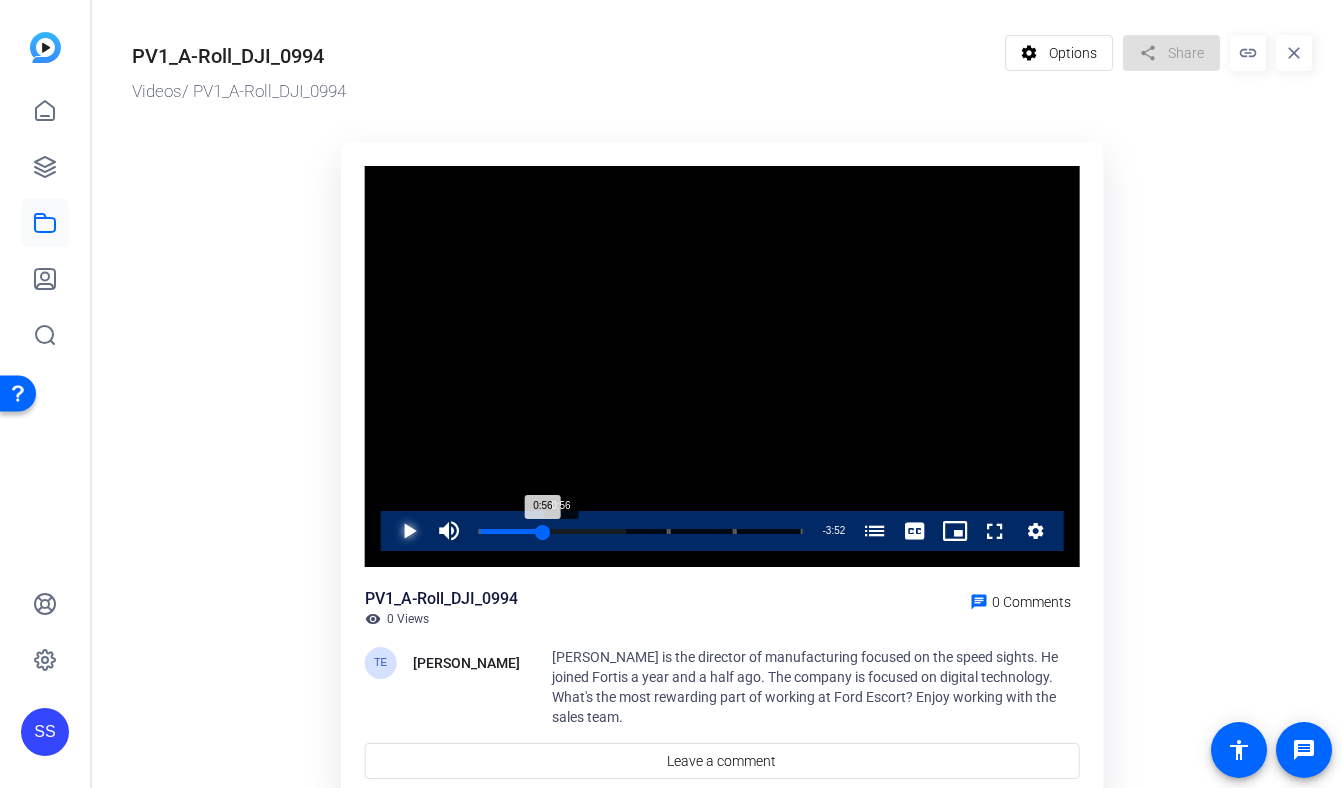 click on "0:56" at bounding box center (511, 531) 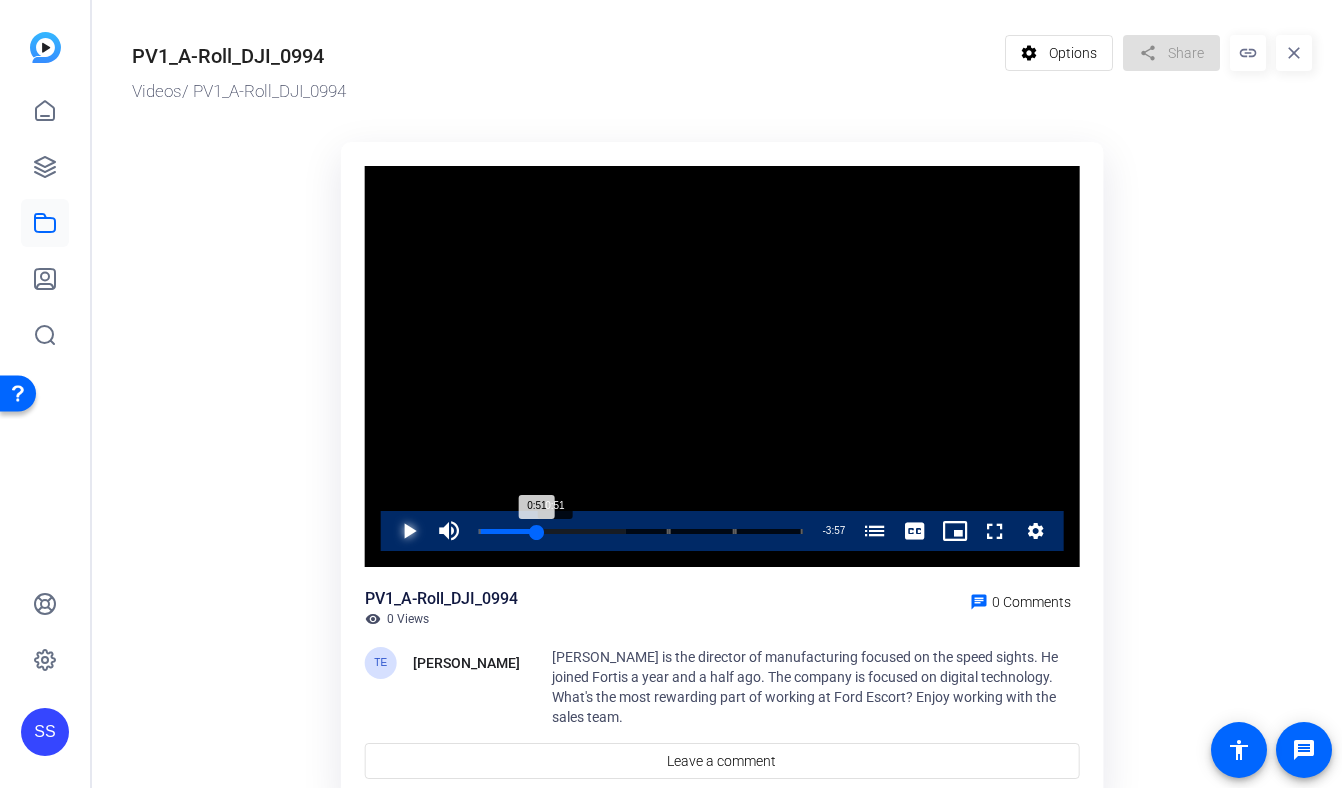 click on "0:51" at bounding box center [508, 531] 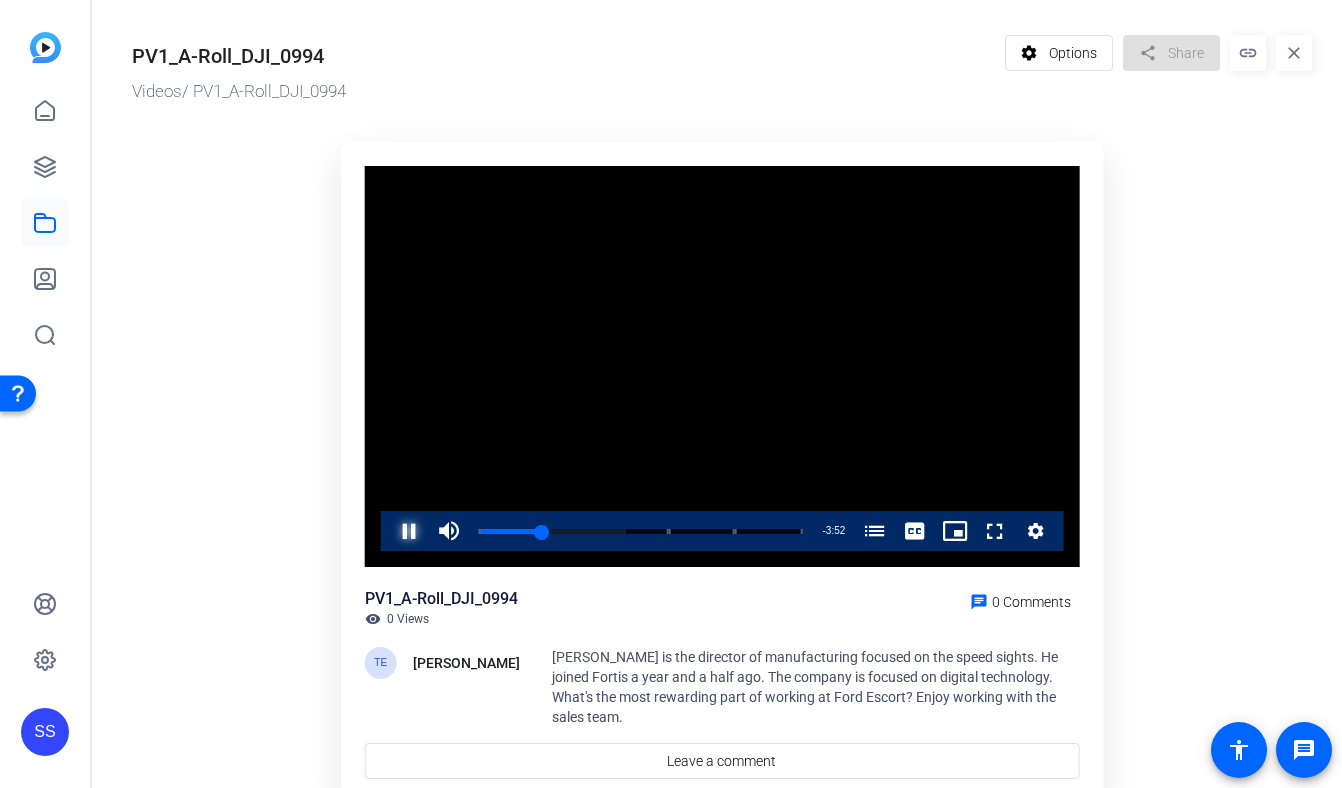 click at bounding box center (389, 531) 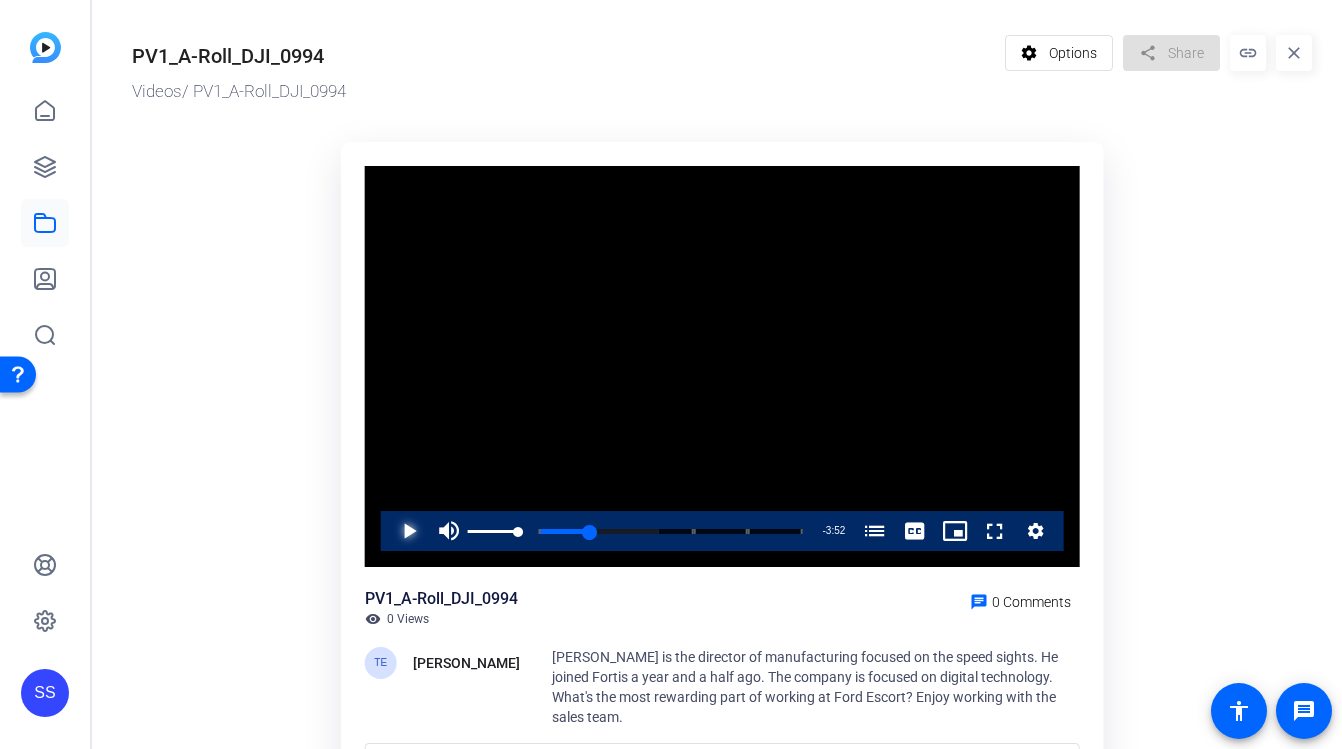 click at bounding box center (389, 531) 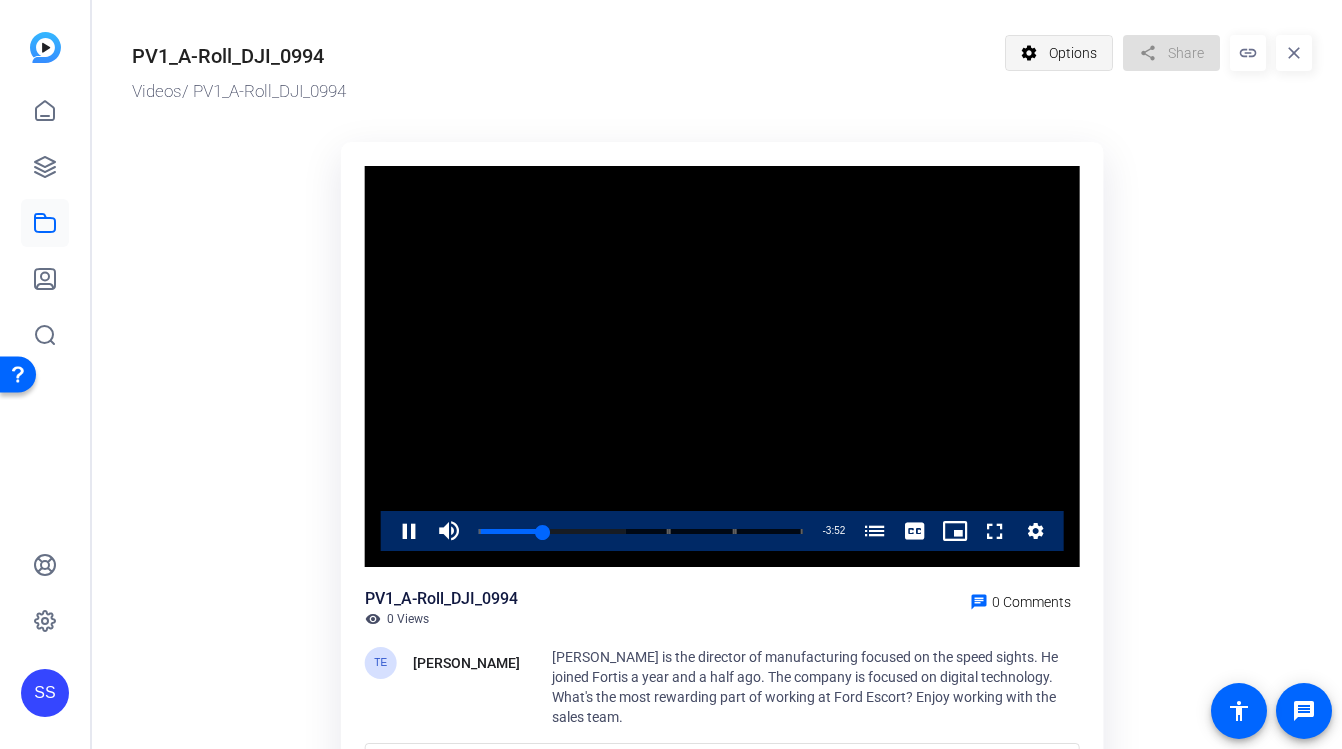click on "Options" 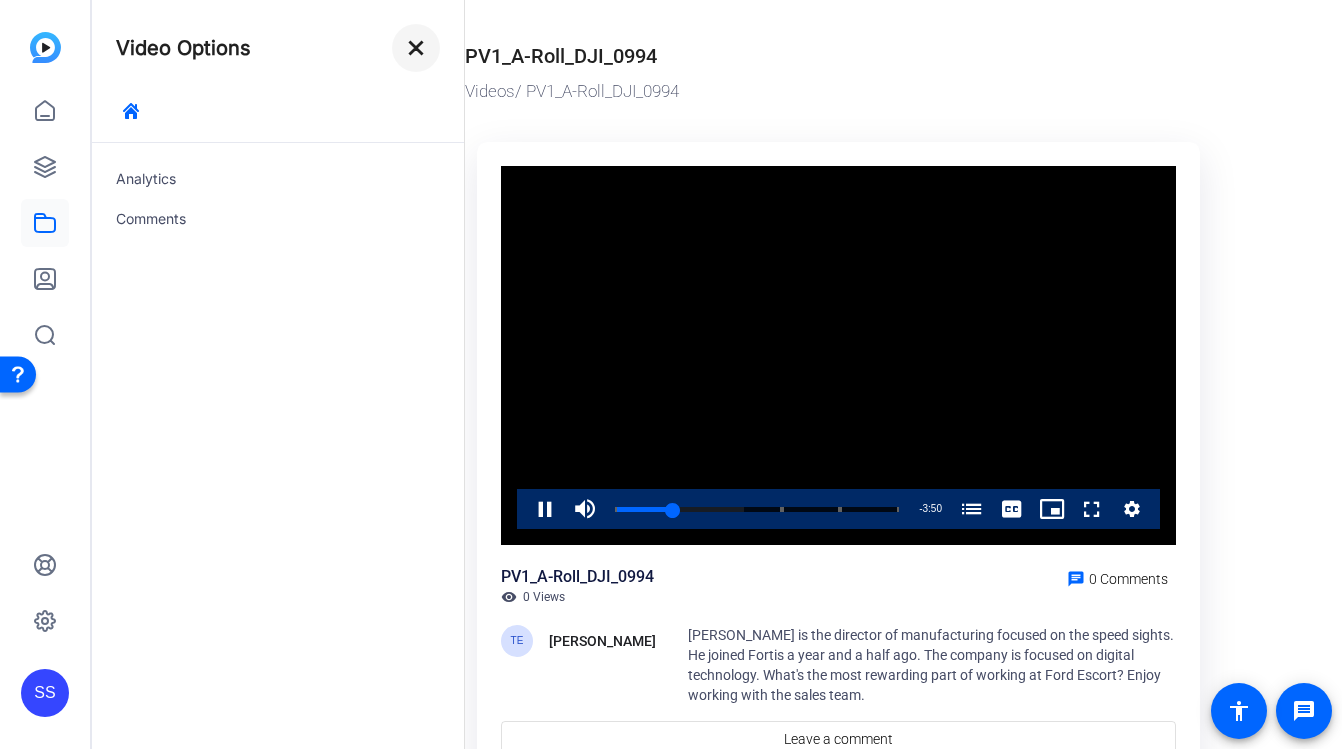 click on "close" 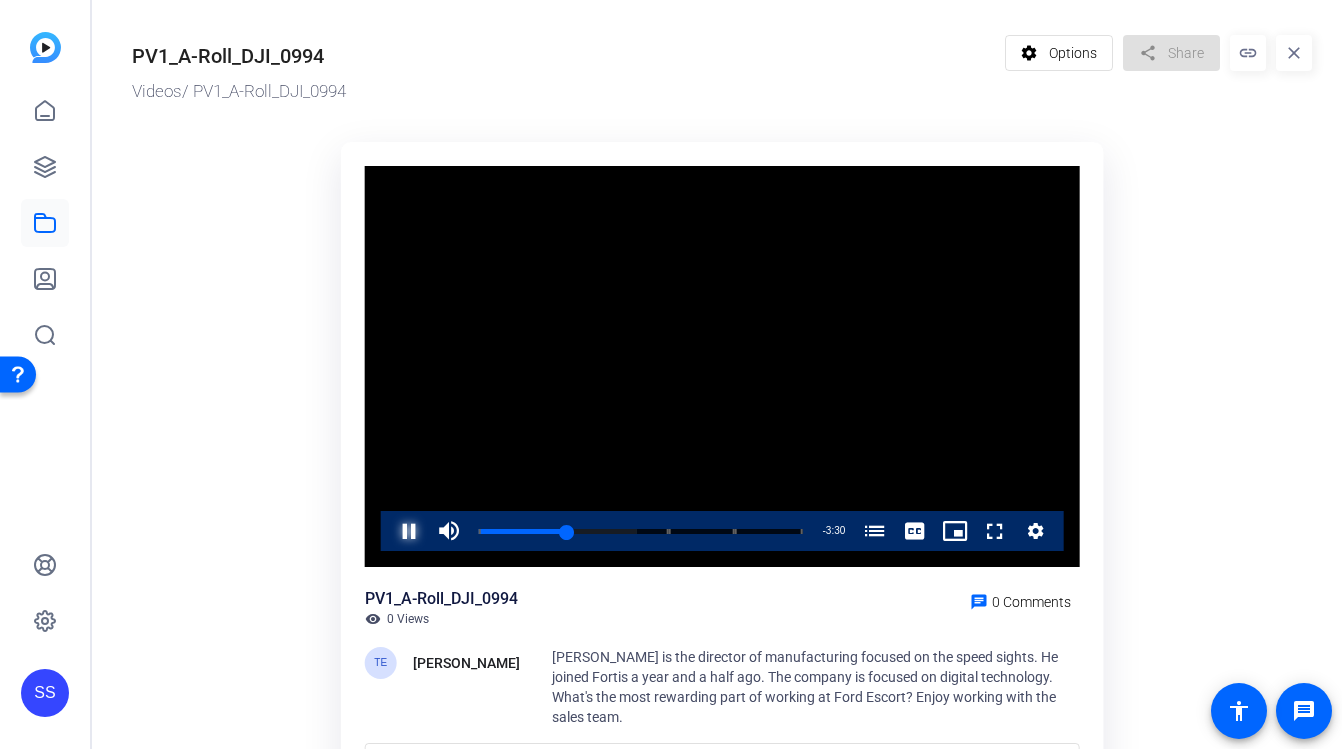 click at bounding box center [389, 531] 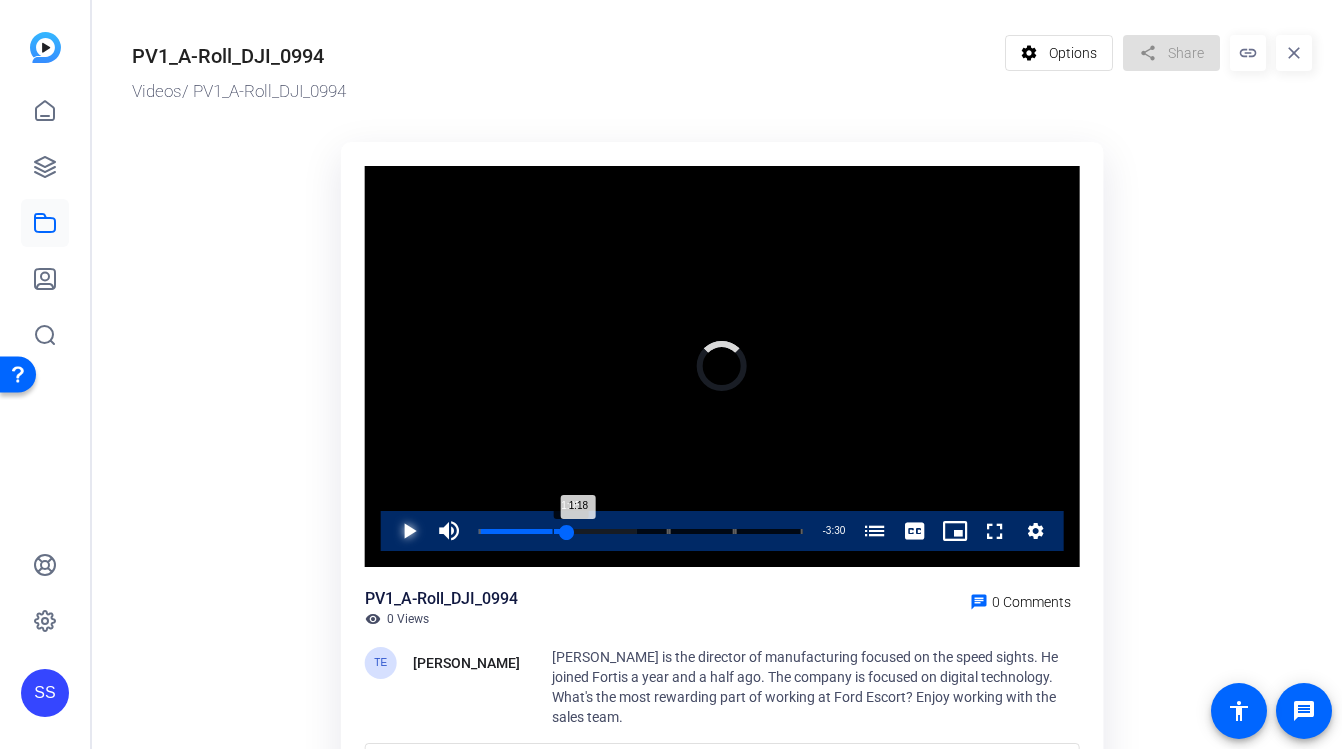 click on "Loaded :  48.88% 1:05 1:18 How technology is transforming Fortis's flexible packaging business (00:00) Describing yourself as a professional at Fortis Chemical (02:49) If You Had to Switch Roles, What Would You Do? (03:48)" at bounding box center [641, 531] 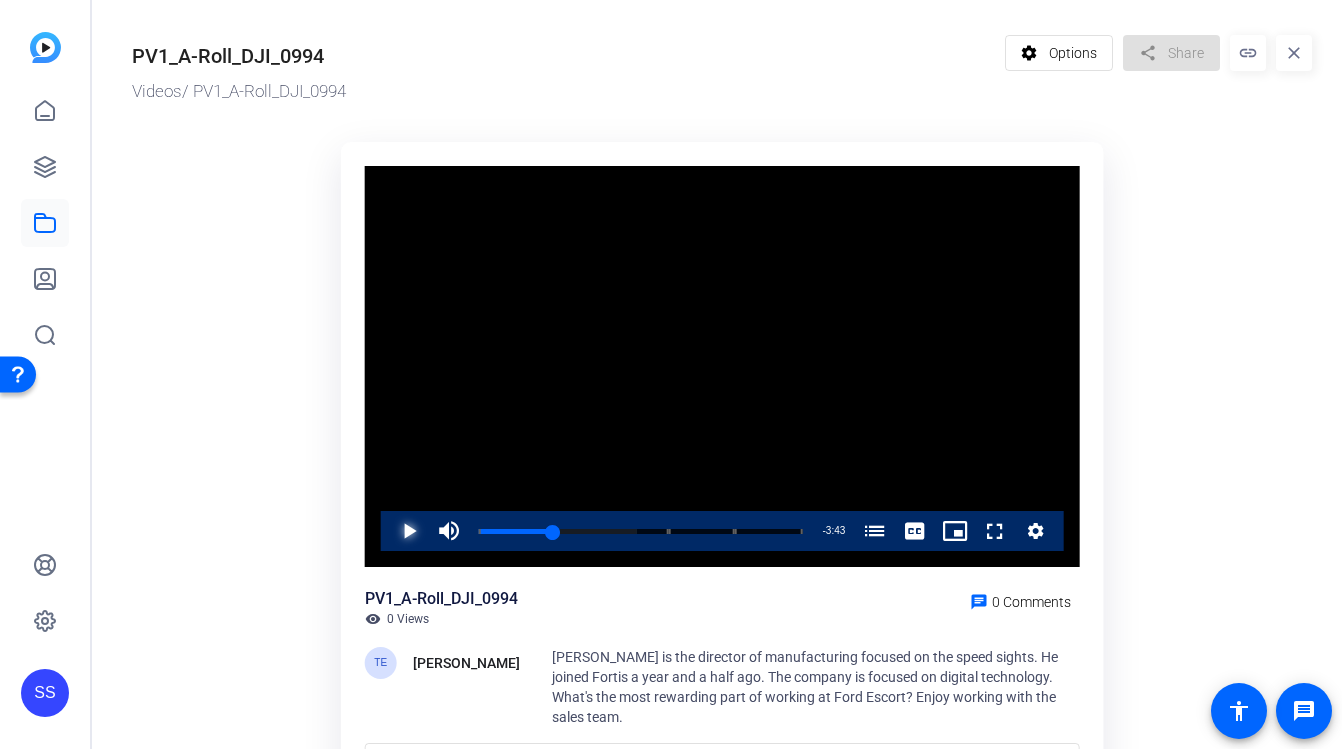 click at bounding box center [389, 531] 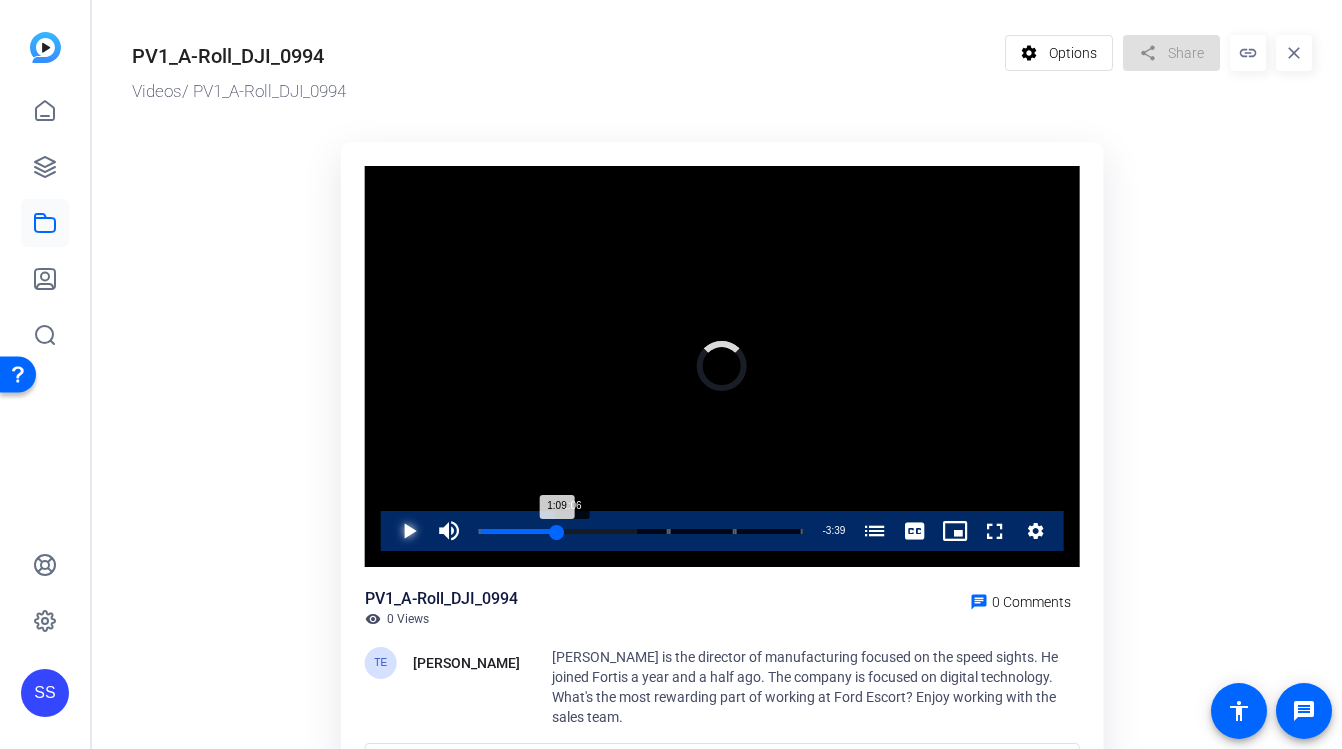 click on "1:09" at bounding box center (518, 531) 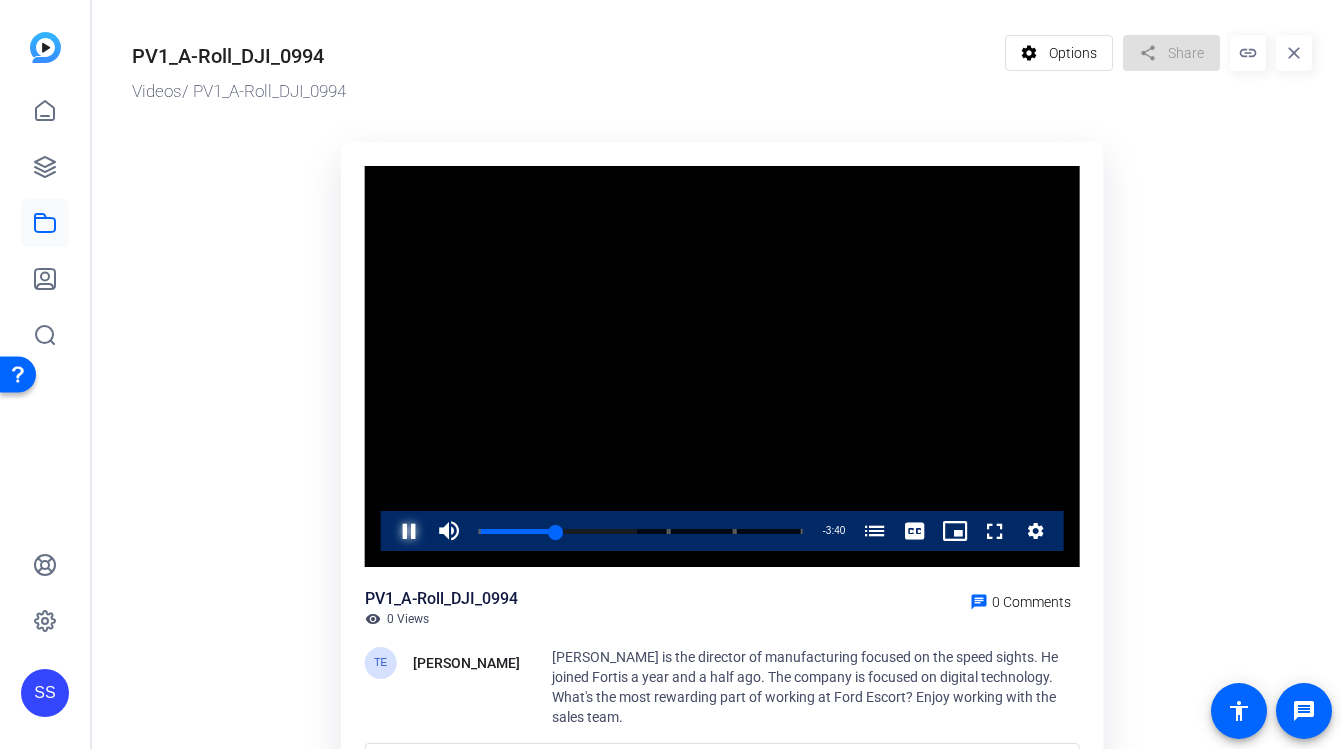 click at bounding box center [389, 531] 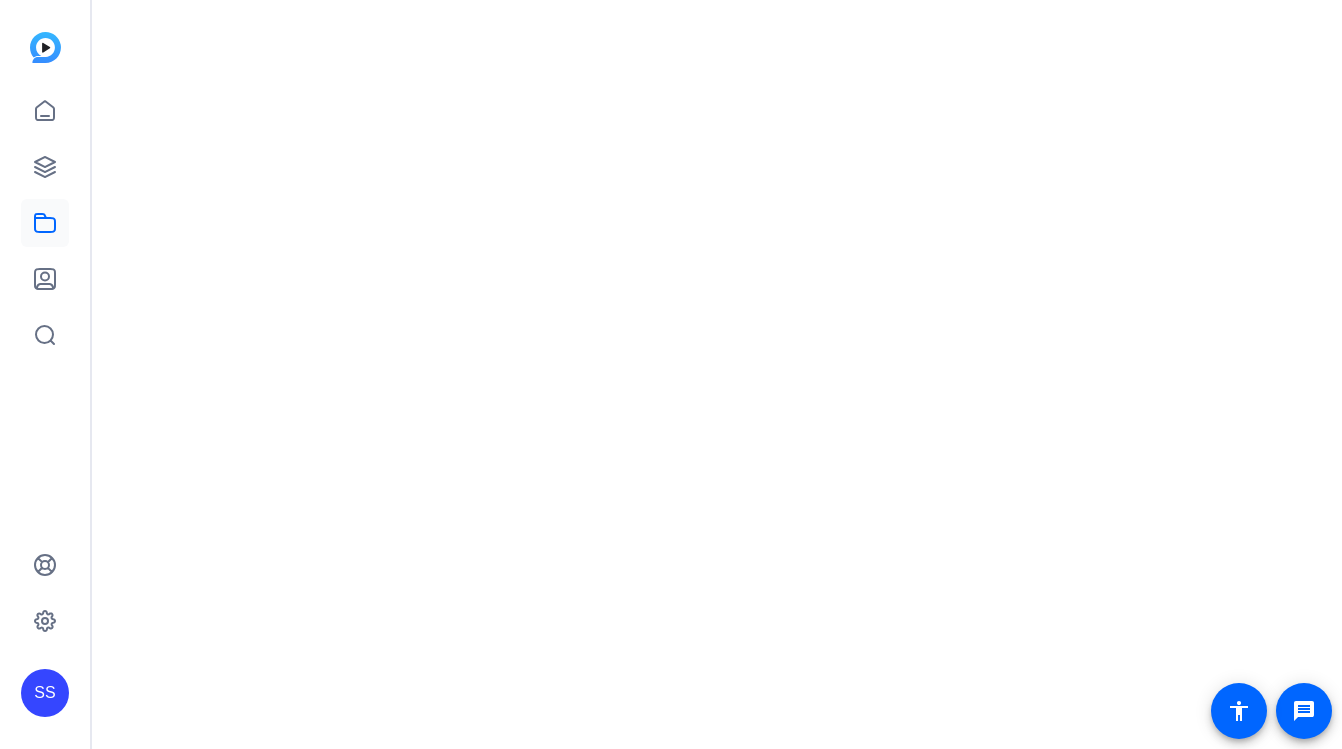 scroll, scrollTop: 0, scrollLeft: 0, axis: both 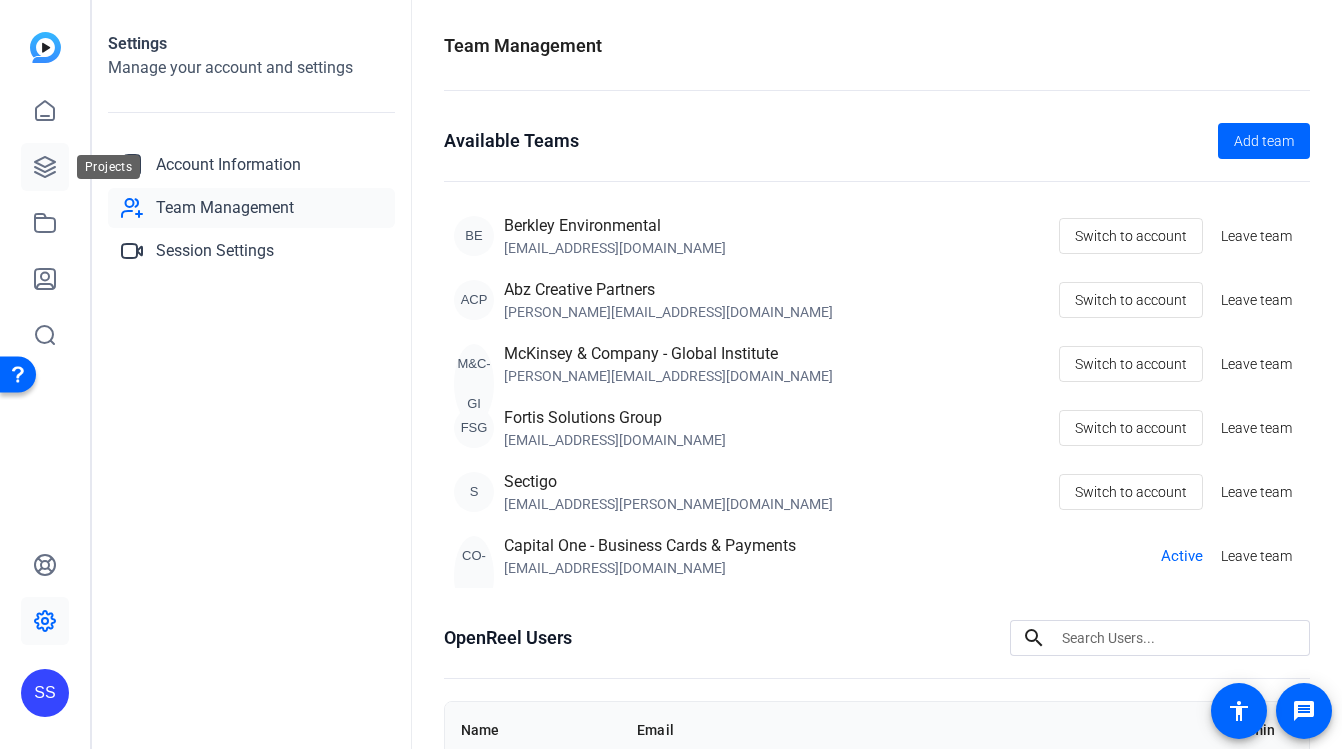 click 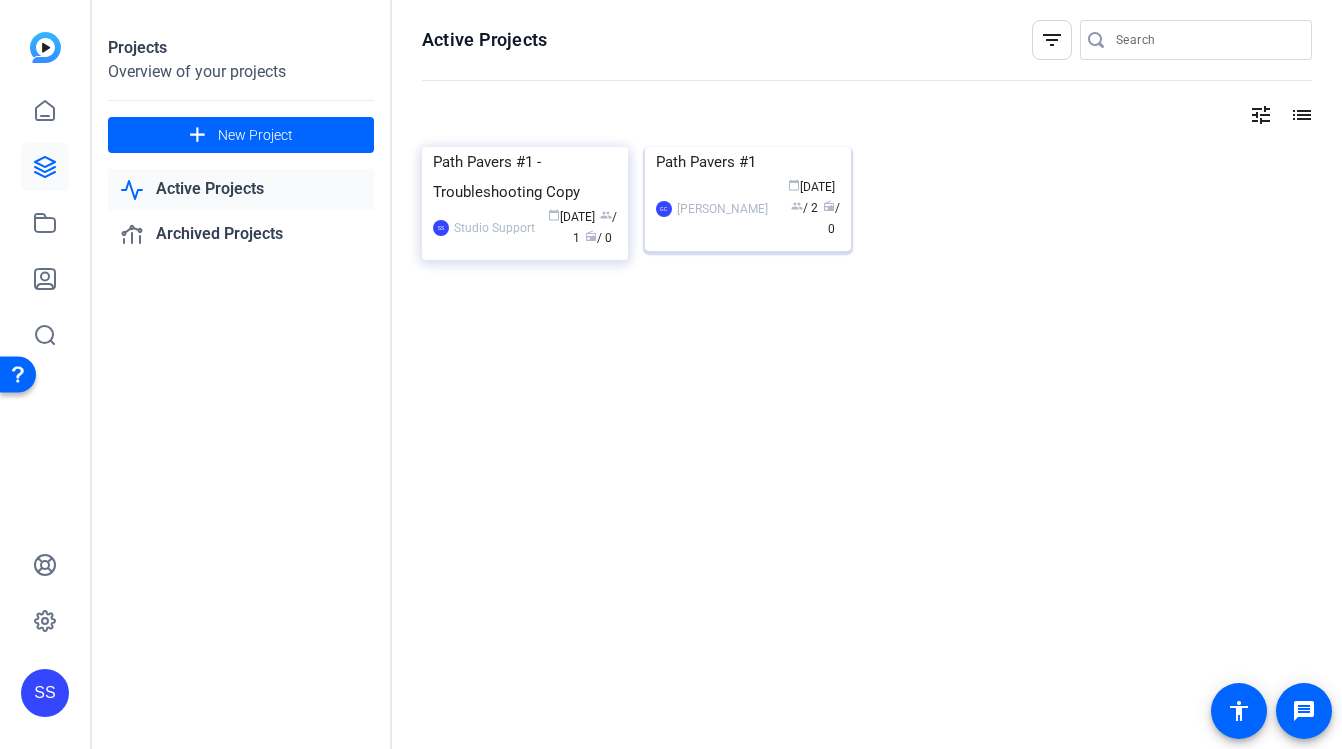 click on "Path Pavers #1" 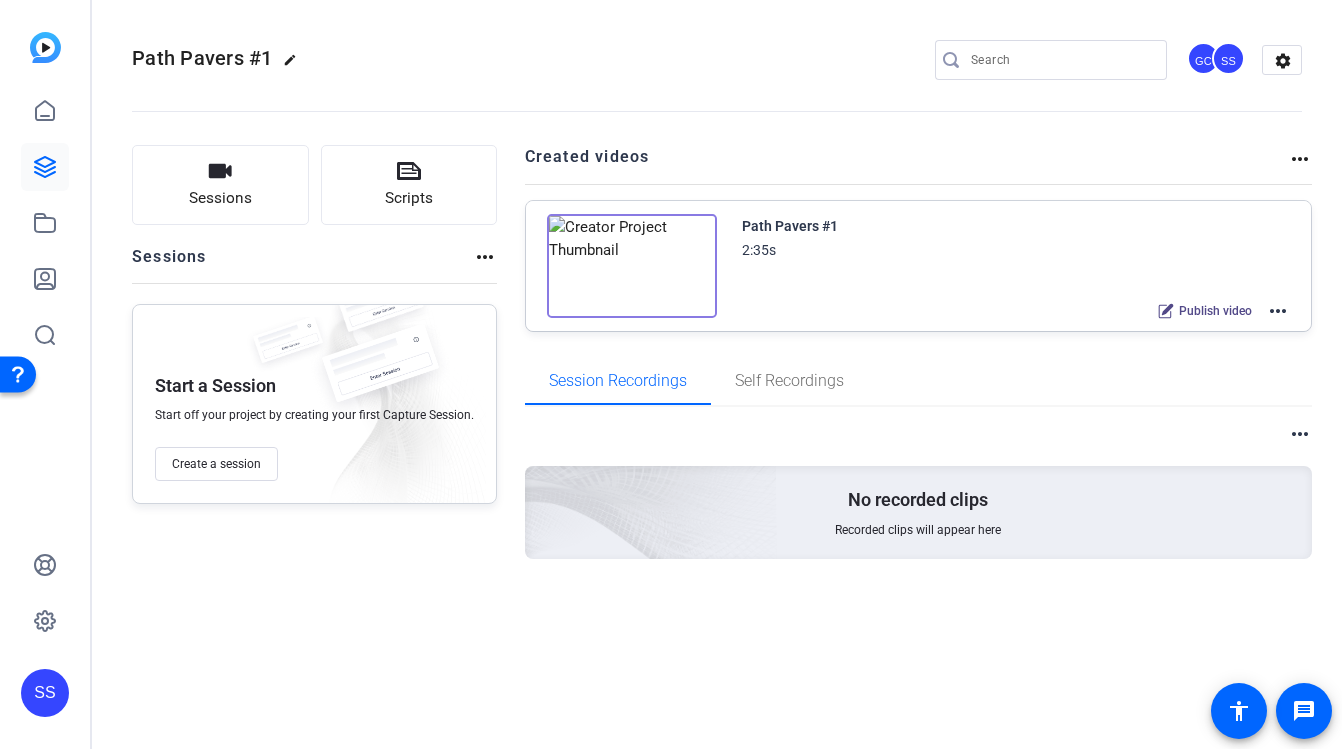 click on "more_horiz" 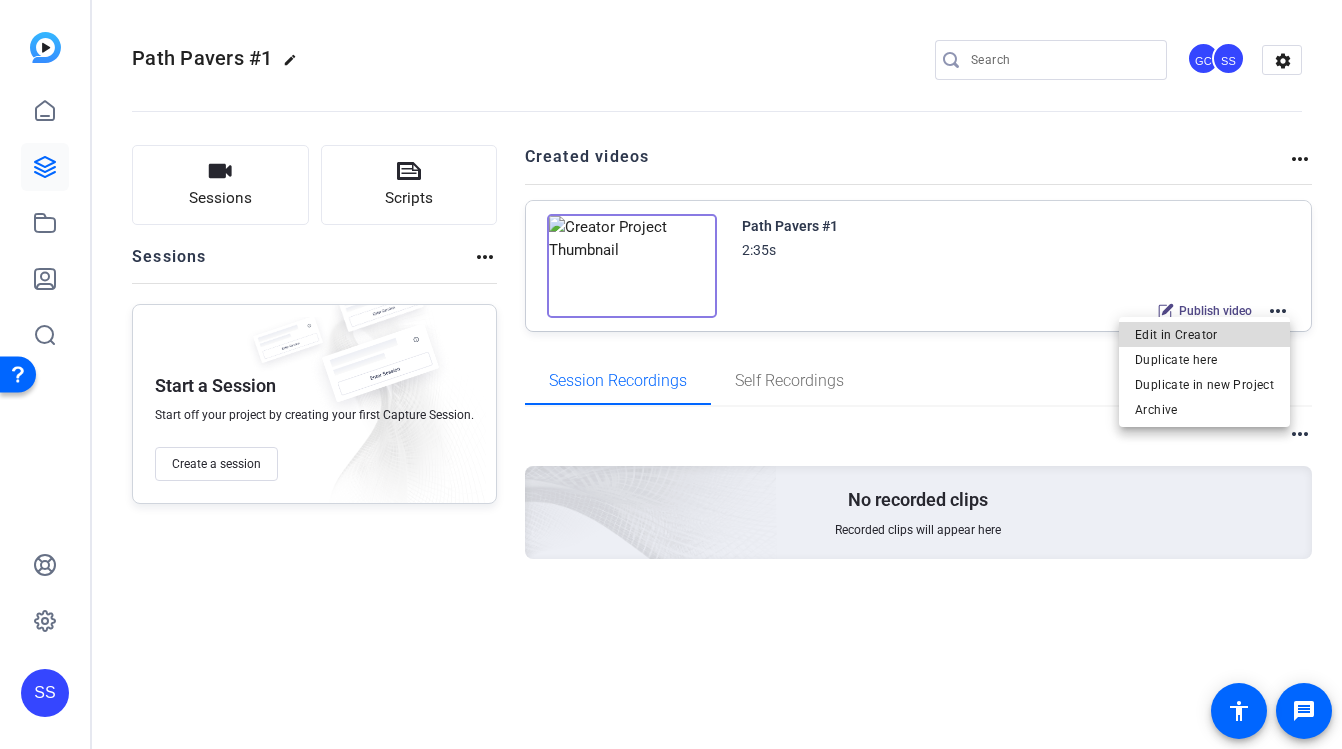 click on "Edit in Creator" at bounding box center [1204, 335] 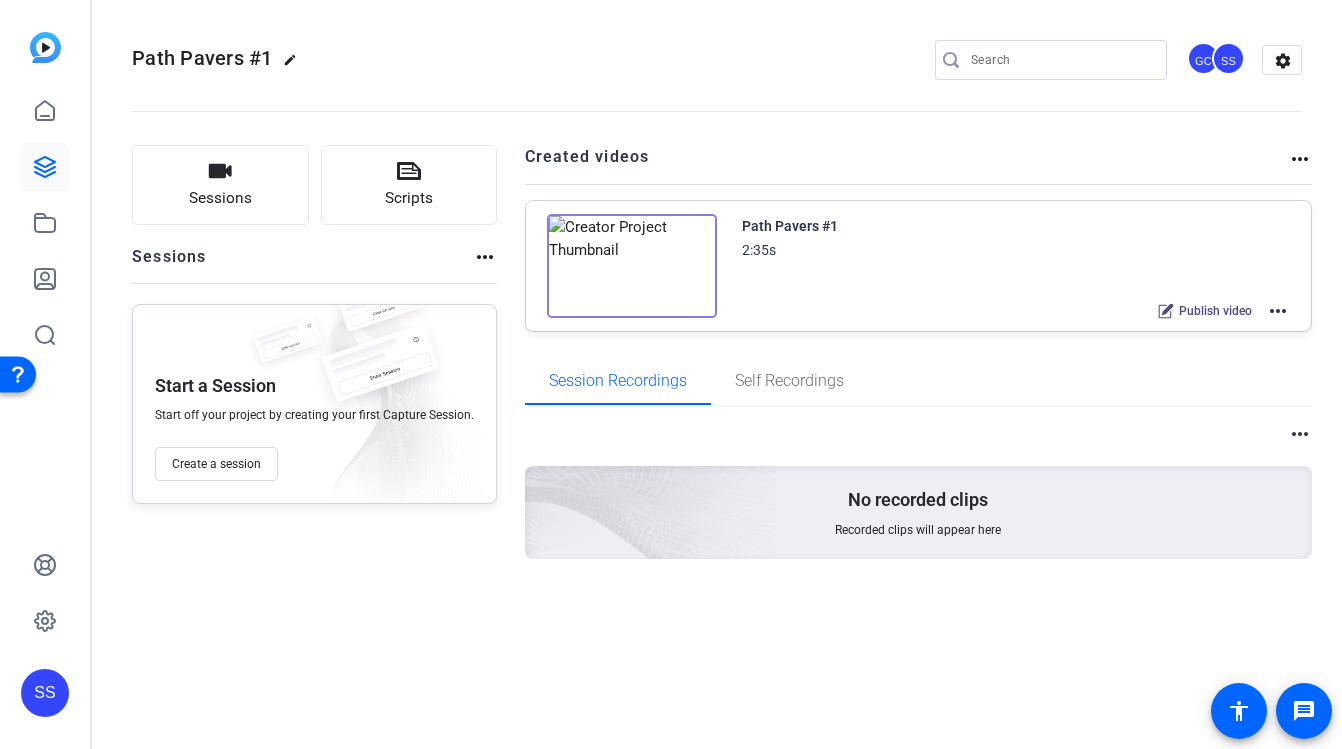 click on "SS" 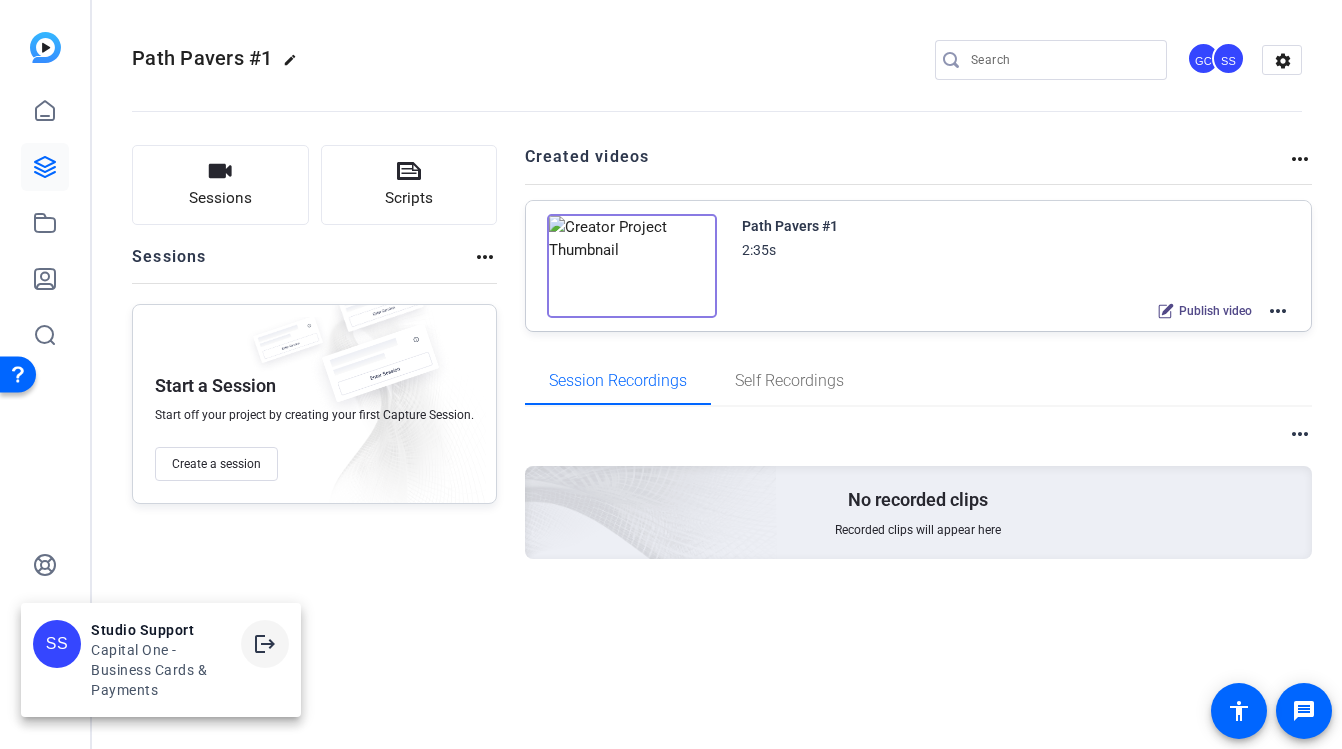 click on "logout" at bounding box center [265, 644] 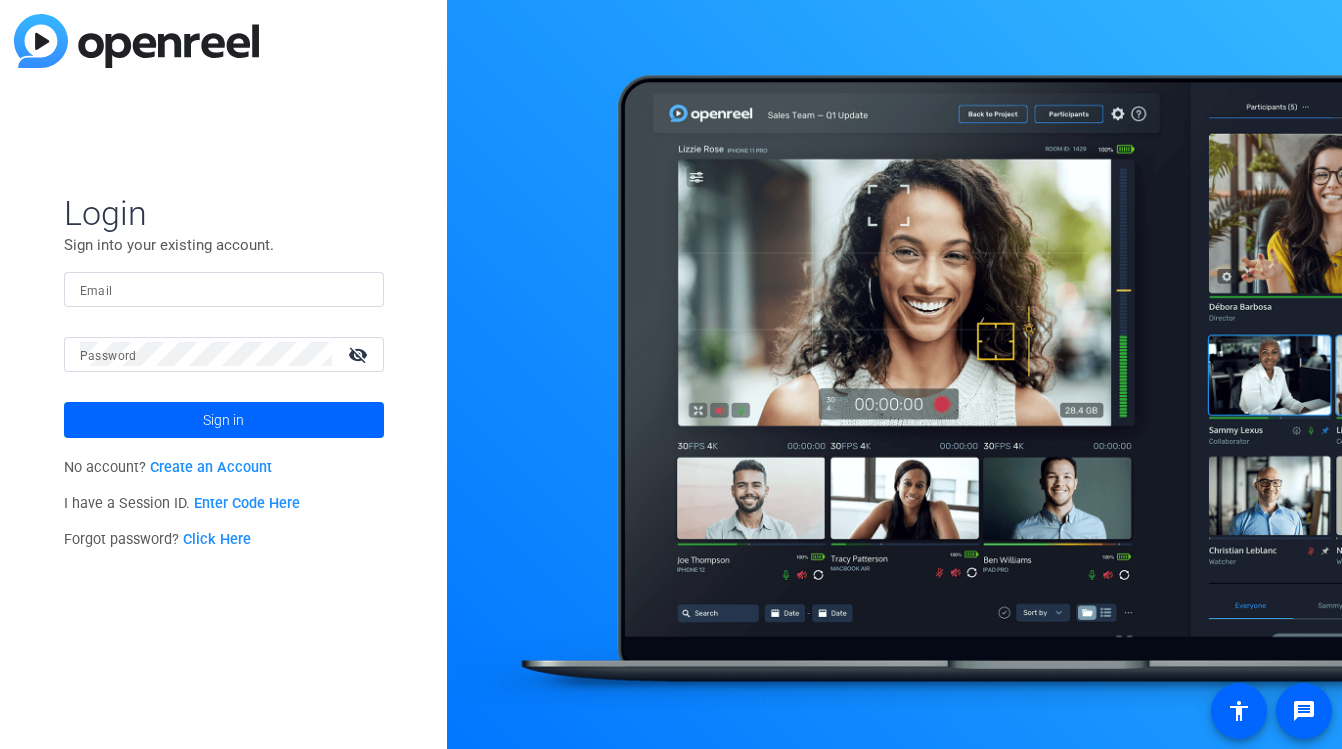 scroll, scrollTop: 0, scrollLeft: 0, axis: both 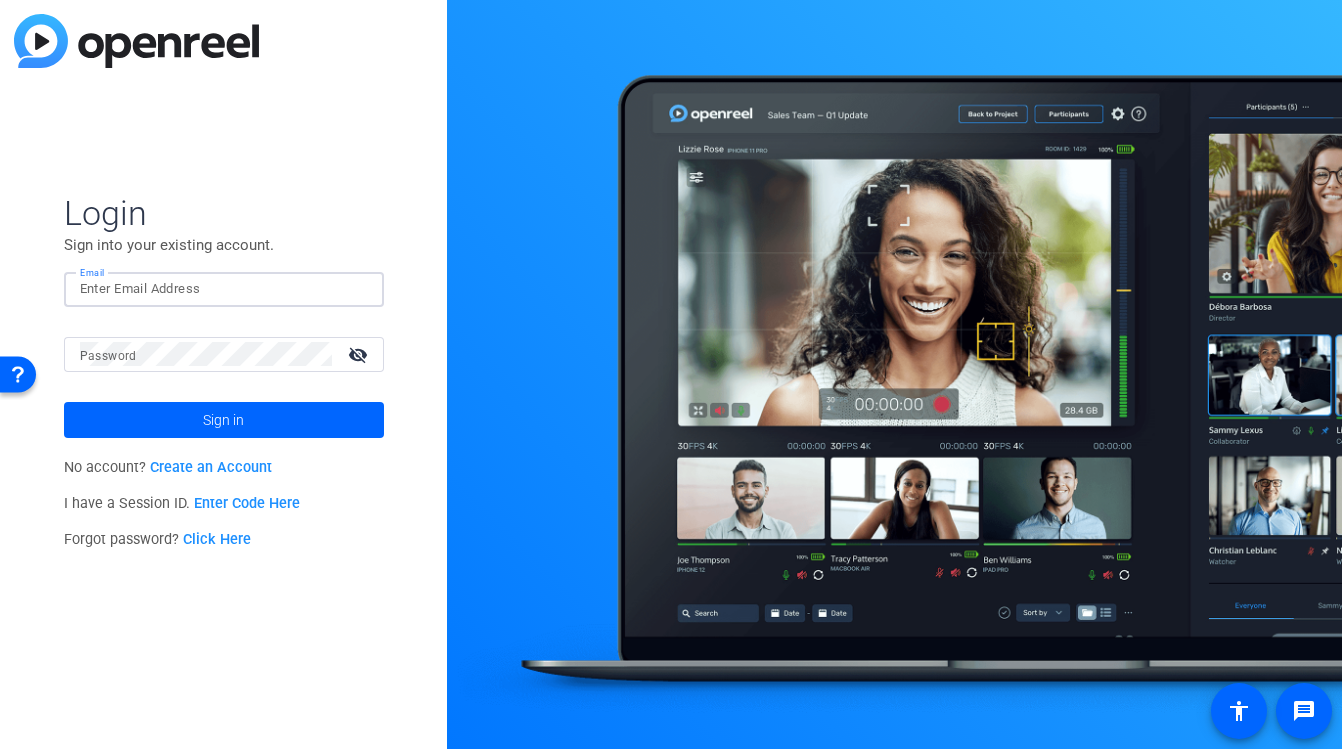 click on "Email" at bounding box center (224, 289) 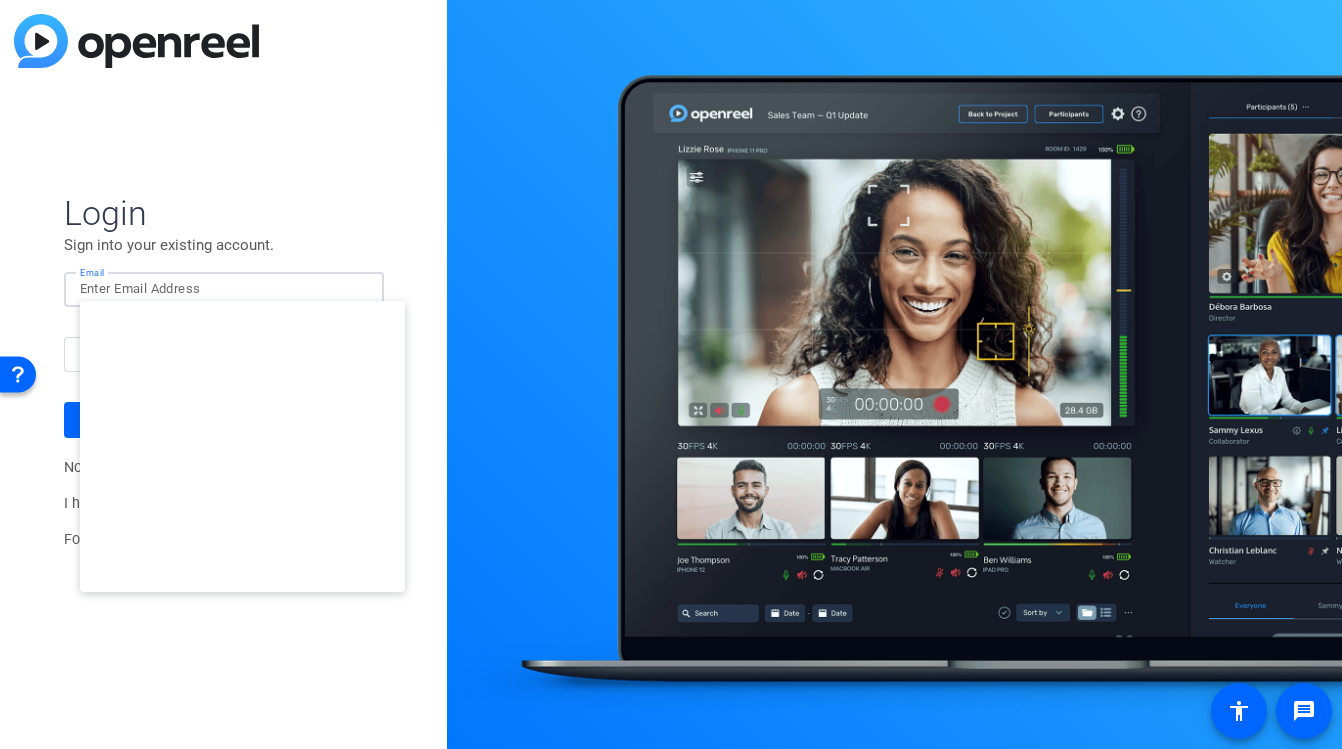type on "[EMAIL_ADDRESS][DOMAIN_NAME]" 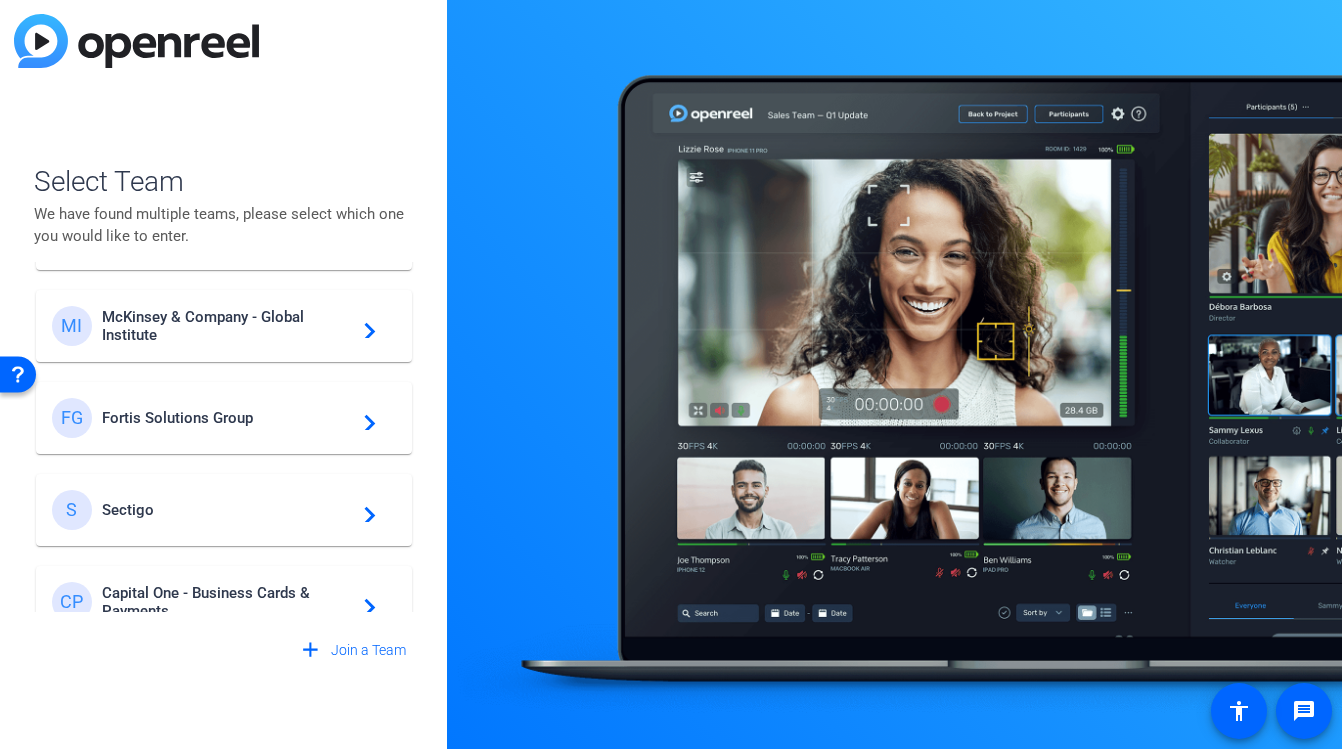 scroll, scrollTop: 206, scrollLeft: 0, axis: vertical 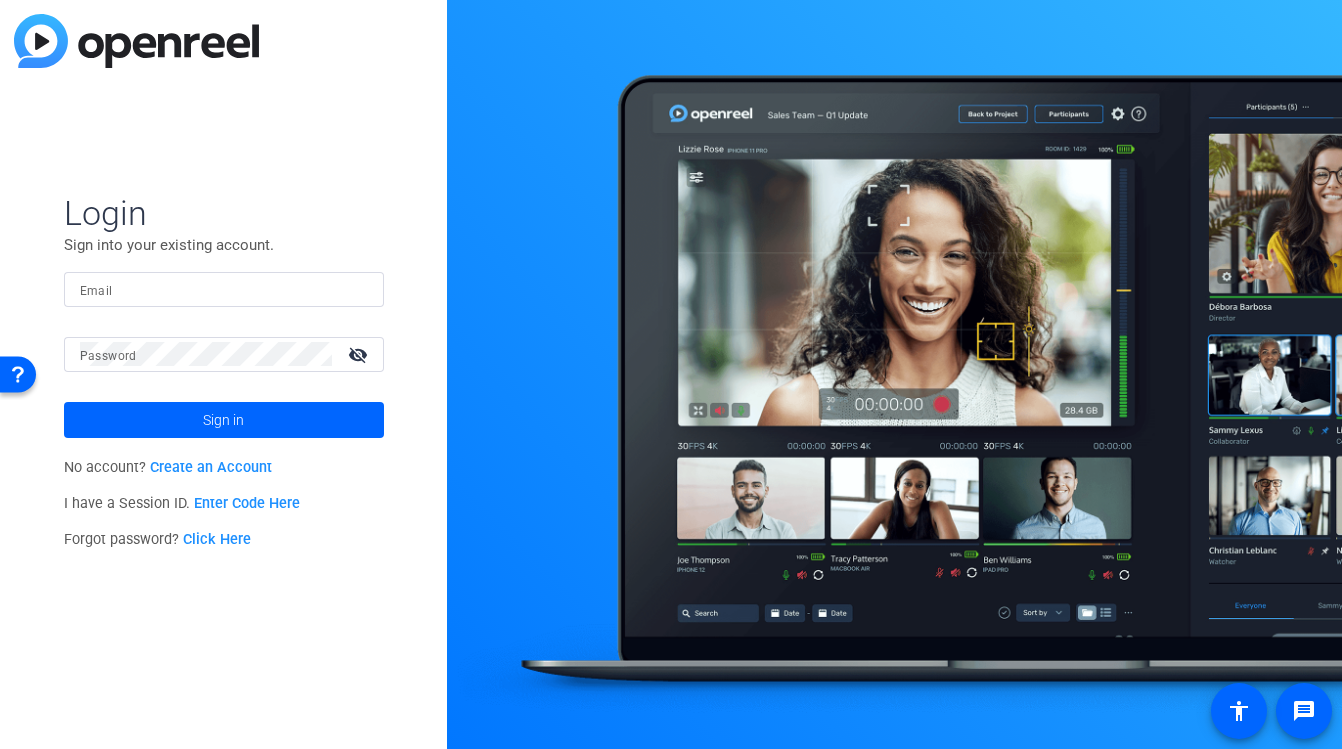 click on "Email" at bounding box center (224, 289) 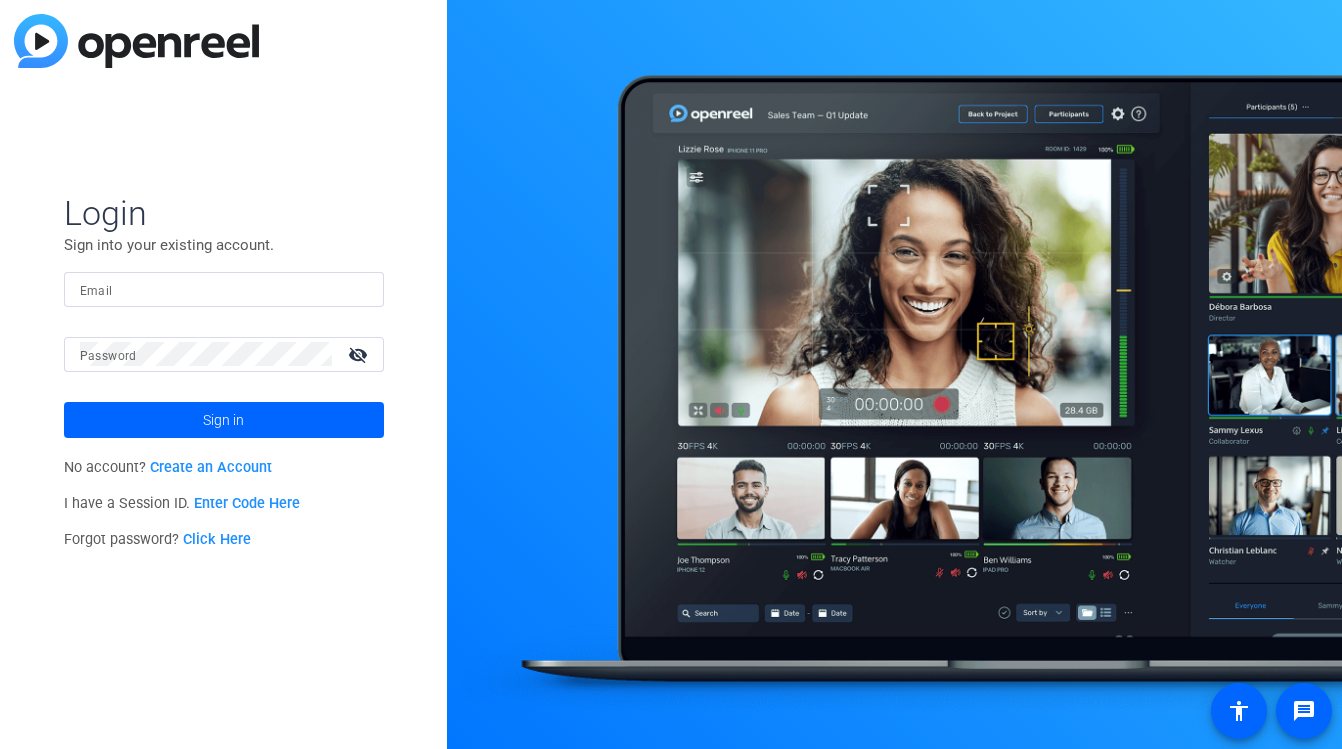 scroll, scrollTop: 0, scrollLeft: 0, axis: both 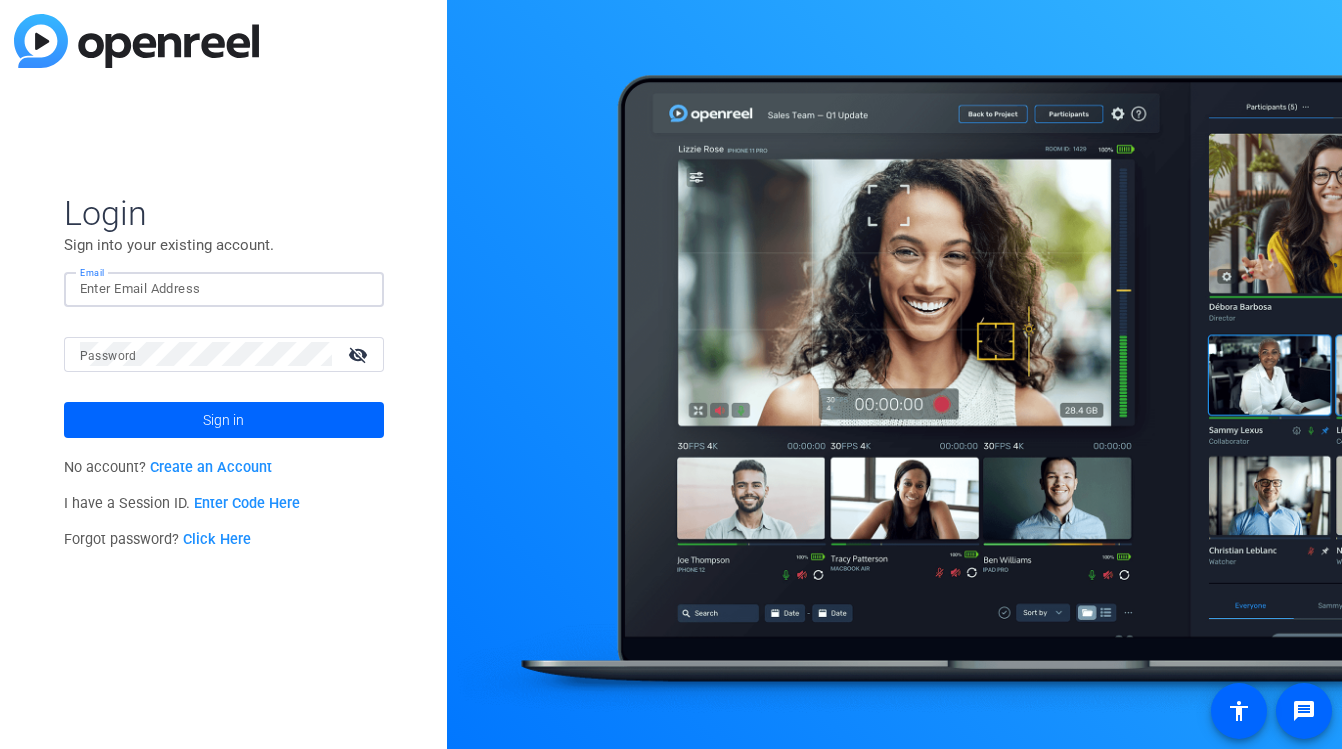 click 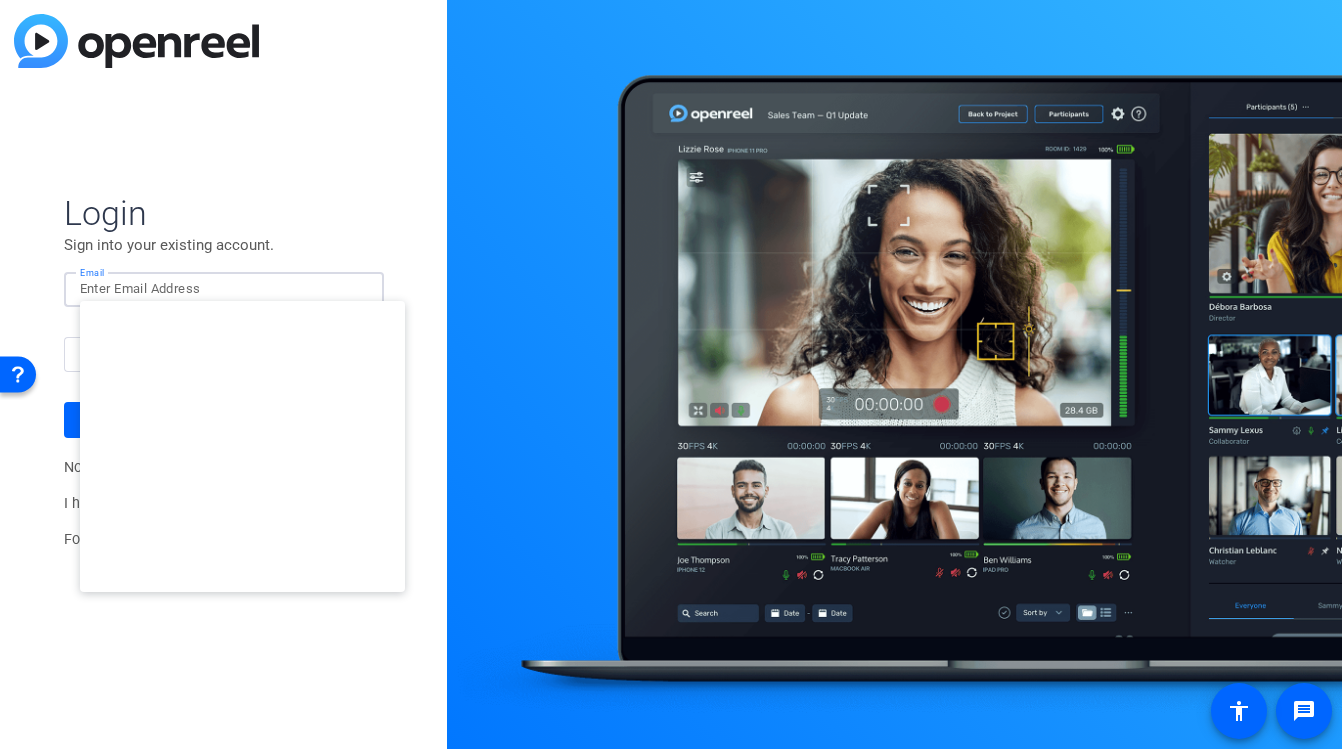 type on "[EMAIL_ADDRESS][DOMAIN_NAME]" 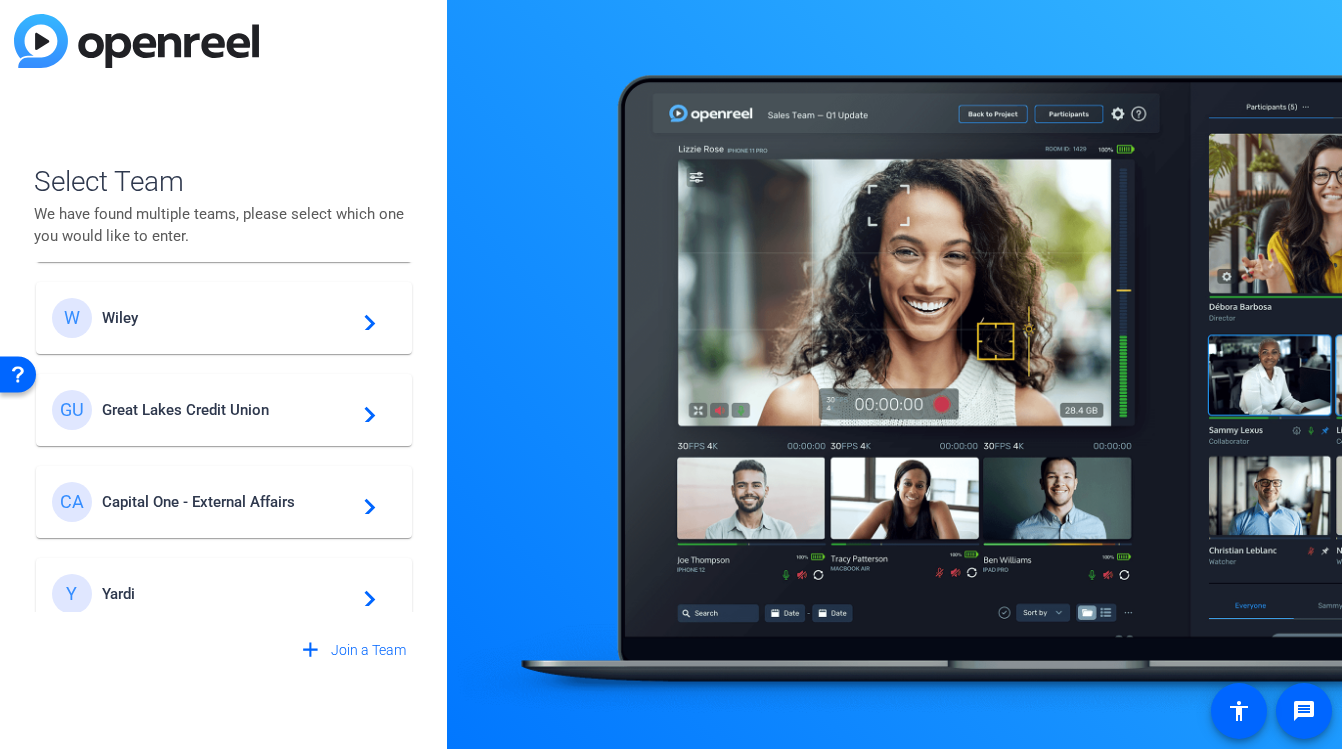 scroll, scrollTop: 98, scrollLeft: 0, axis: vertical 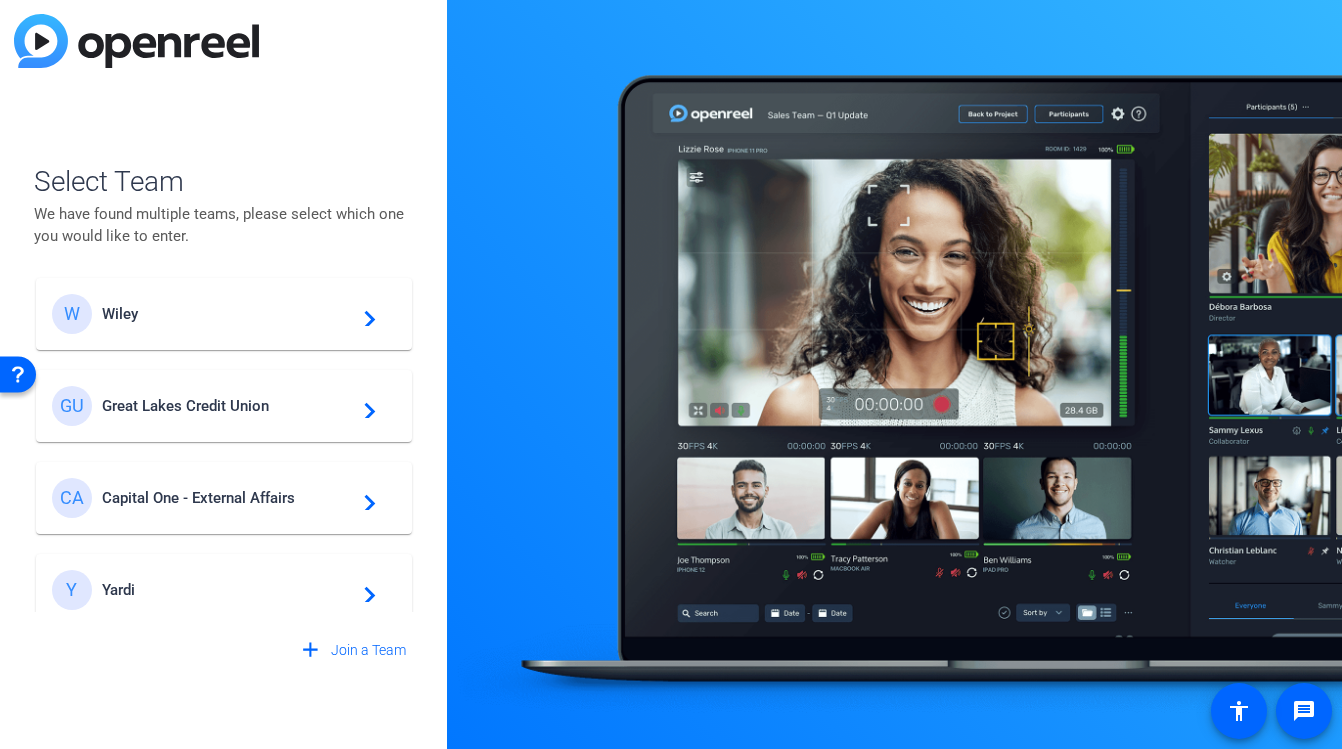 click on "Great Lakes Credit Union" 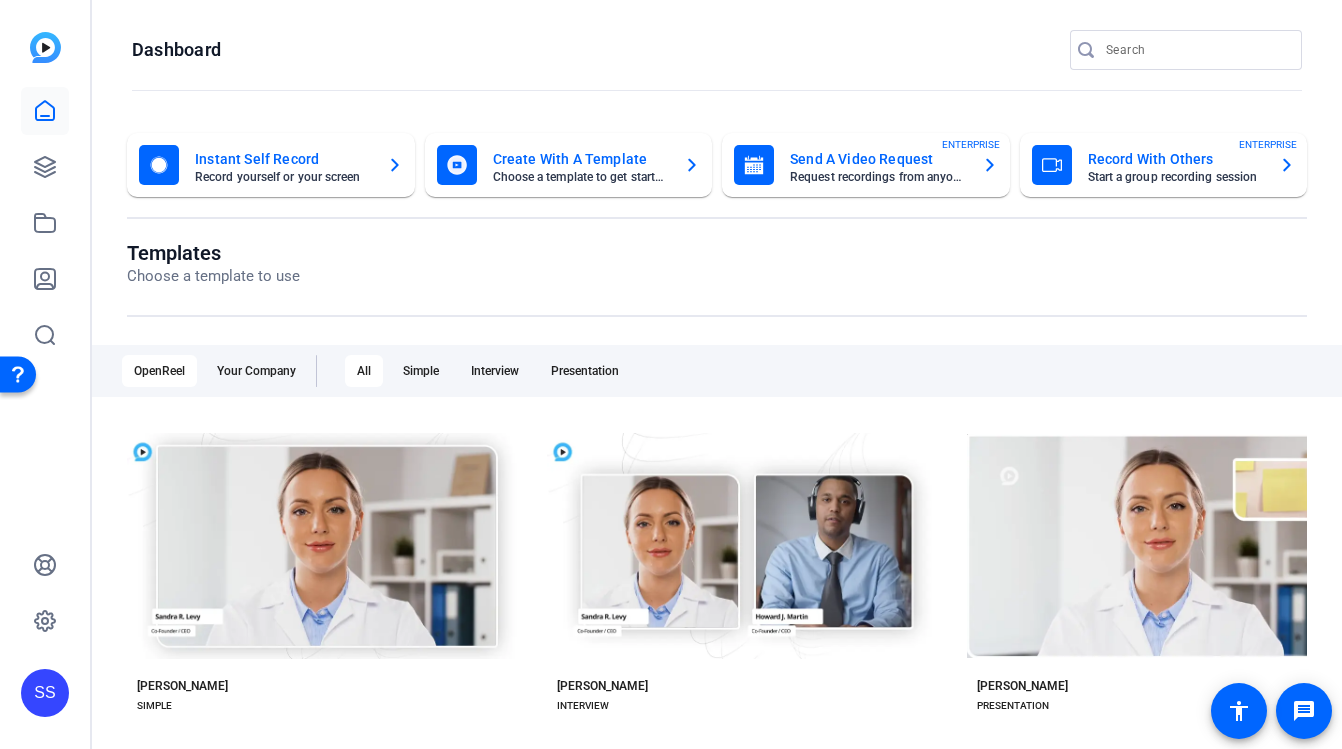 click on "SS" 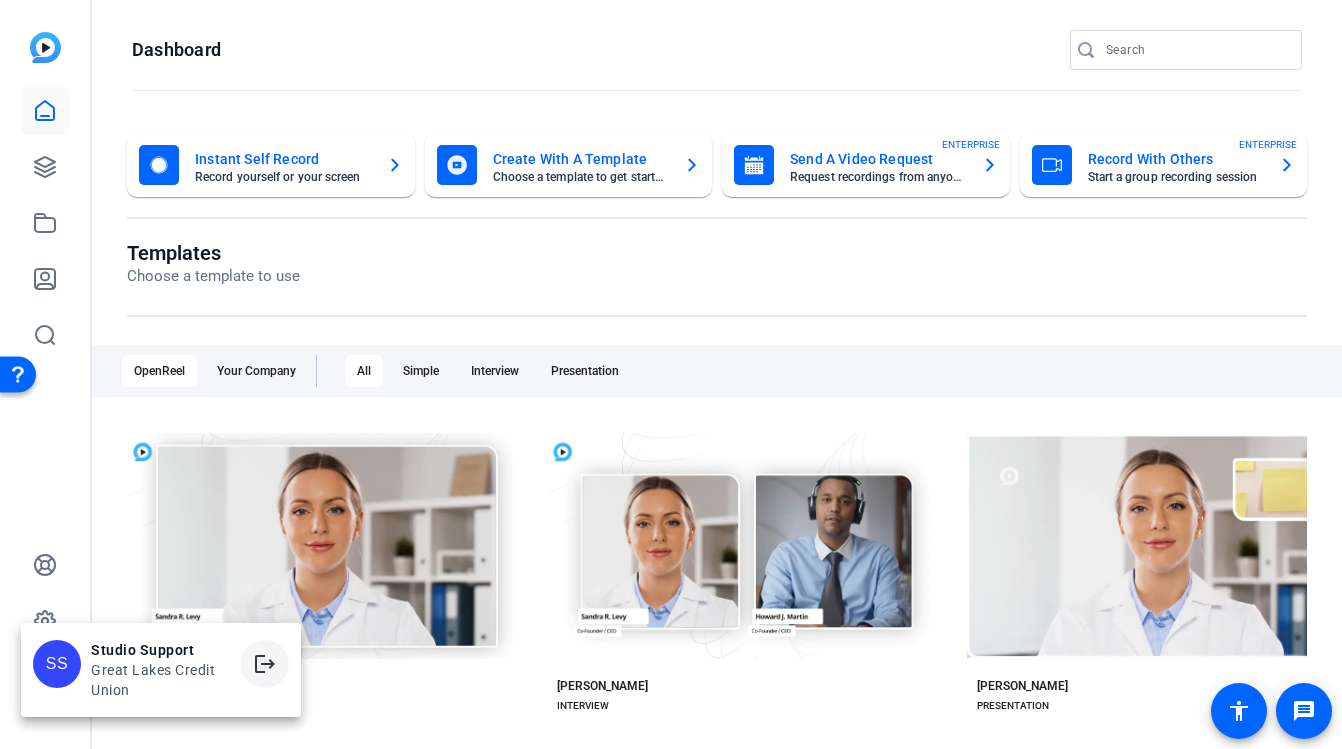 click on "logout" at bounding box center [265, 664] 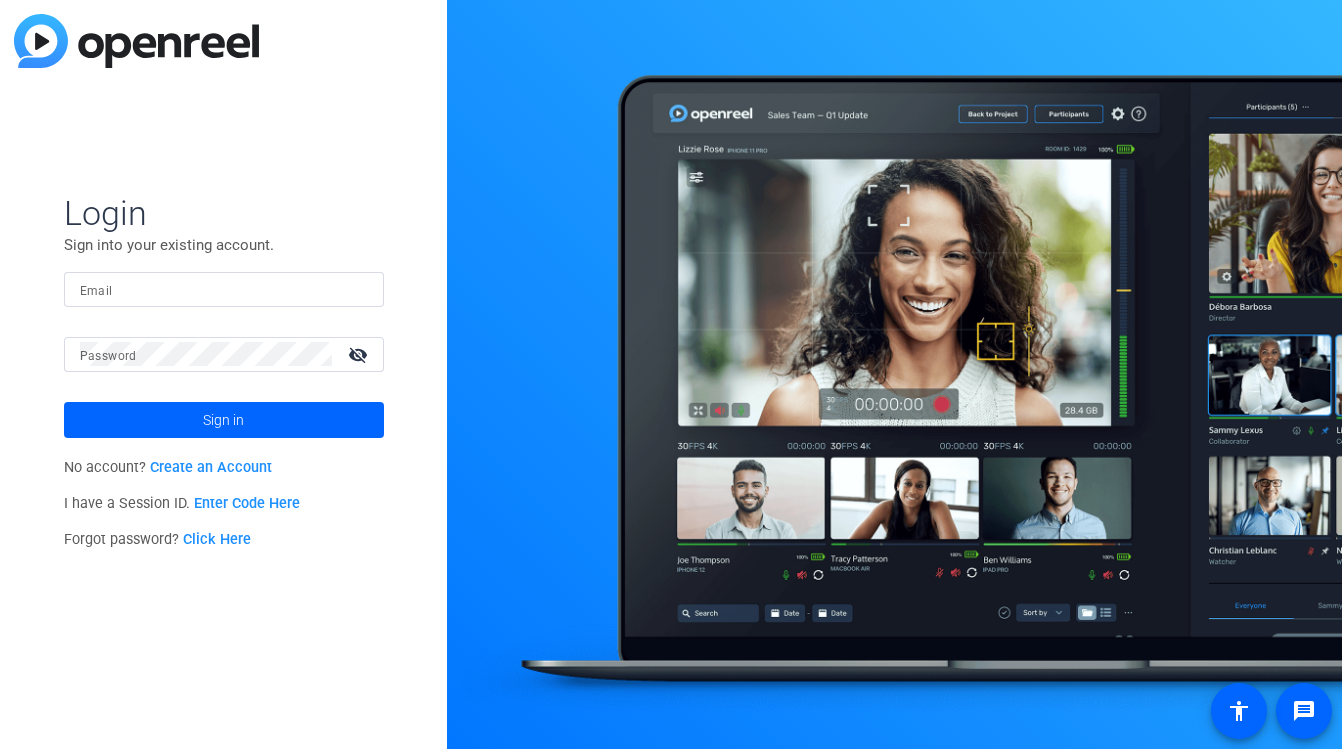 scroll, scrollTop: 0, scrollLeft: 0, axis: both 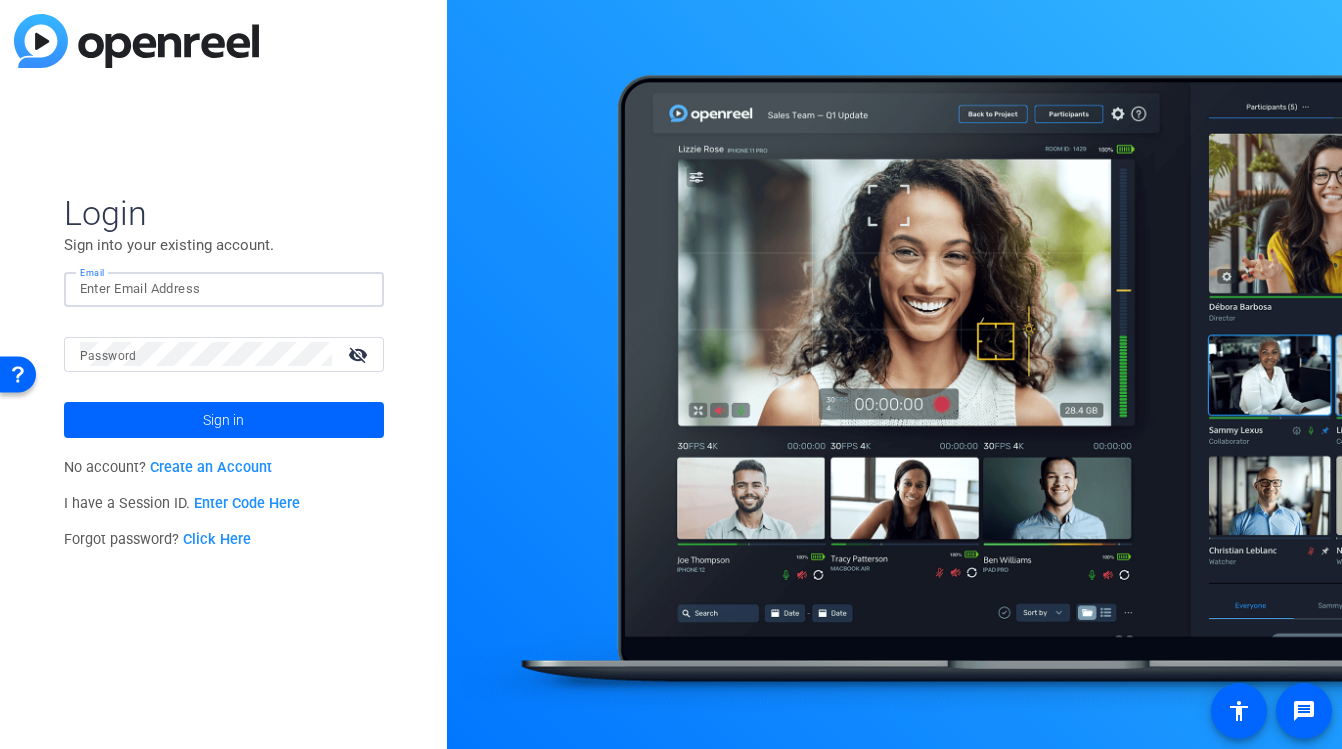 click 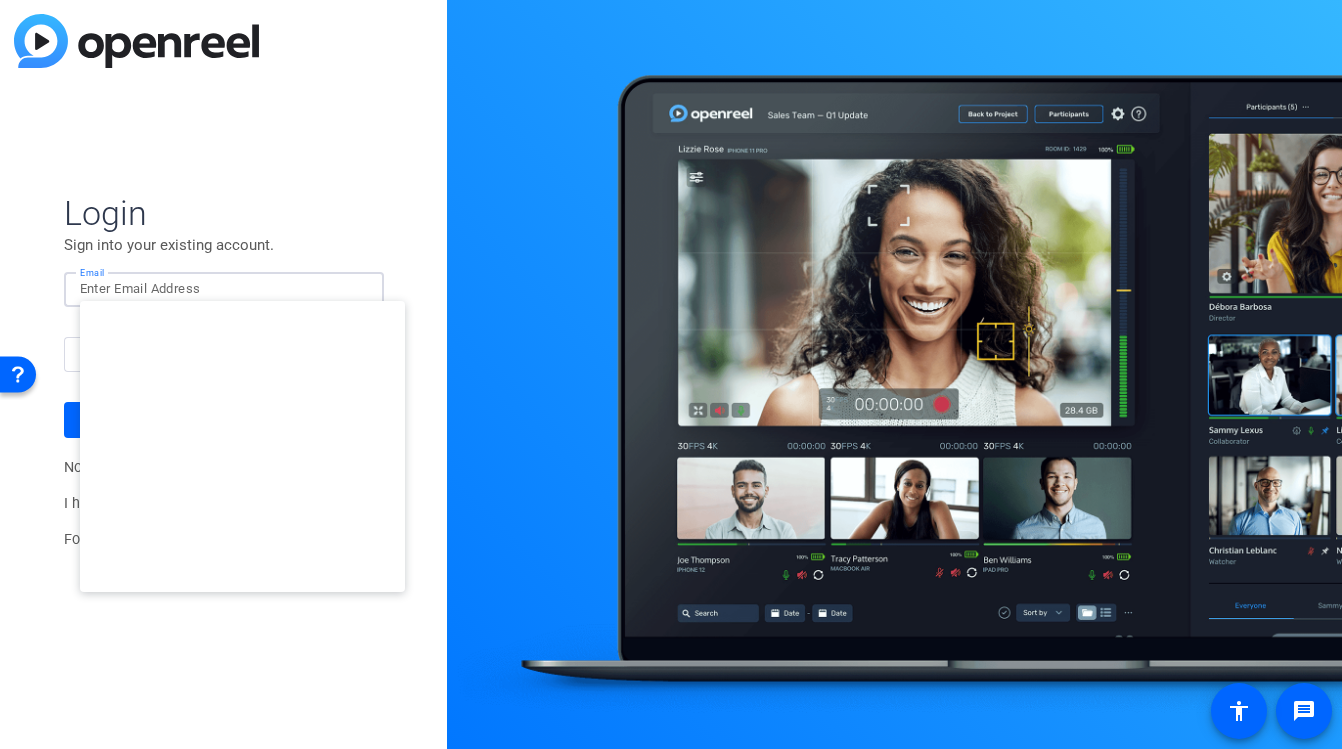 type on "[EMAIL_ADDRESS][DOMAIN_NAME]" 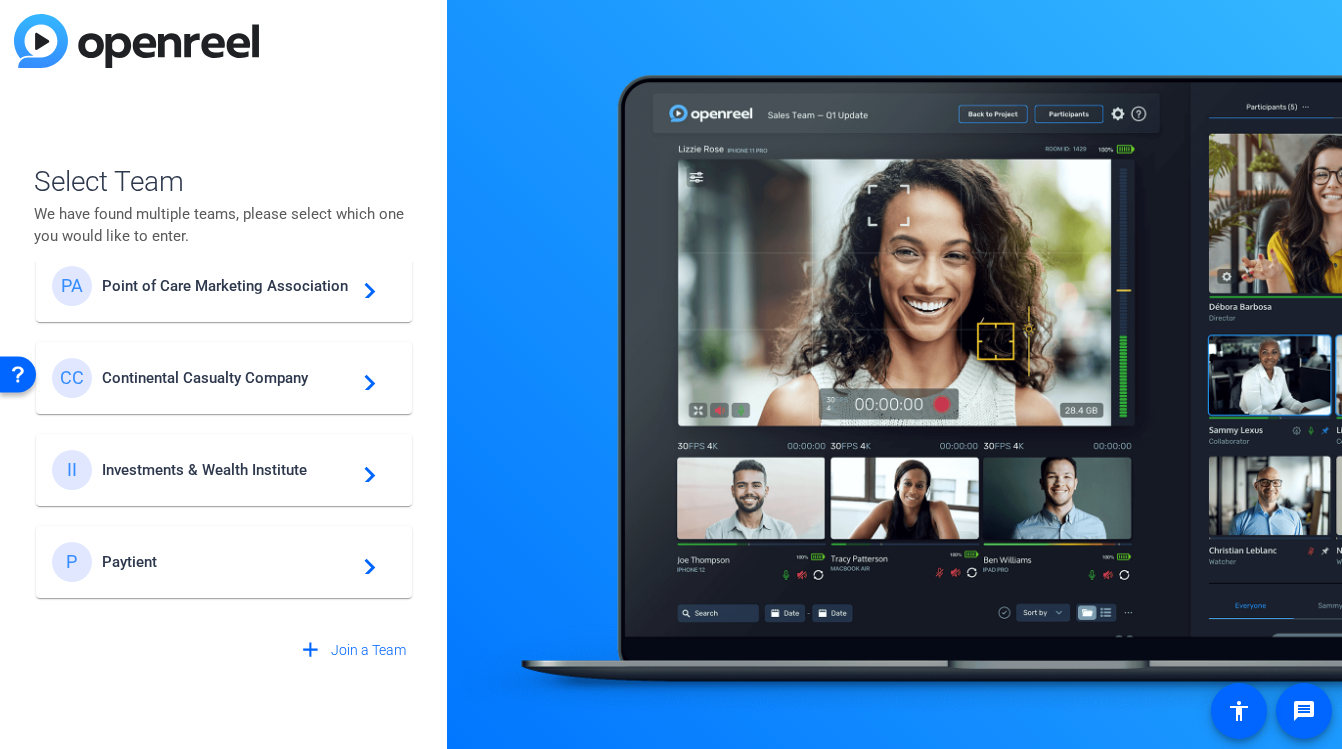 scroll, scrollTop: 872, scrollLeft: 0, axis: vertical 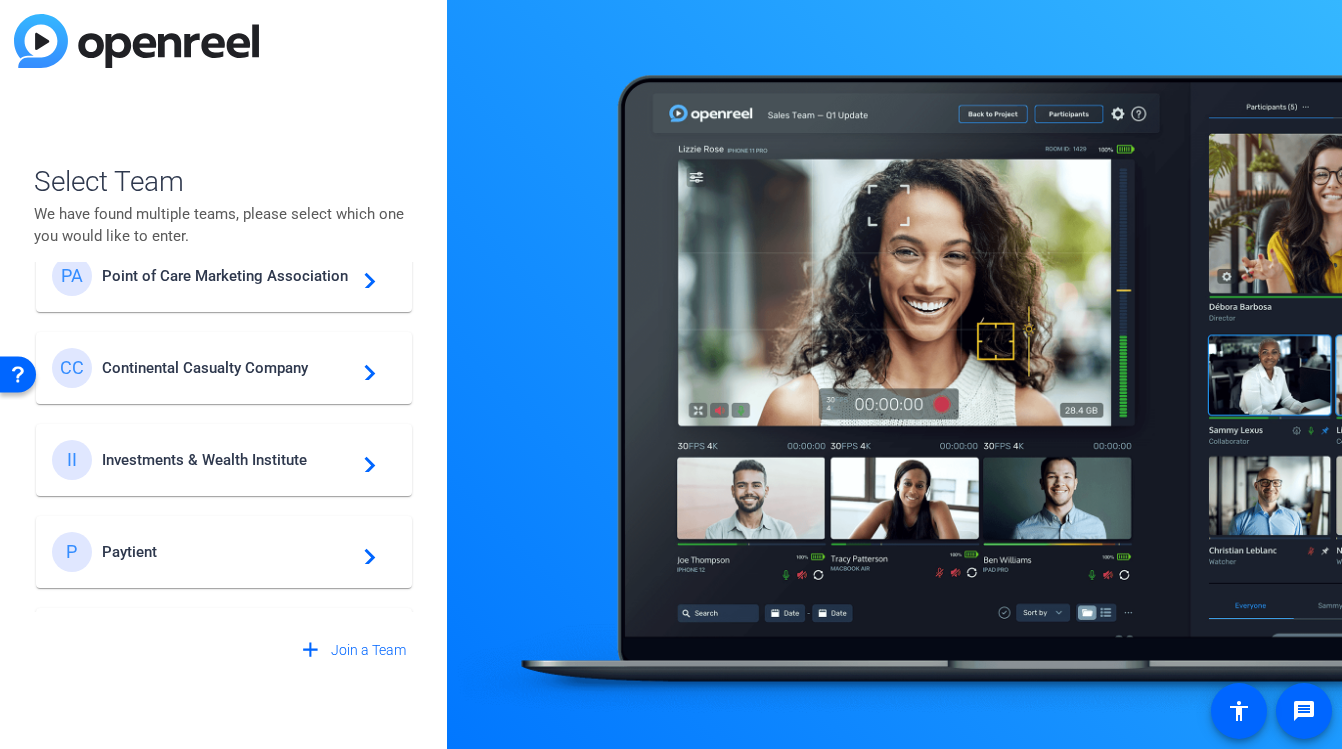 click on "II Investments & Wealth Institute  navigate_next" 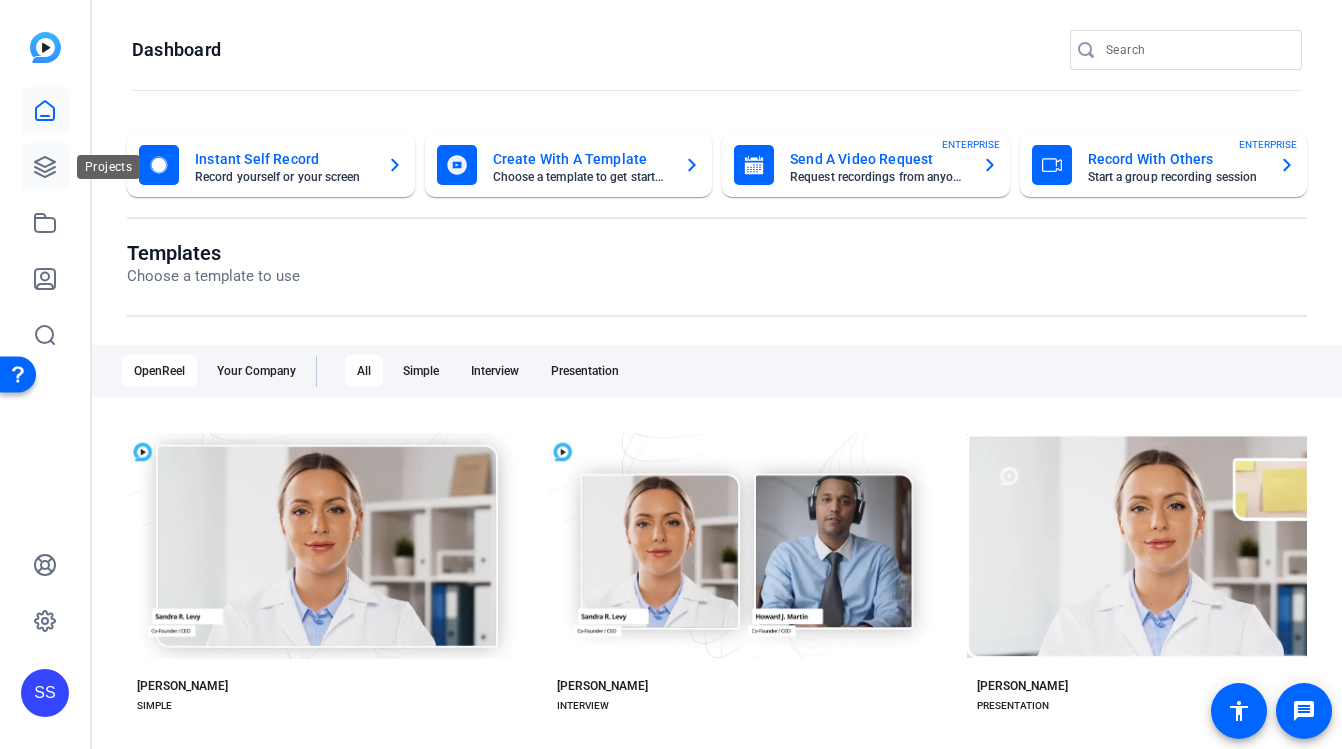 click 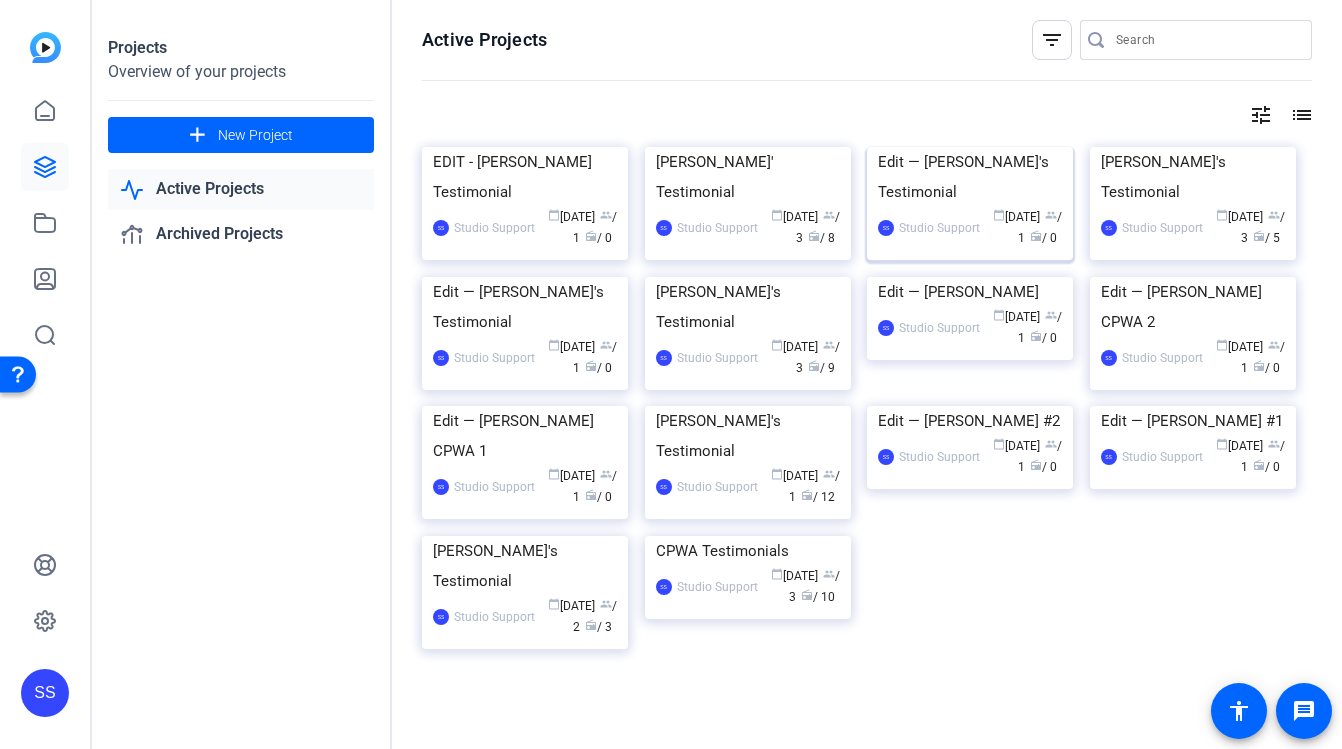 click on "Edit — [PERSON_NAME]'s Testimonial" 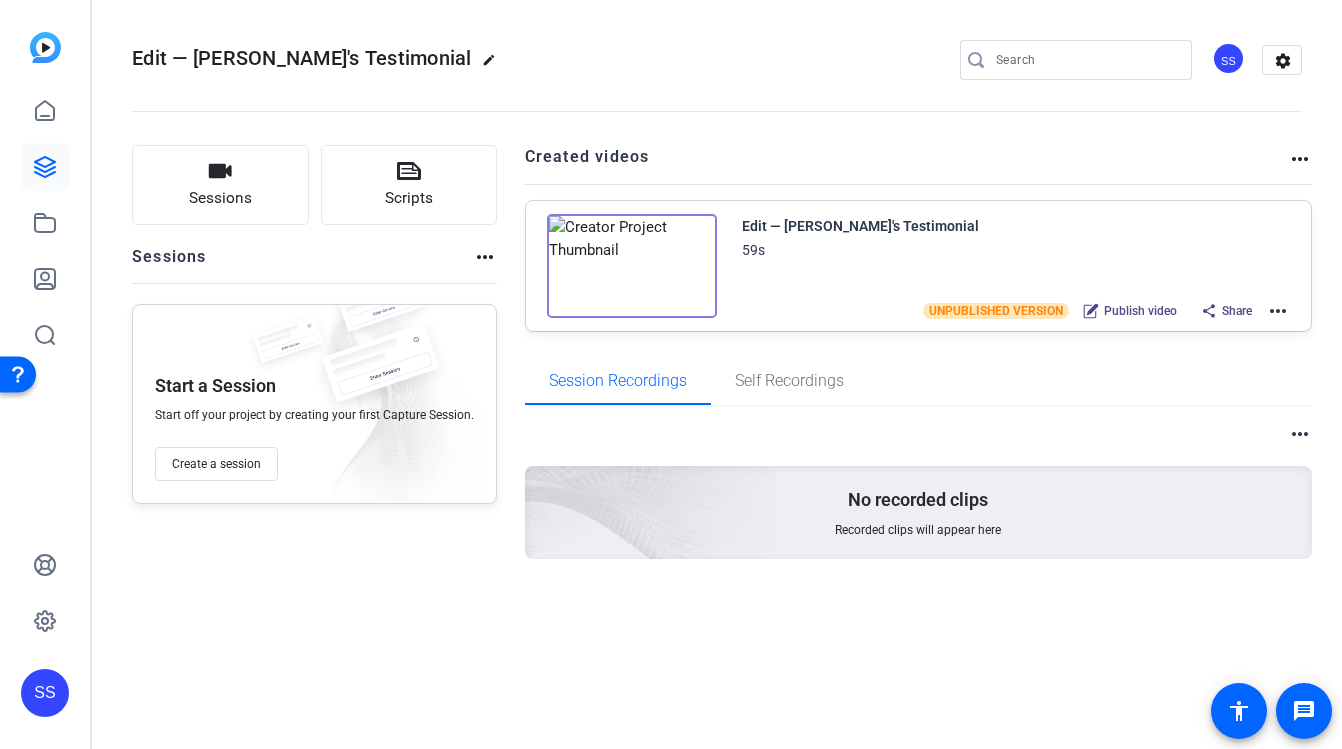 click on "more_horiz" 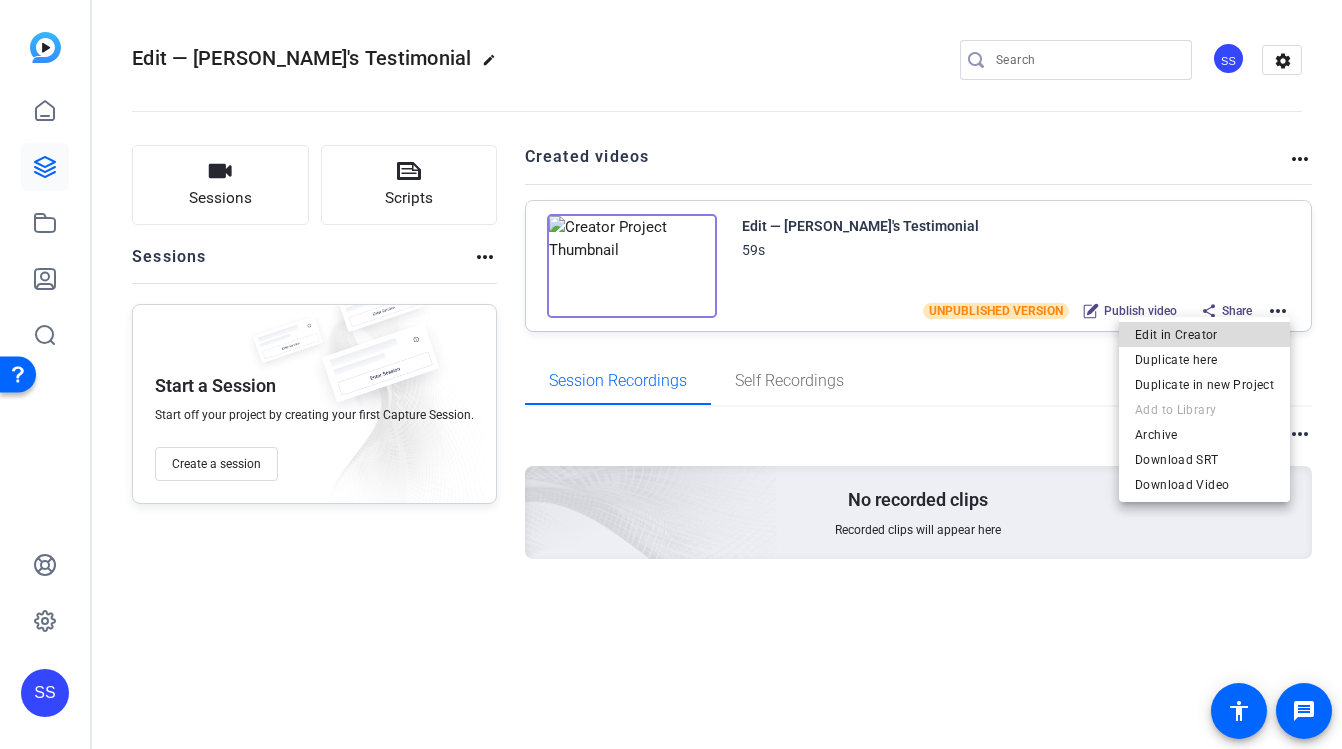 click on "Edit in Creator" at bounding box center (1204, 335) 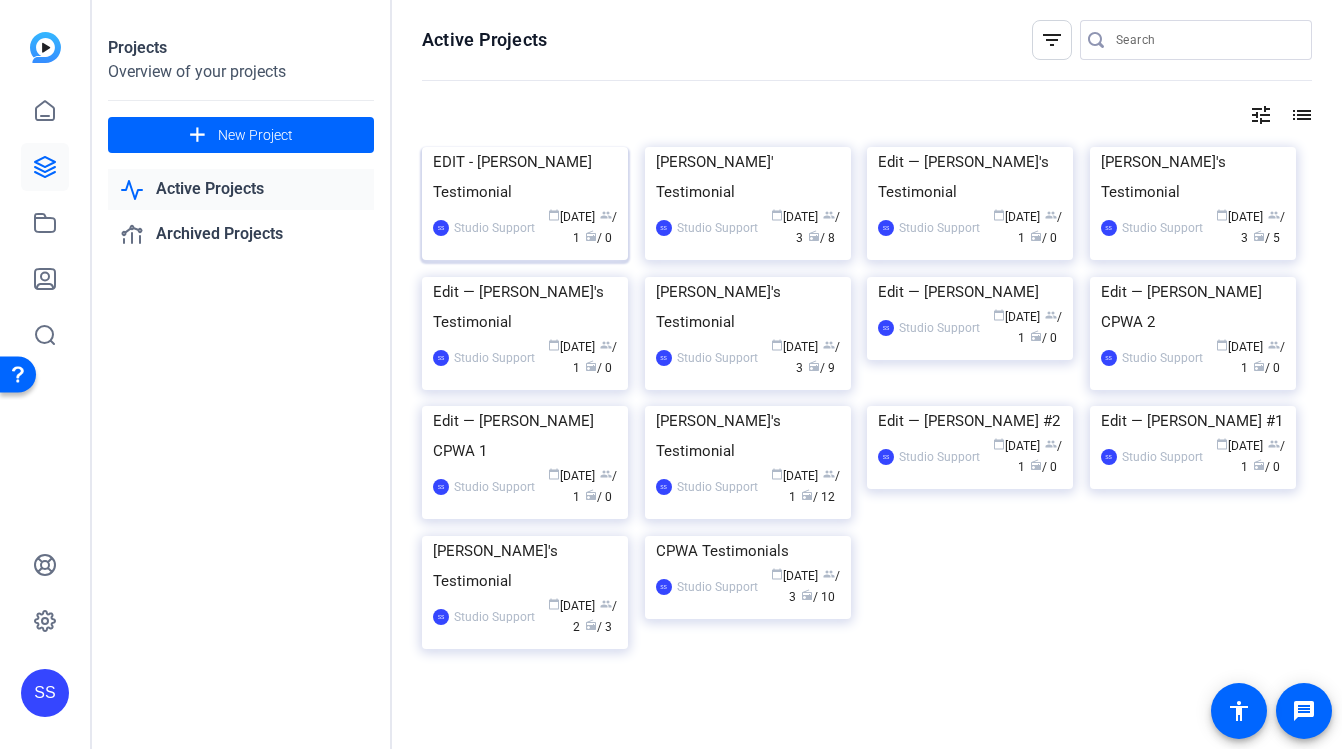 click on "EDIT - Hayden's Testimonial" 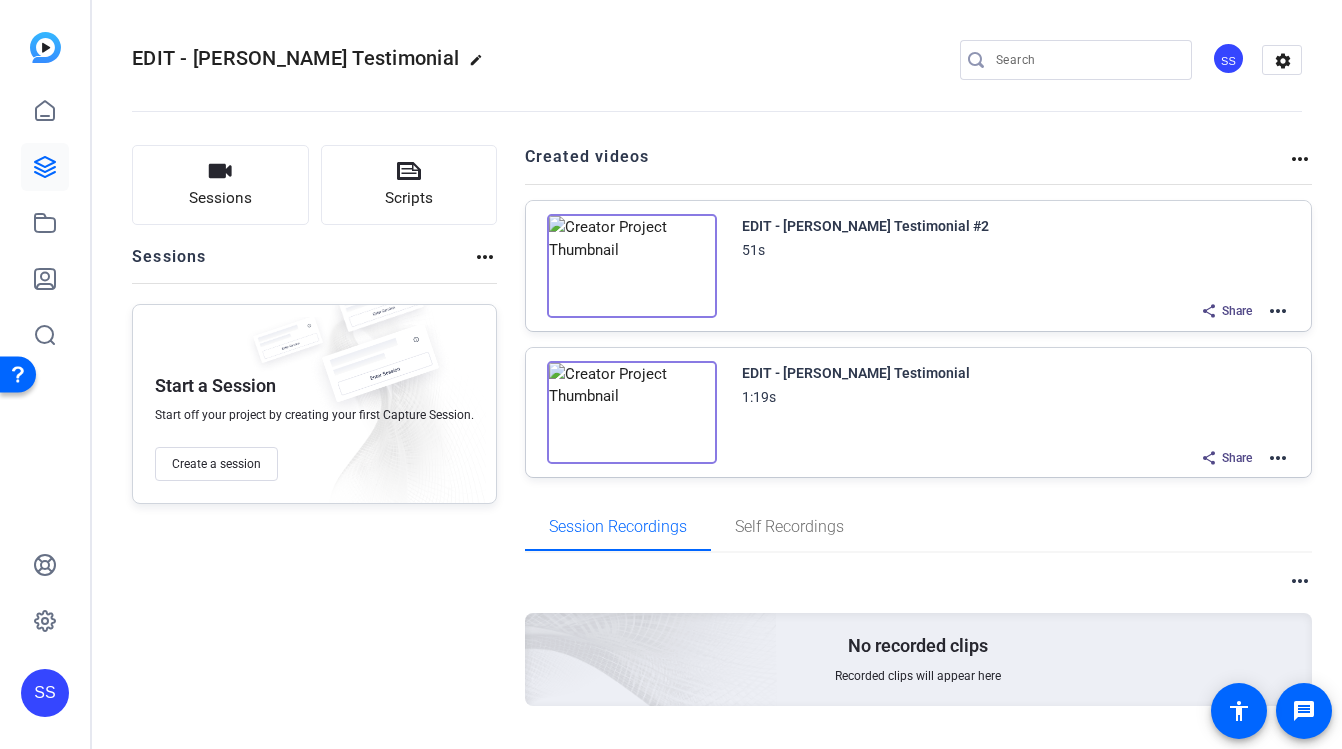 click on "more_horiz" 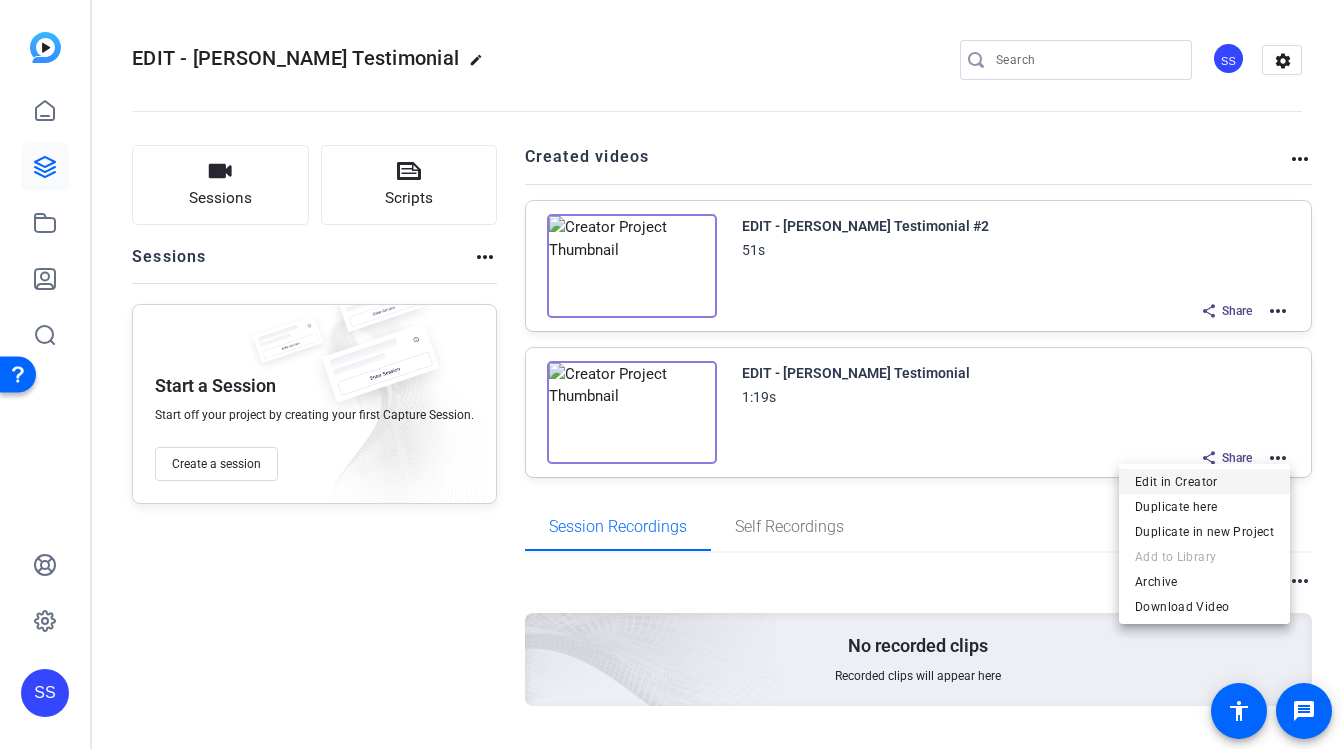 click on "Edit in Creator" at bounding box center (1204, 481) 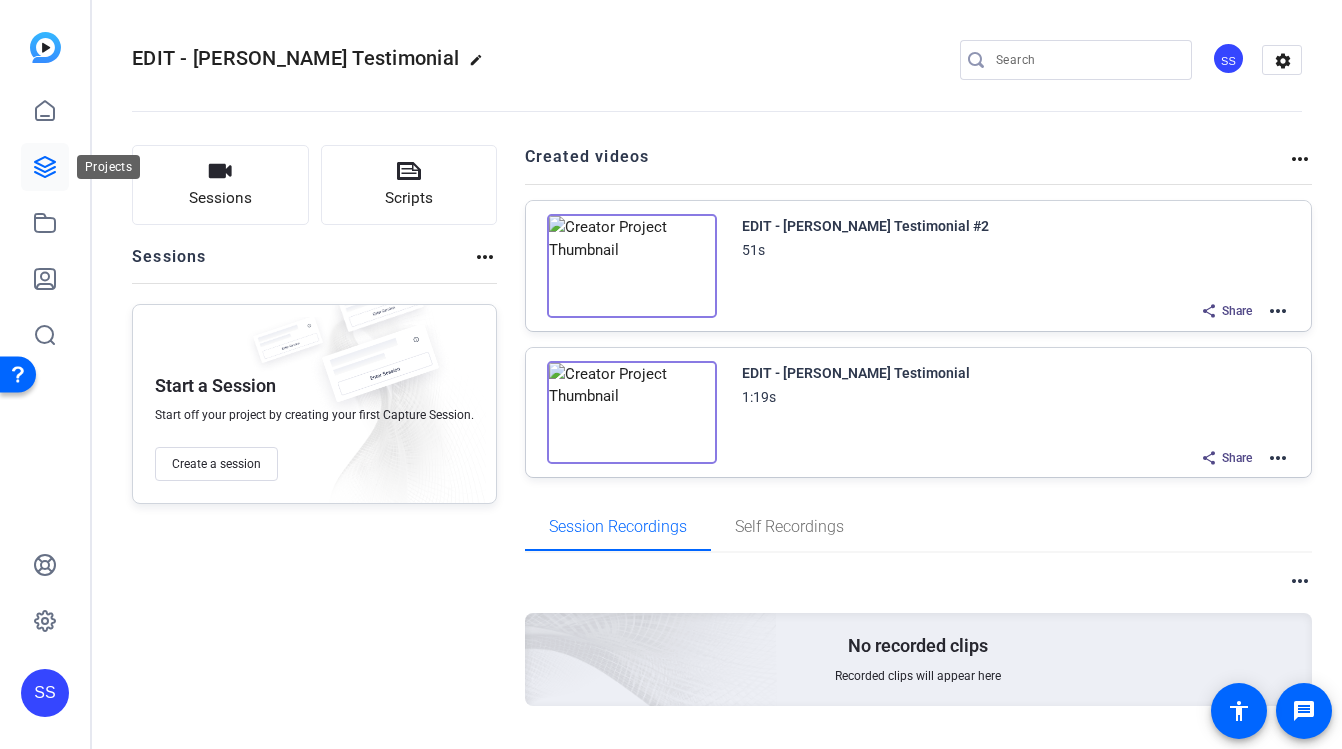 click 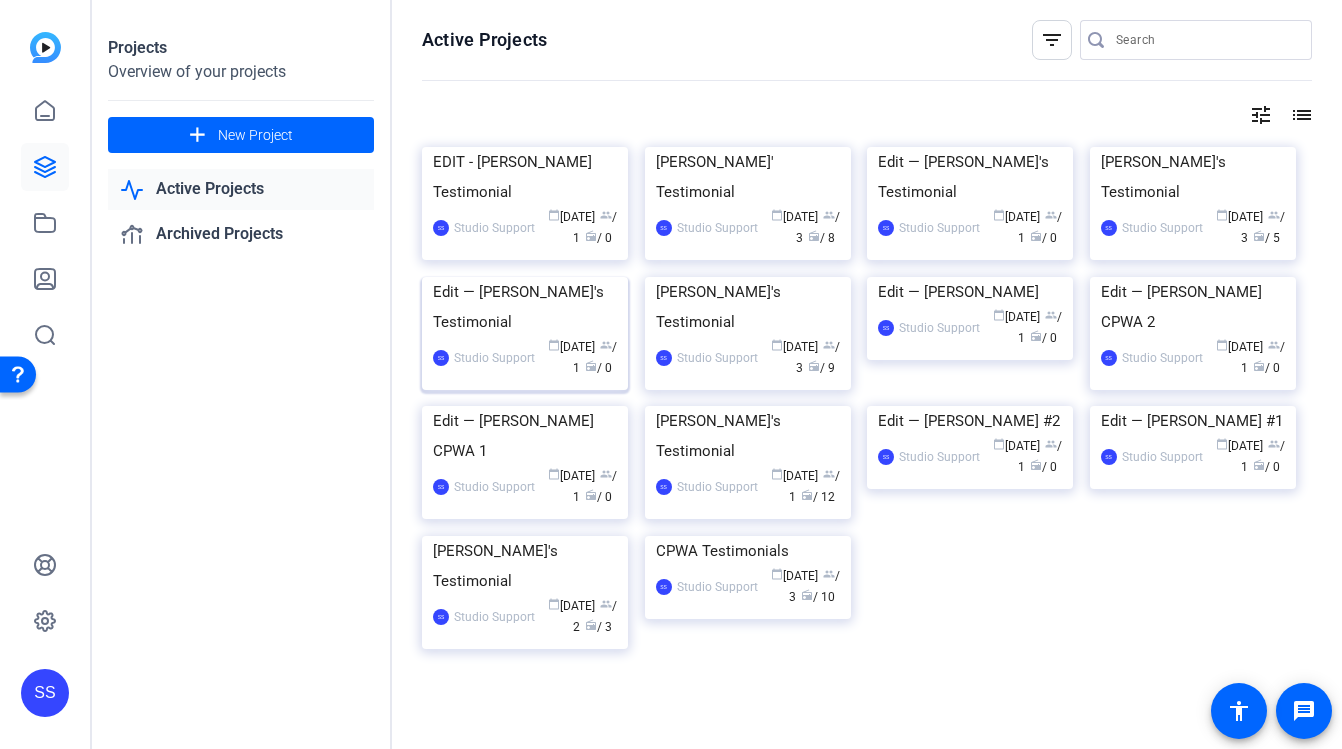click on "Edit — Brian's Testimonial" 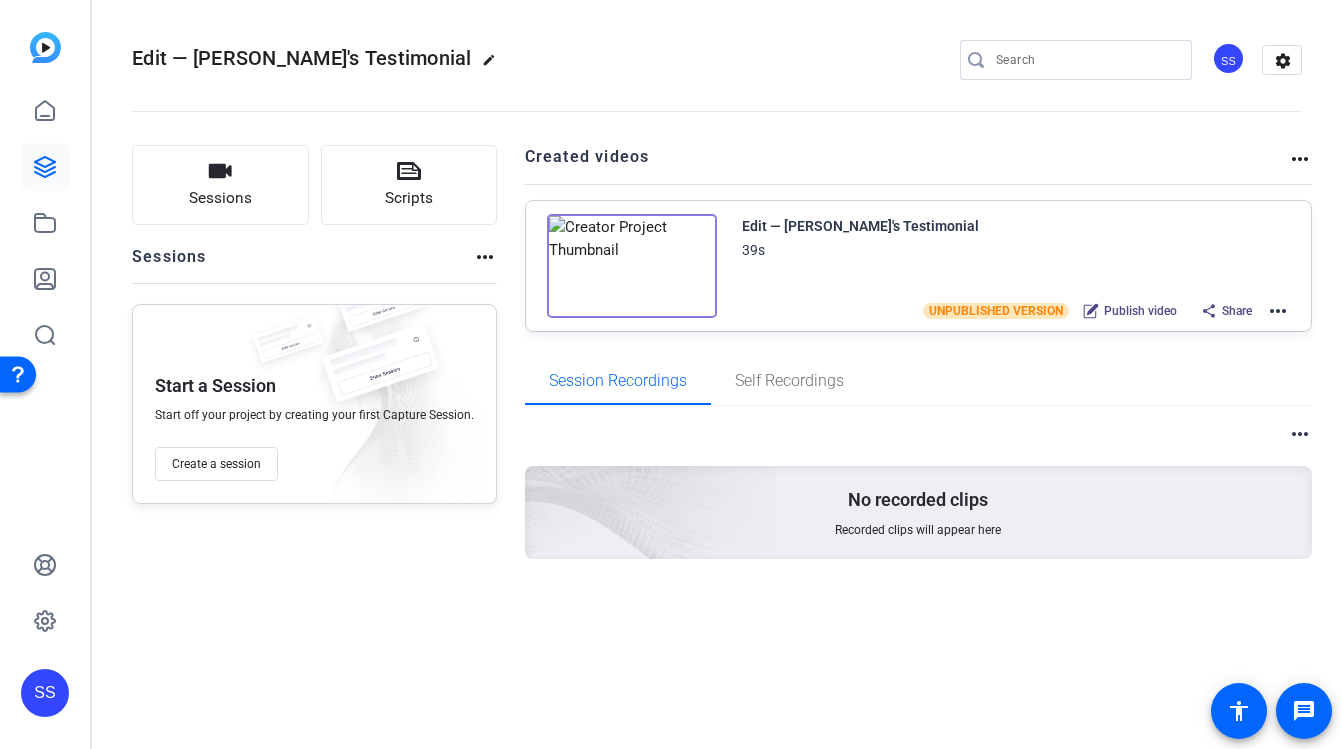 click on "more_horiz" 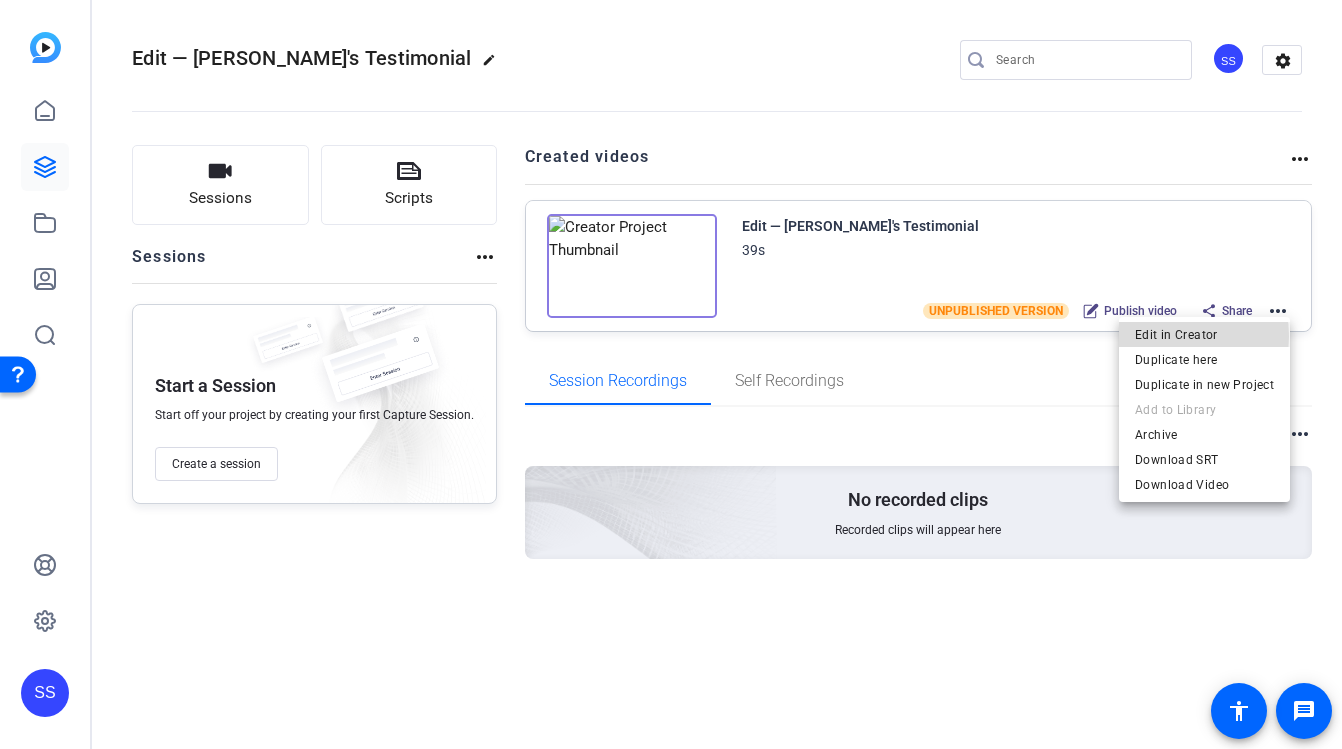 click on "Edit in Creator" at bounding box center [1204, 335] 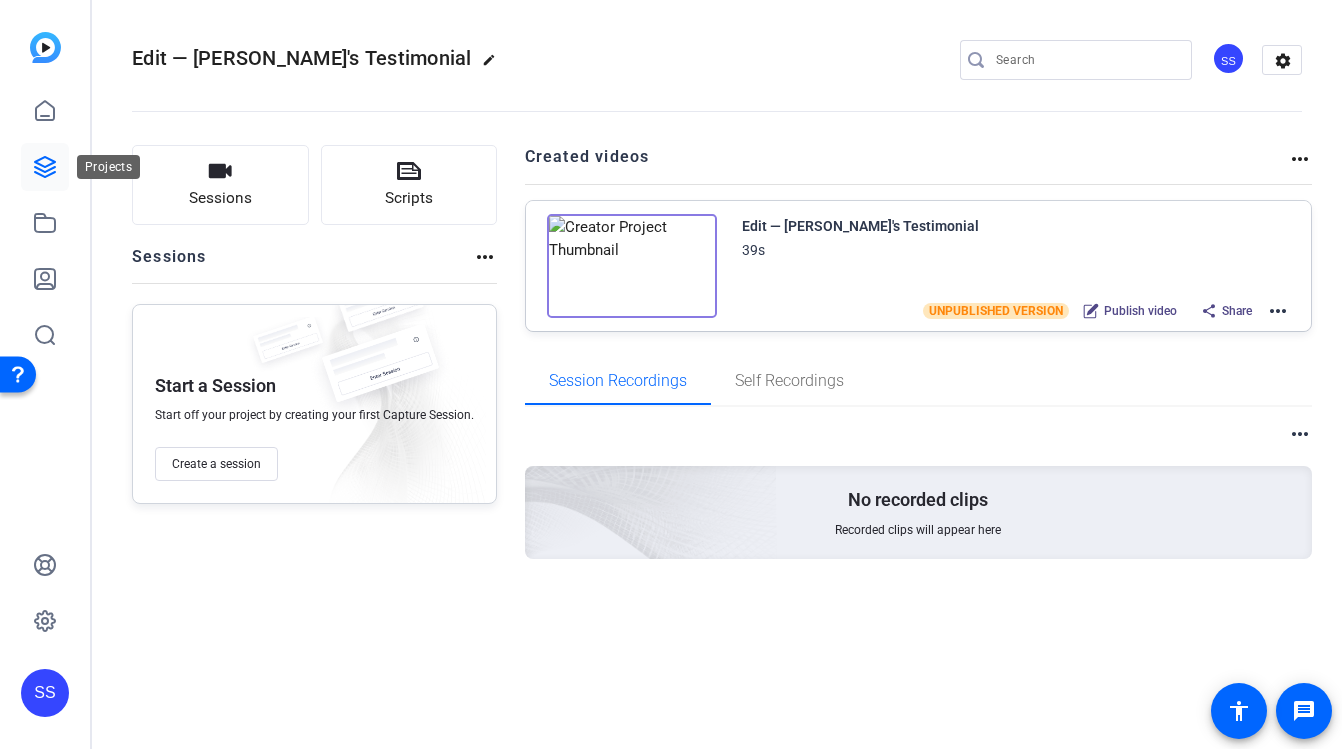 click 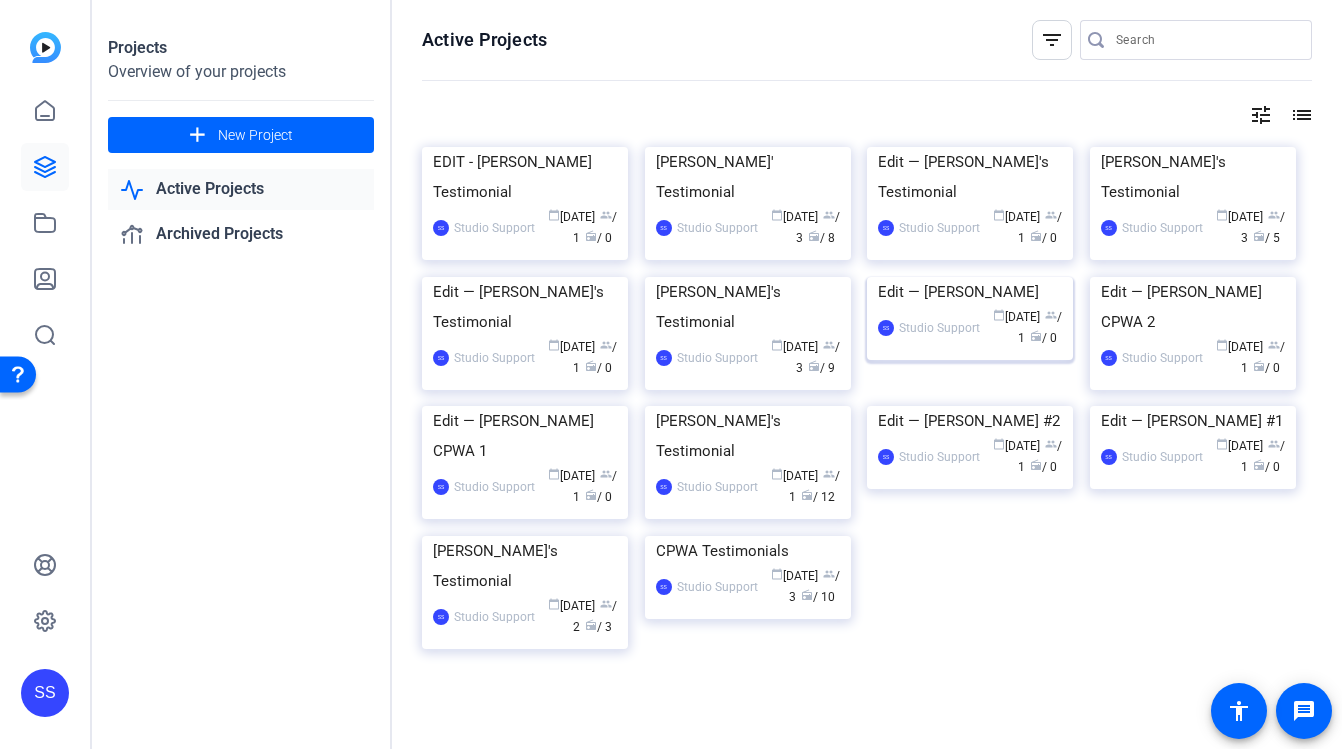 click on "SS  Studio Support calendar_today  Feb 24  group  / 1  radio  / 0" 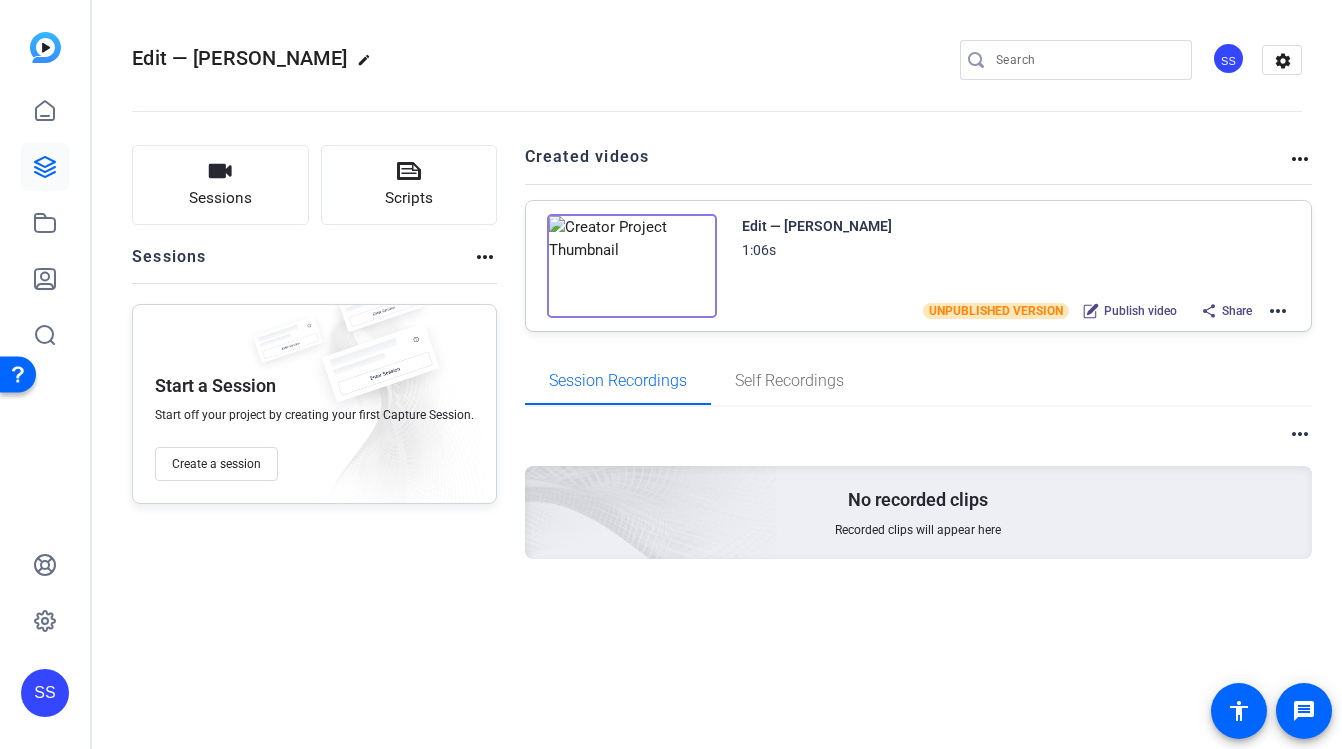 click on "Edit — David Brown CIMA 1:06s  UNPUBLISHED VERSION
Publish video
Share  more_horiz" 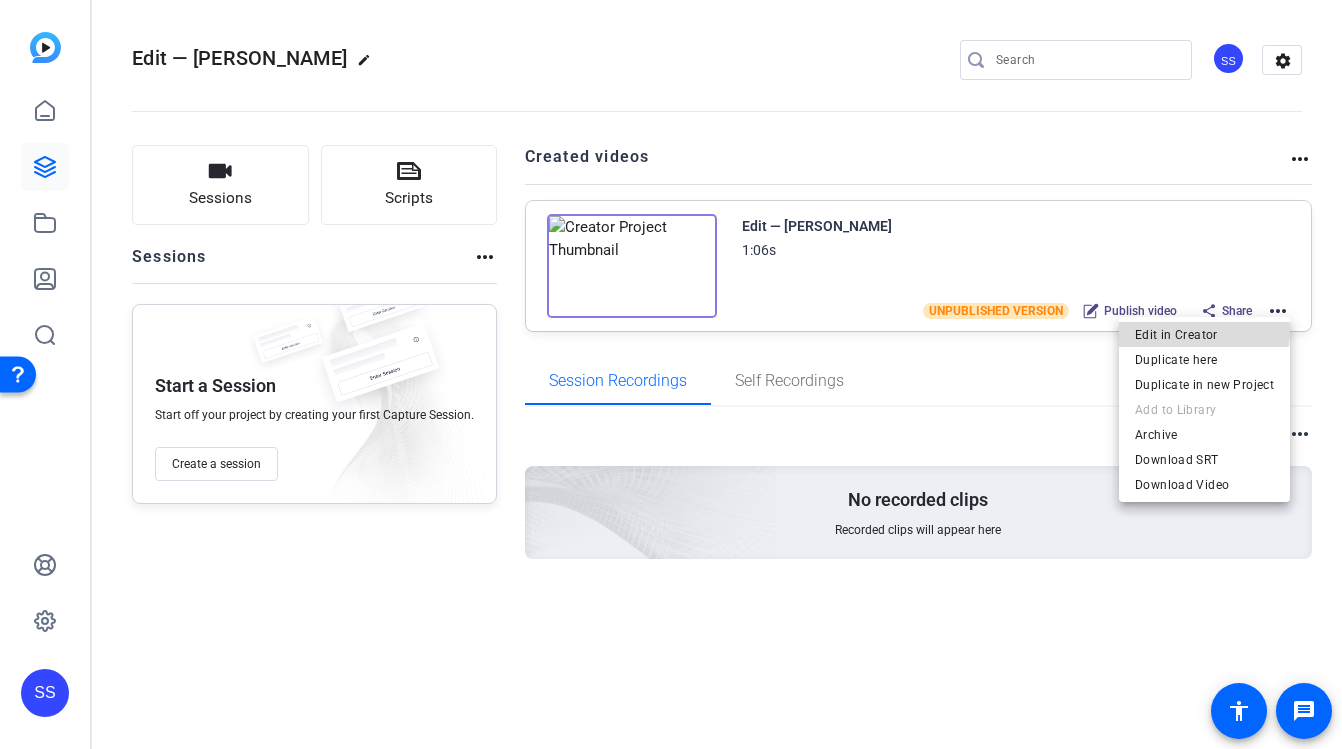 click on "Edit in Creator" at bounding box center [1204, 335] 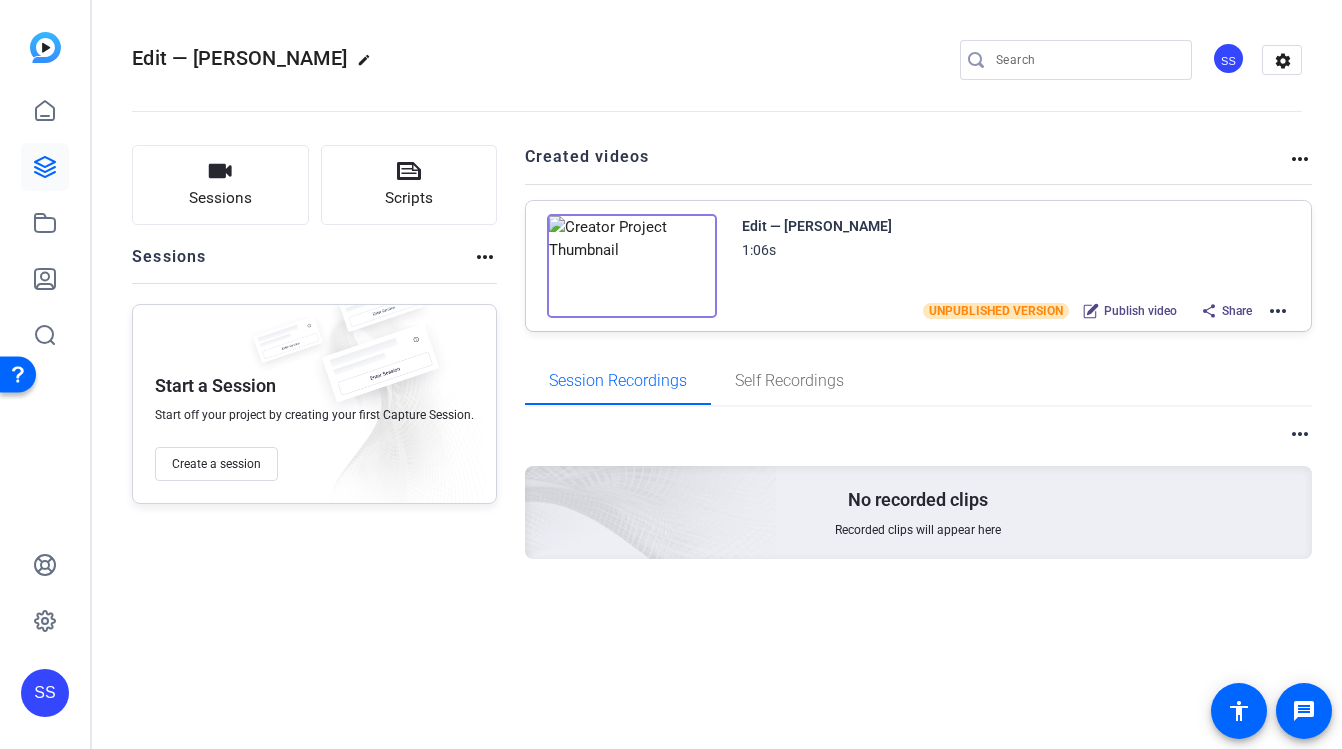 click on "SS" 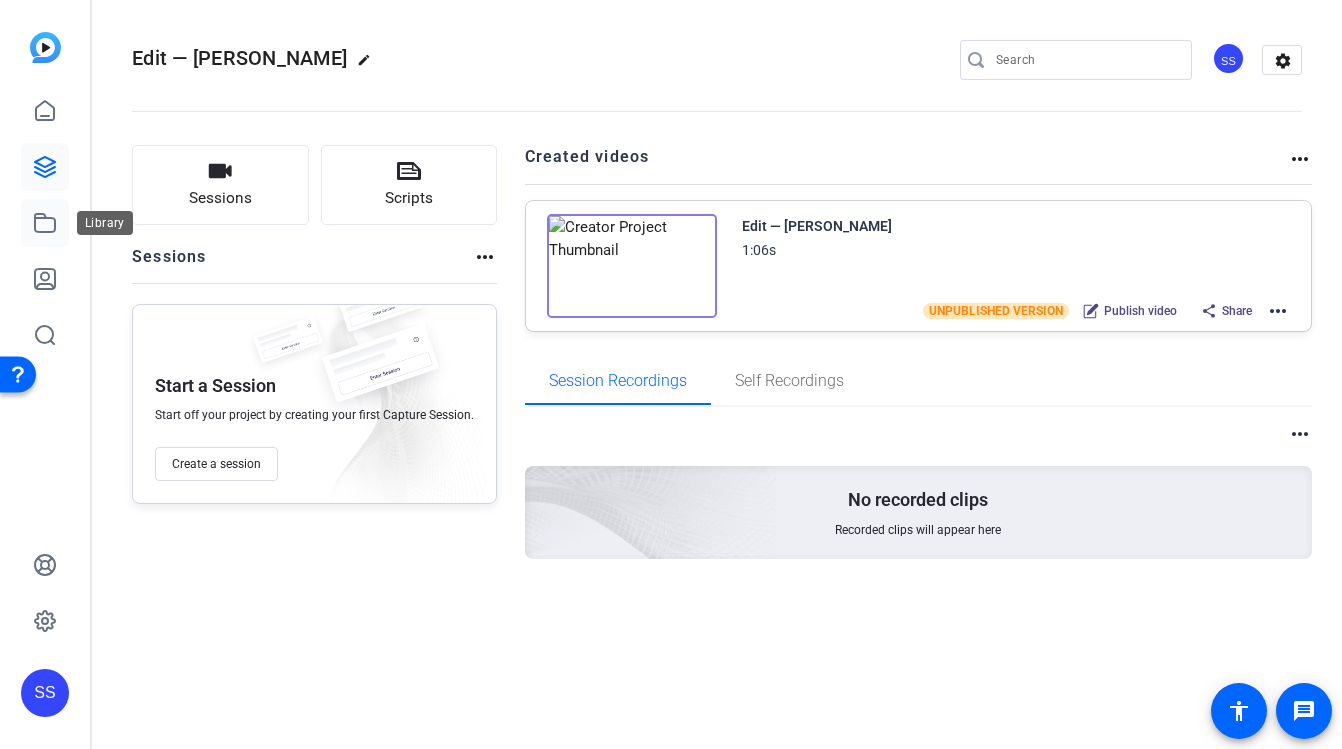 click 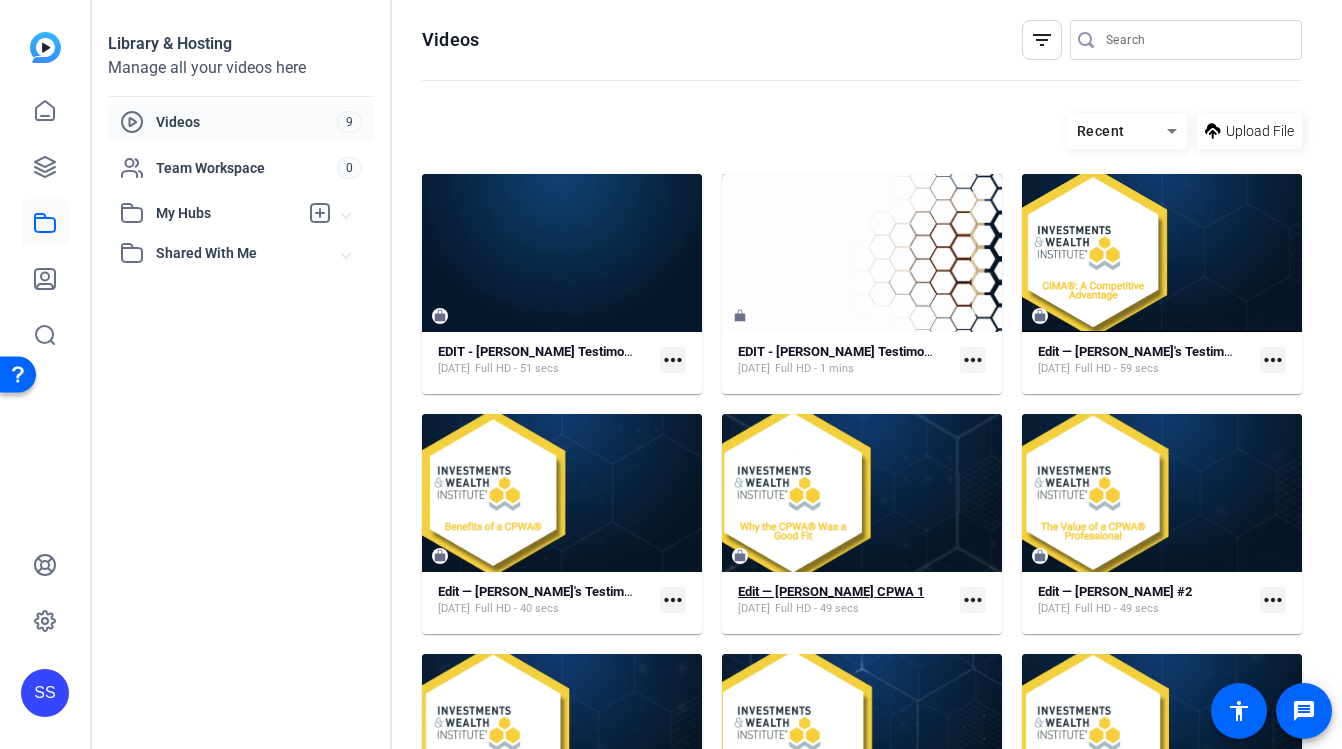 click on "Full HD - 49 secs" 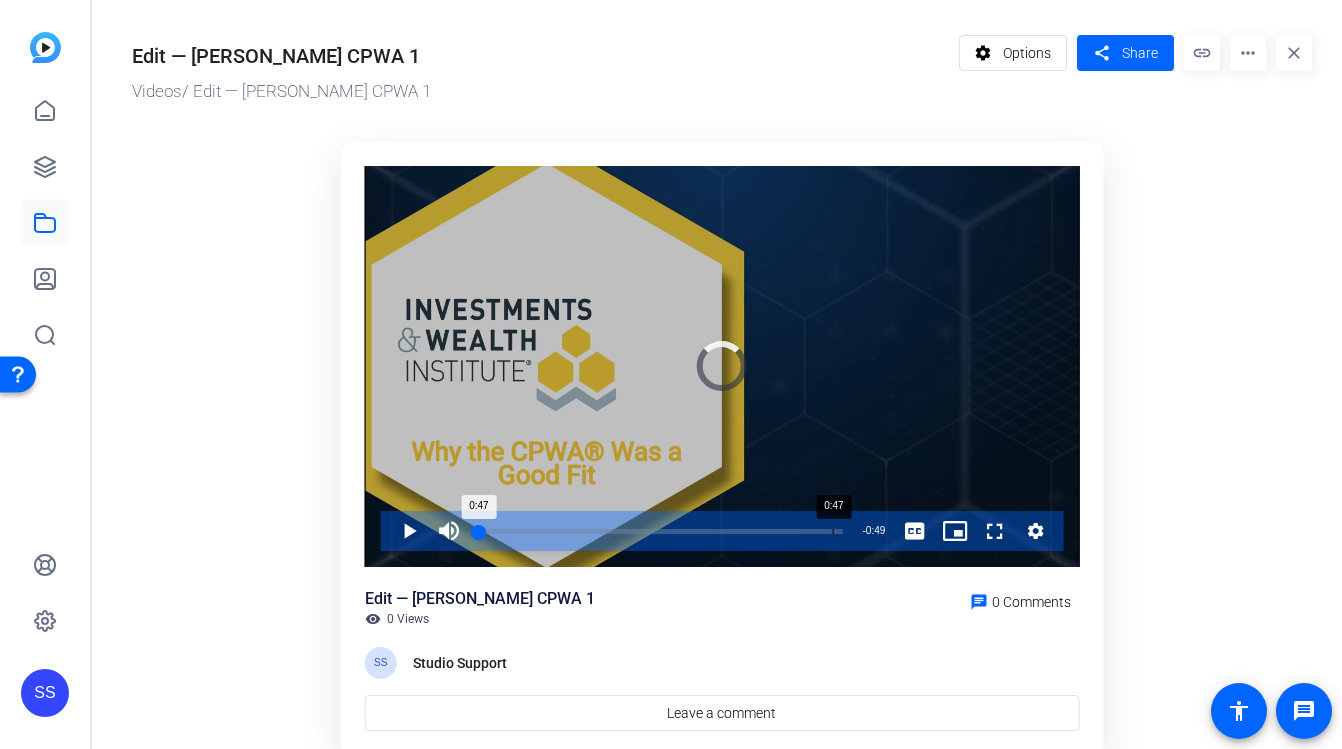 click at bounding box center [661, 545] 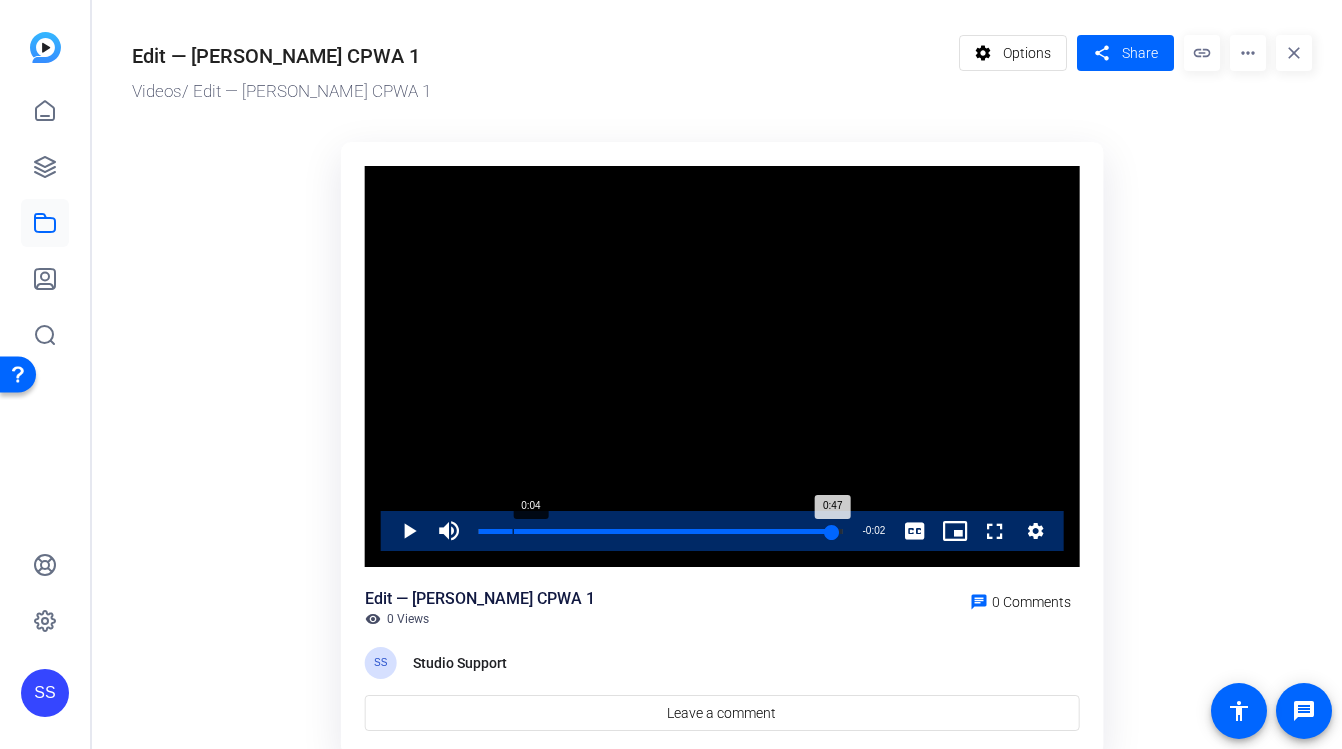 click on "Loaded :  100.00% 0:04 0:47" at bounding box center [661, 531] 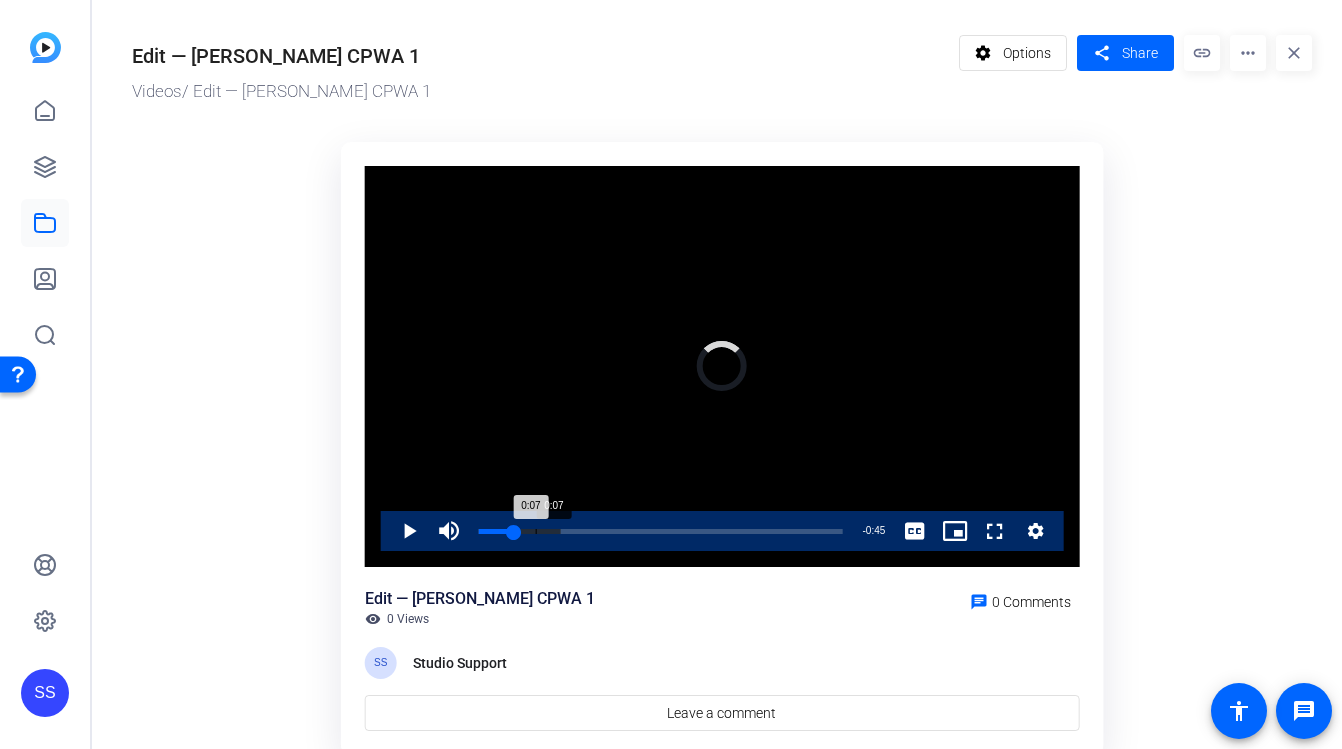 click on "Loaded :  22.62% 0:07 0:07" at bounding box center [661, 531] 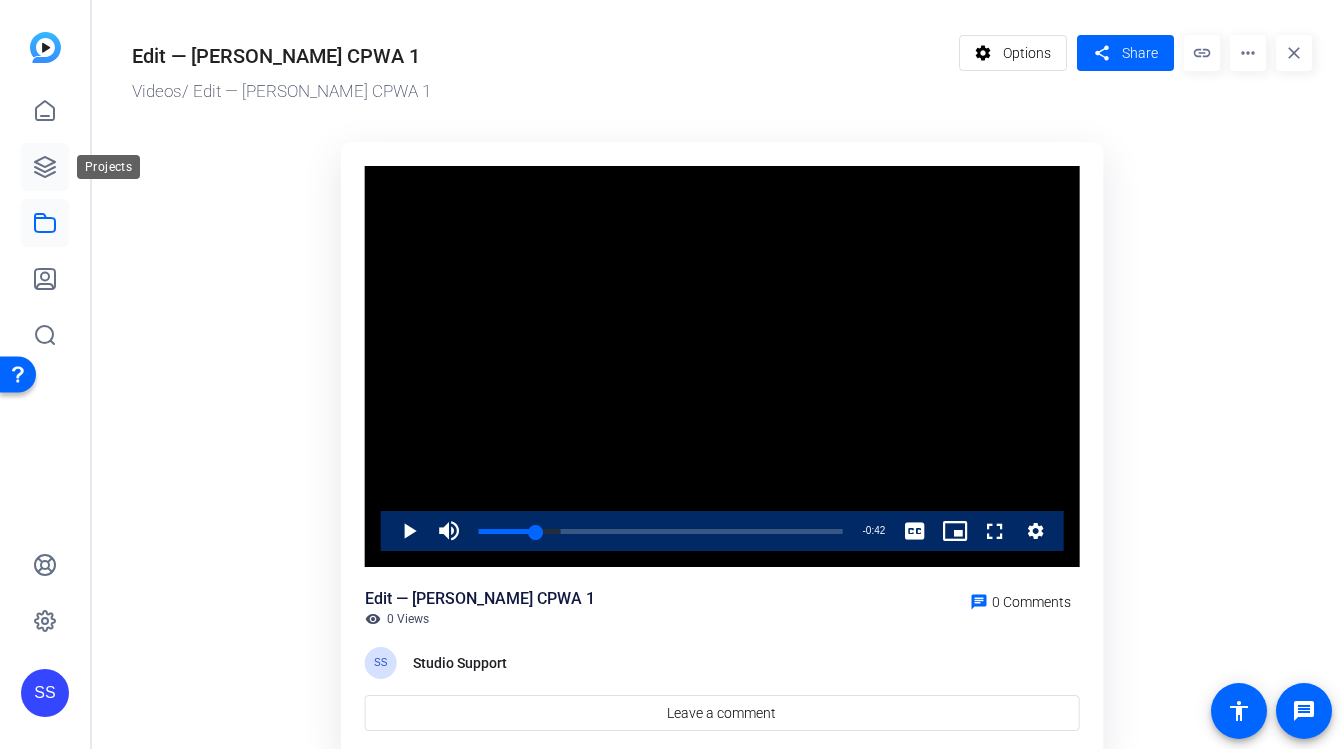 click 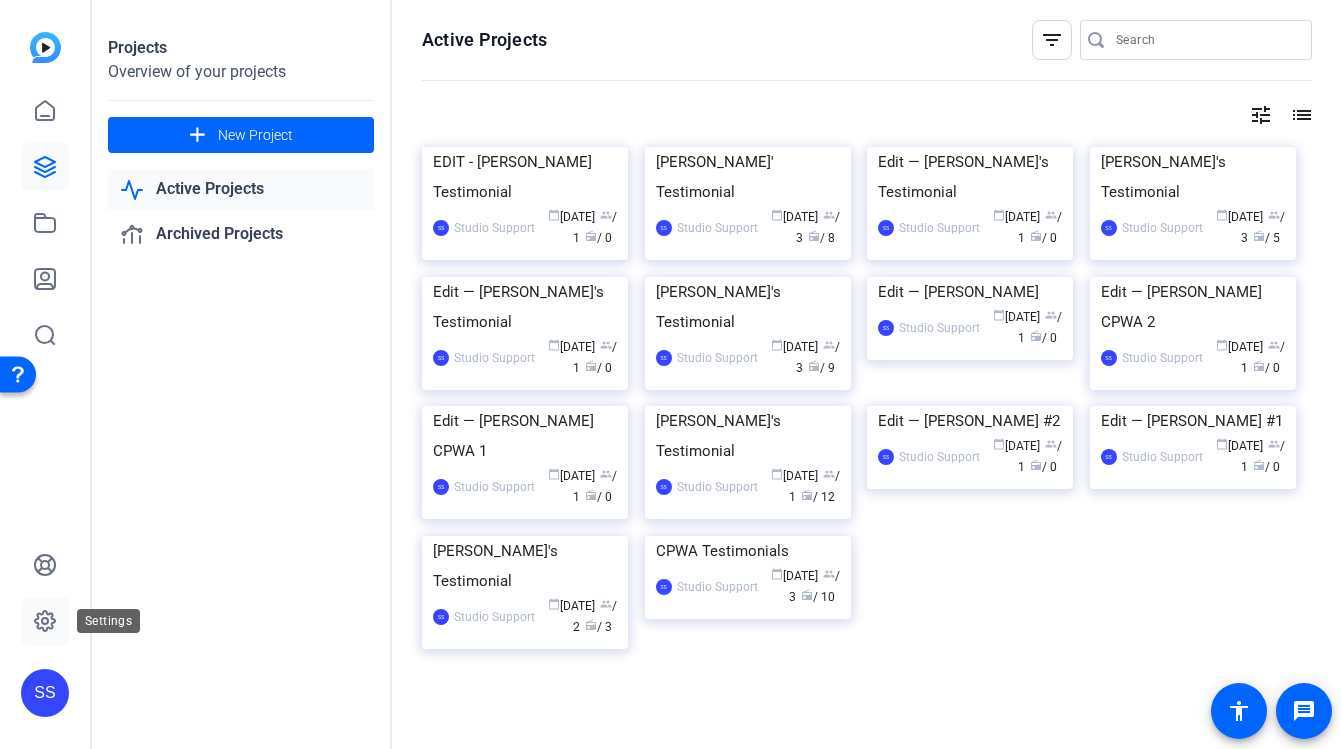 click 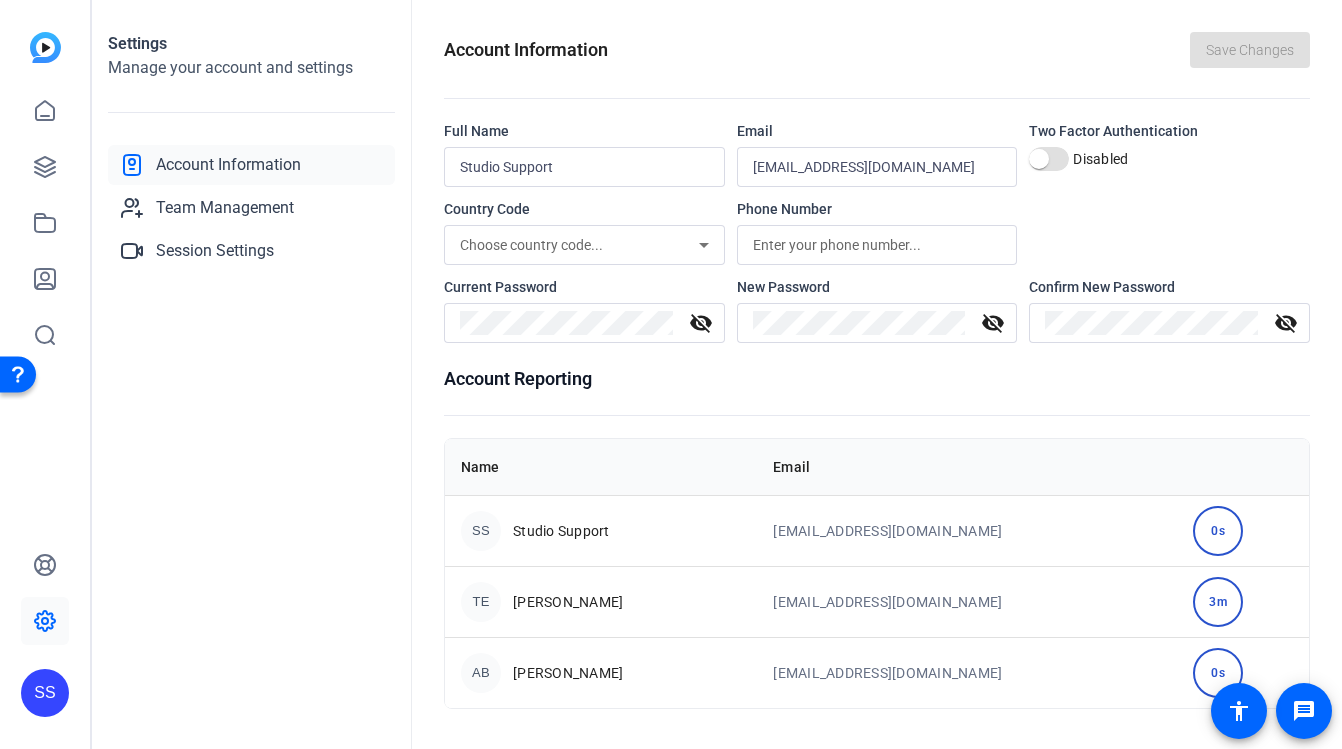 click on "SS" 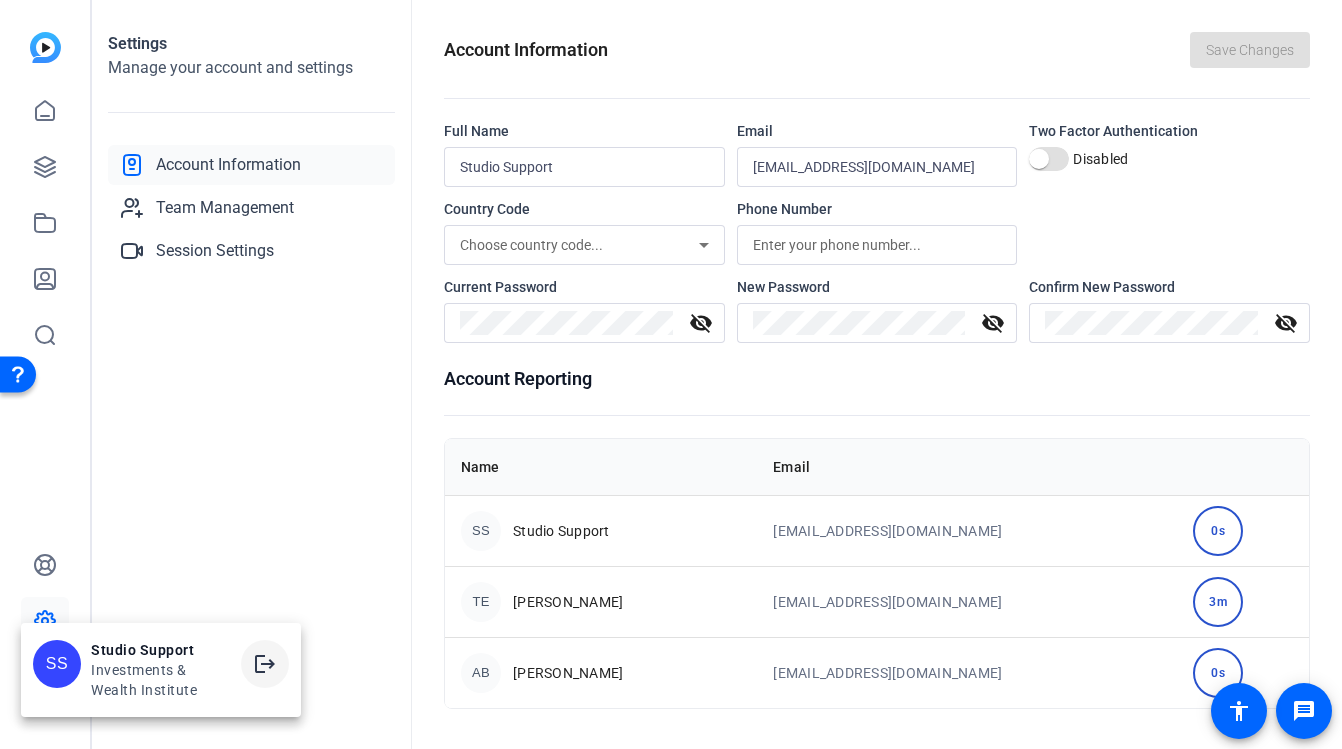 click on "logout" at bounding box center (265, 664) 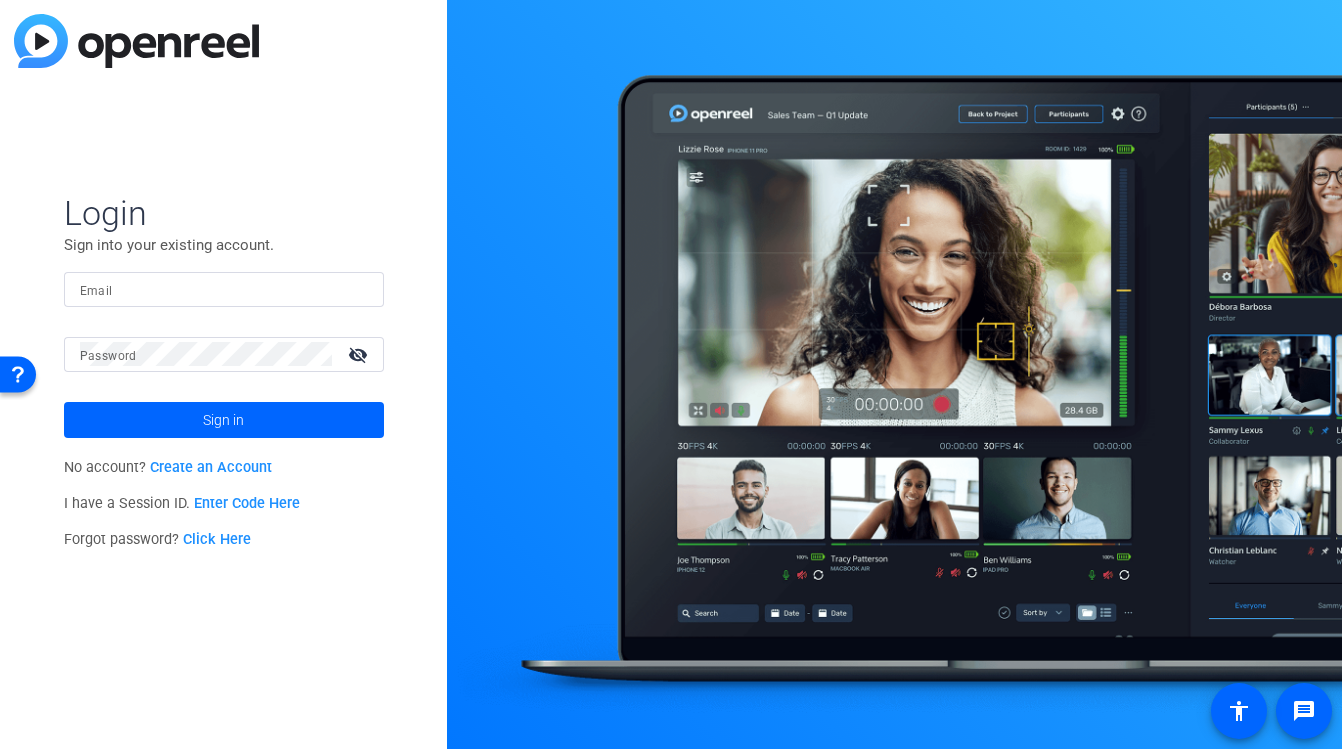 click on "Email" at bounding box center [224, 289] 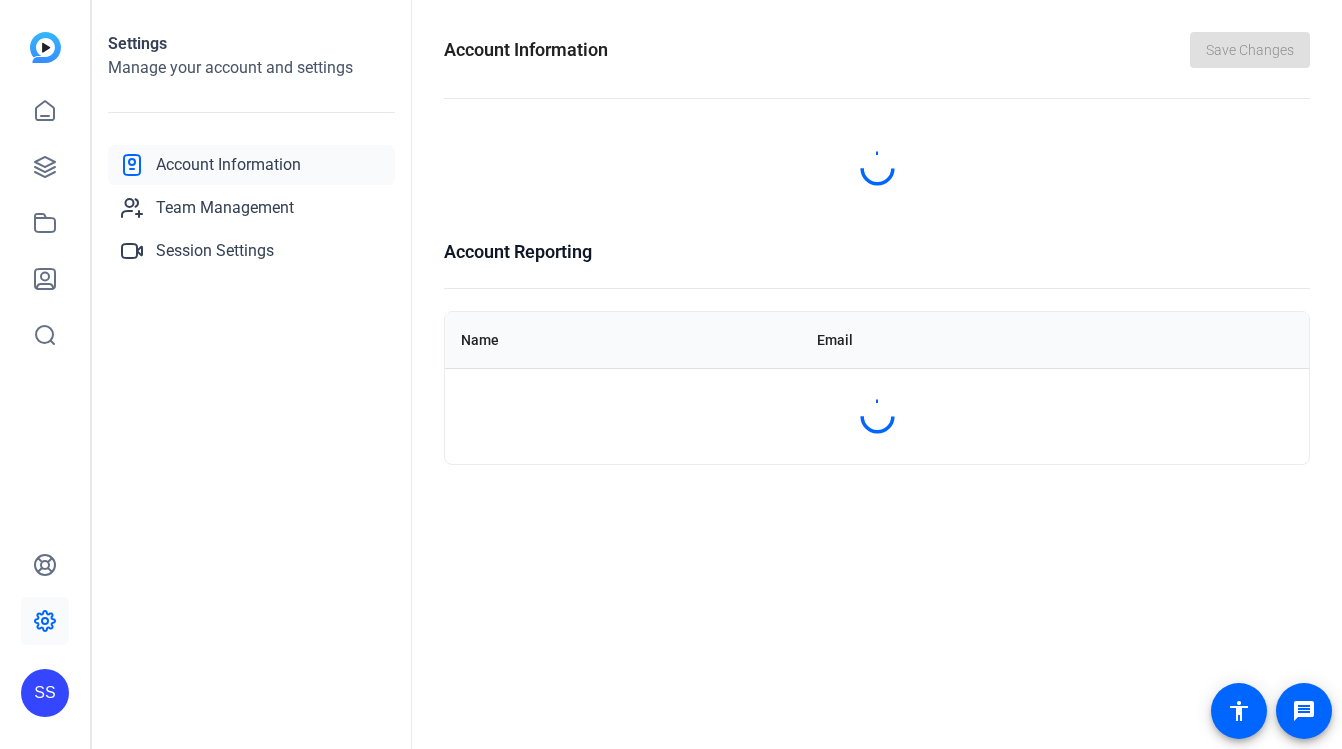scroll, scrollTop: 0, scrollLeft: 0, axis: both 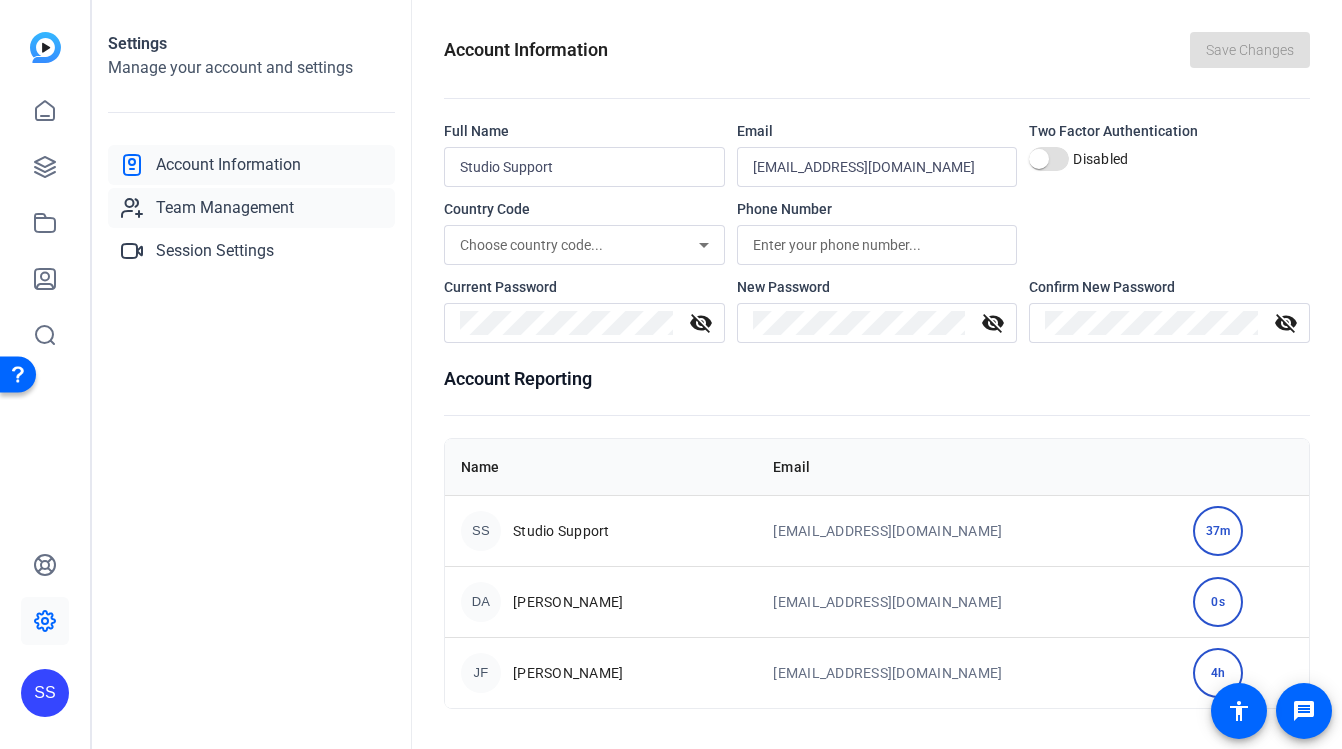click on "Team Management" 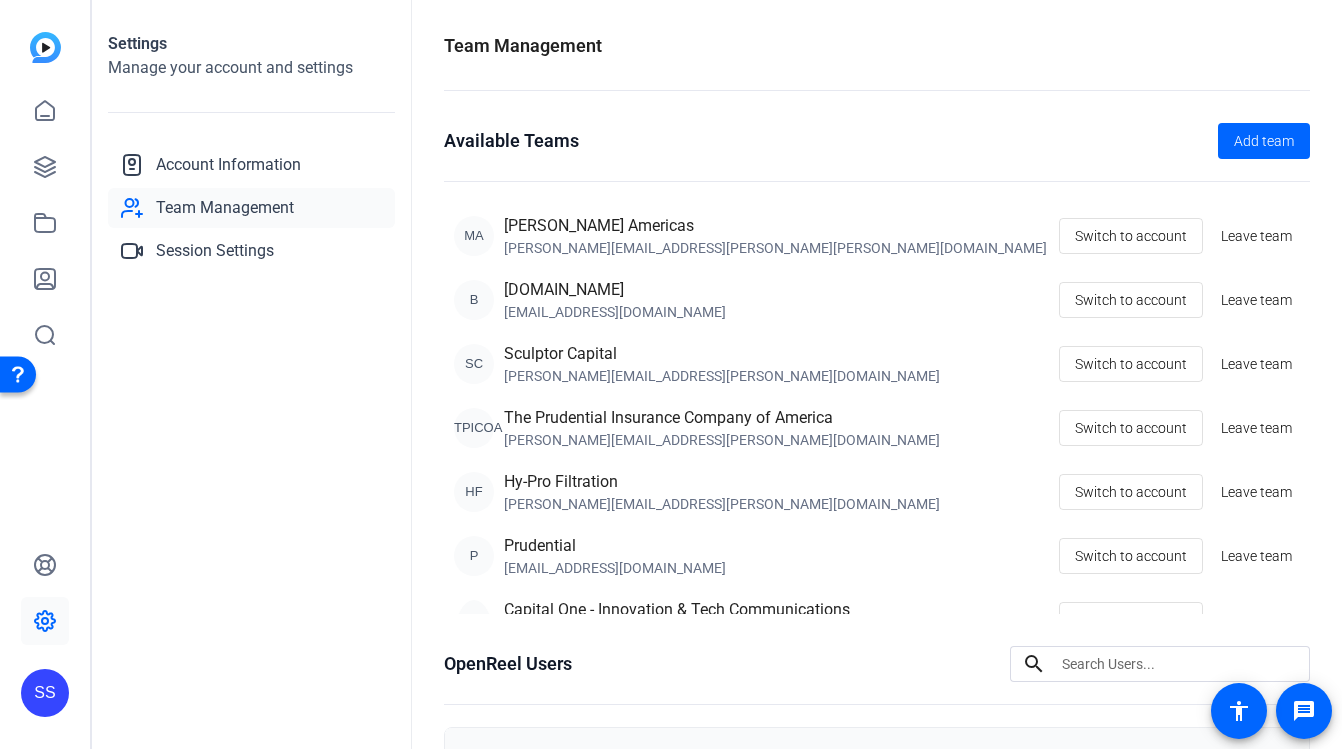 click on "SS" 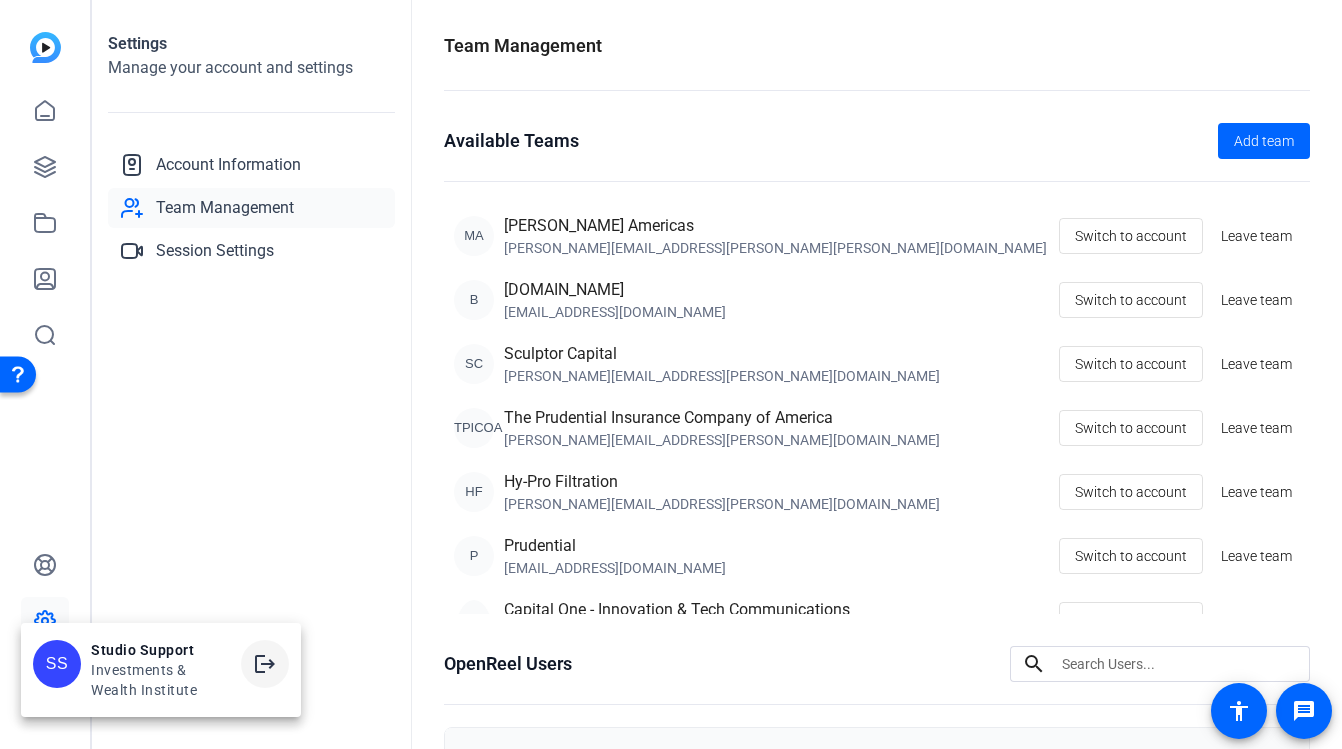 click on "logout" at bounding box center (265, 664) 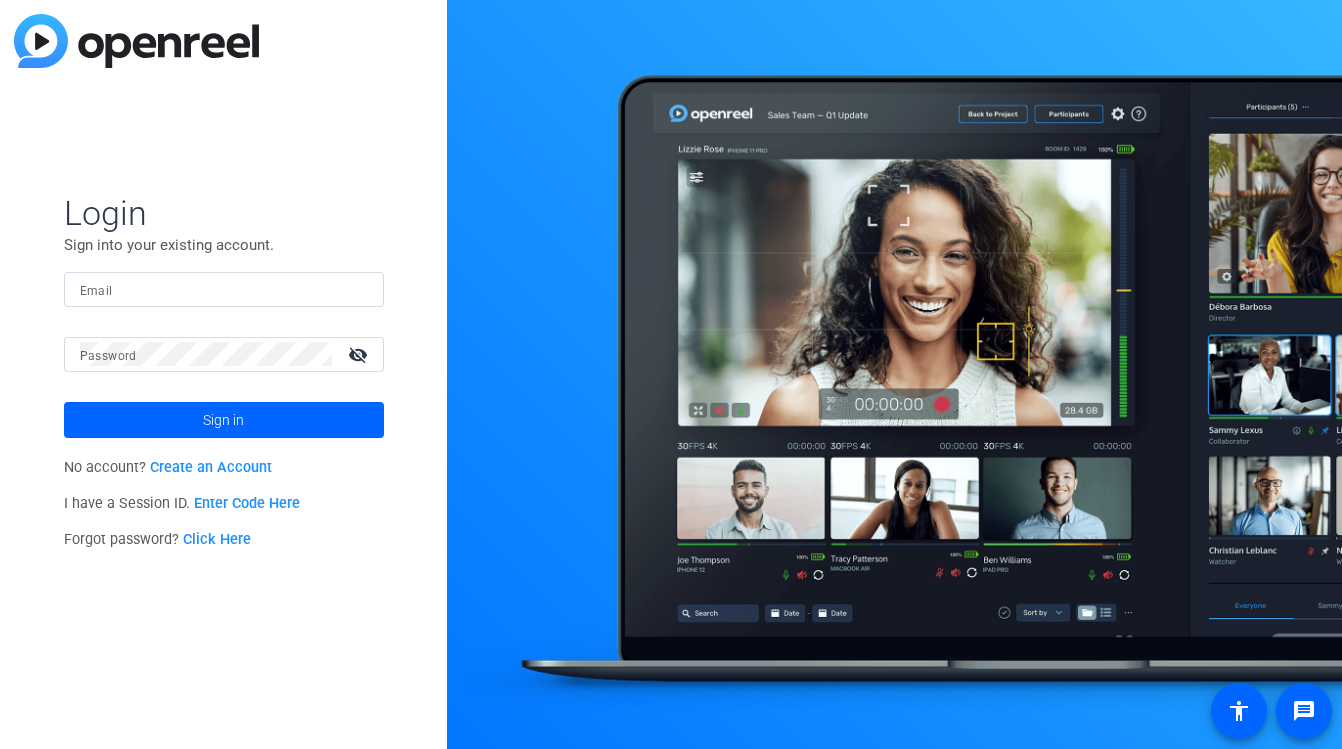 scroll, scrollTop: 0, scrollLeft: 0, axis: both 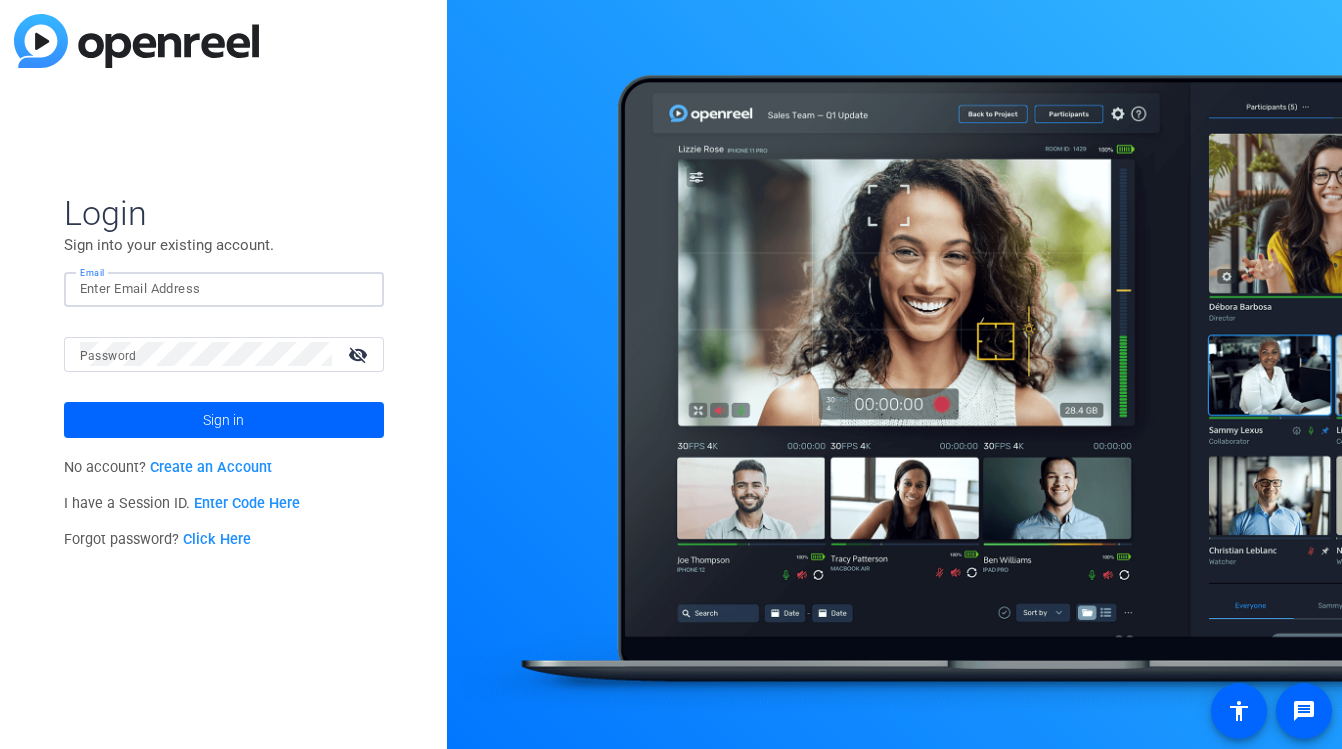 click 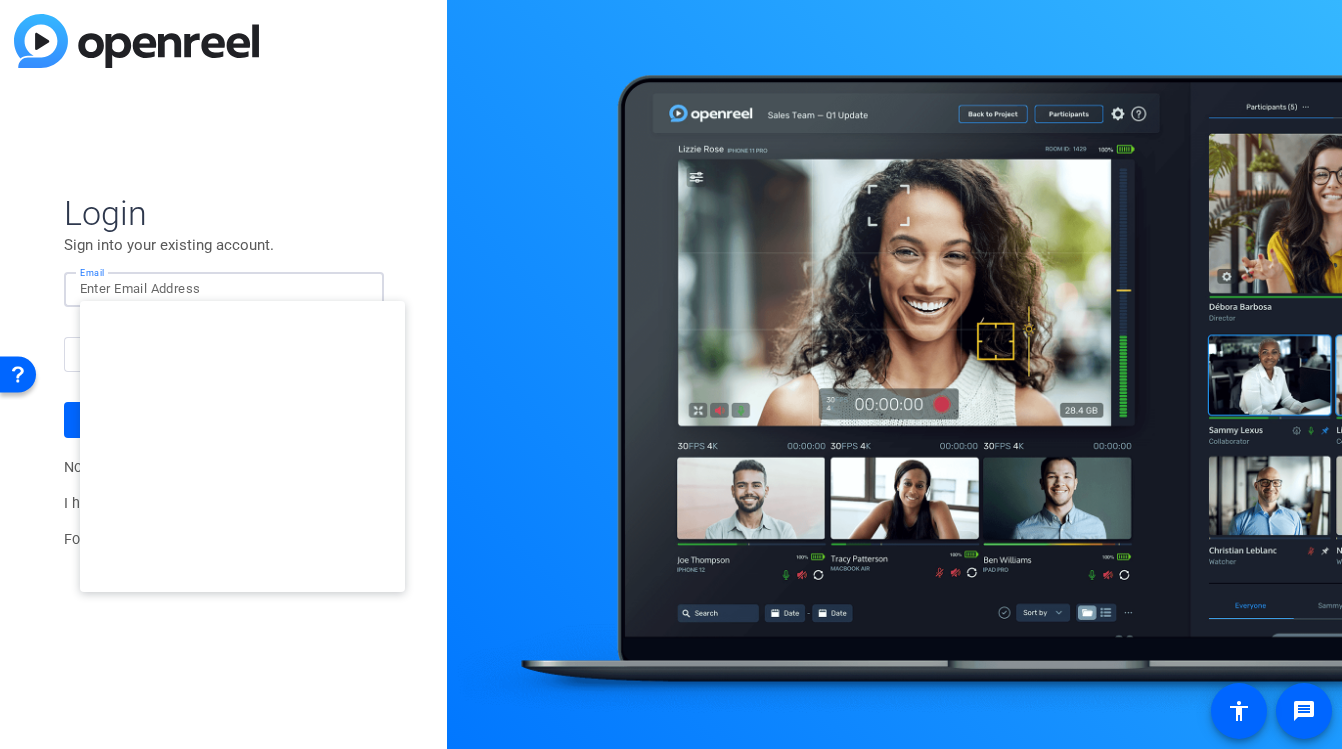 type on "[EMAIL_ADDRESS][DOMAIN_NAME]" 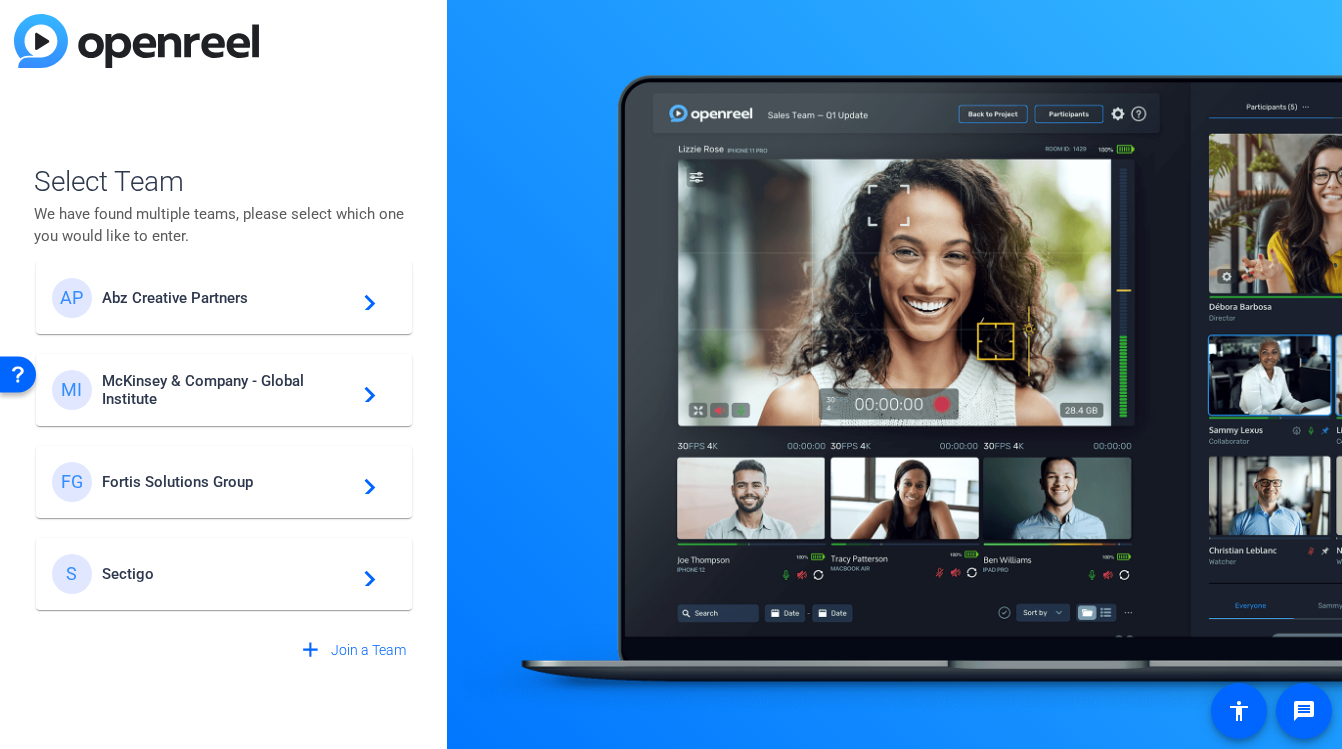 scroll, scrollTop: 206, scrollLeft: 0, axis: vertical 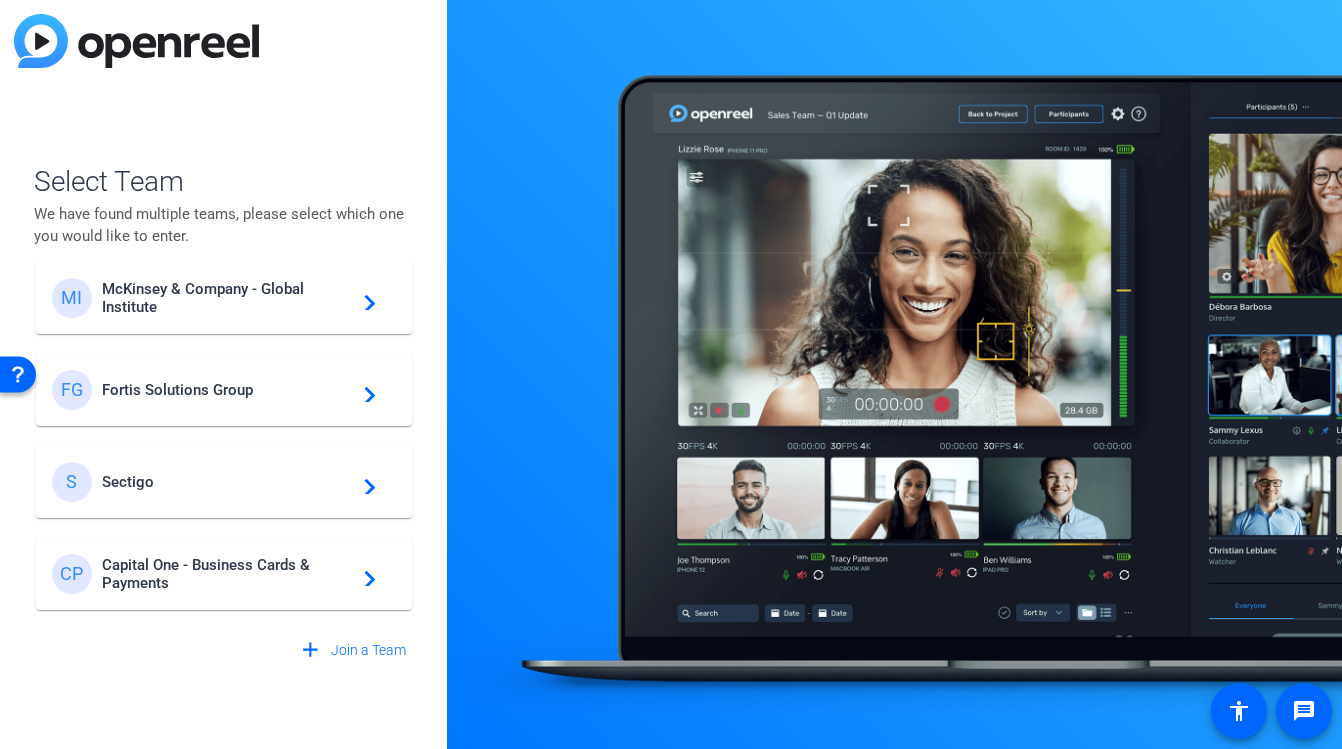 click on "Fortis Solutions Group" 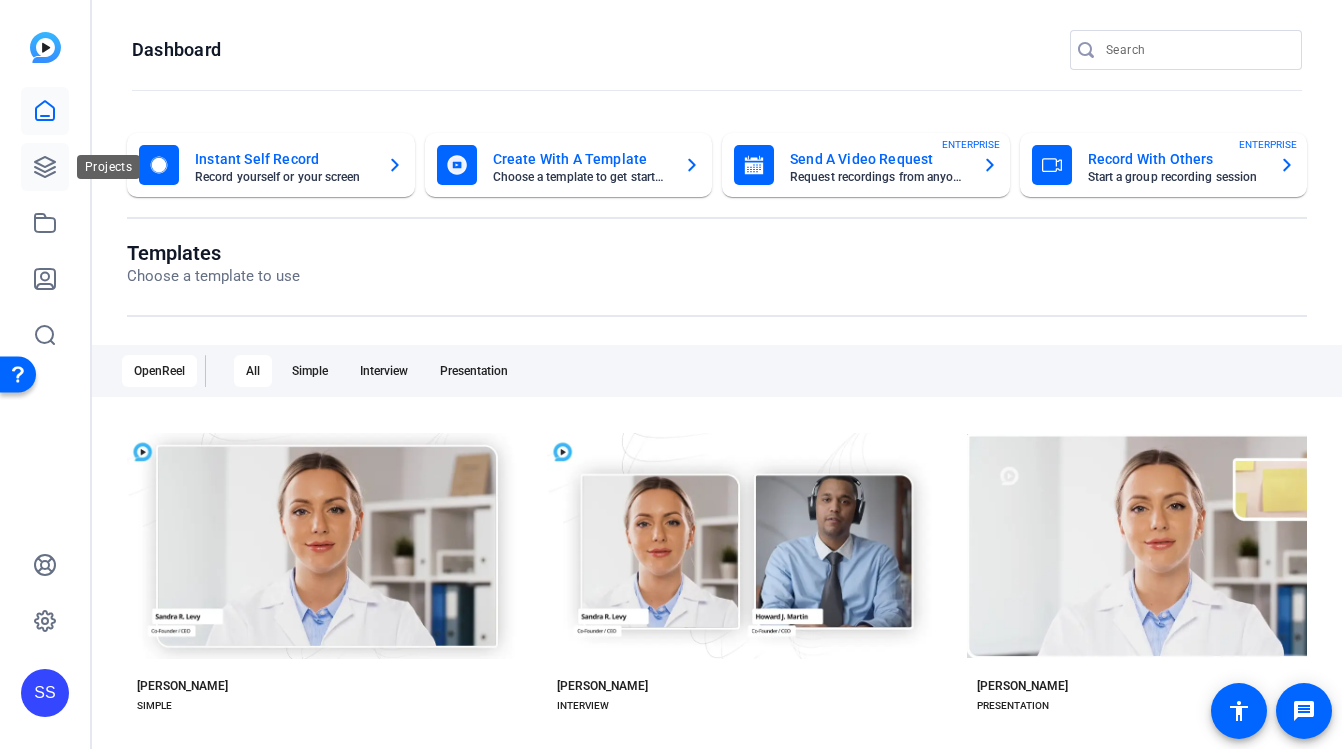 click 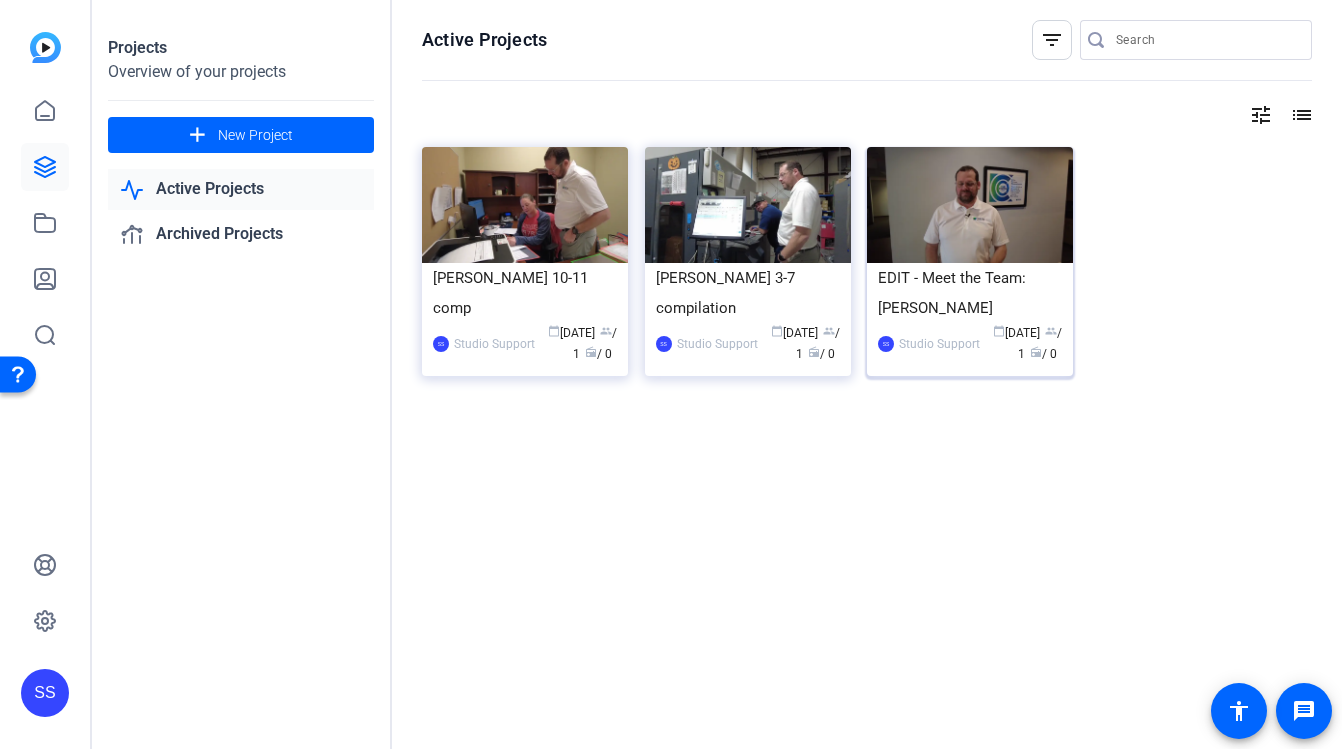 click on "EDIT - Meet the Team: Kevin Bourquin" 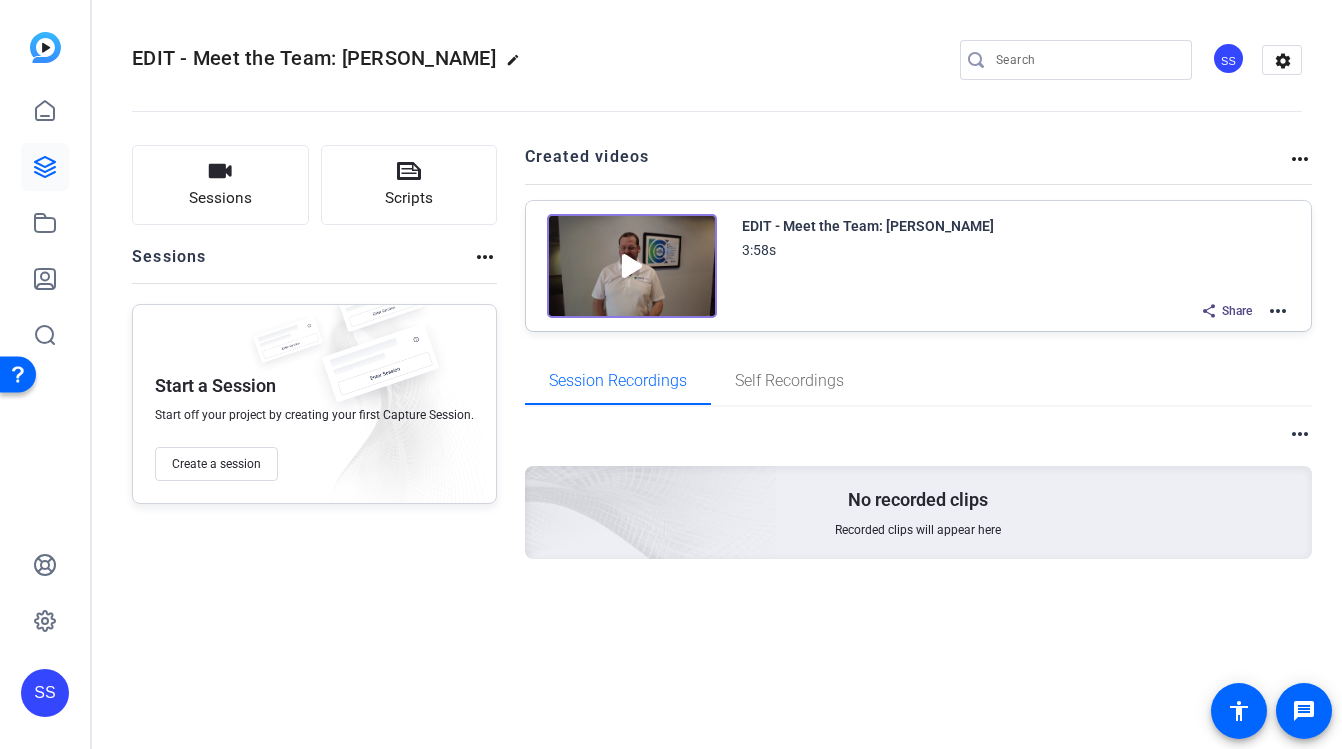 click on "more_horiz" 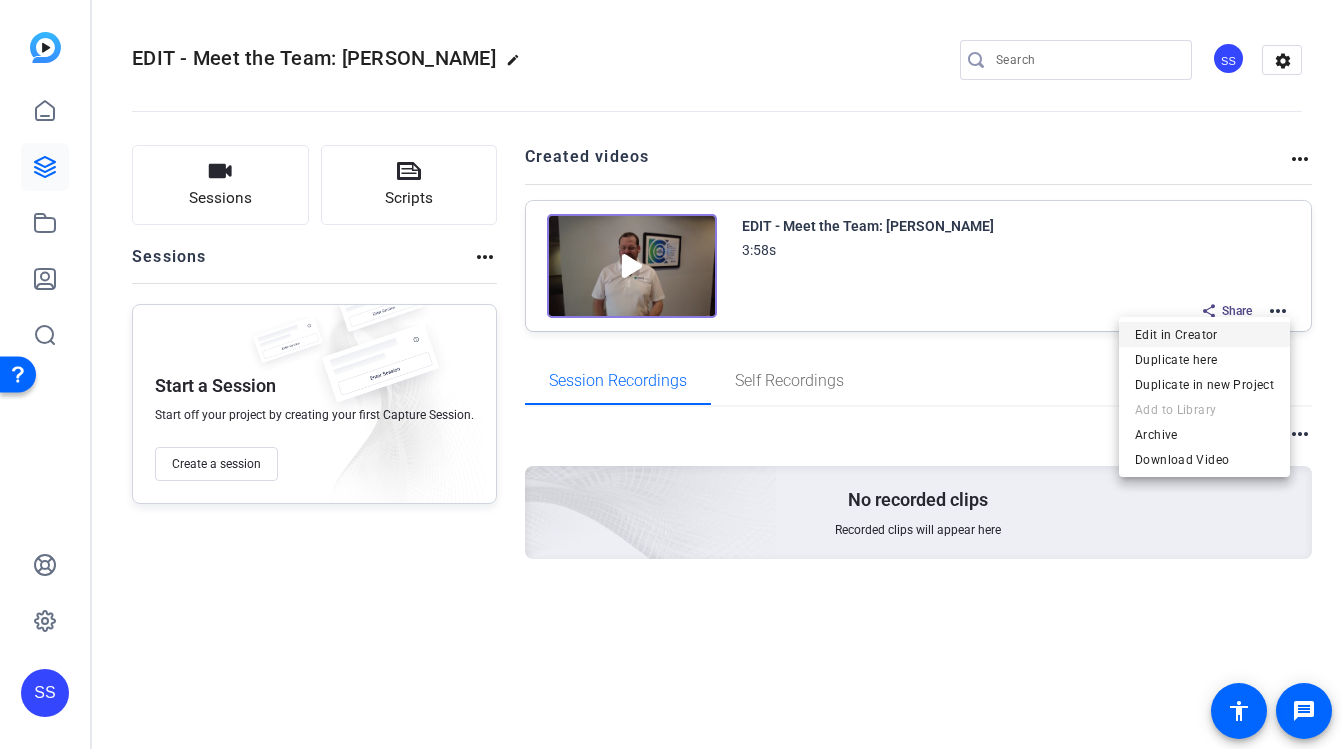 click on "Edit in Creator" at bounding box center [1204, 335] 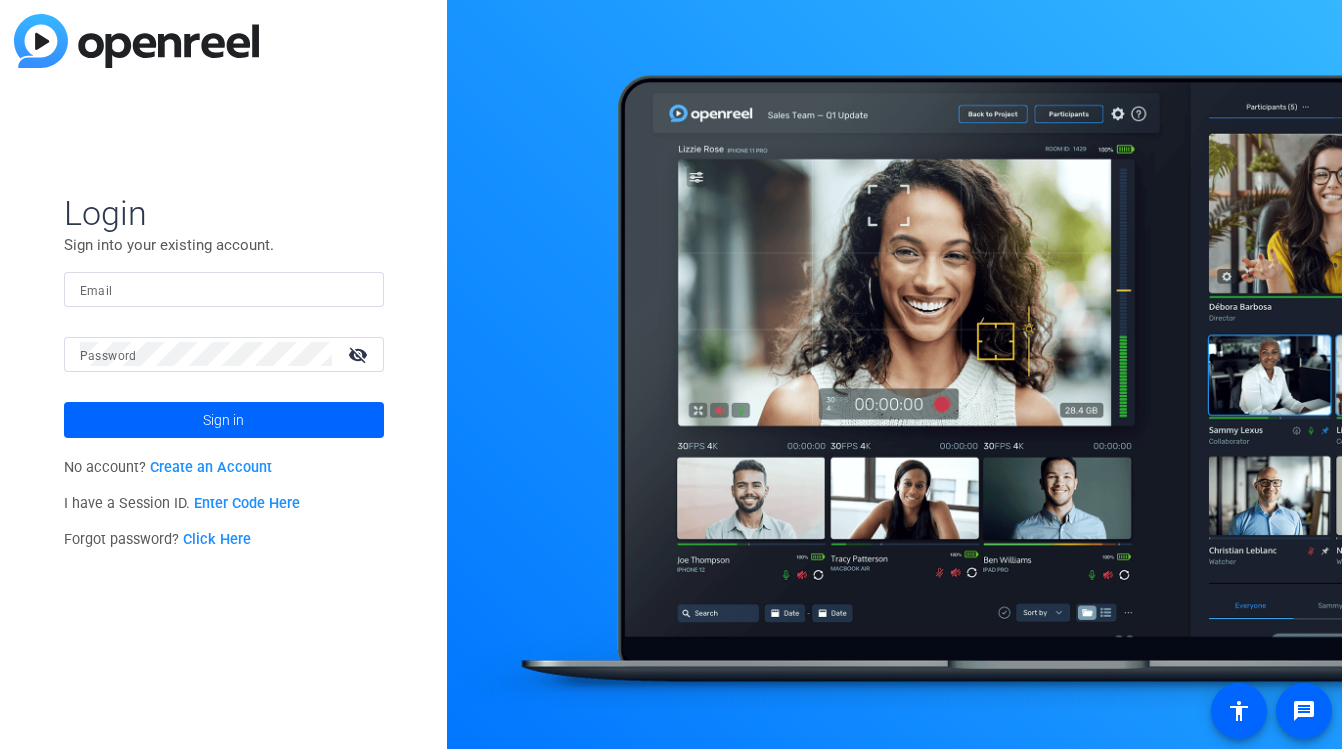 scroll, scrollTop: 0, scrollLeft: 0, axis: both 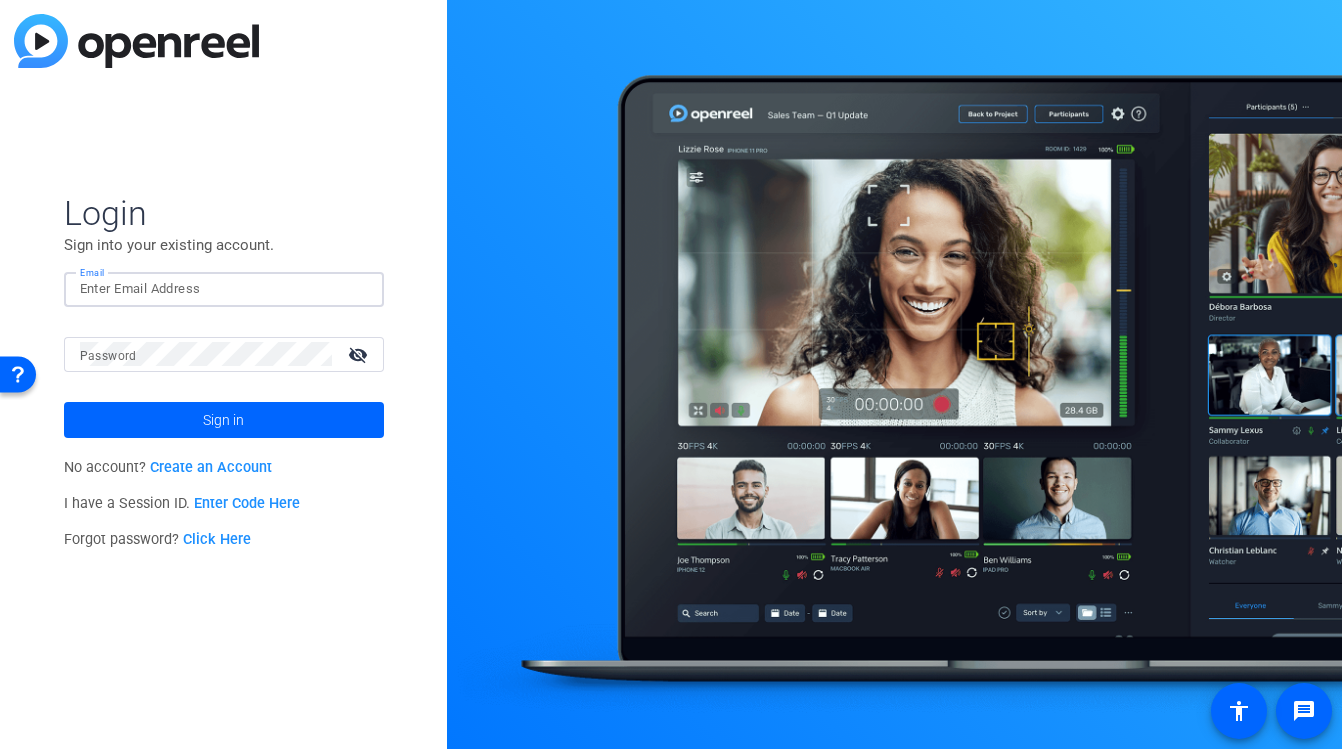 click 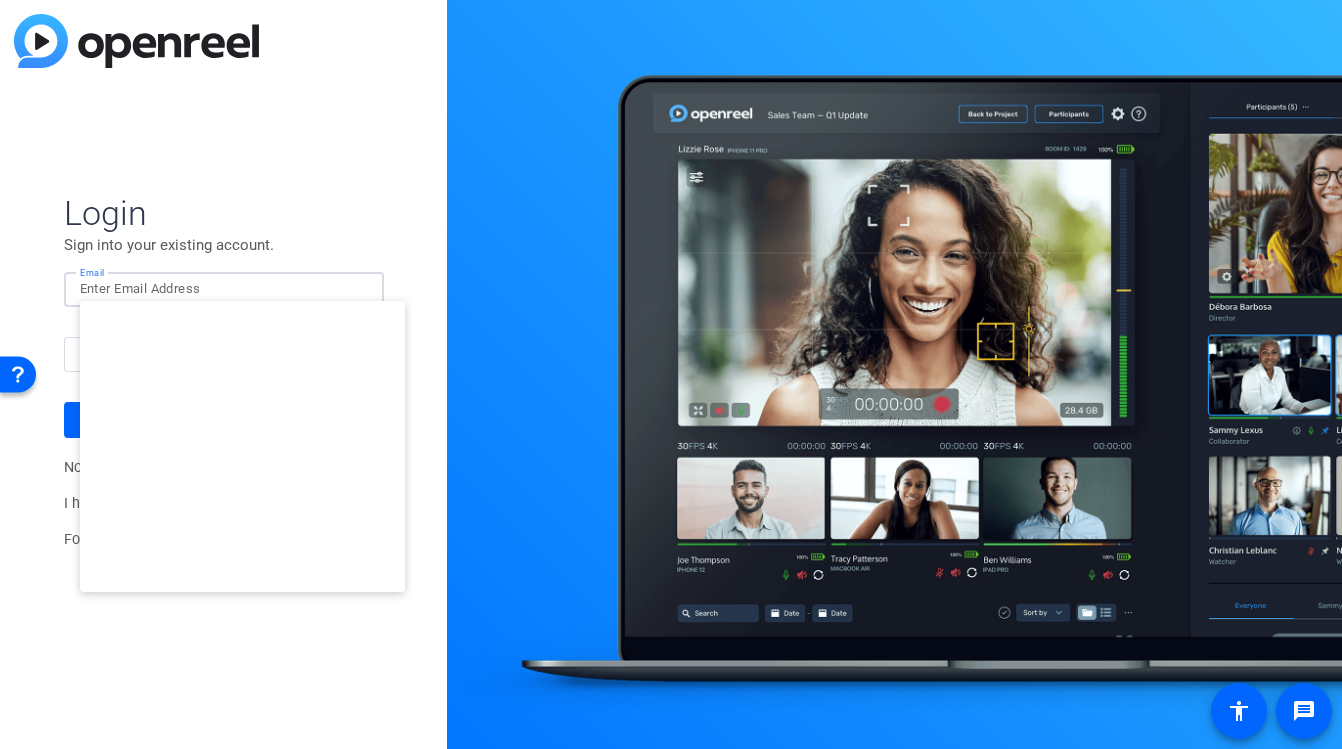 type on "studiosupport+2@openreel.com" 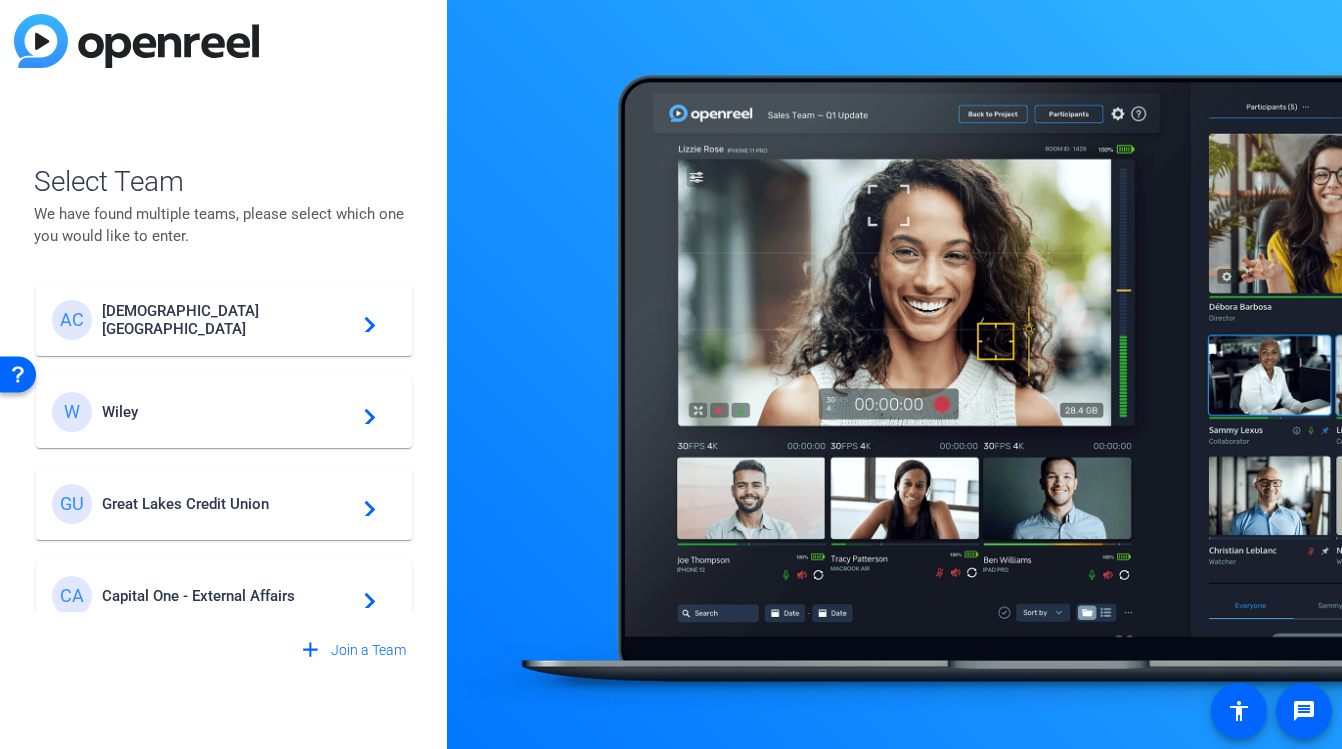 click on "Great Lakes Credit Union" 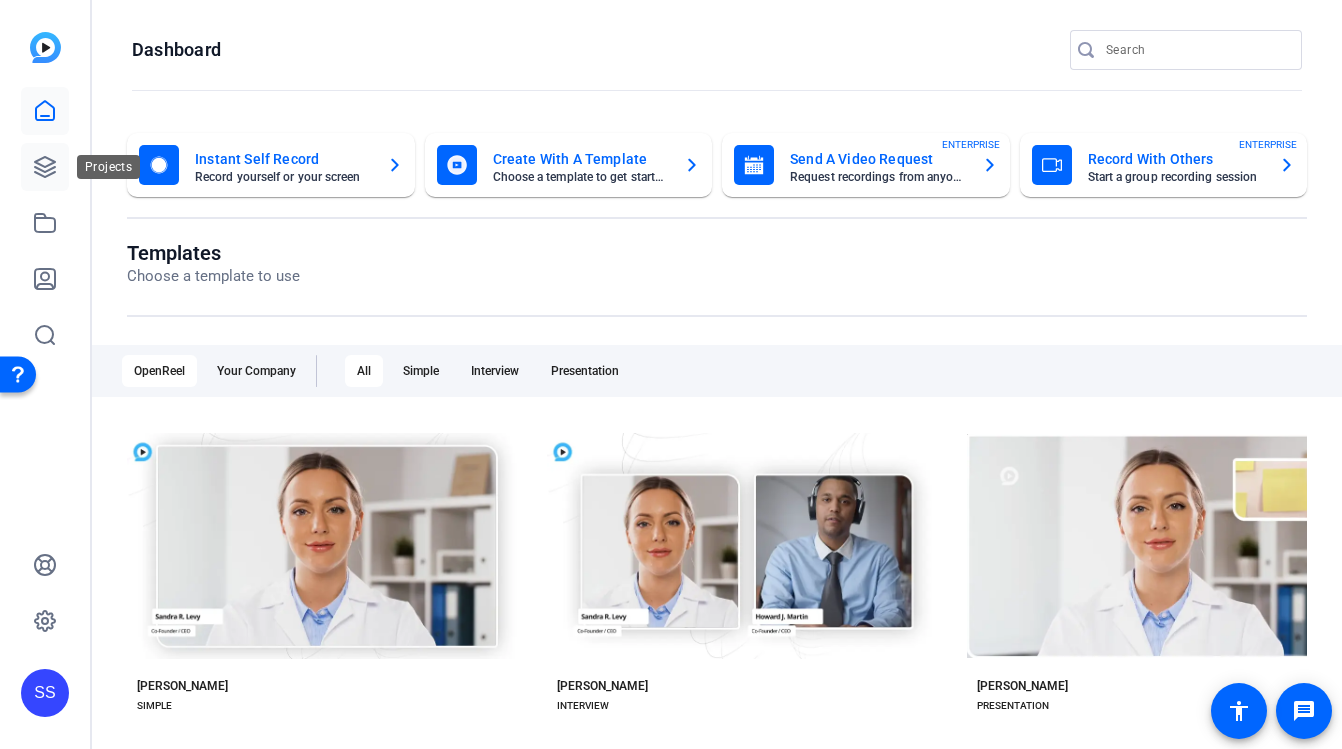 click 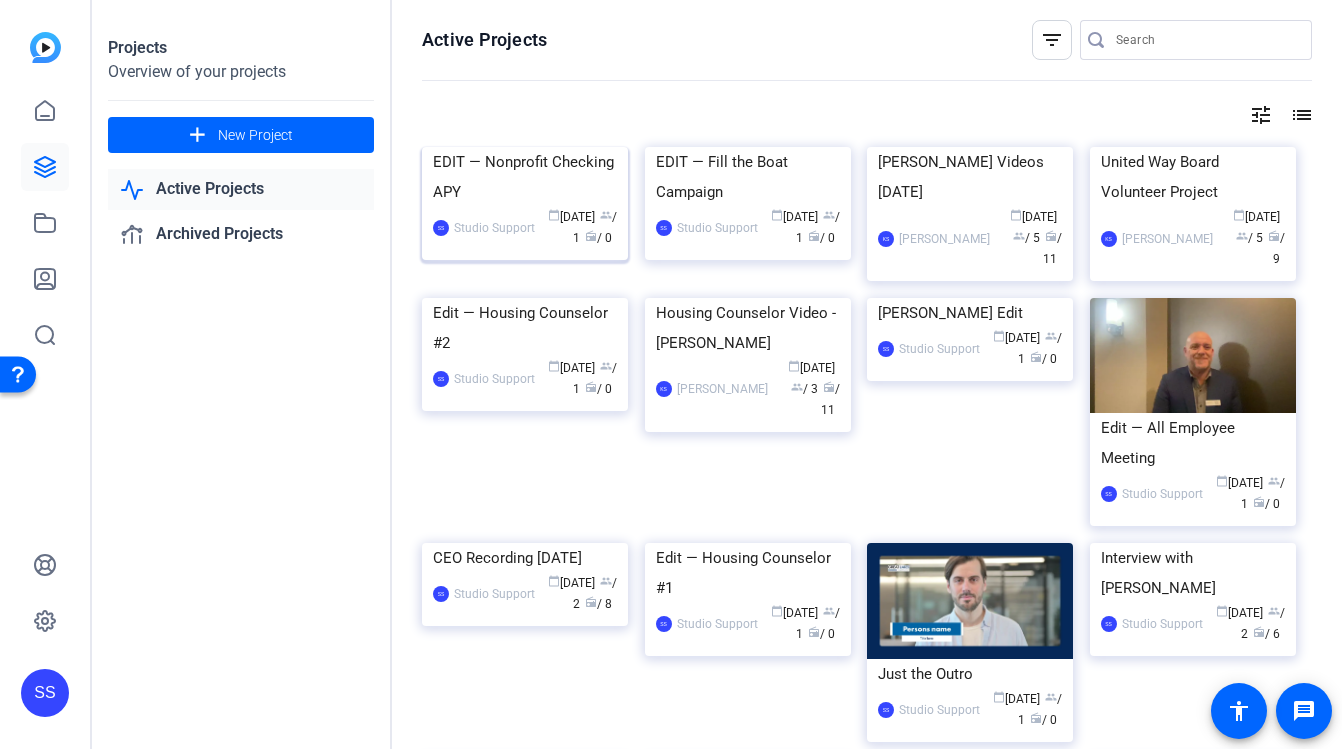 click on "EDIT — Nonprofit Checking APY" 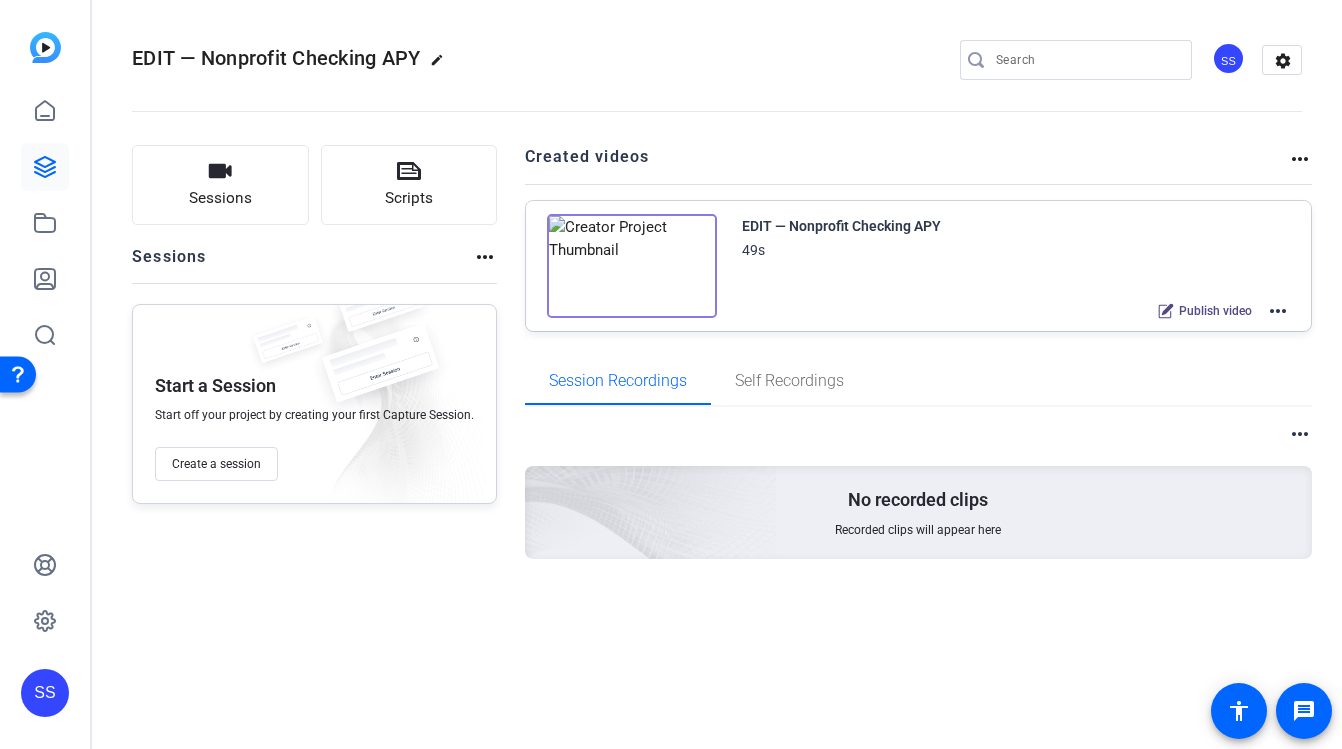 click on "more_horiz" 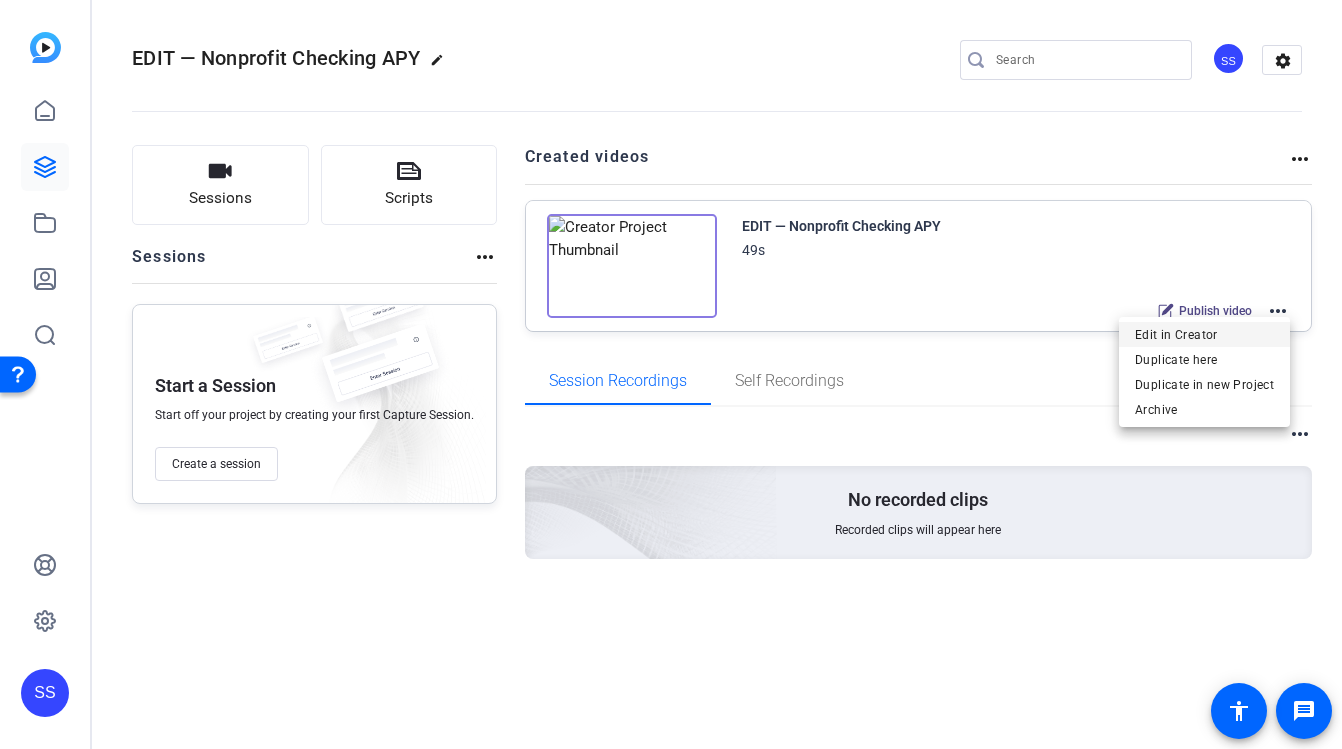 click on "Edit in Creator" at bounding box center [1204, 335] 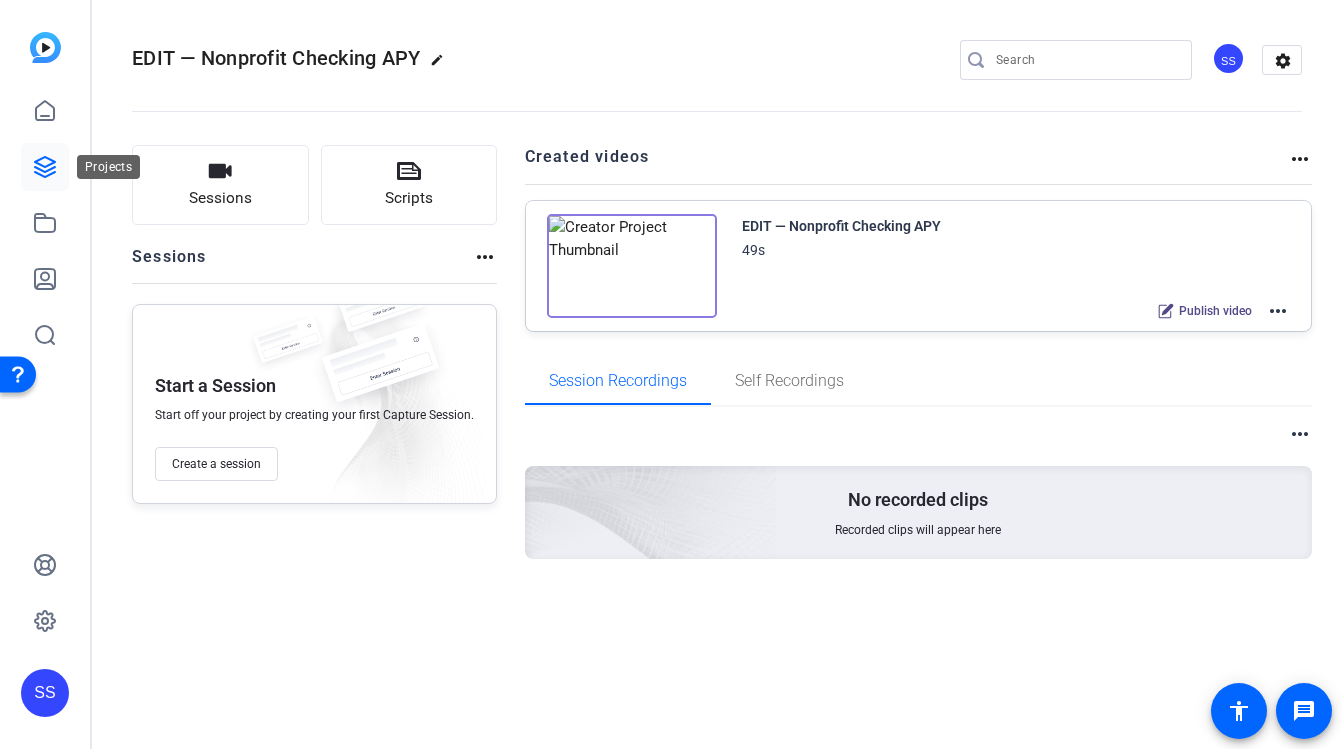 click 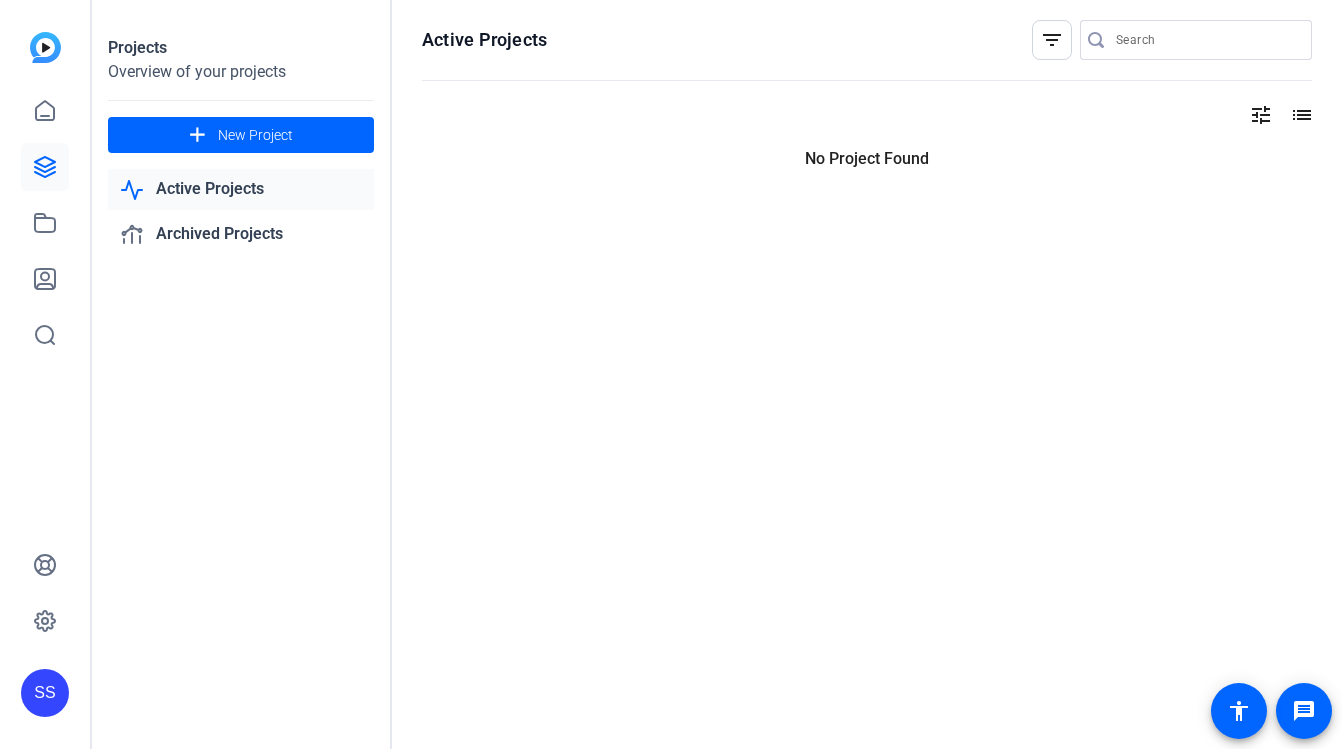 scroll, scrollTop: 0, scrollLeft: 0, axis: both 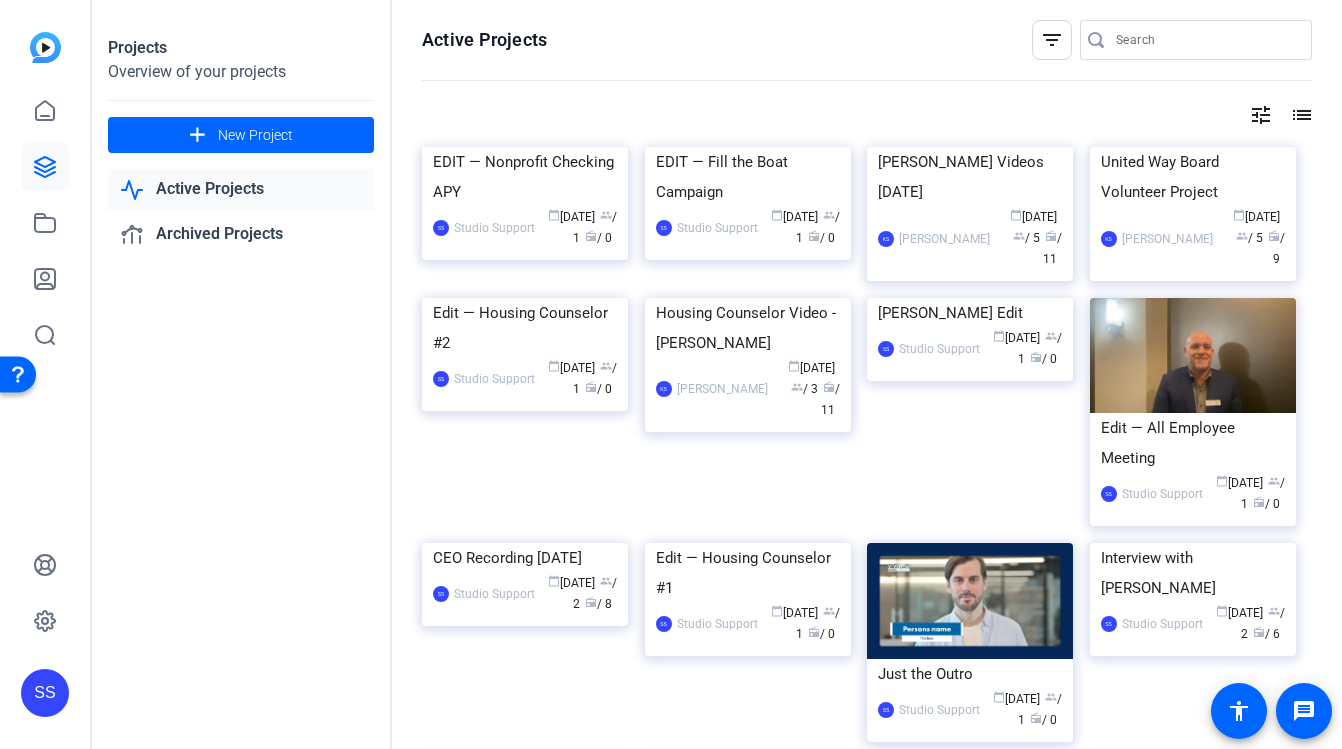 click on "SS" 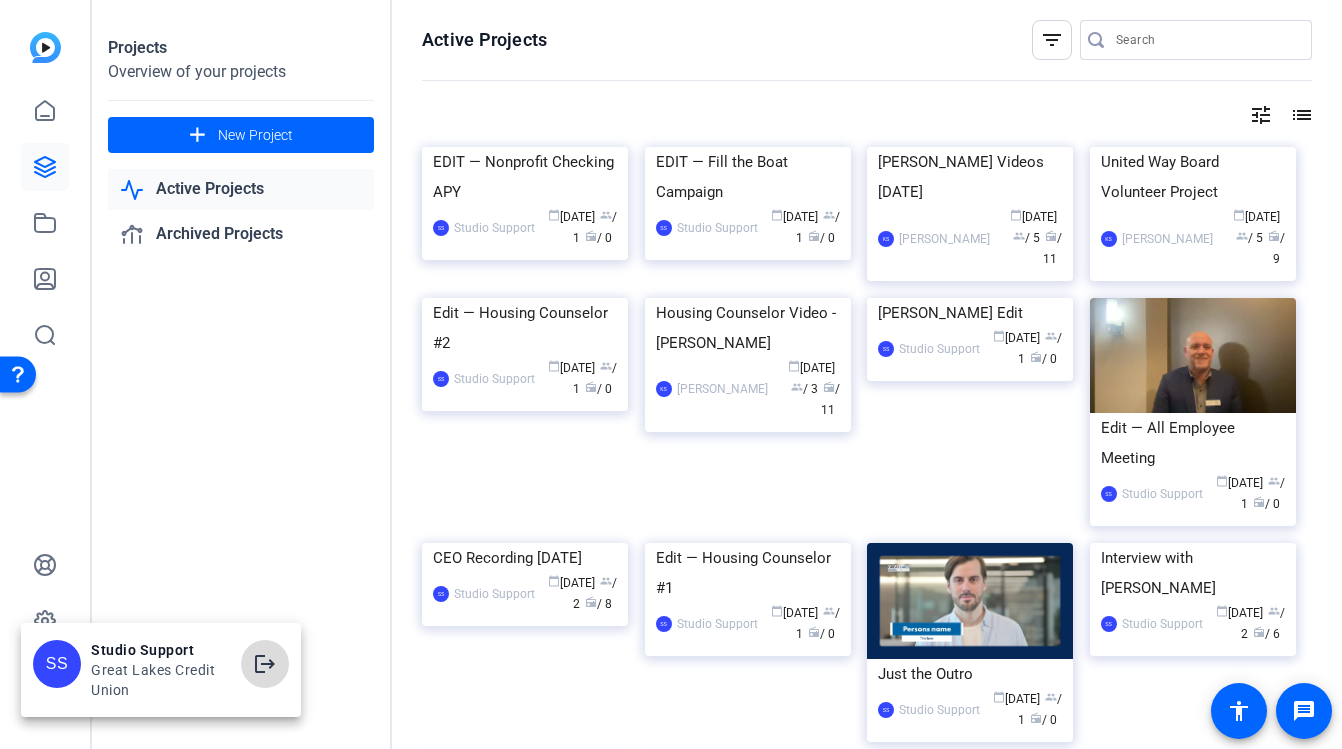click at bounding box center (265, 664) 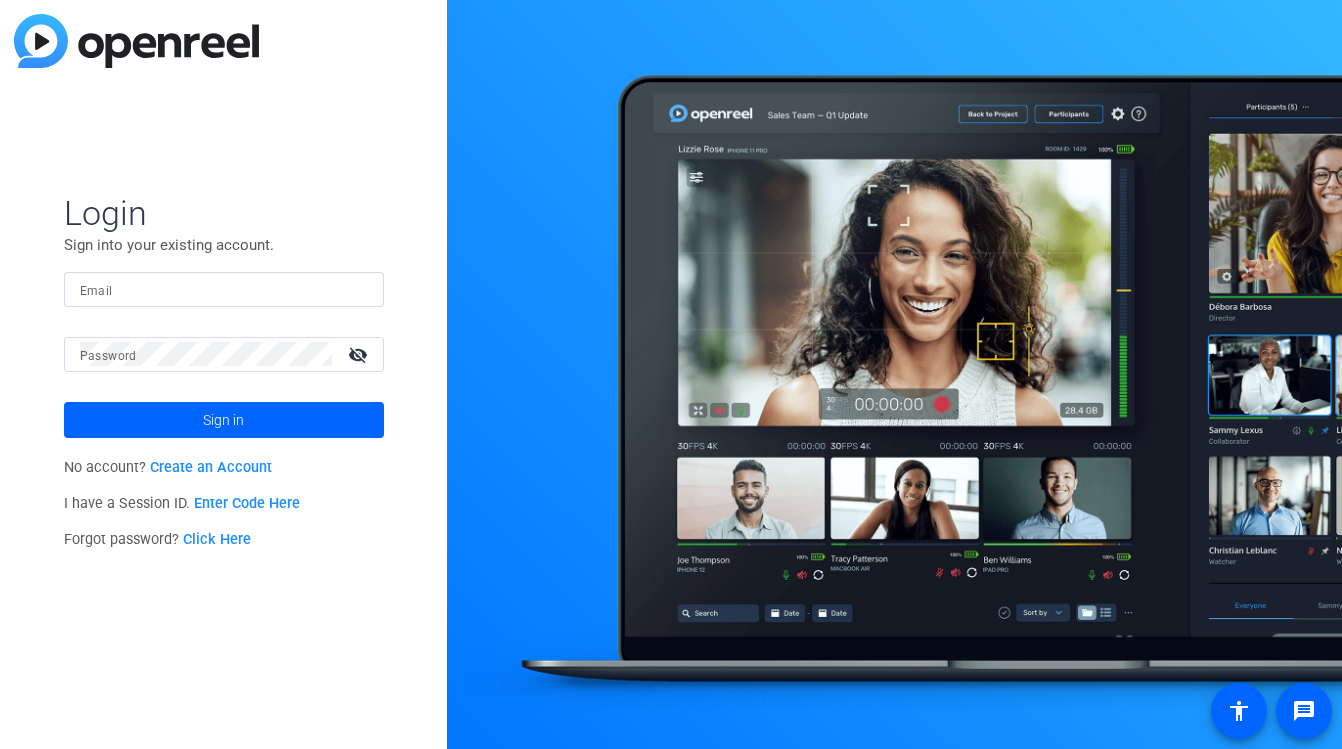 scroll, scrollTop: 0, scrollLeft: 0, axis: both 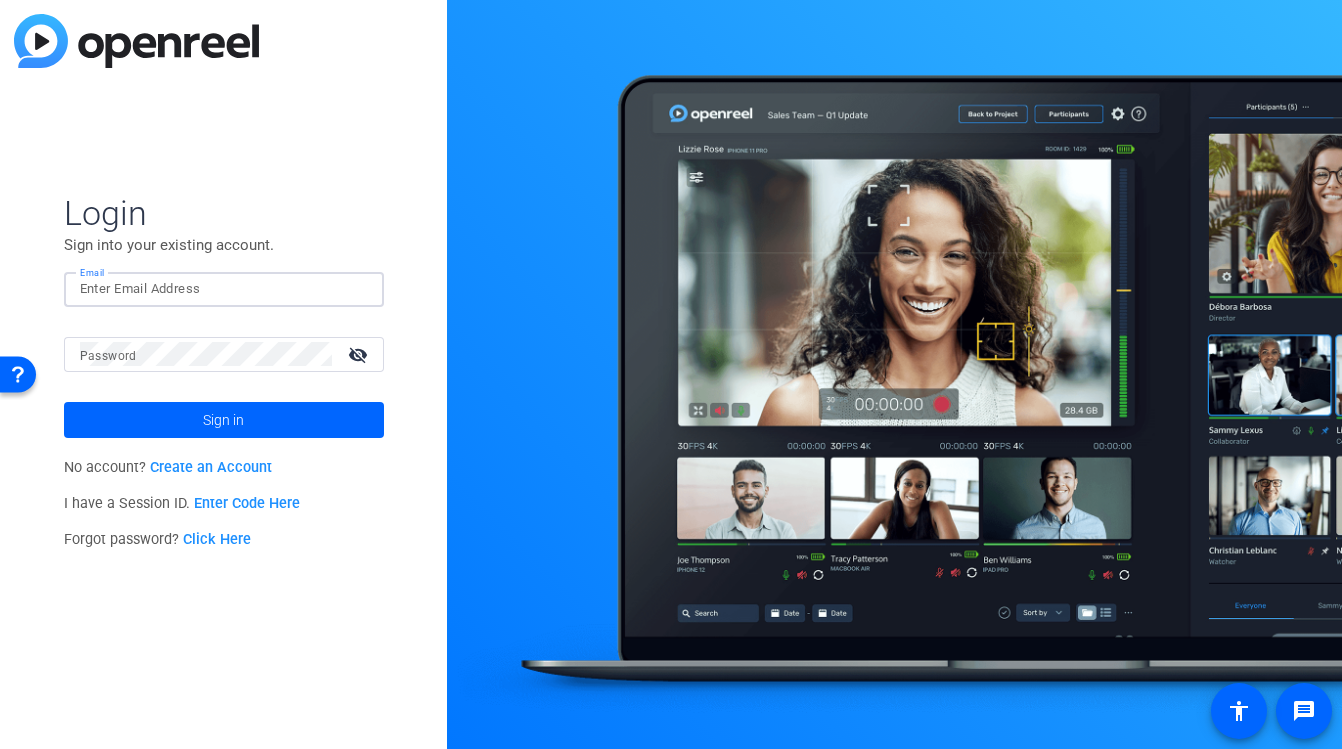 click 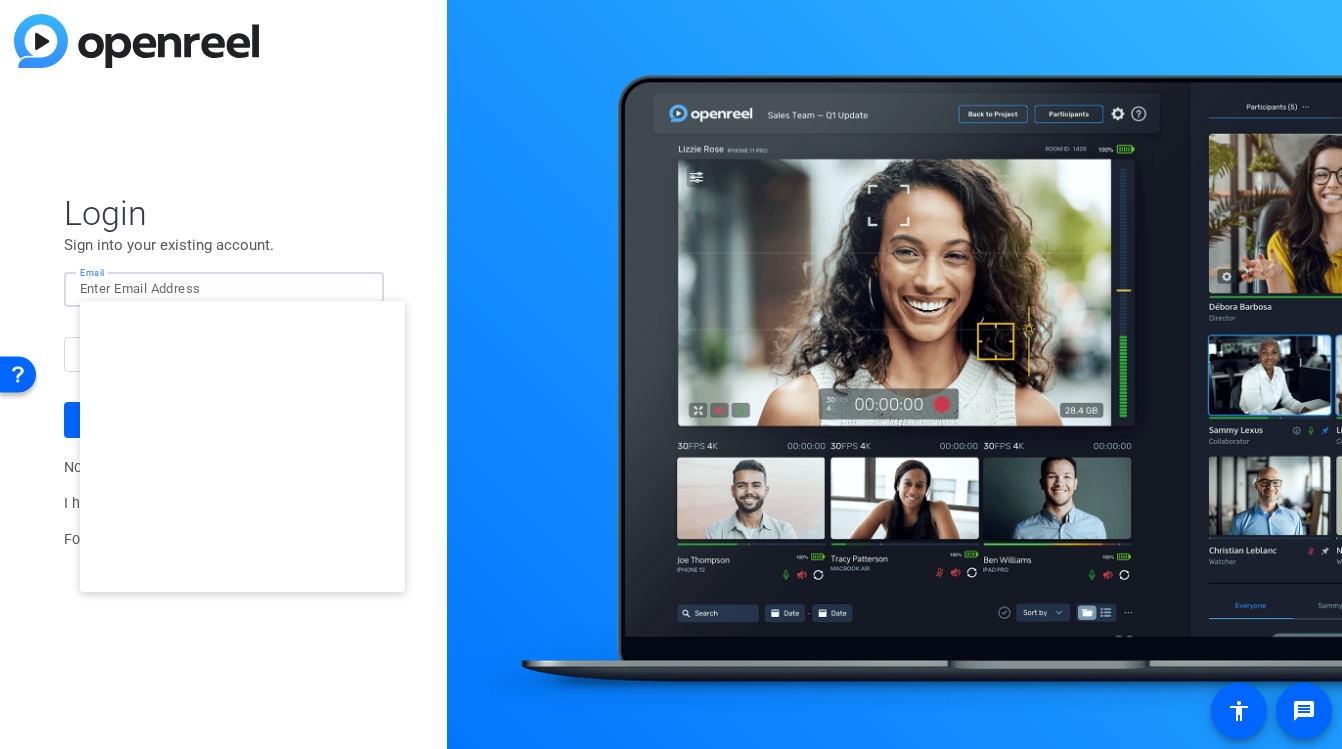 type on "[EMAIL_ADDRESS][DOMAIN_NAME]" 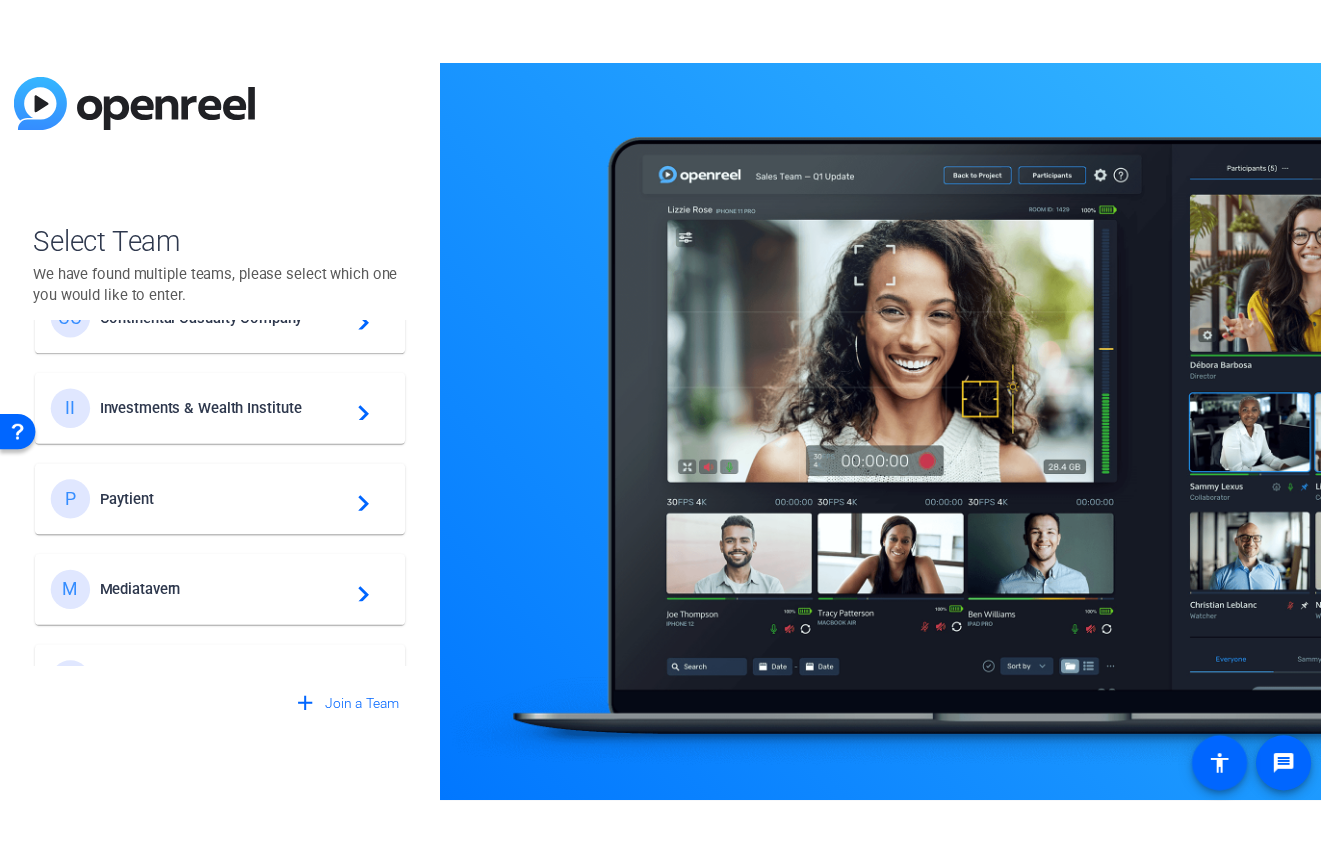 scroll, scrollTop: 990, scrollLeft: 0, axis: vertical 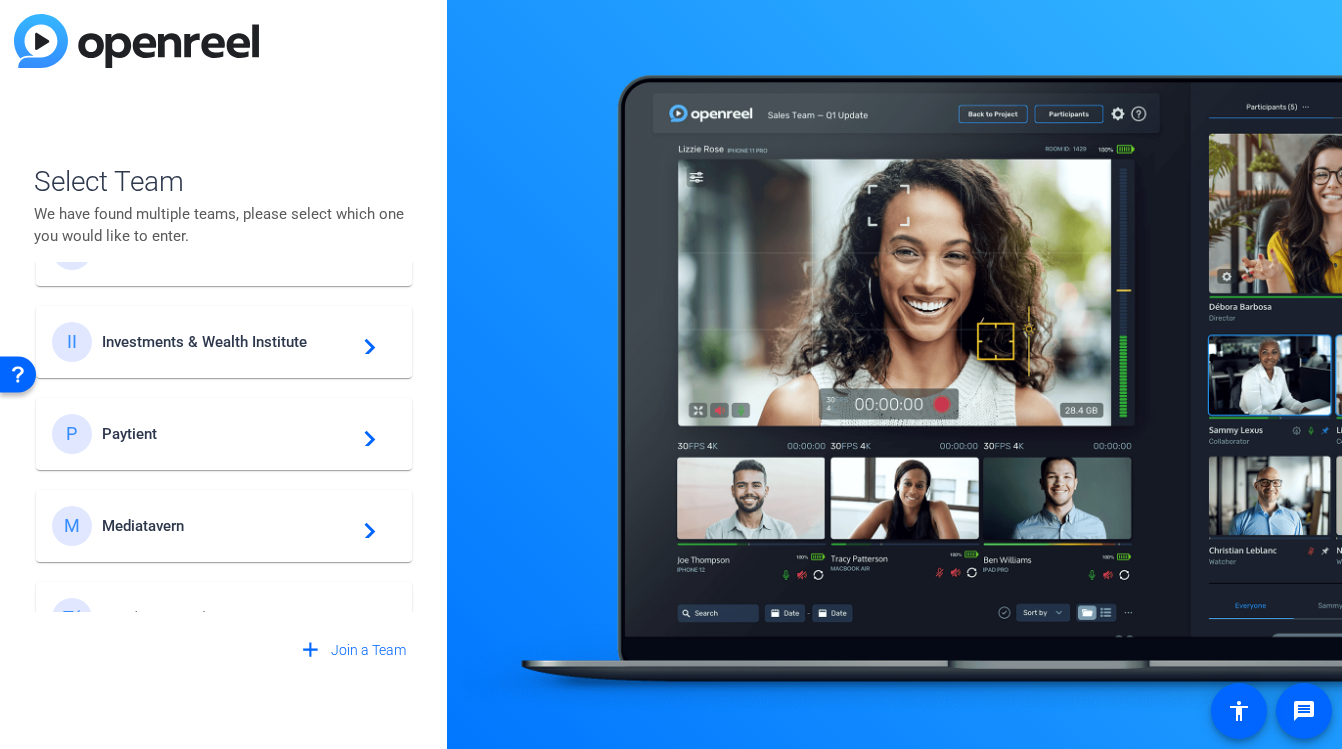 click on "Investments & Wealth Institute" 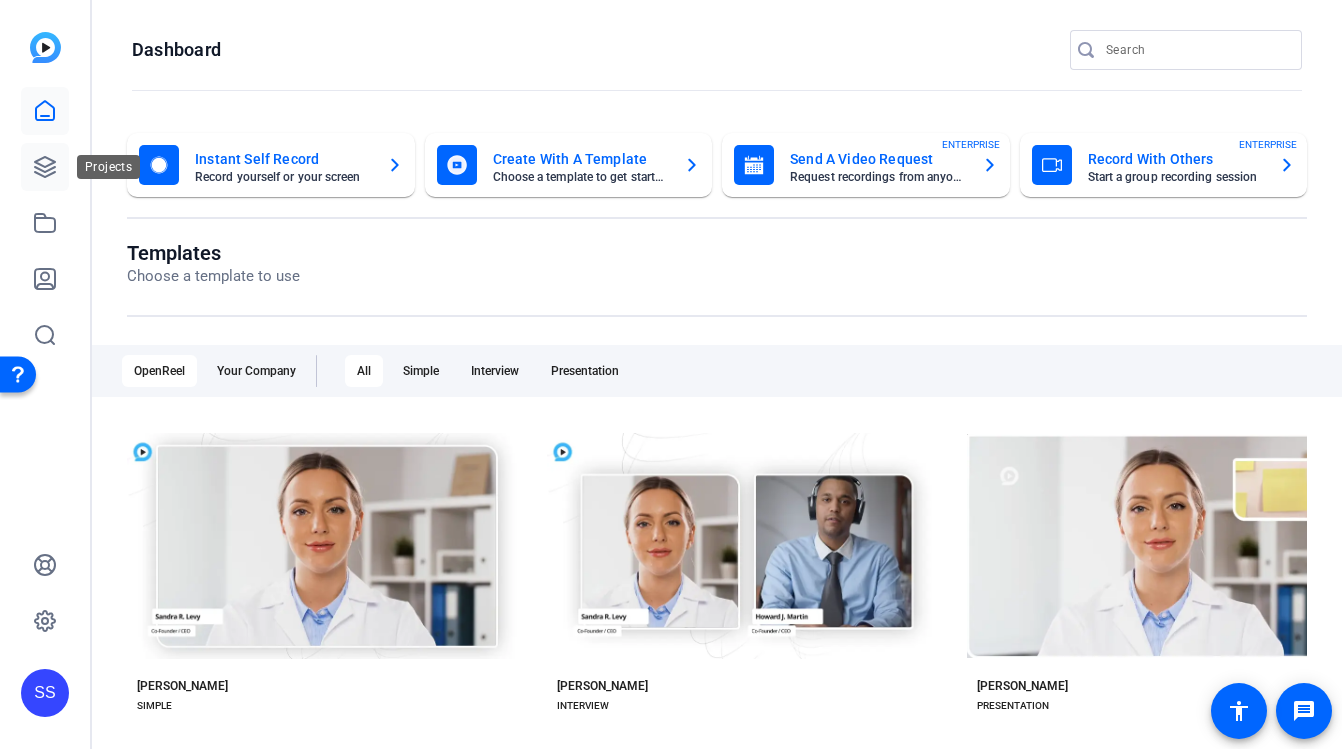 click 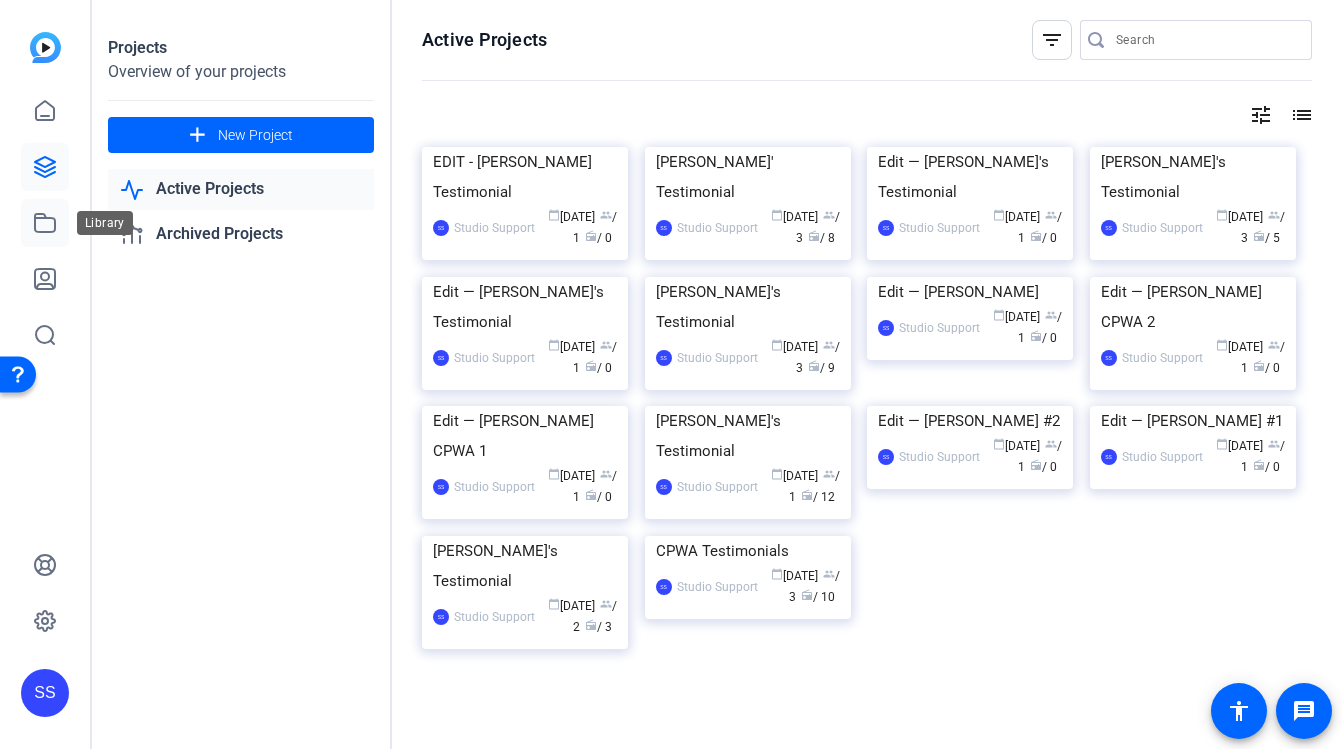 click 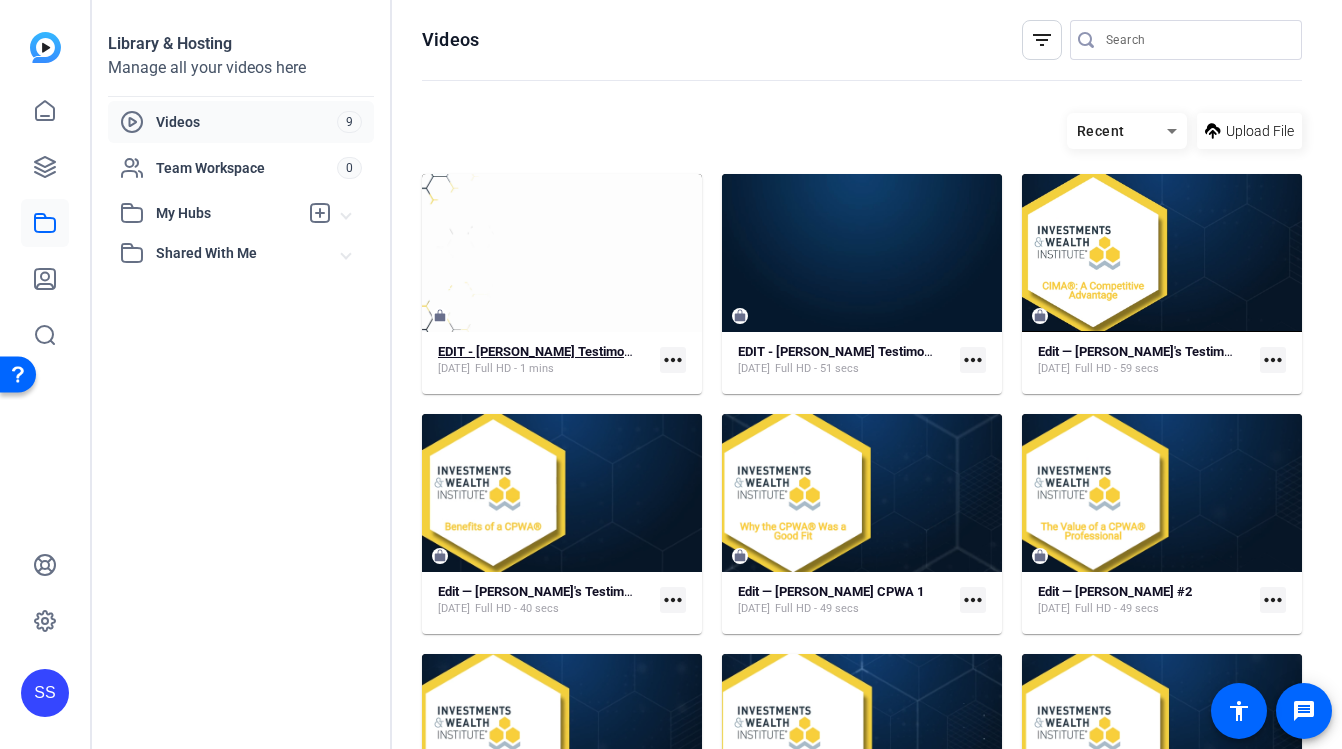 click on "EDIT - [PERSON_NAME] Testimonial [DATE]  Full HD - 1 mins" 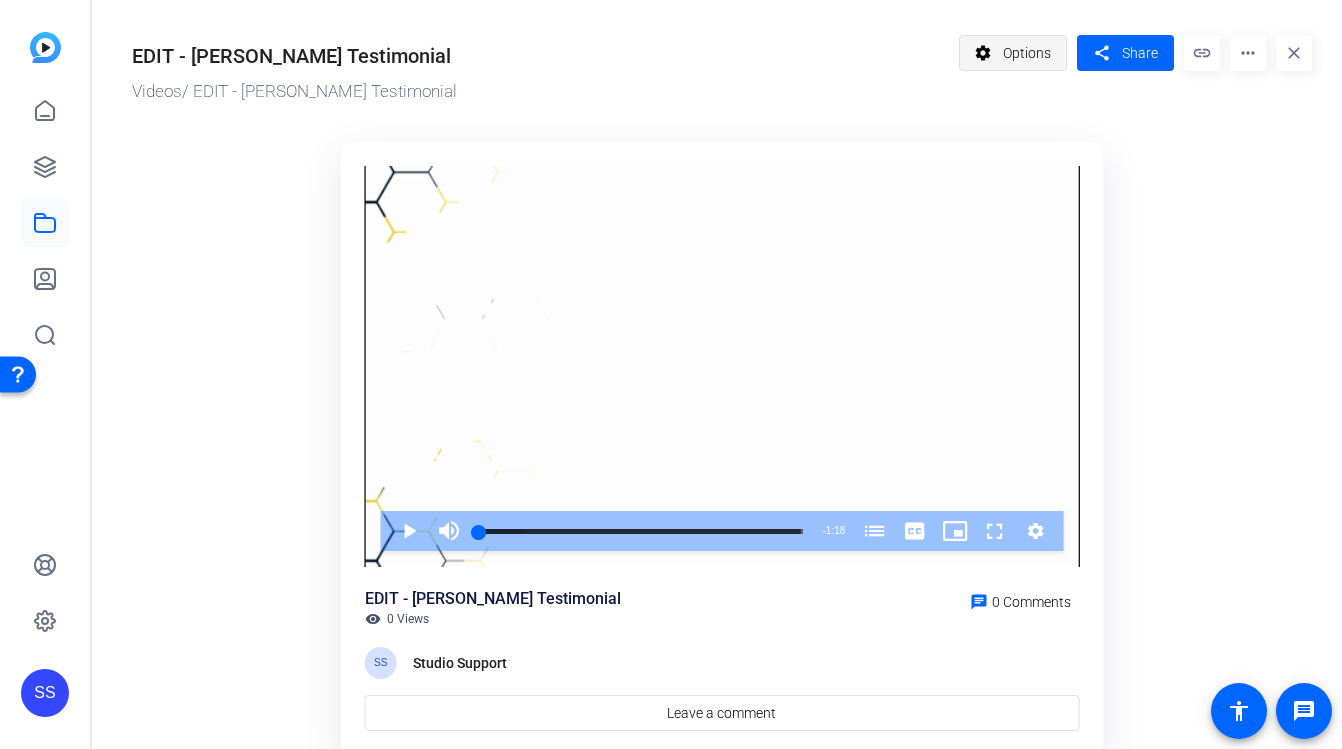 click on "Options" 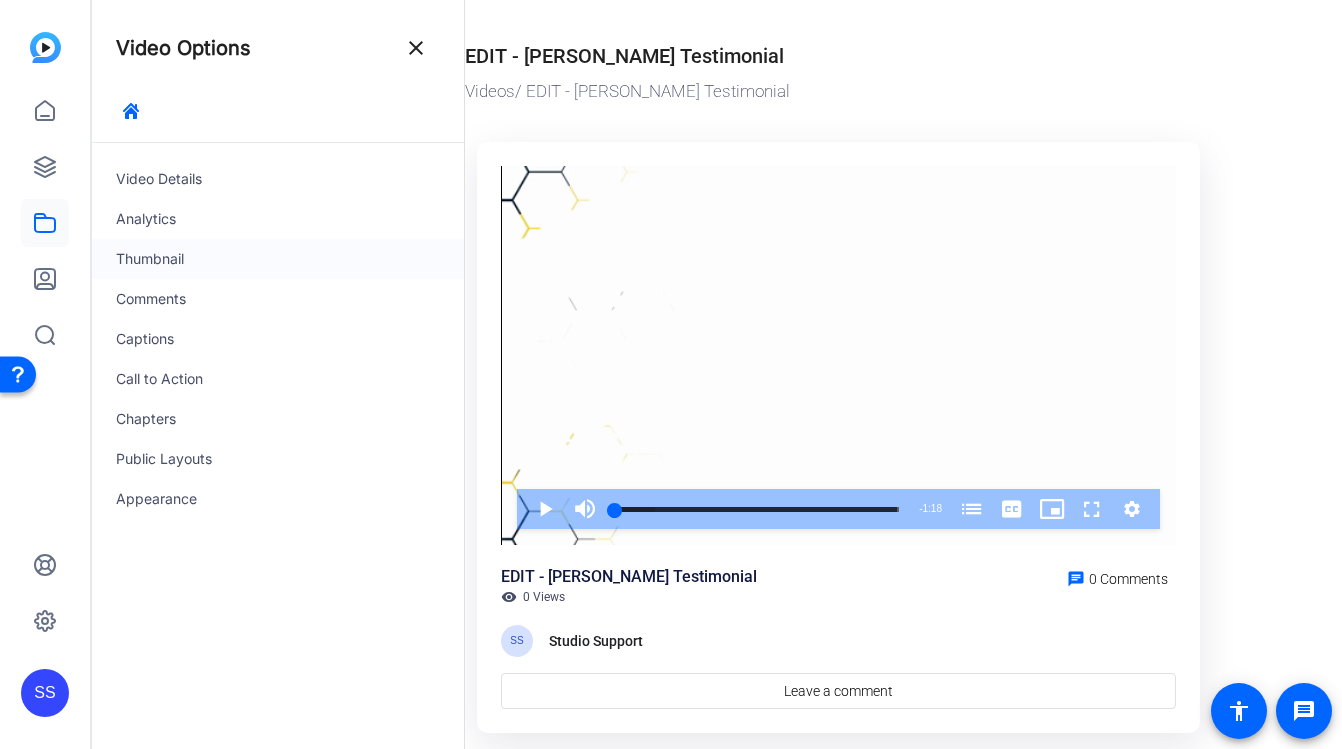 click on "Thumbnail" 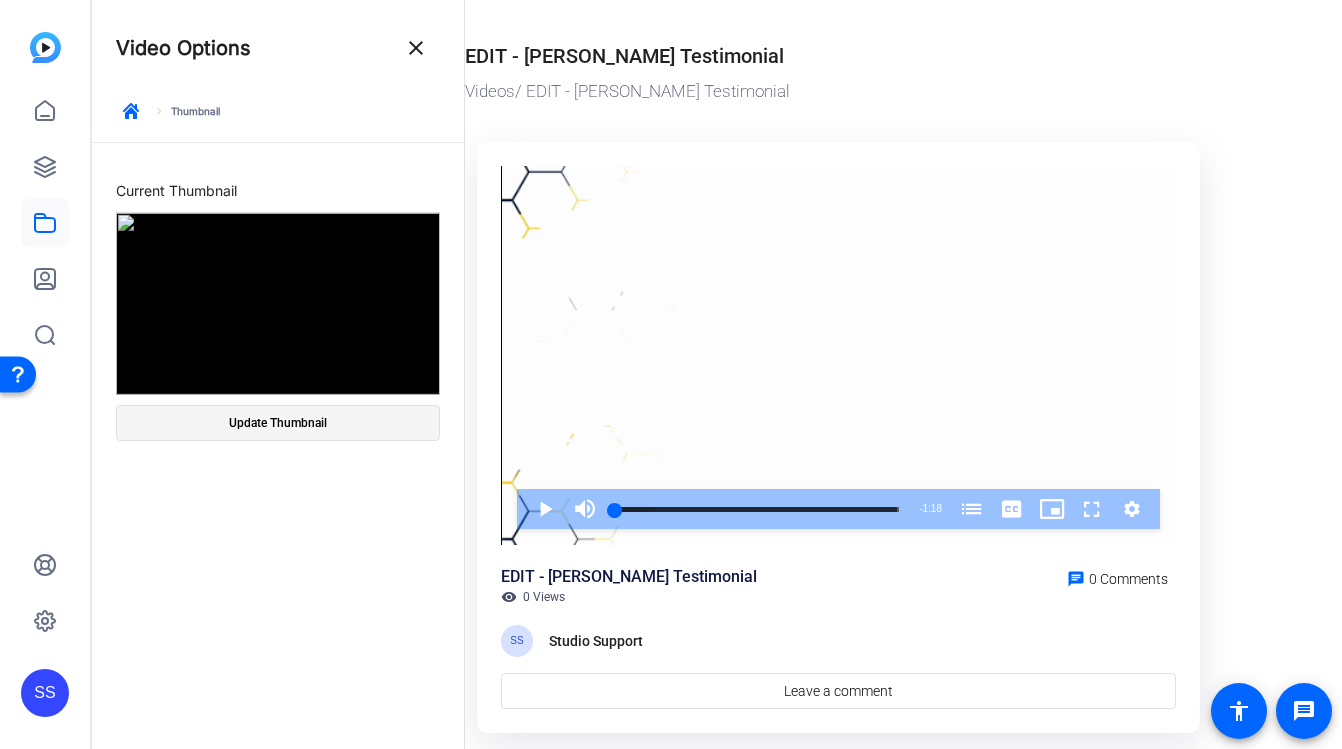 click on "Update Thumbnail" 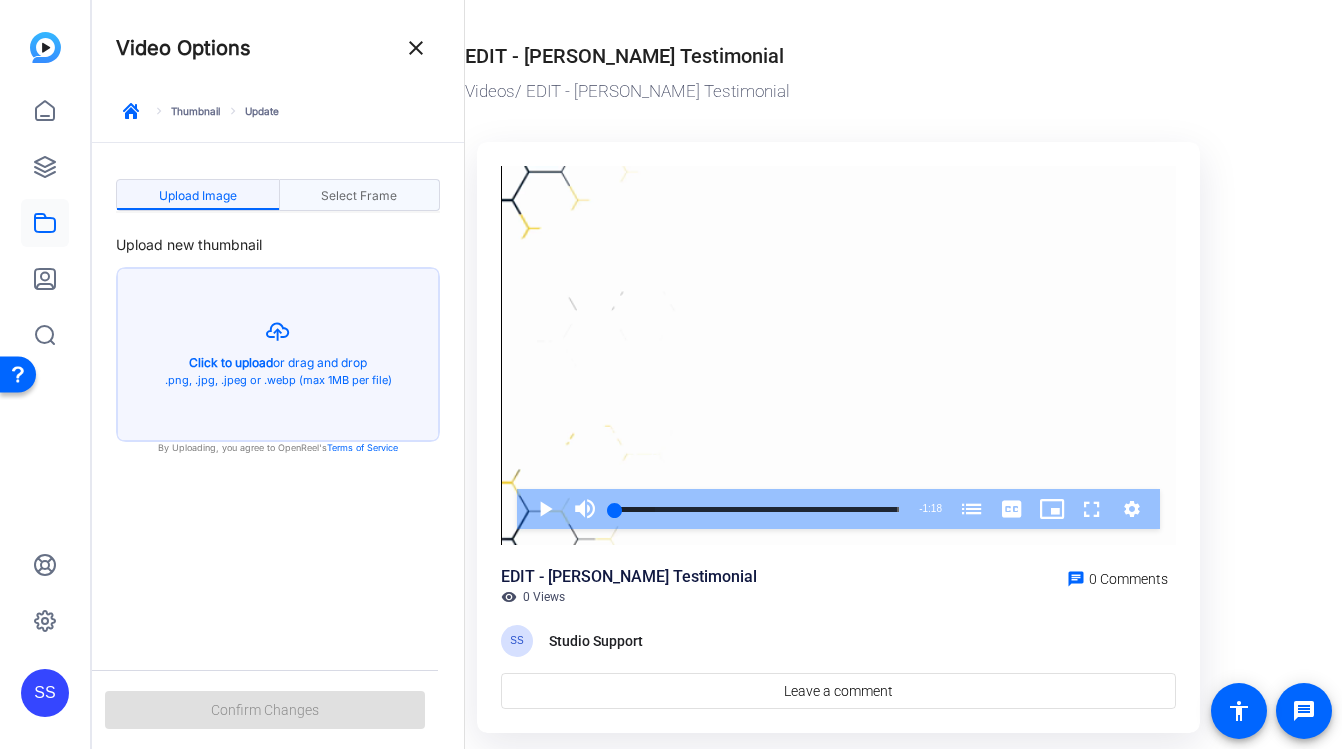 click on "Select Frame" at bounding box center (359, 196) 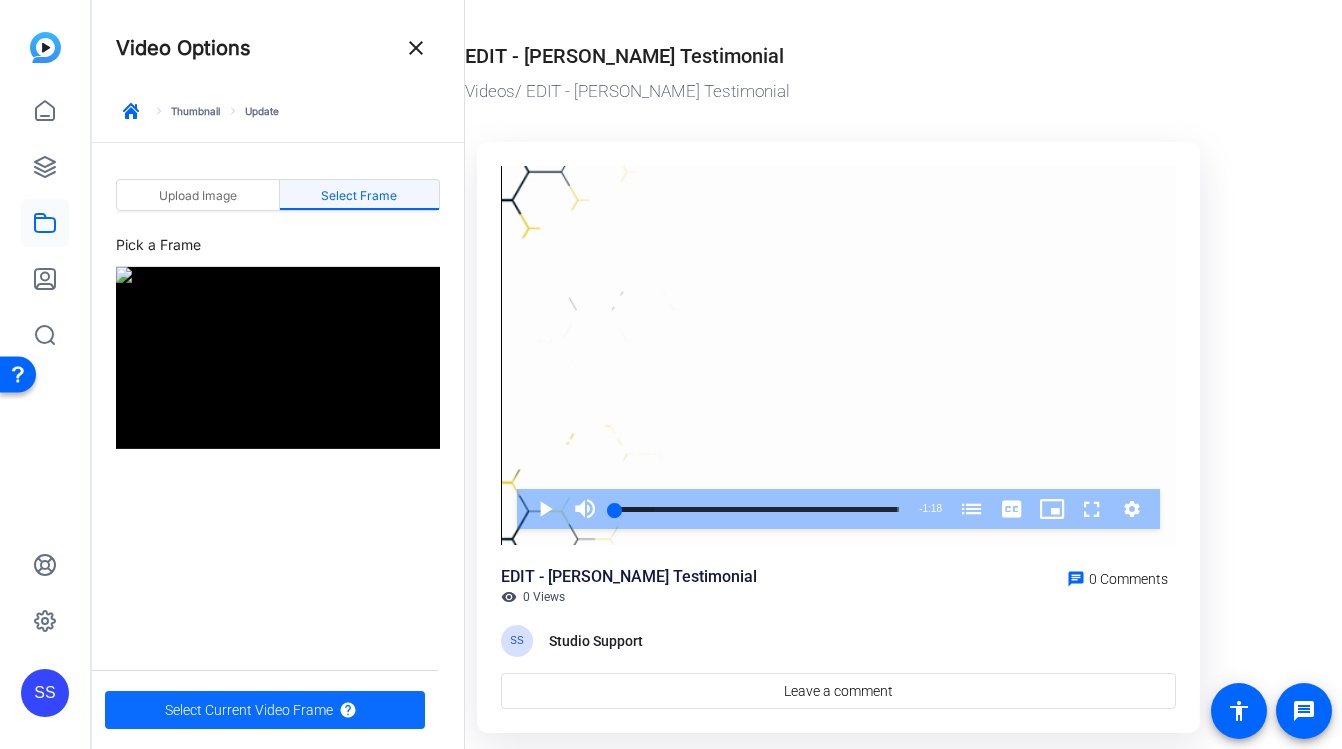 click on "Select Current Video Frame" 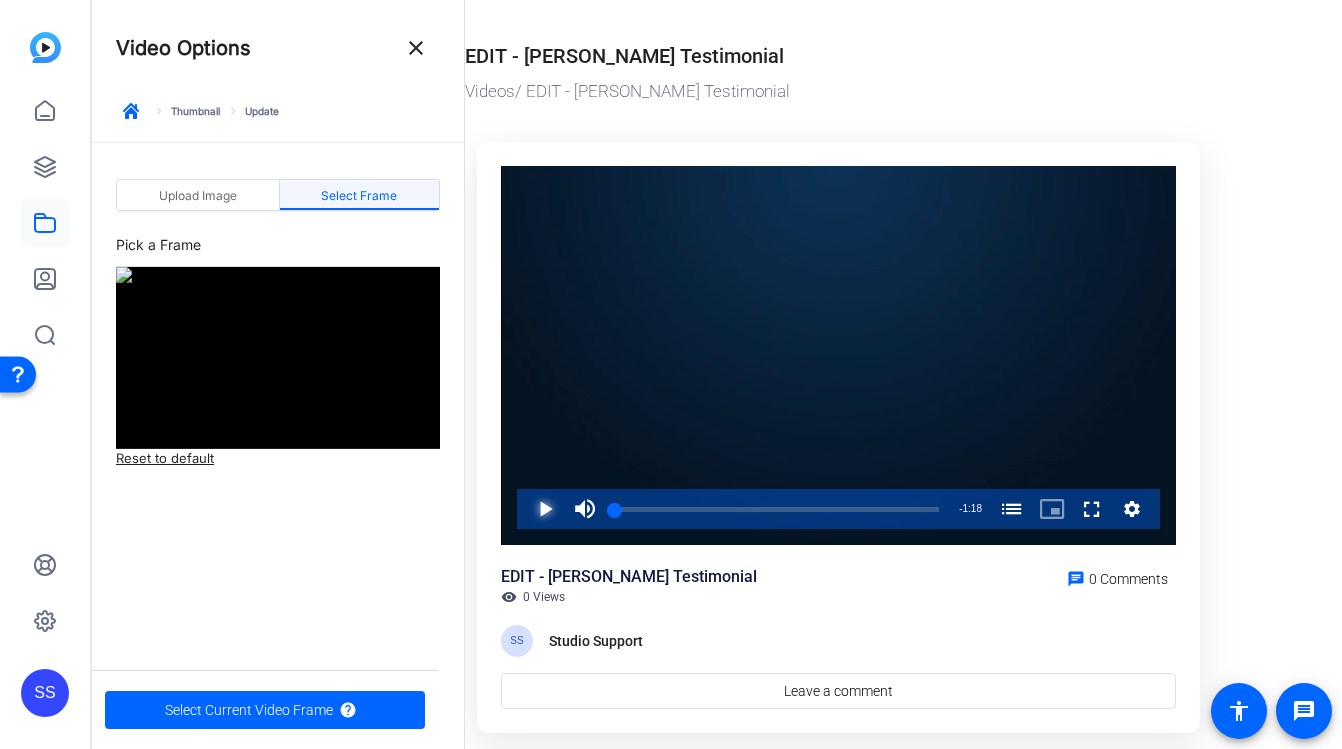 click at bounding box center [525, 509] 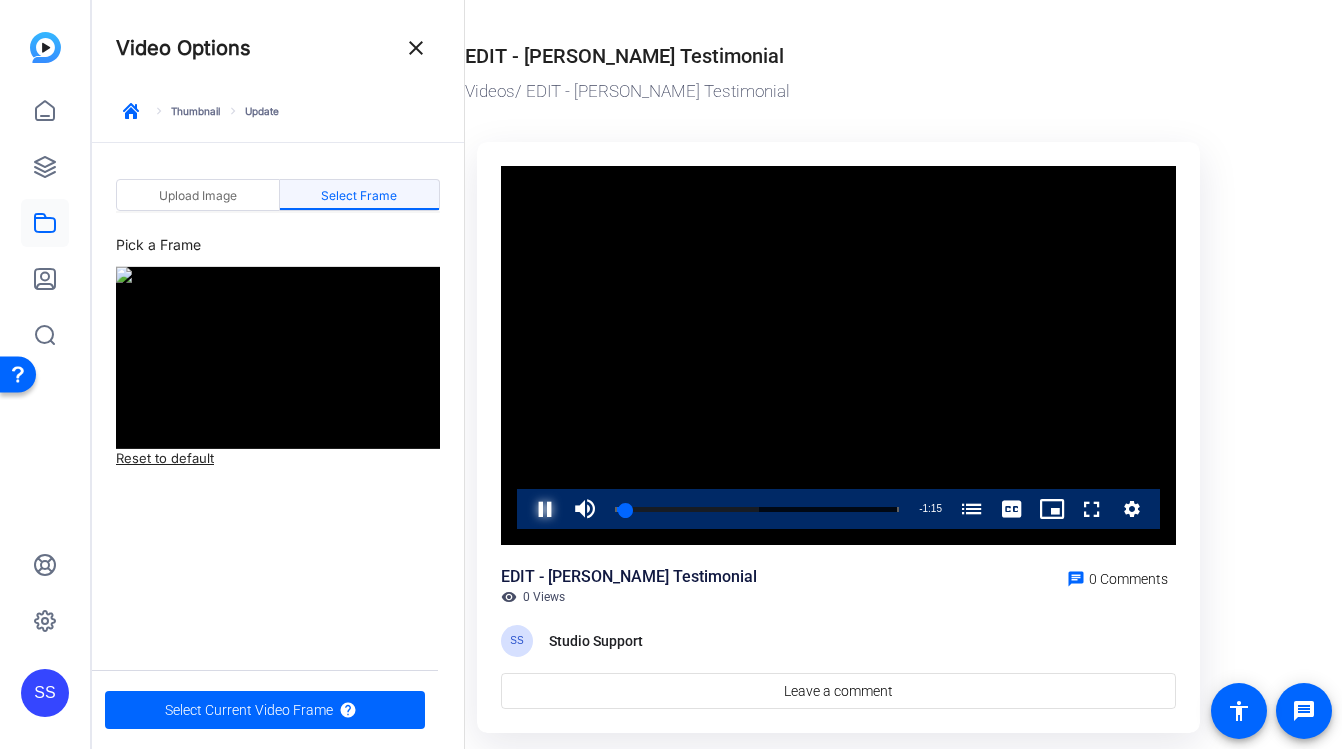 click at bounding box center (525, 509) 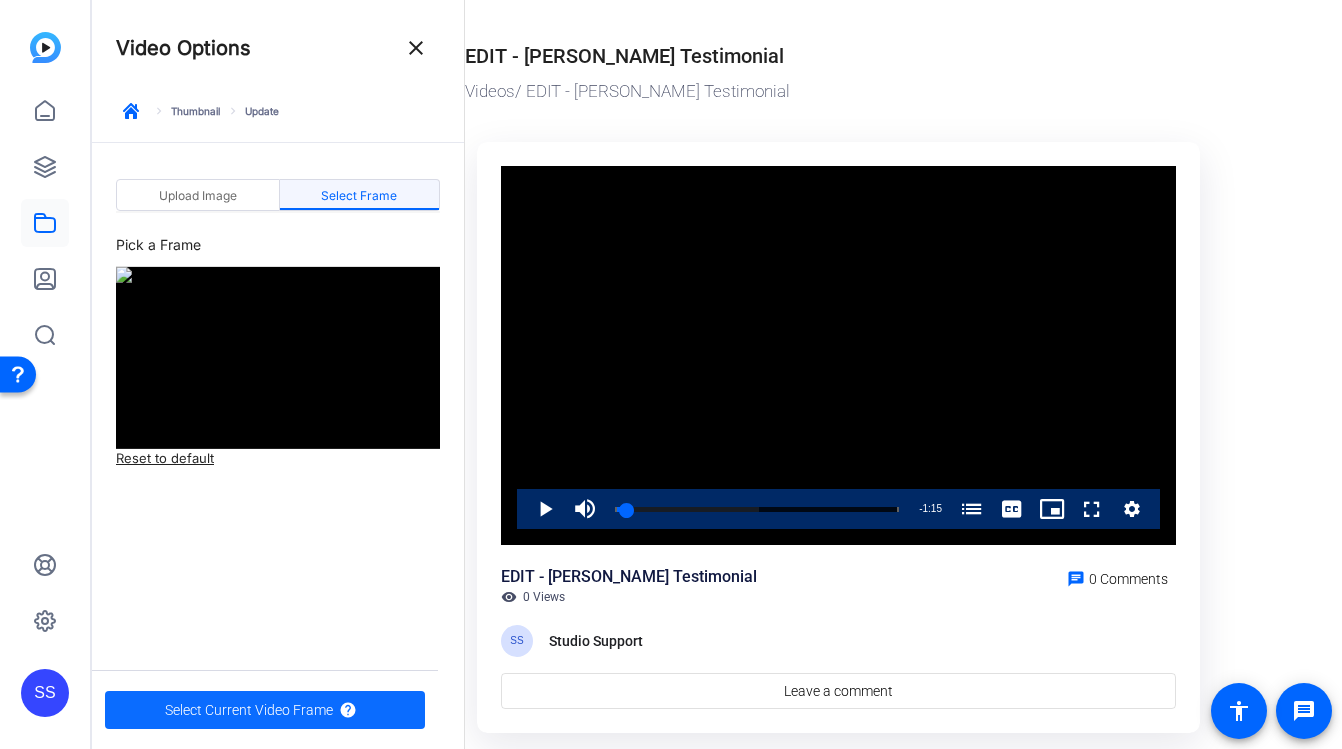 click on "Select Current Video Frame" 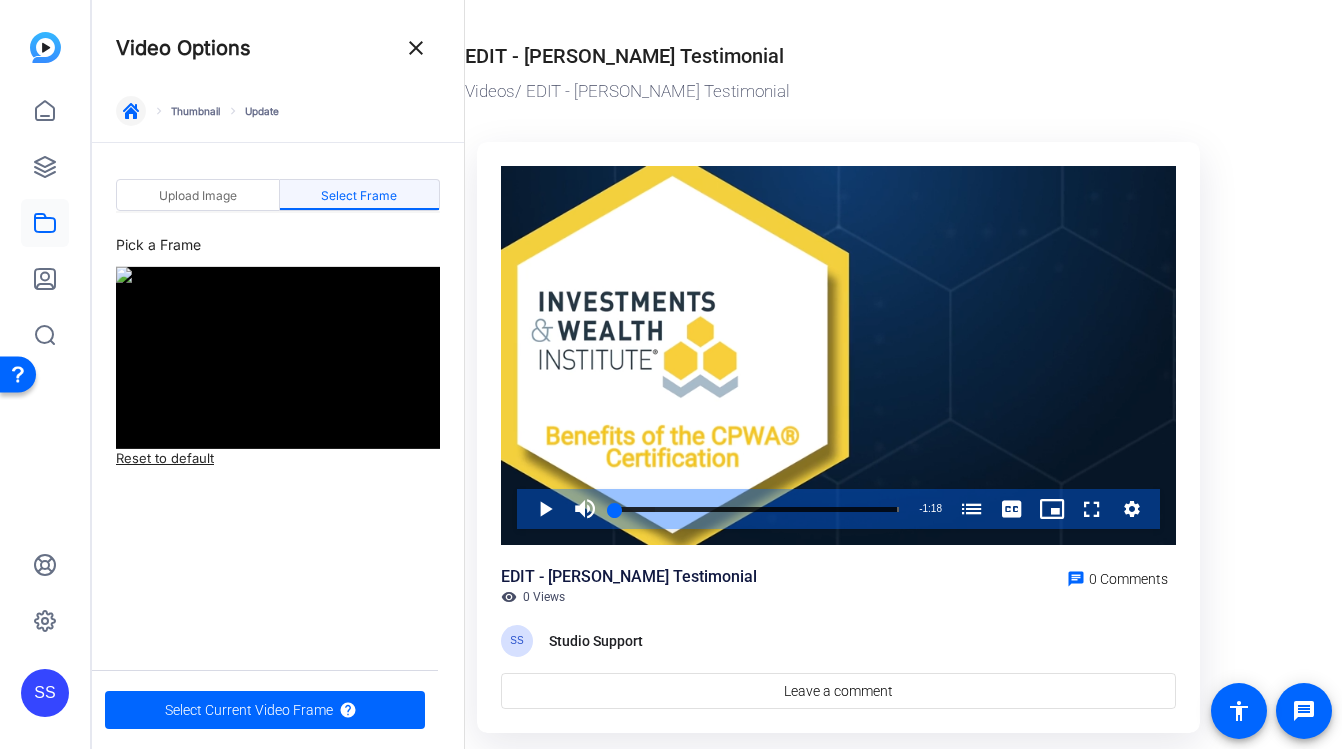 click 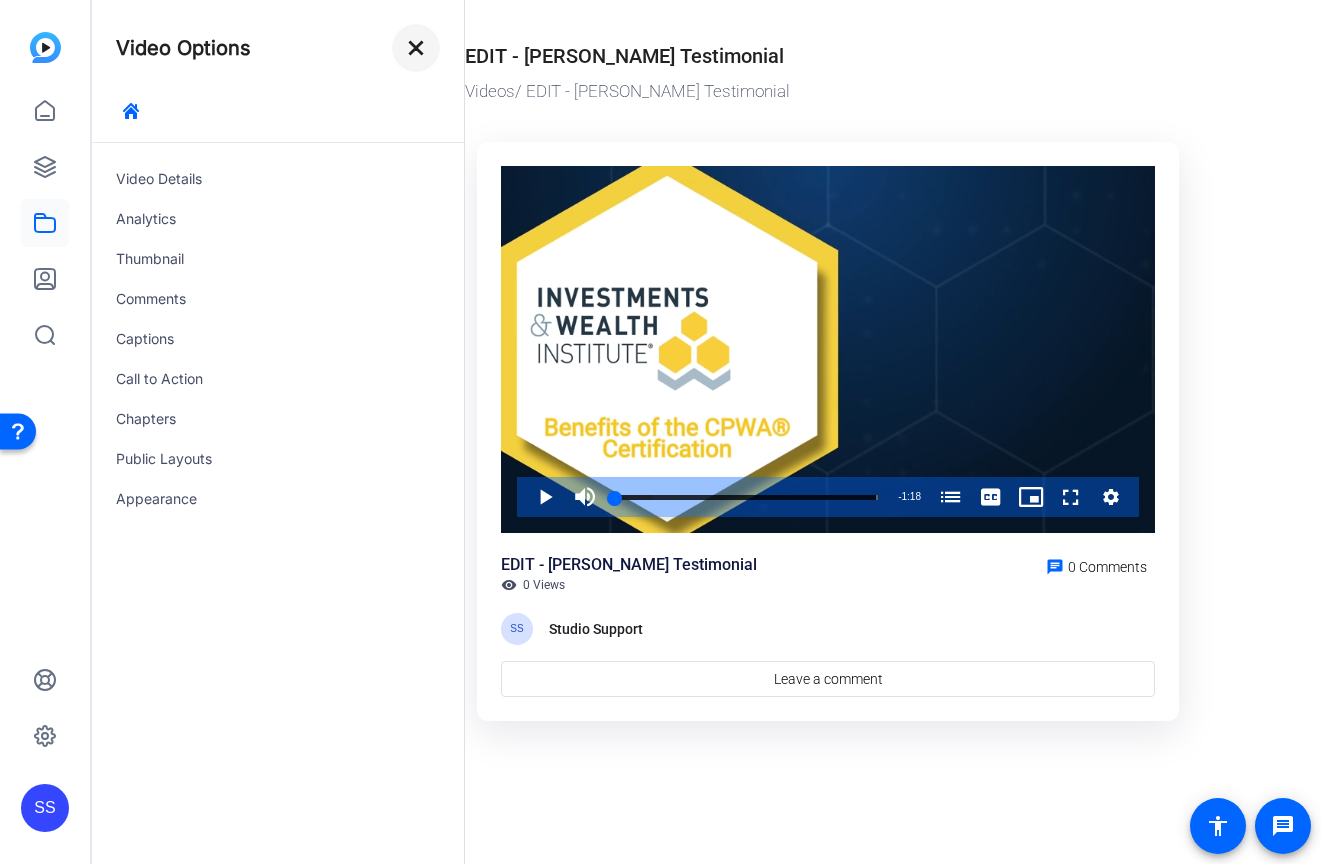 click on "close" 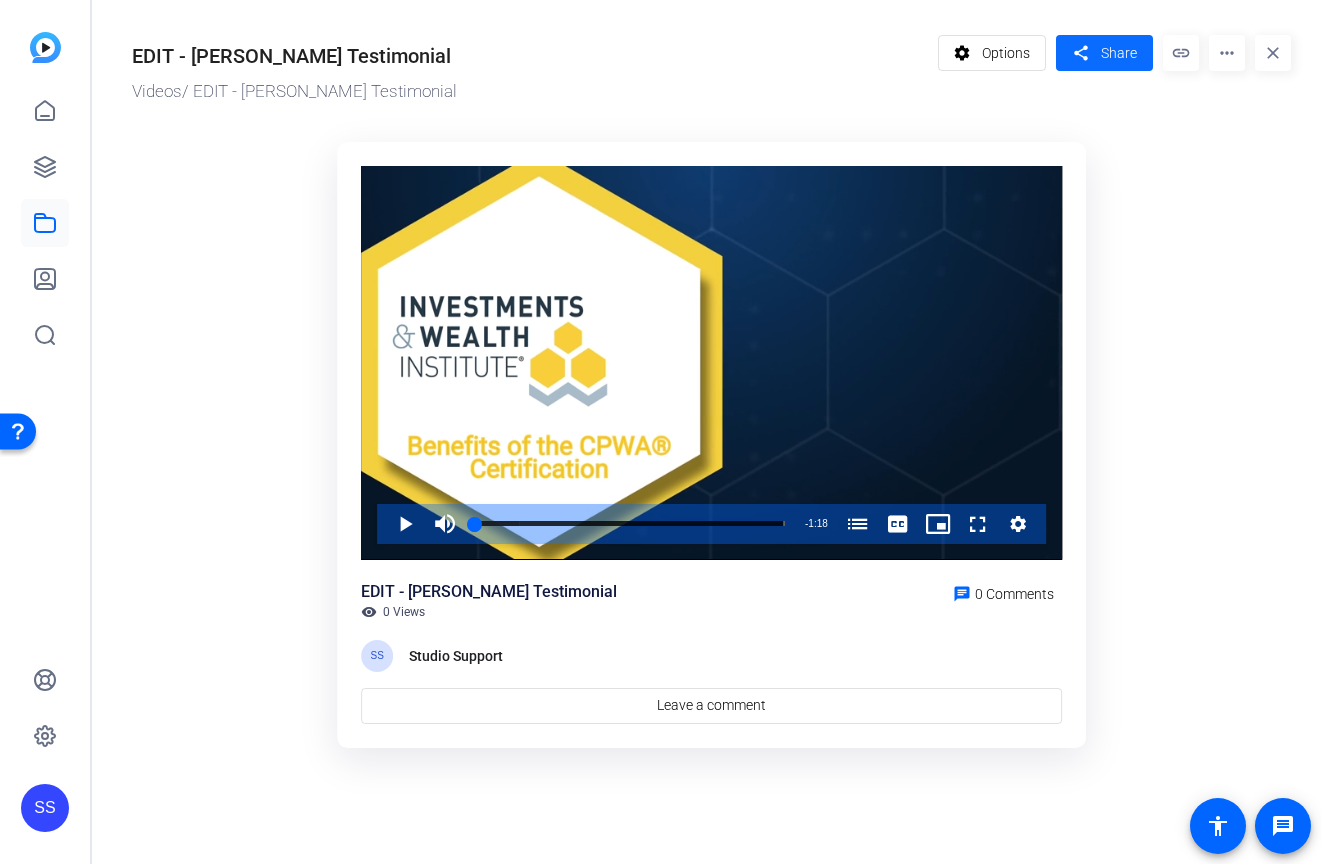 click 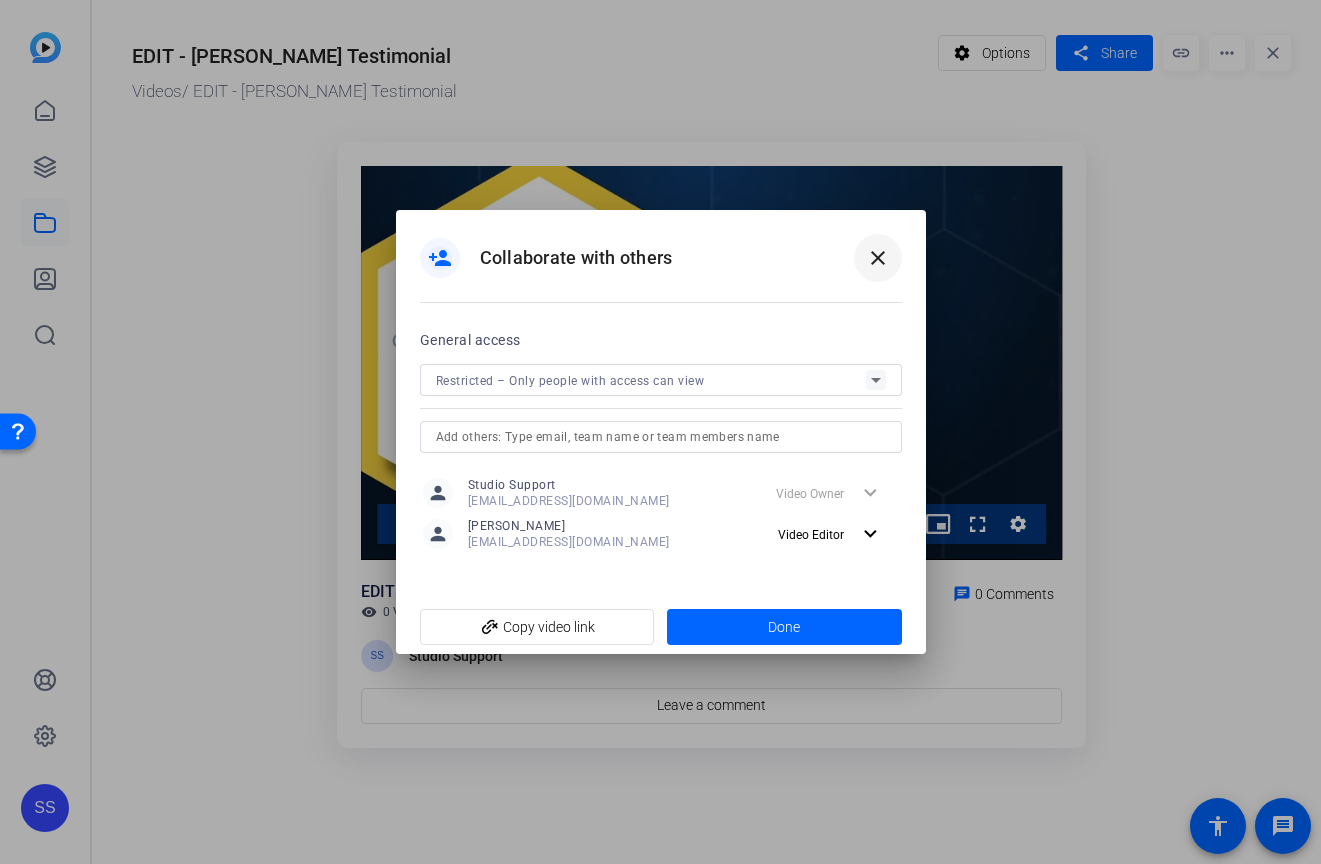 click on "close" at bounding box center [878, 258] 